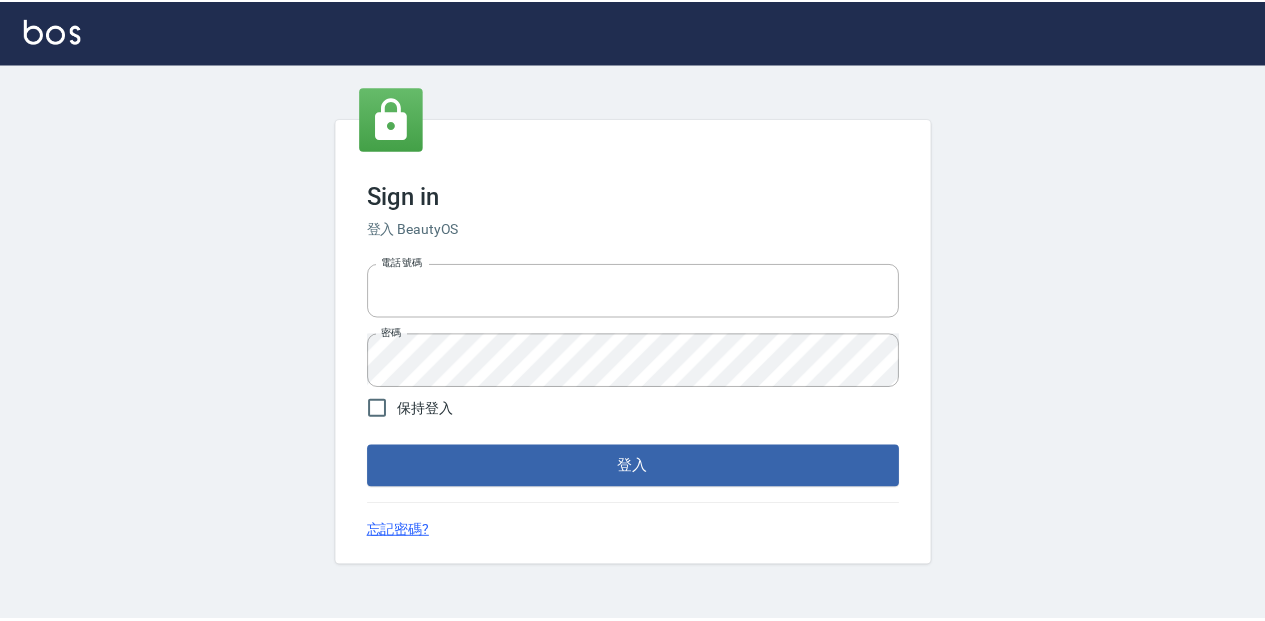 scroll, scrollTop: 0, scrollLeft: 0, axis: both 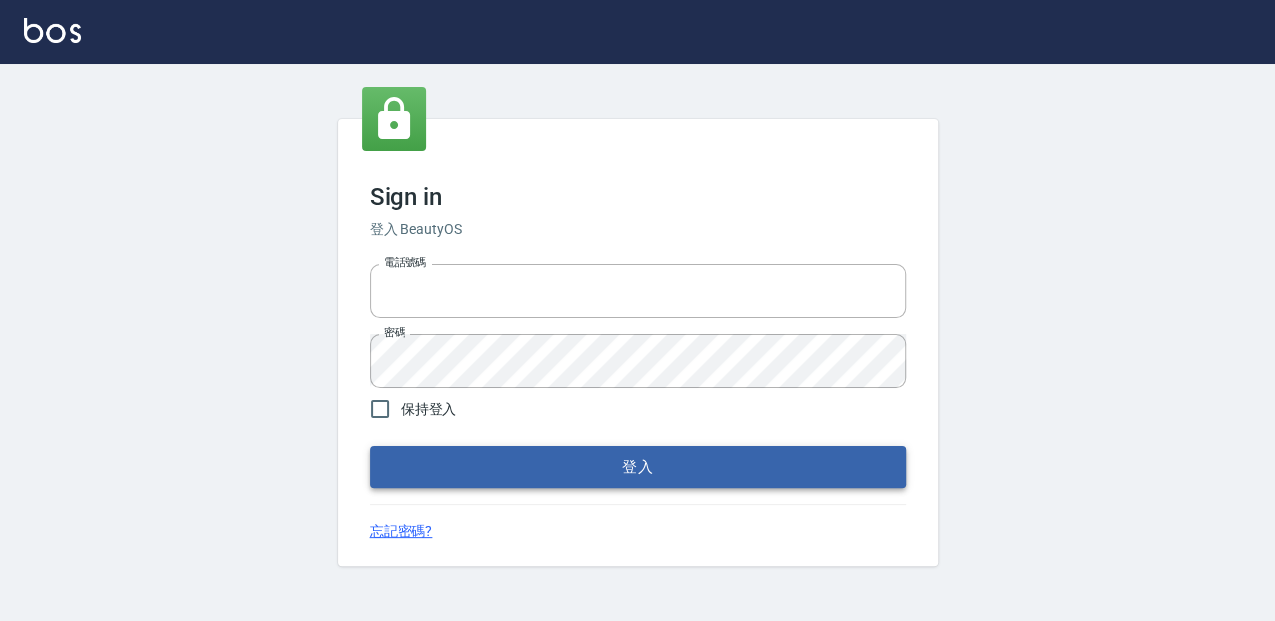 type on "0952331713" 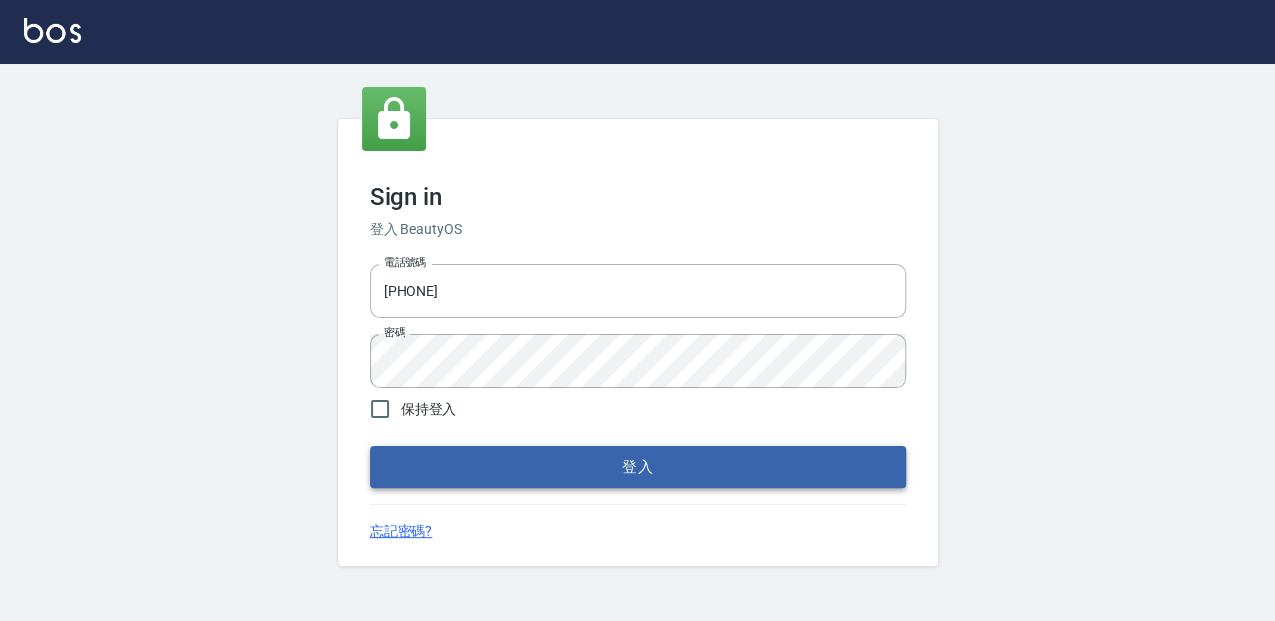 click on "登入" at bounding box center (638, 467) 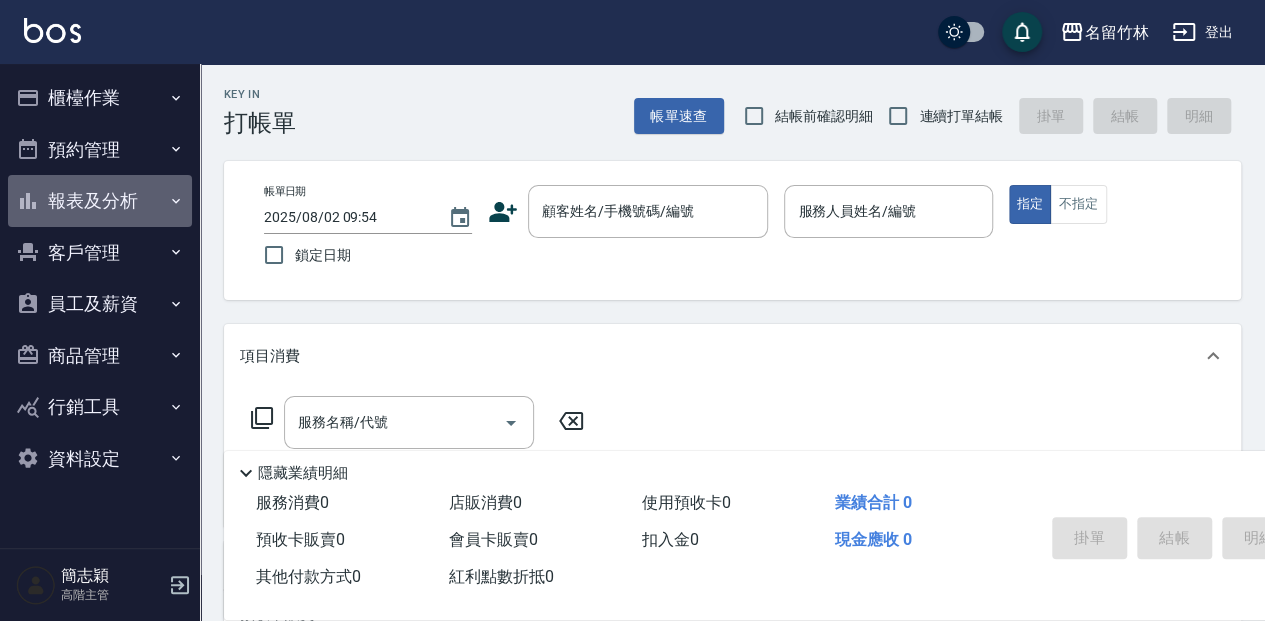 click on "報表及分析" at bounding box center [100, 201] 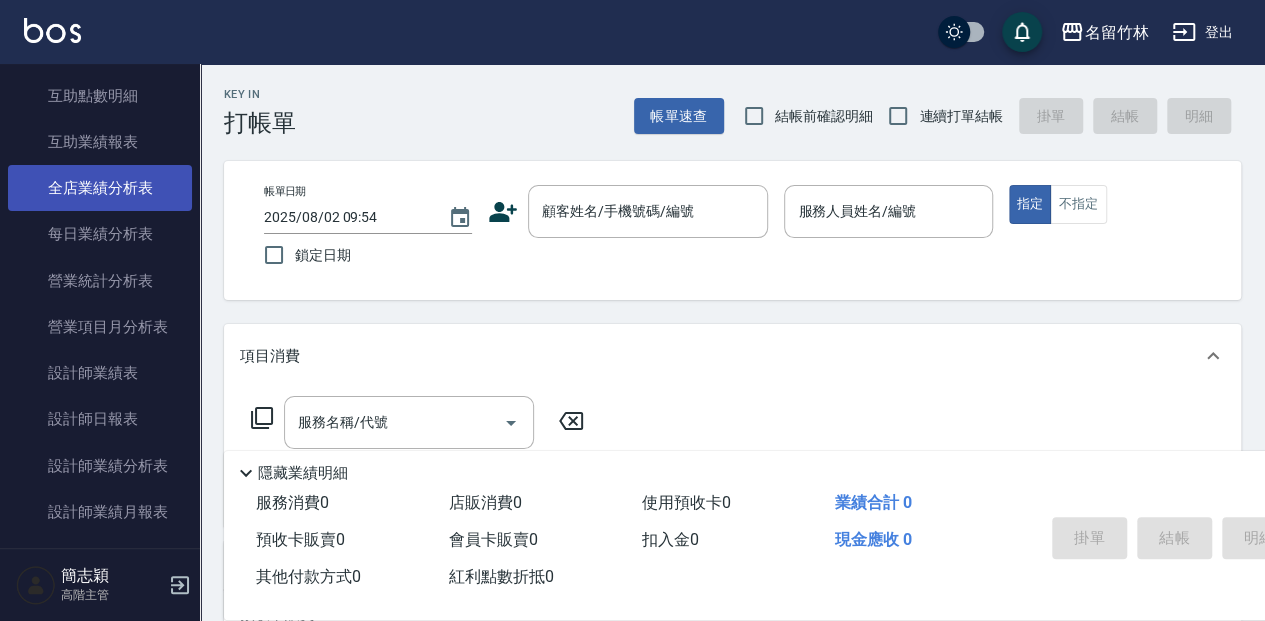 scroll, scrollTop: 533, scrollLeft: 0, axis: vertical 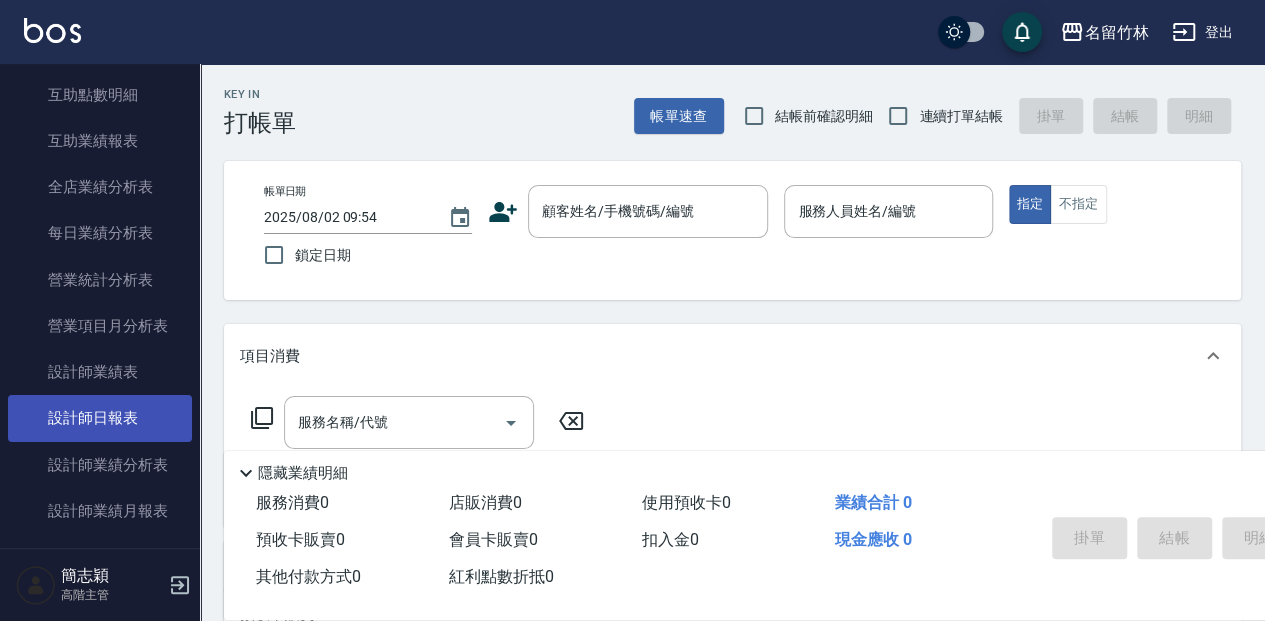 click on "設計師日報表" at bounding box center (100, 418) 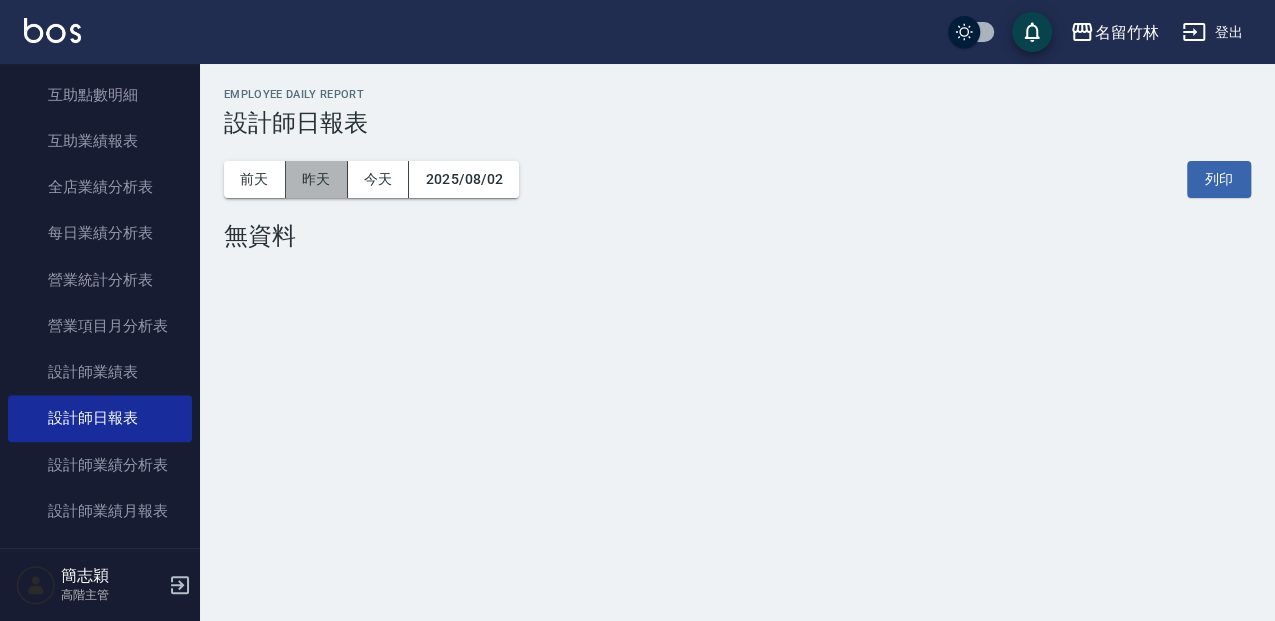 click on "昨天" at bounding box center [317, 179] 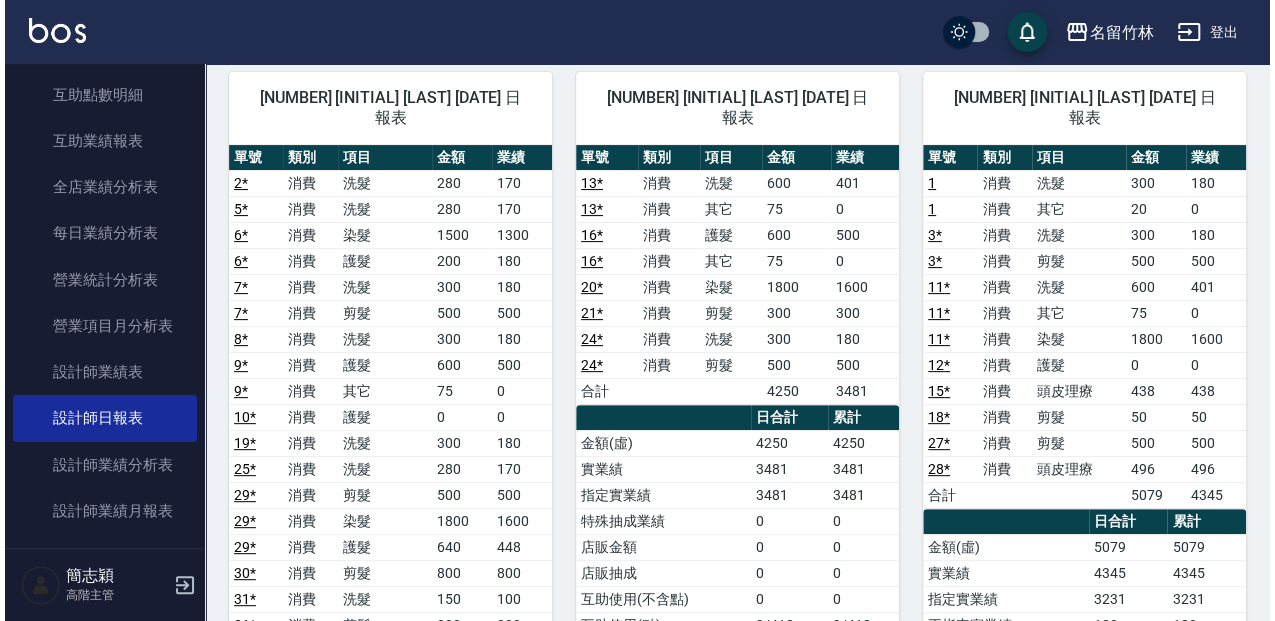 scroll, scrollTop: 66, scrollLeft: 0, axis: vertical 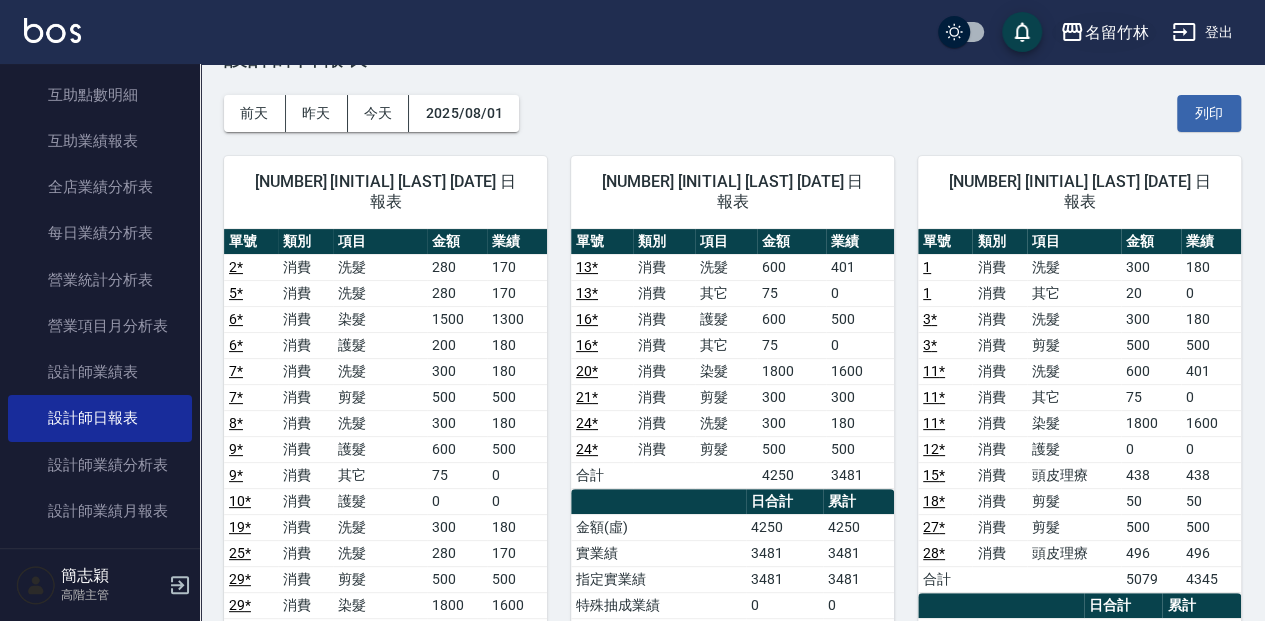 click on "名留竹林" at bounding box center [1116, 32] 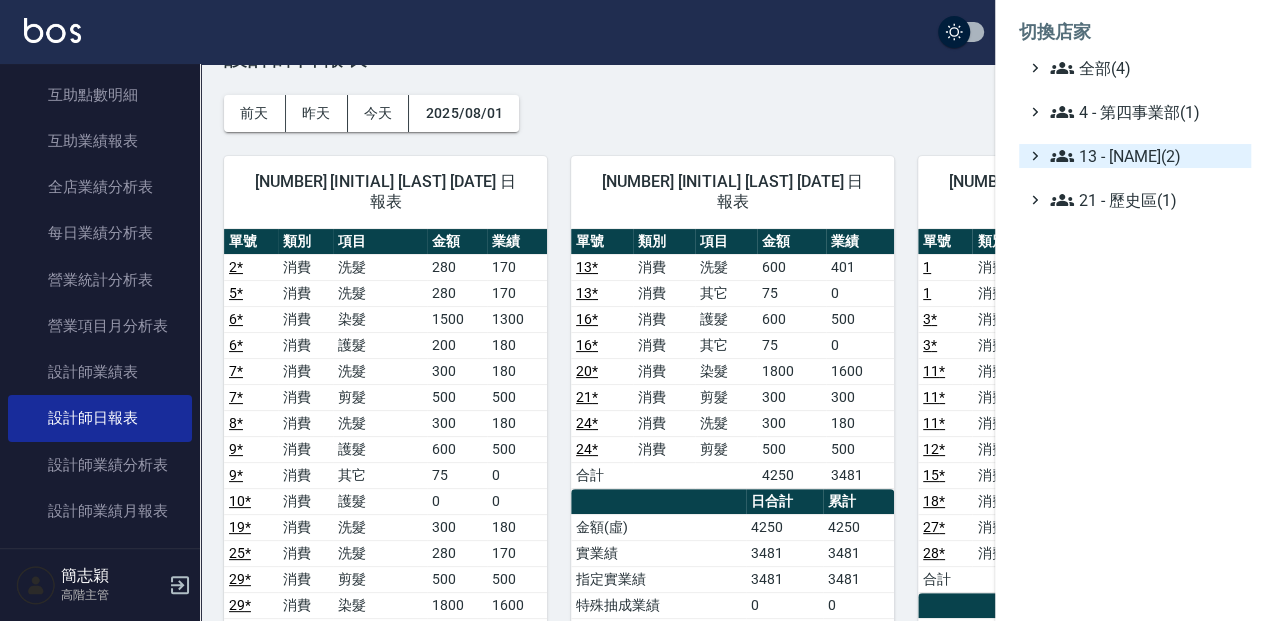 click on "13 - 簡福將(2)" at bounding box center (1146, 156) 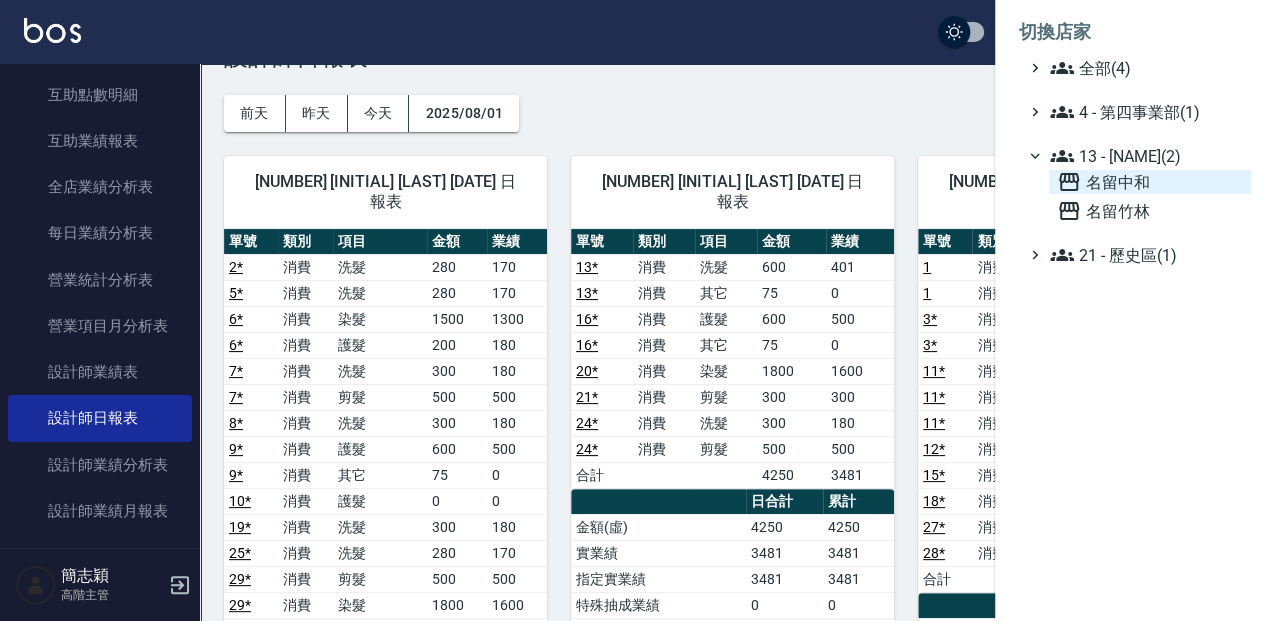 click on "名留中和" at bounding box center (1150, 182) 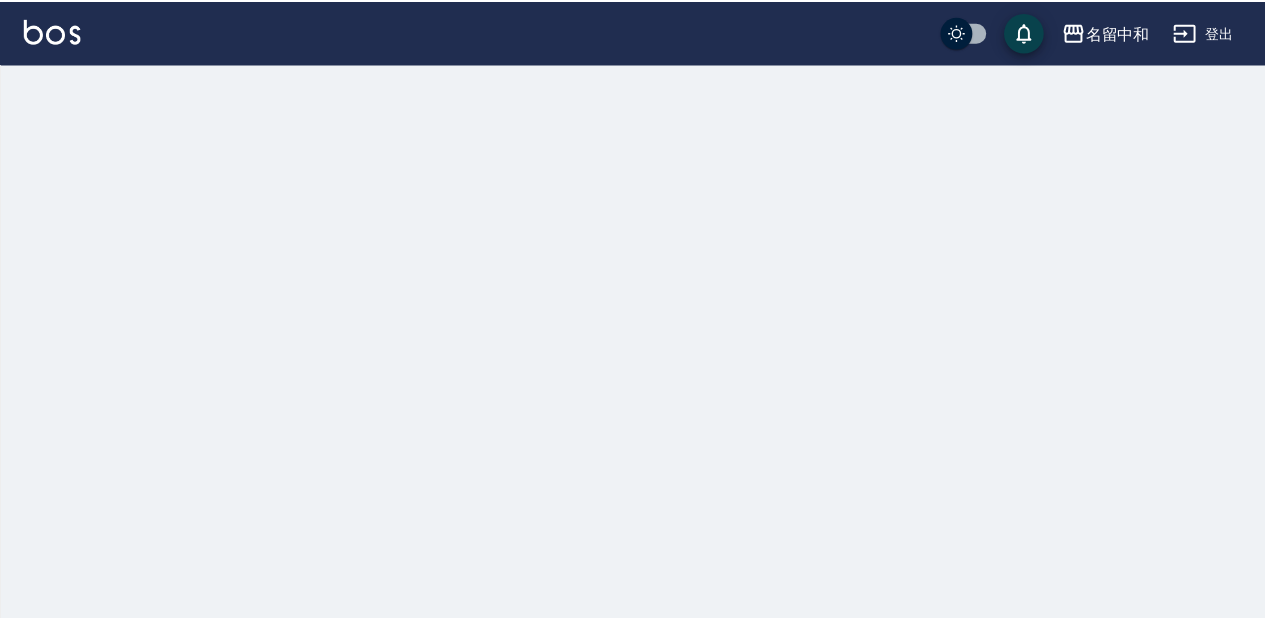 scroll, scrollTop: 0, scrollLeft: 0, axis: both 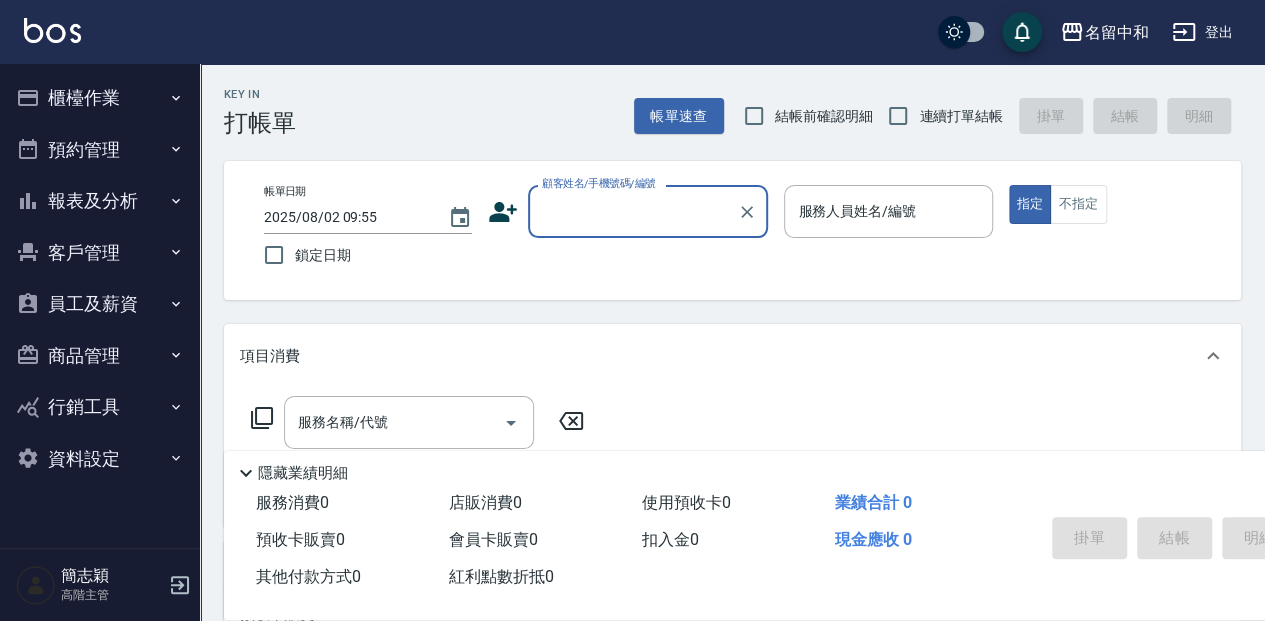 click on "報表及分析" at bounding box center [100, 201] 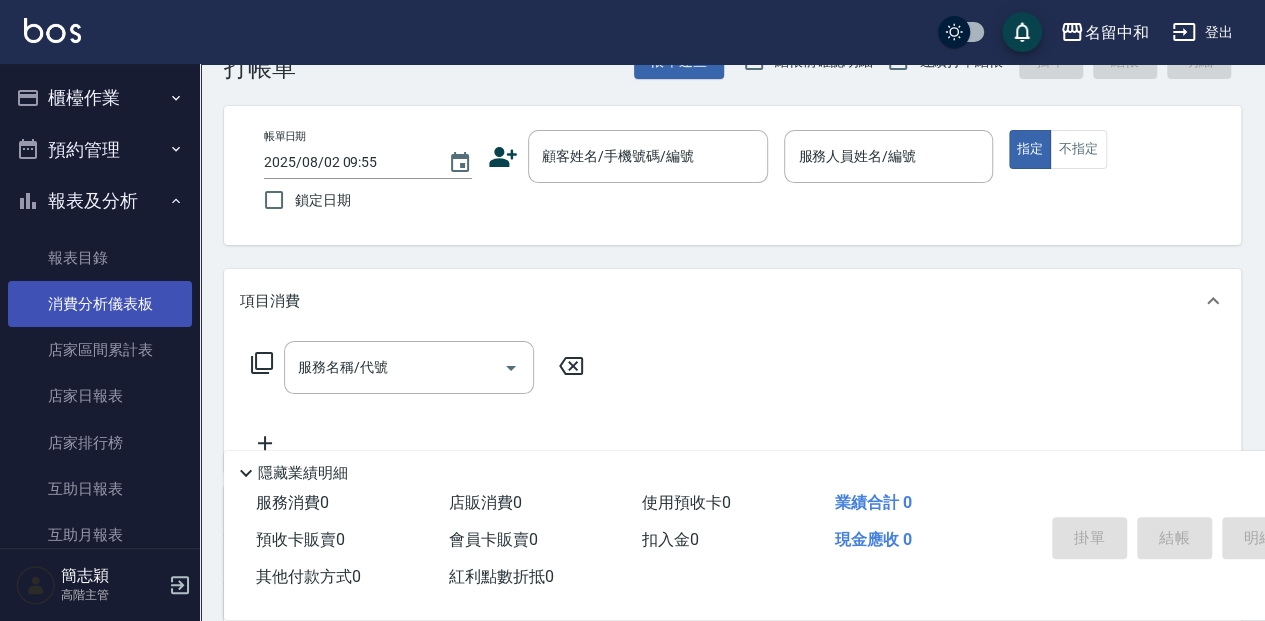 scroll, scrollTop: 133, scrollLeft: 0, axis: vertical 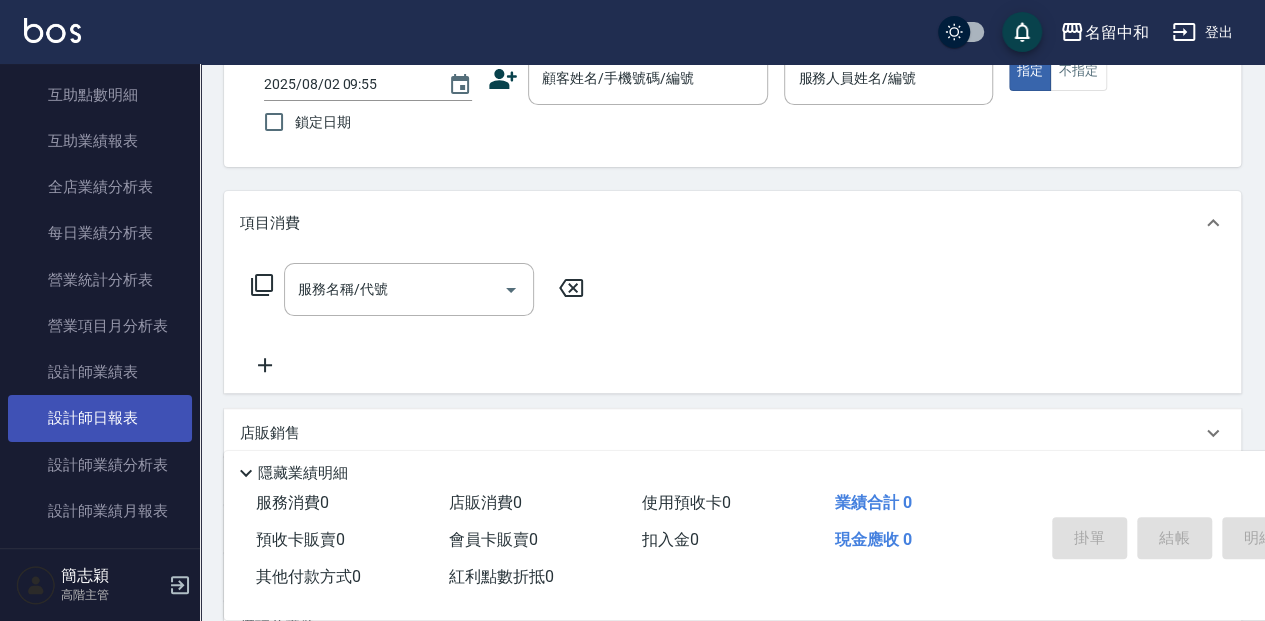 click on "設計師日報表" at bounding box center [100, 418] 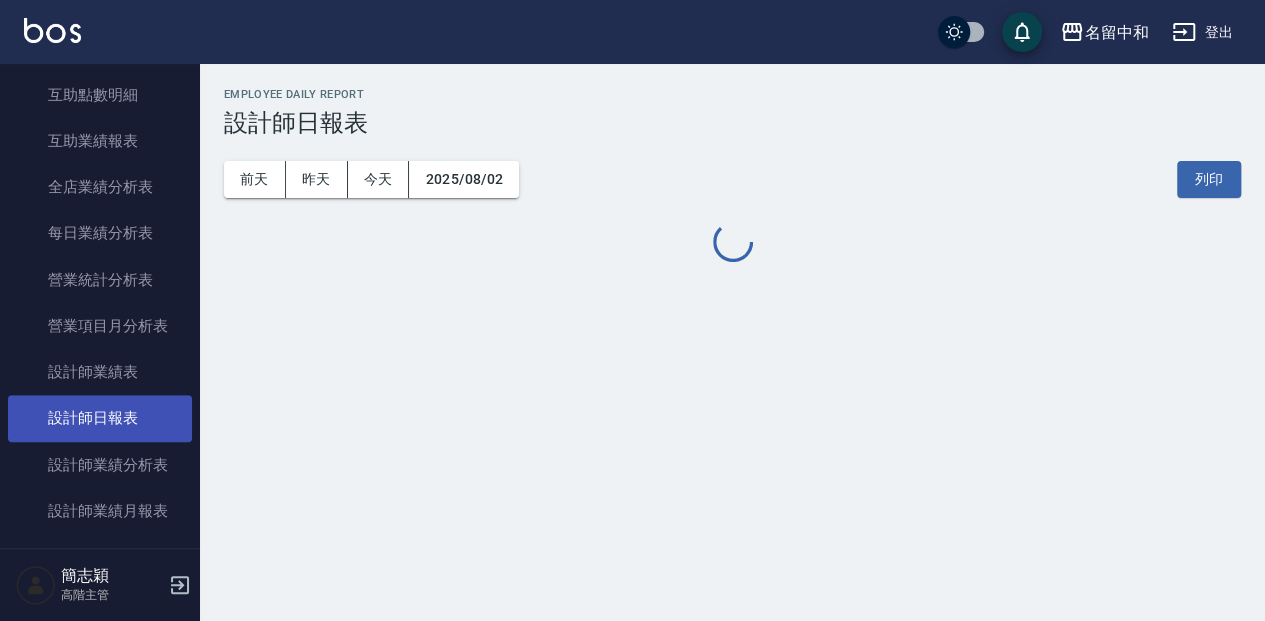 scroll, scrollTop: 0, scrollLeft: 0, axis: both 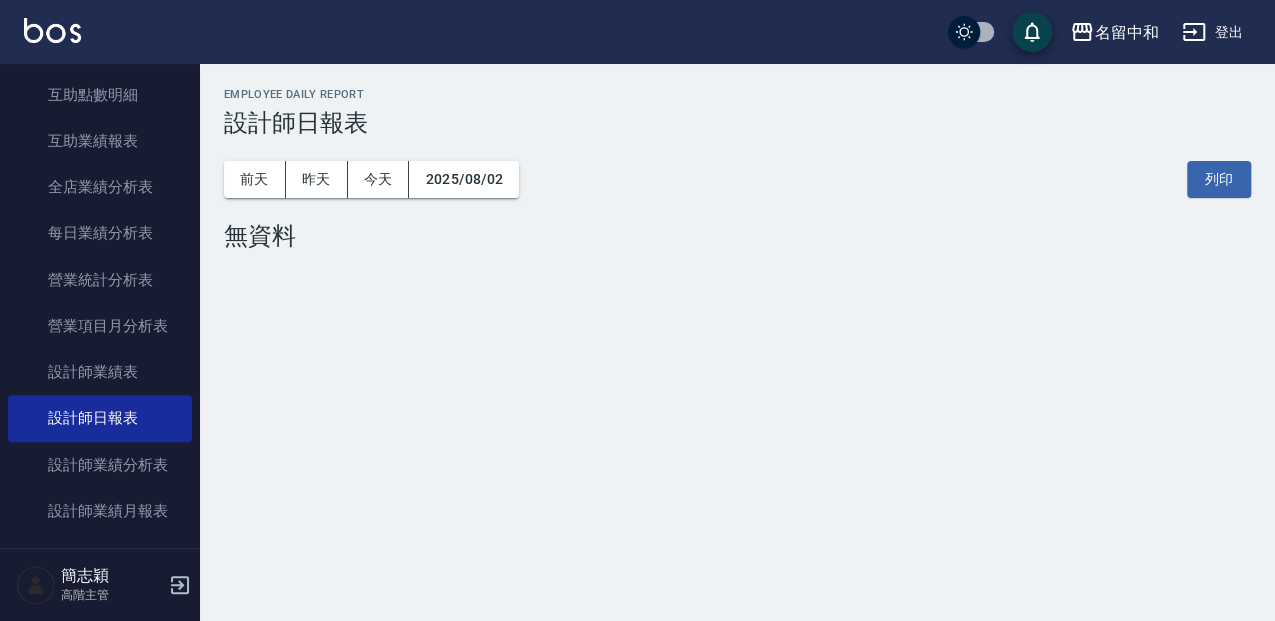 click on "前天 昨天 今天 2025/08/02 列印" at bounding box center (737, 179) 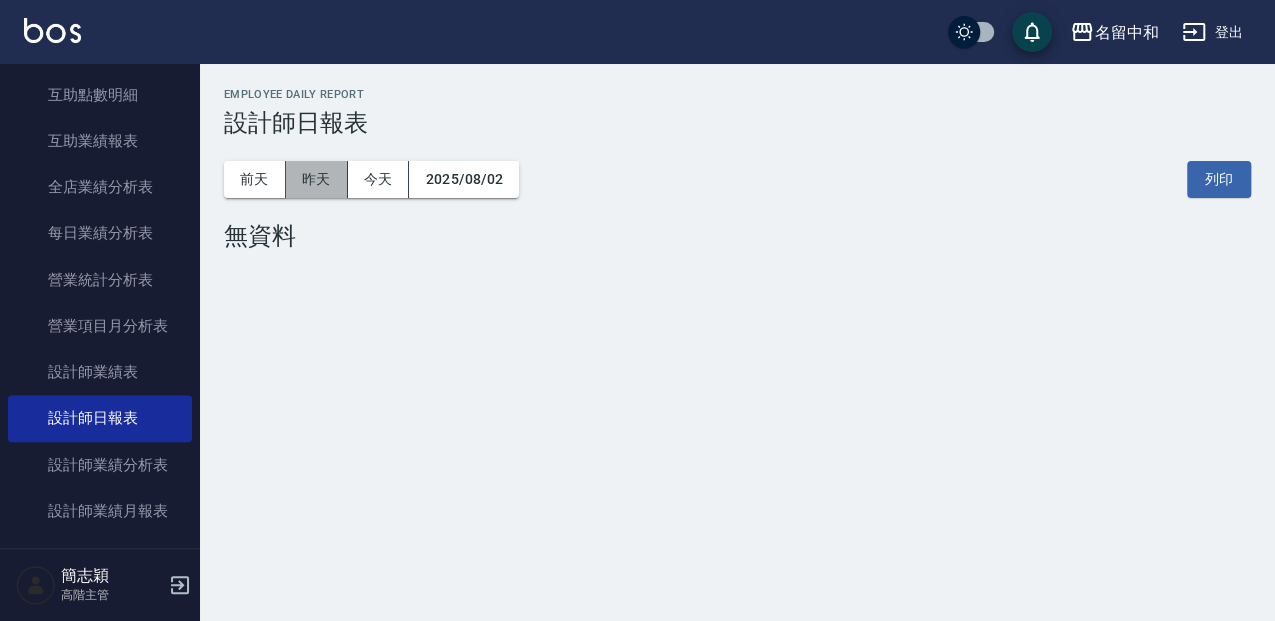 click on "昨天" at bounding box center [317, 179] 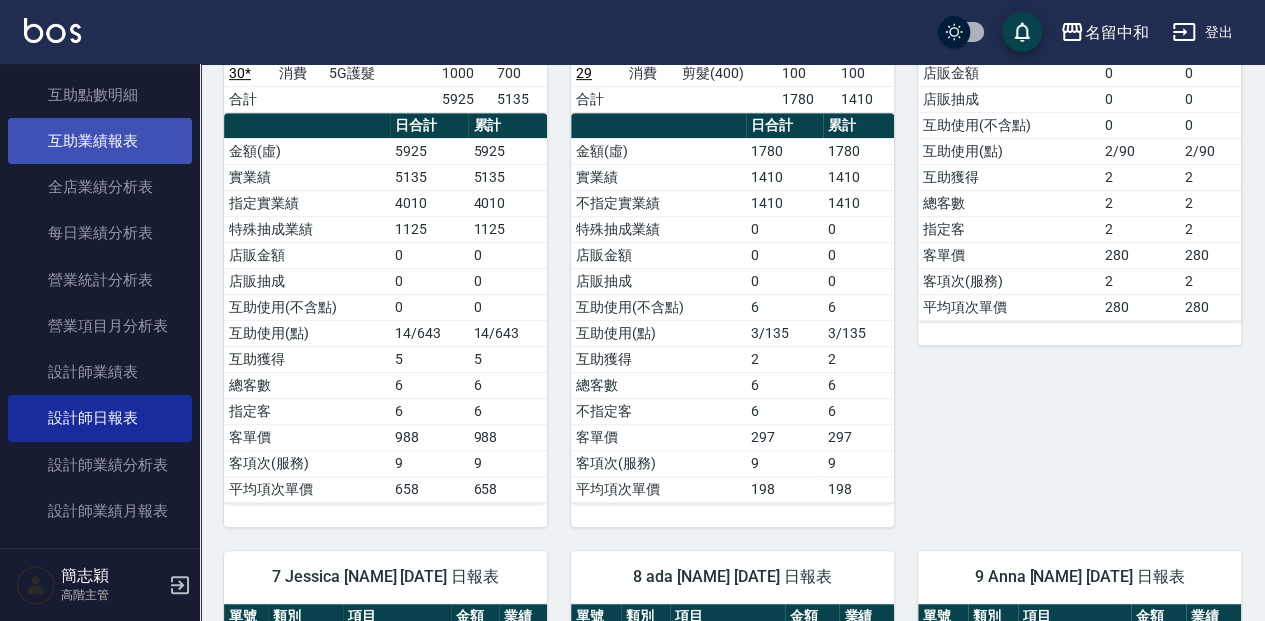 scroll, scrollTop: 533, scrollLeft: 0, axis: vertical 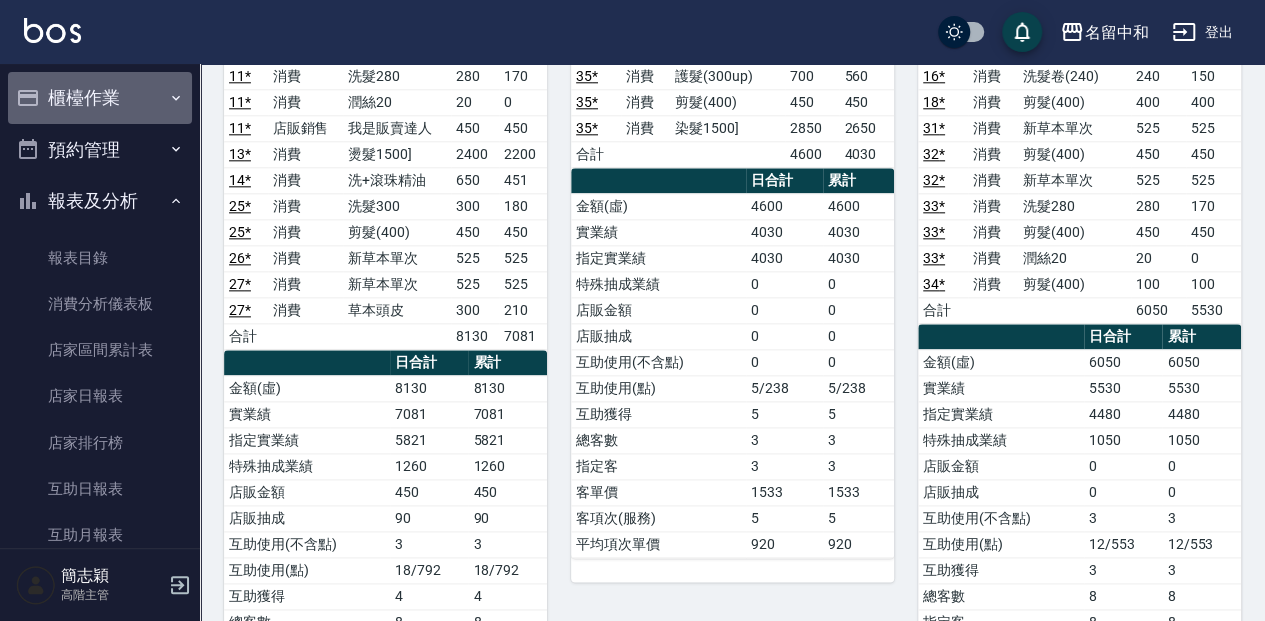 click on "櫃檯作業" at bounding box center (100, 98) 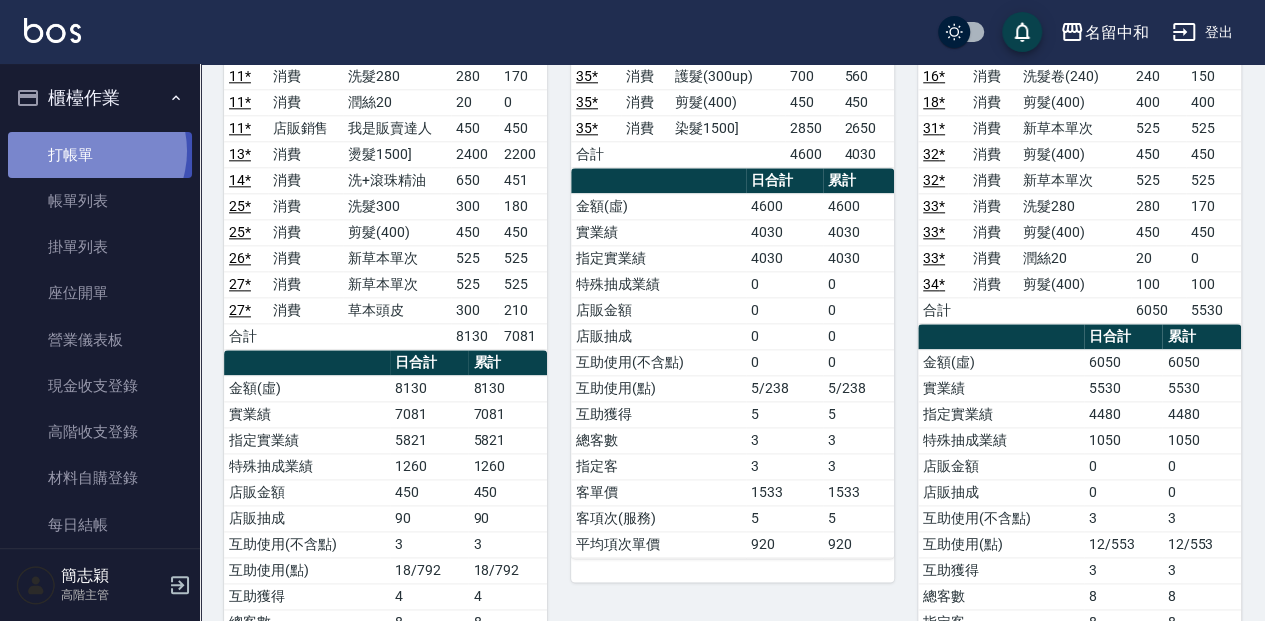 click on "打帳單" at bounding box center (100, 155) 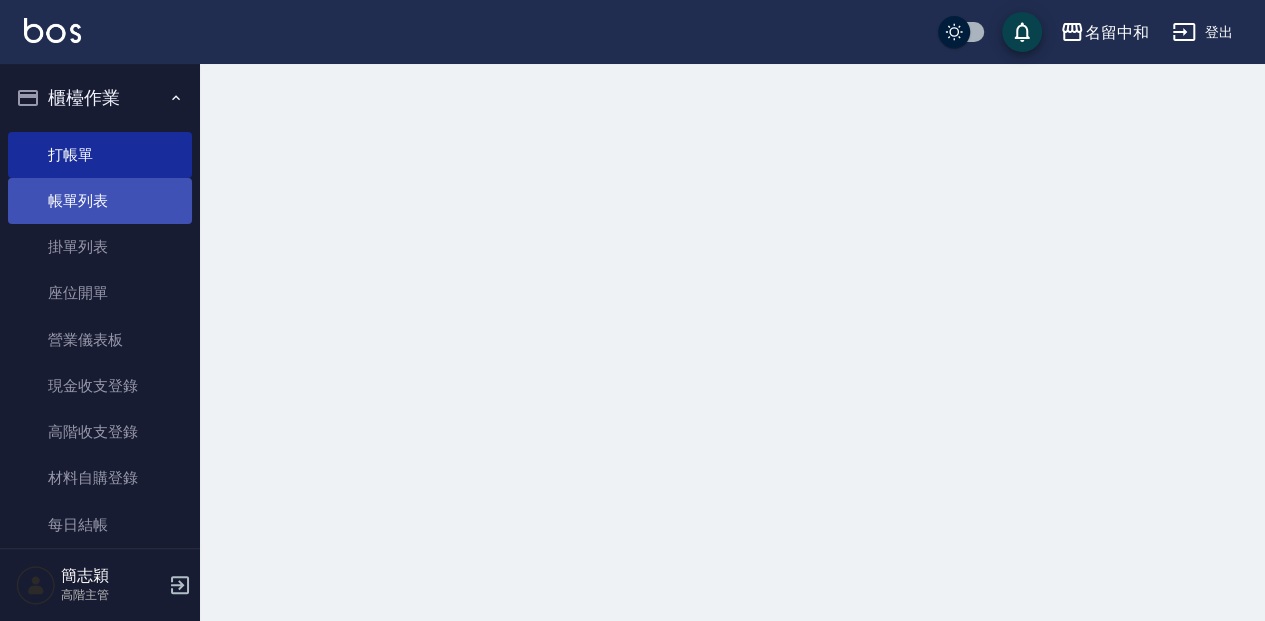 scroll, scrollTop: 0, scrollLeft: 0, axis: both 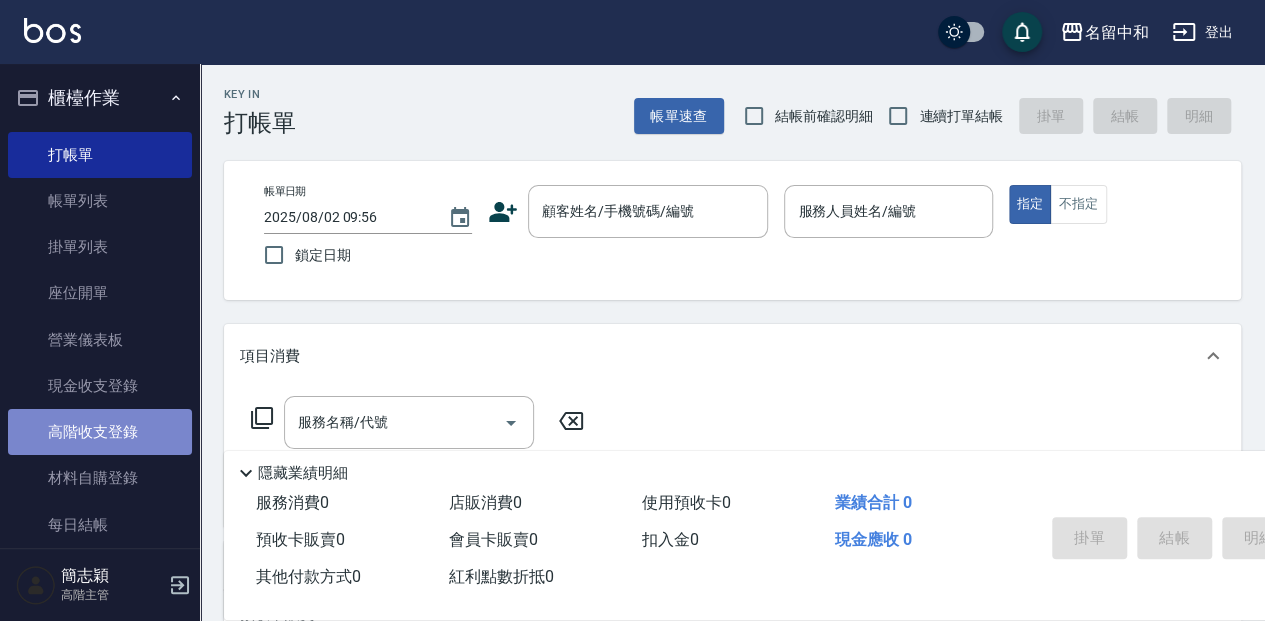 click on "高階收支登錄" at bounding box center (100, 432) 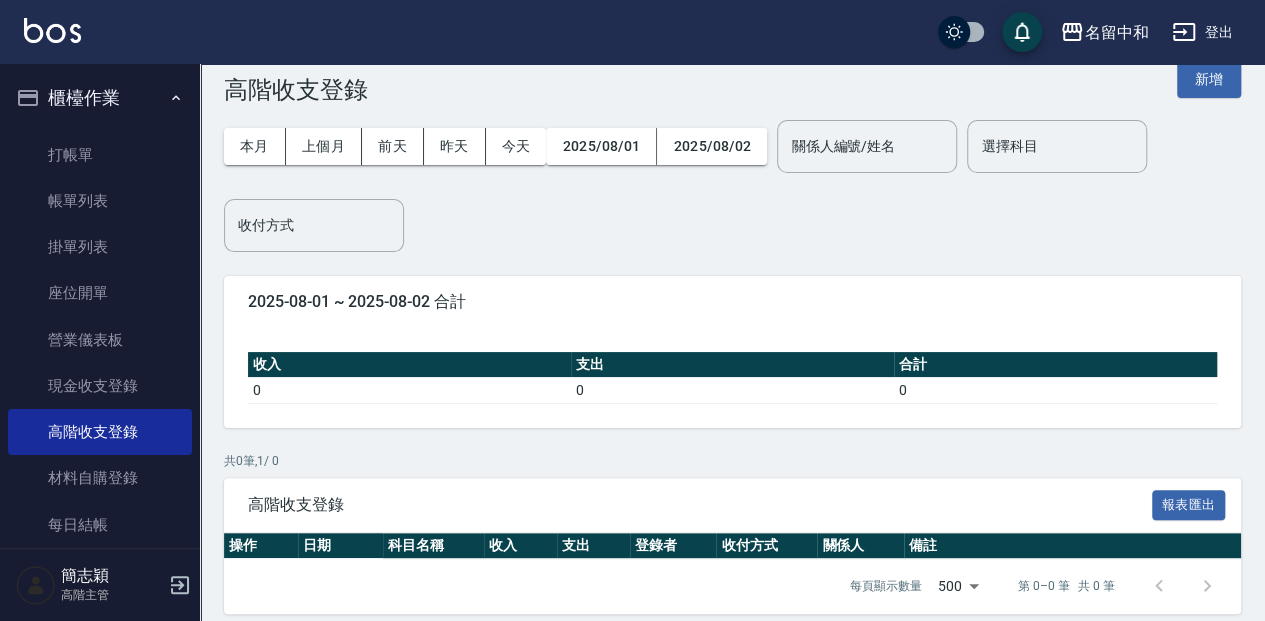 scroll, scrollTop: 48, scrollLeft: 0, axis: vertical 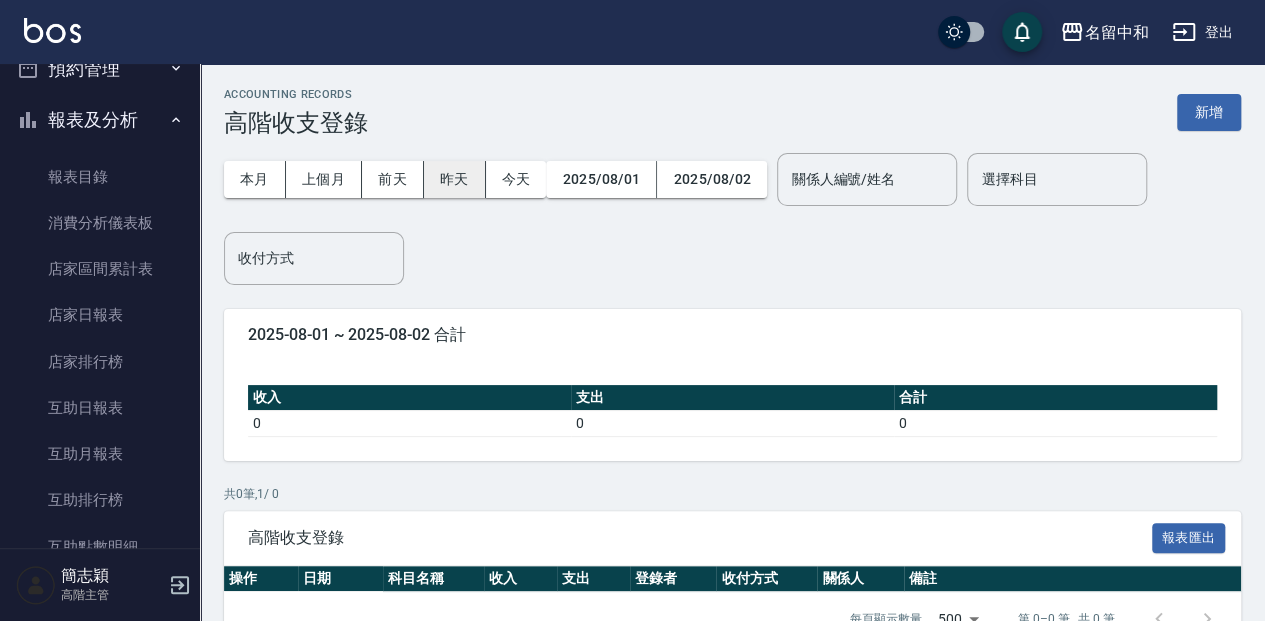 click on "昨天" at bounding box center [455, 179] 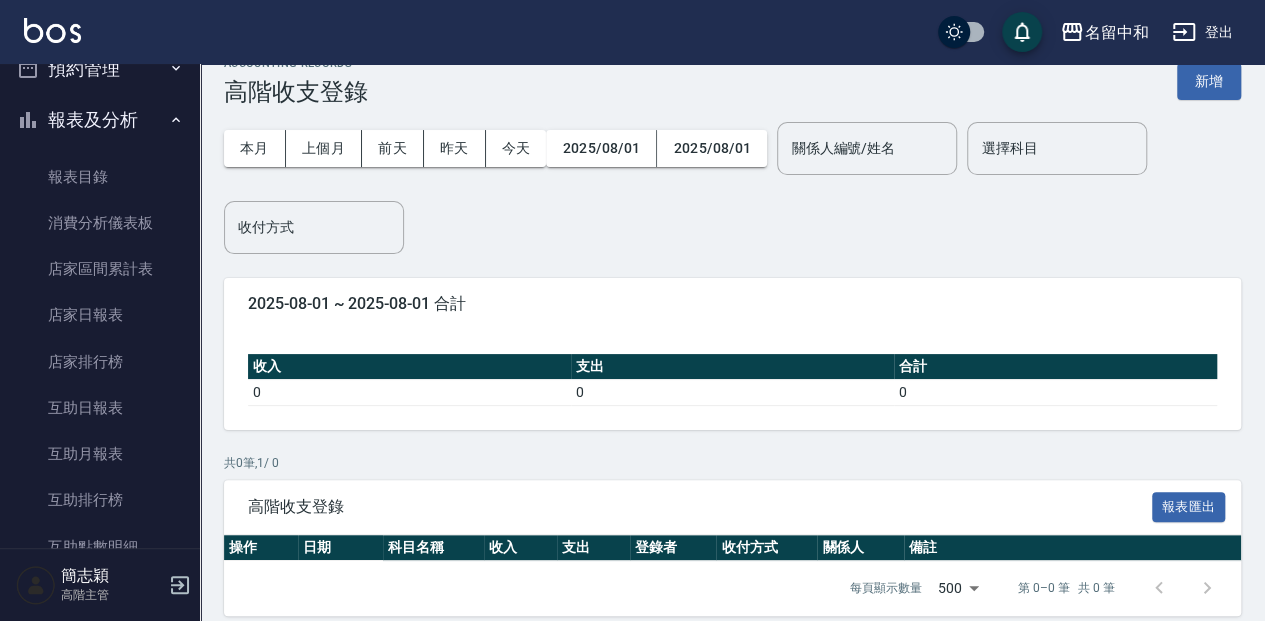 scroll, scrollTop: 48, scrollLeft: 0, axis: vertical 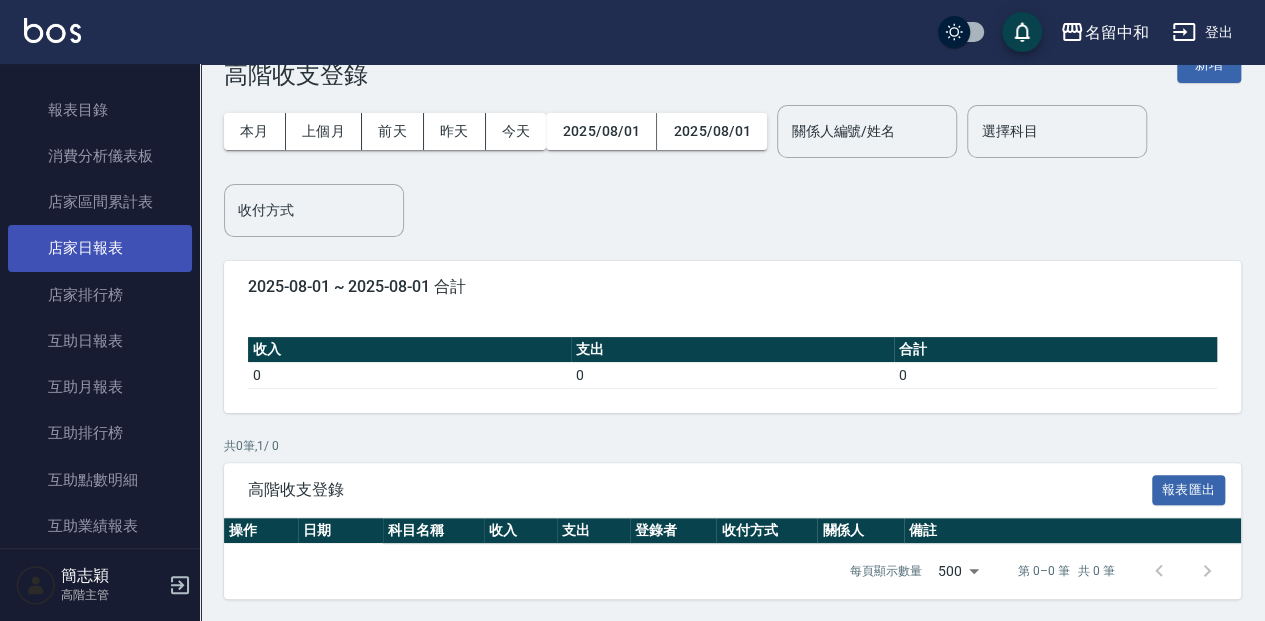 click on "店家日報表" at bounding box center (100, 248) 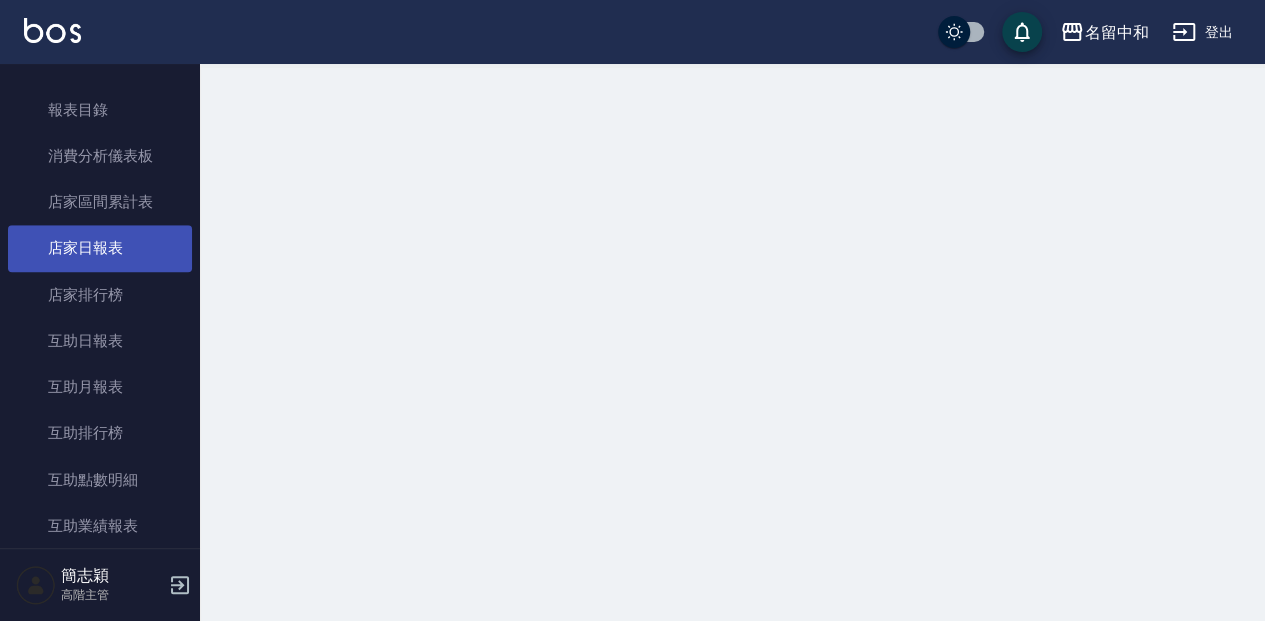 scroll, scrollTop: 0, scrollLeft: 0, axis: both 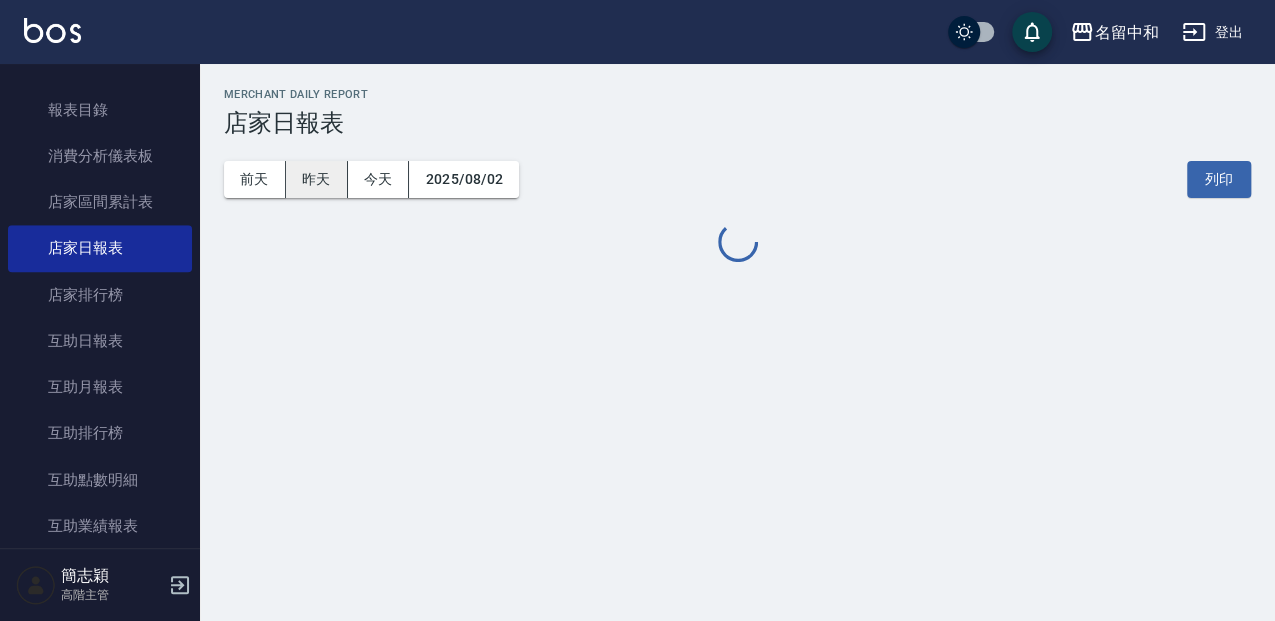 click on "昨天" at bounding box center (317, 179) 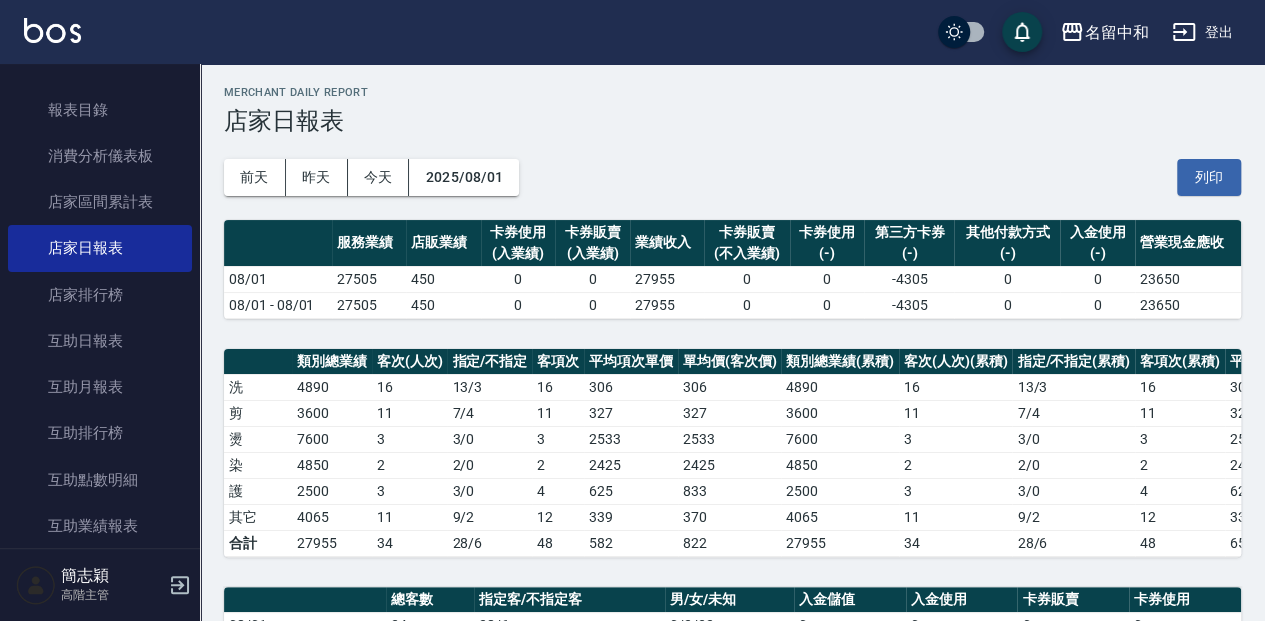 scroll, scrollTop: 0, scrollLeft: 0, axis: both 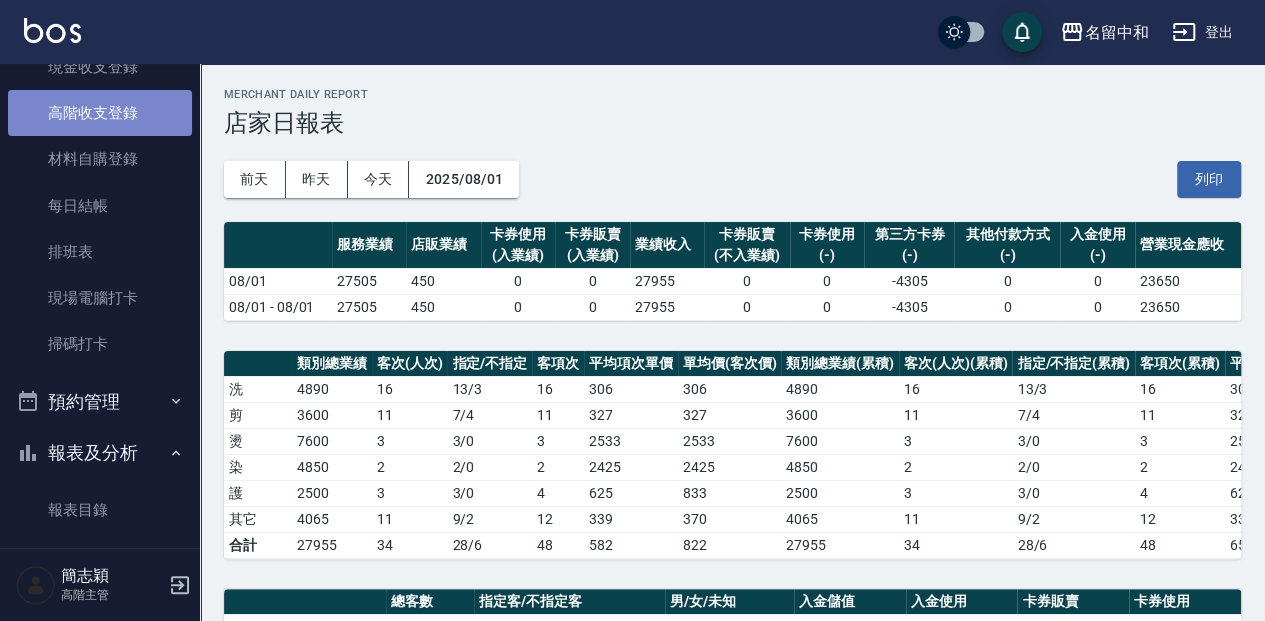 click on "高階收支登錄" at bounding box center [100, 113] 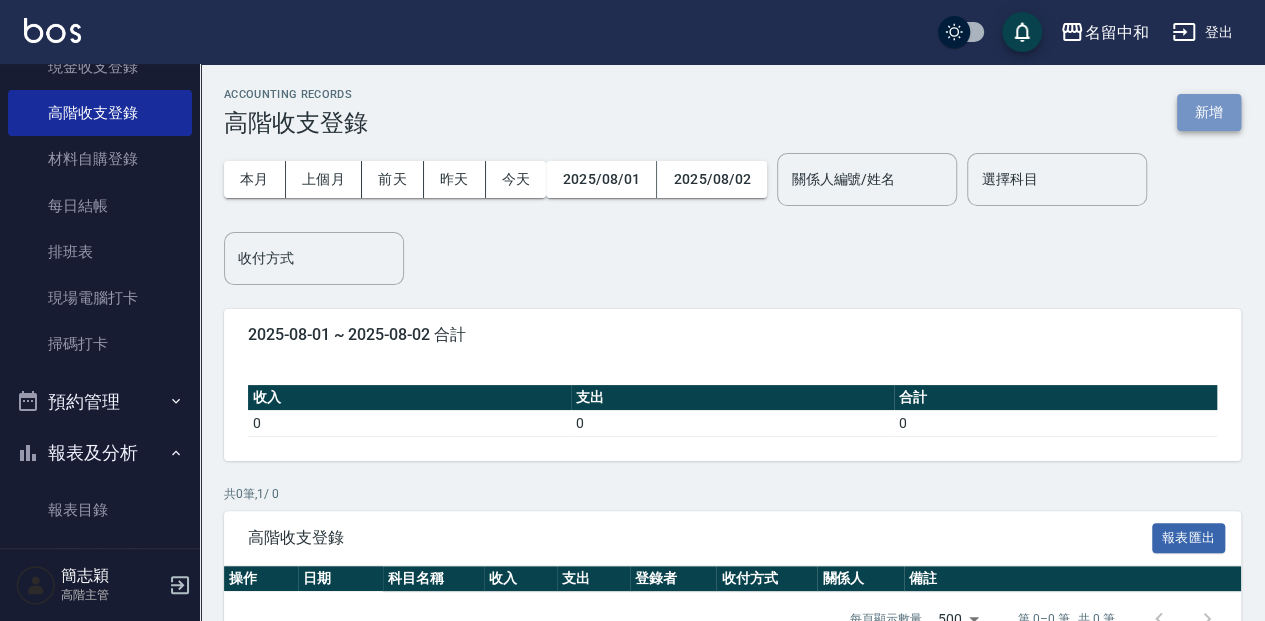 click on "新增" at bounding box center [1209, 112] 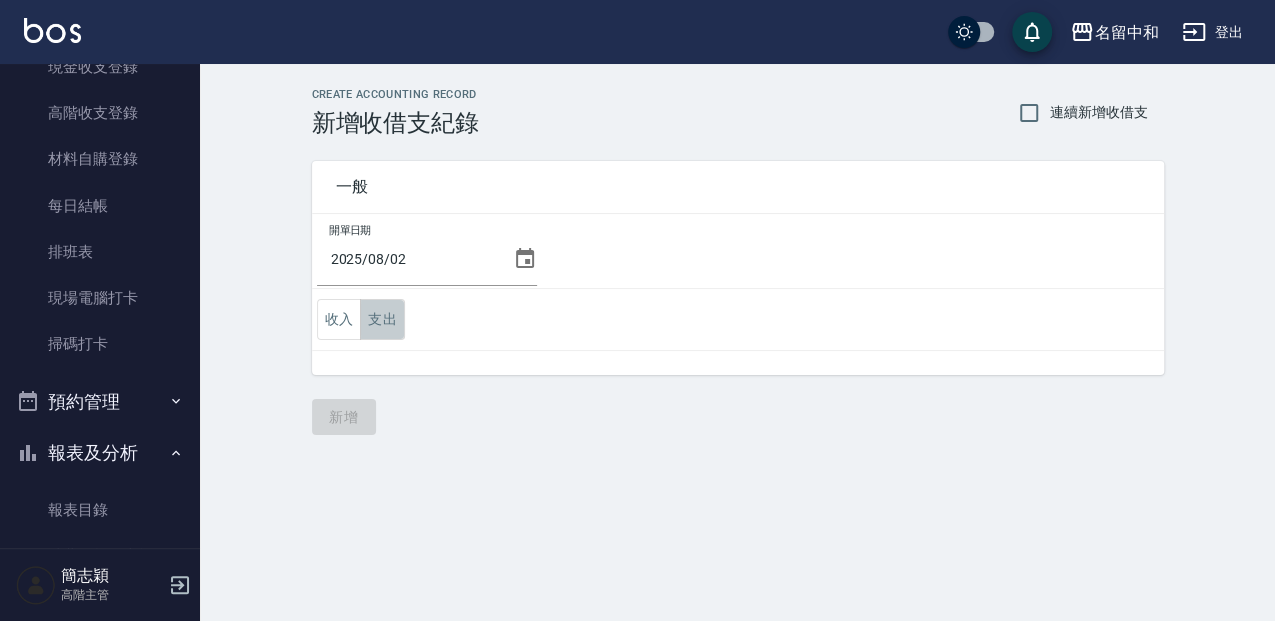 click on "支出" at bounding box center [382, 319] 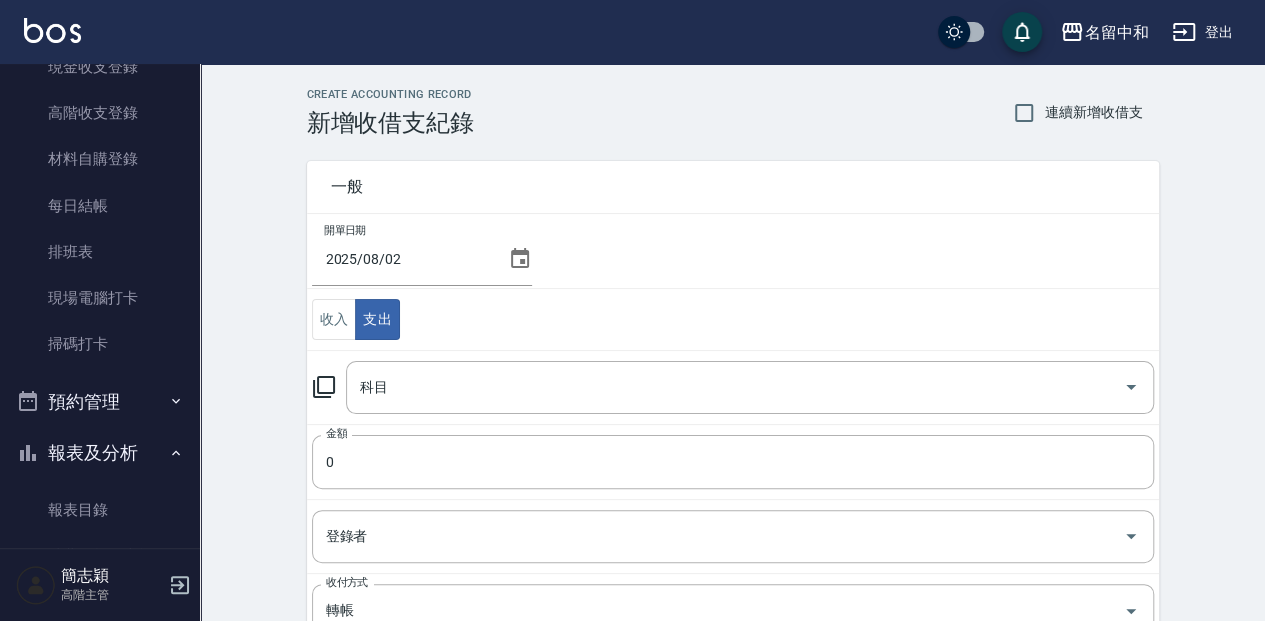 click 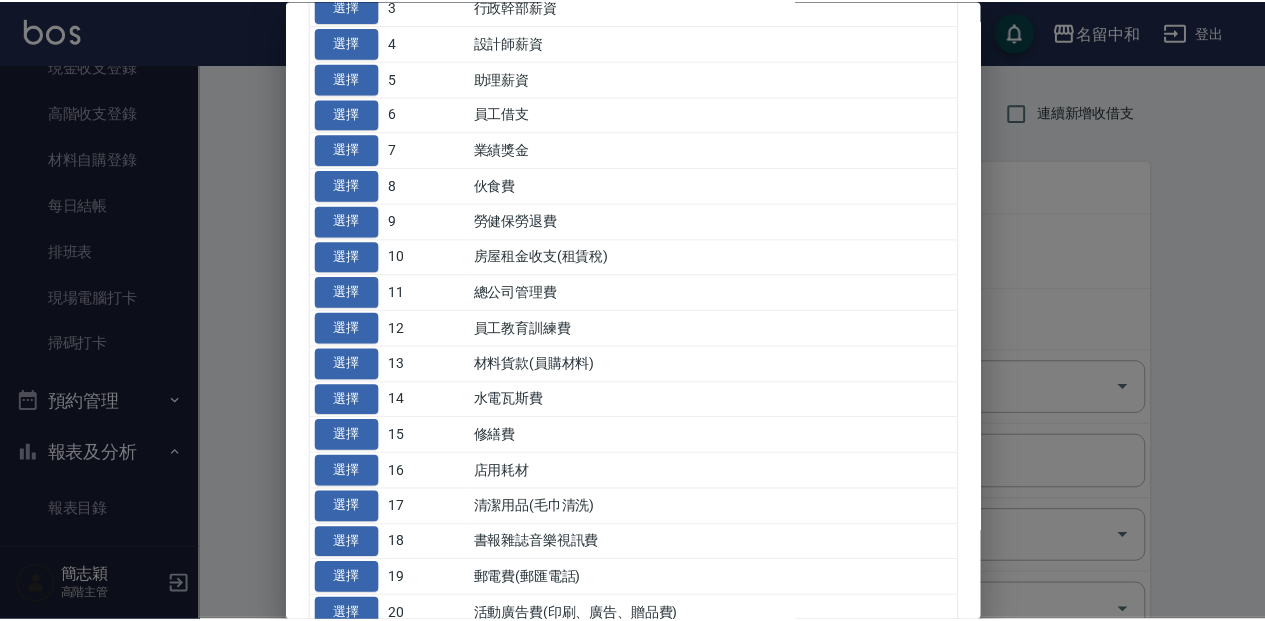 scroll, scrollTop: 266, scrollLeft: 0, axis: vertical 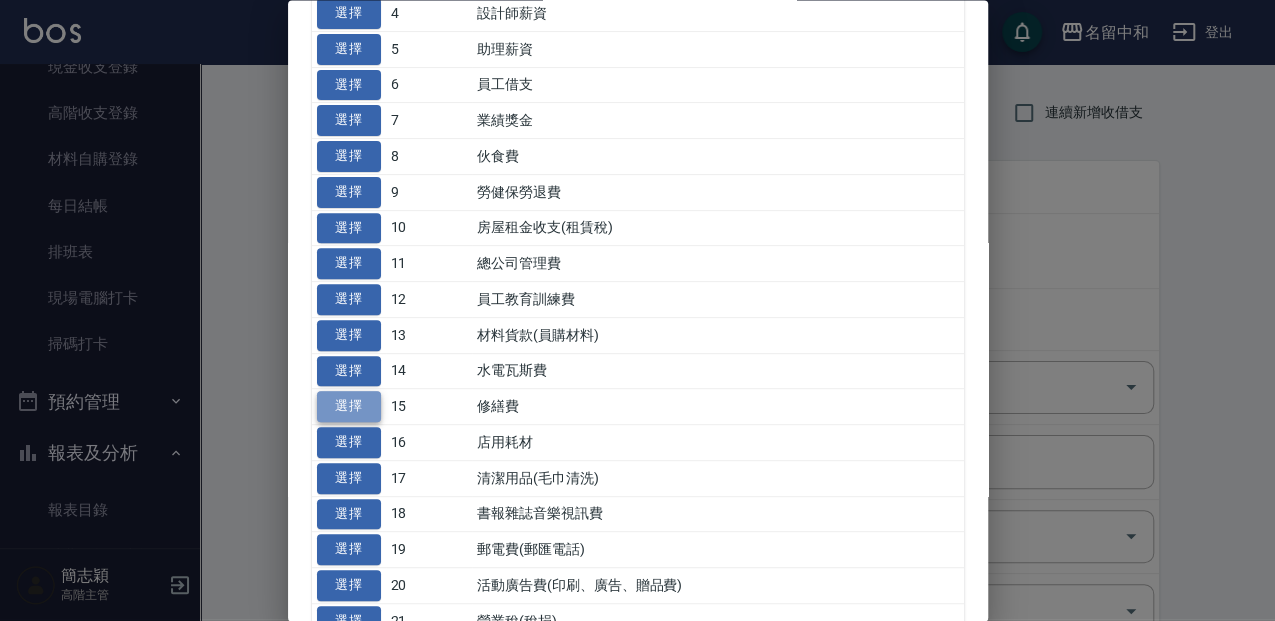 click on "選擇" at bounding box center (349, 407) 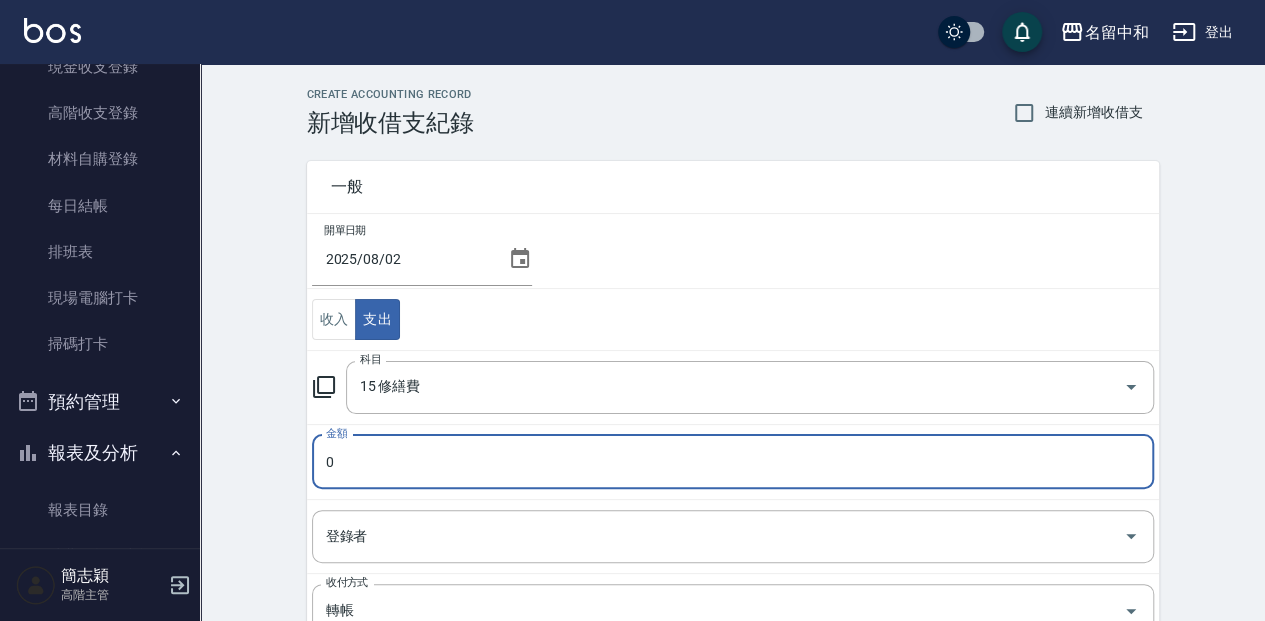 click on "0" at bounding box center [733, 462] 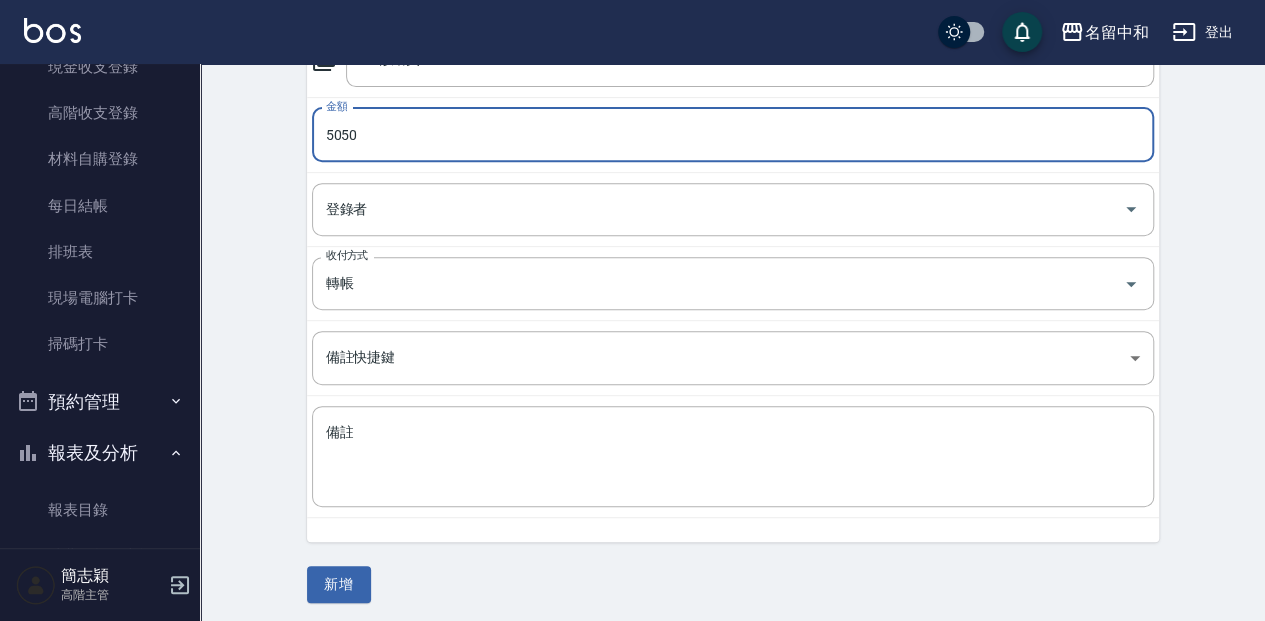 scroll, scrollTop: 328, scrollLeft: 0, axis: vertical 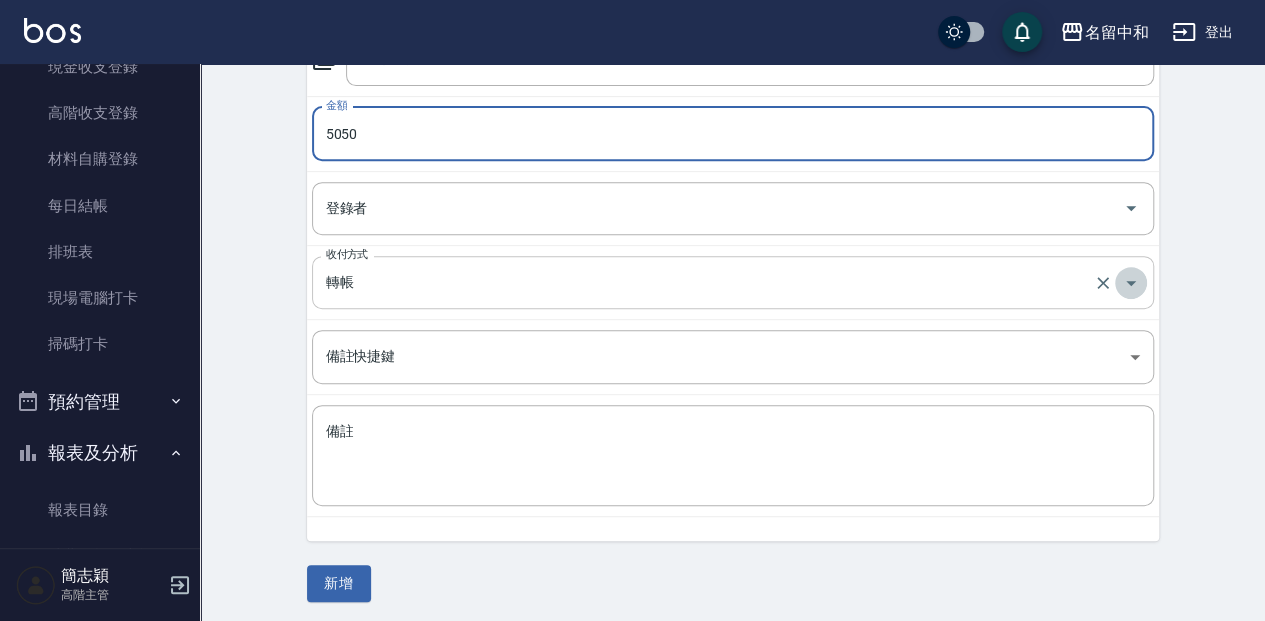 click 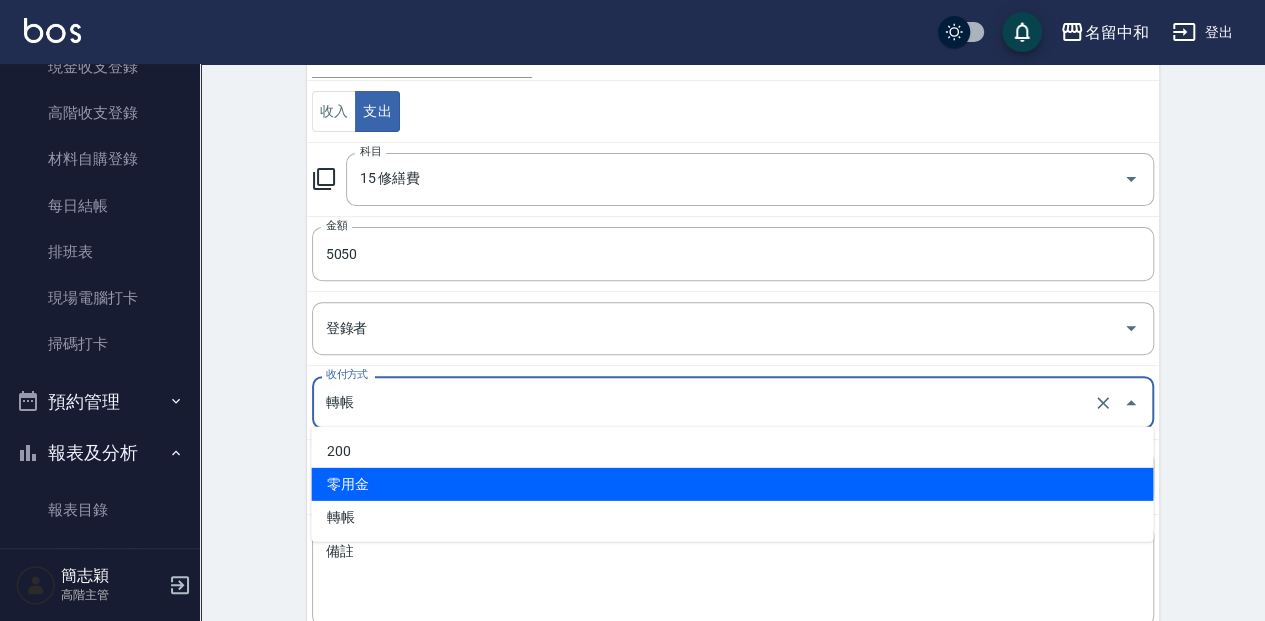 scroll, scrollTop: 195, scrollLeft: 0, axis: vertical 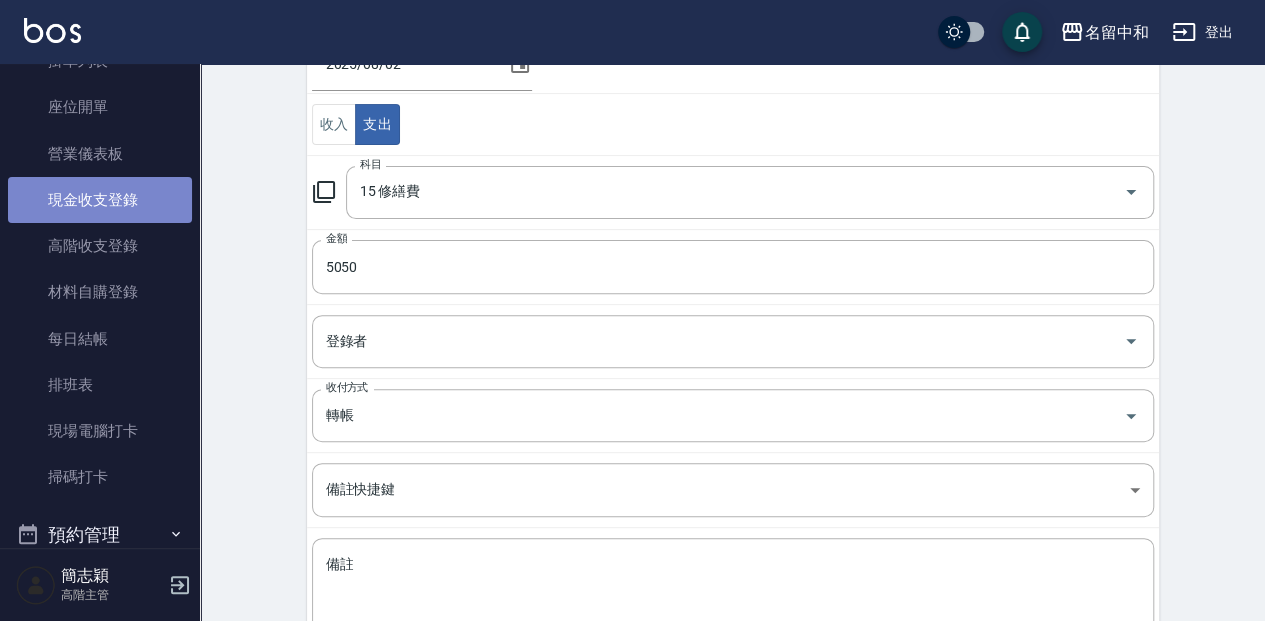 click on "現金收支登錄" at bounding box center [100, 200] 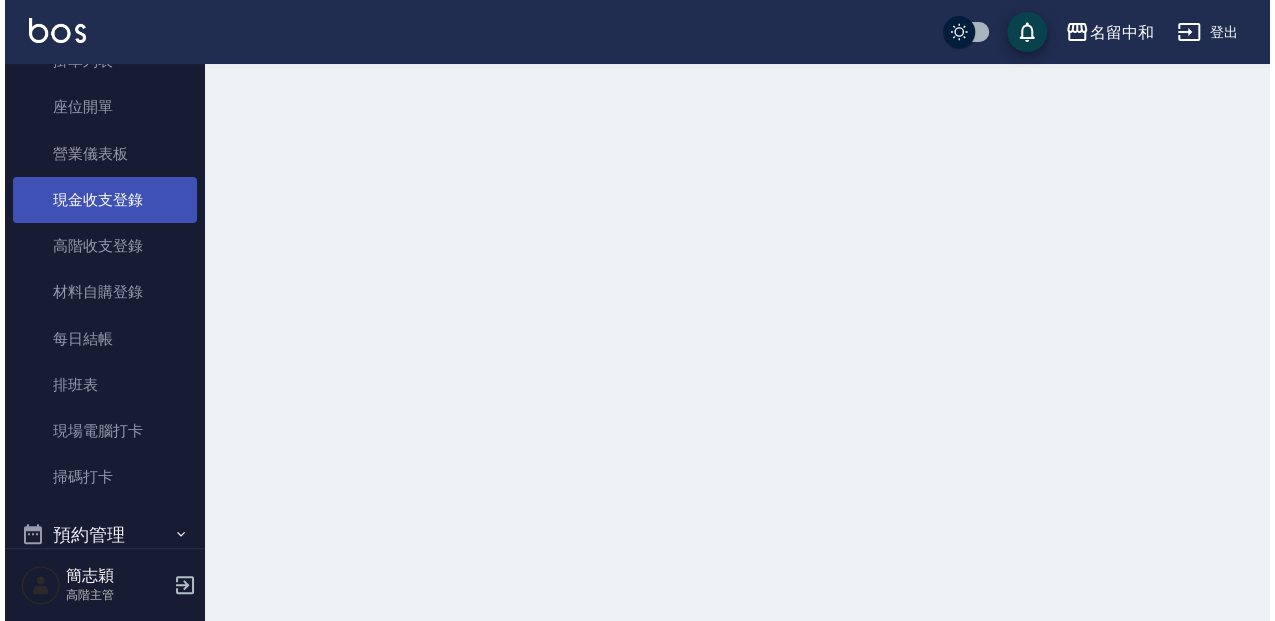 scroll, scrollTop: 0, scrollLeft: 0, axis: both 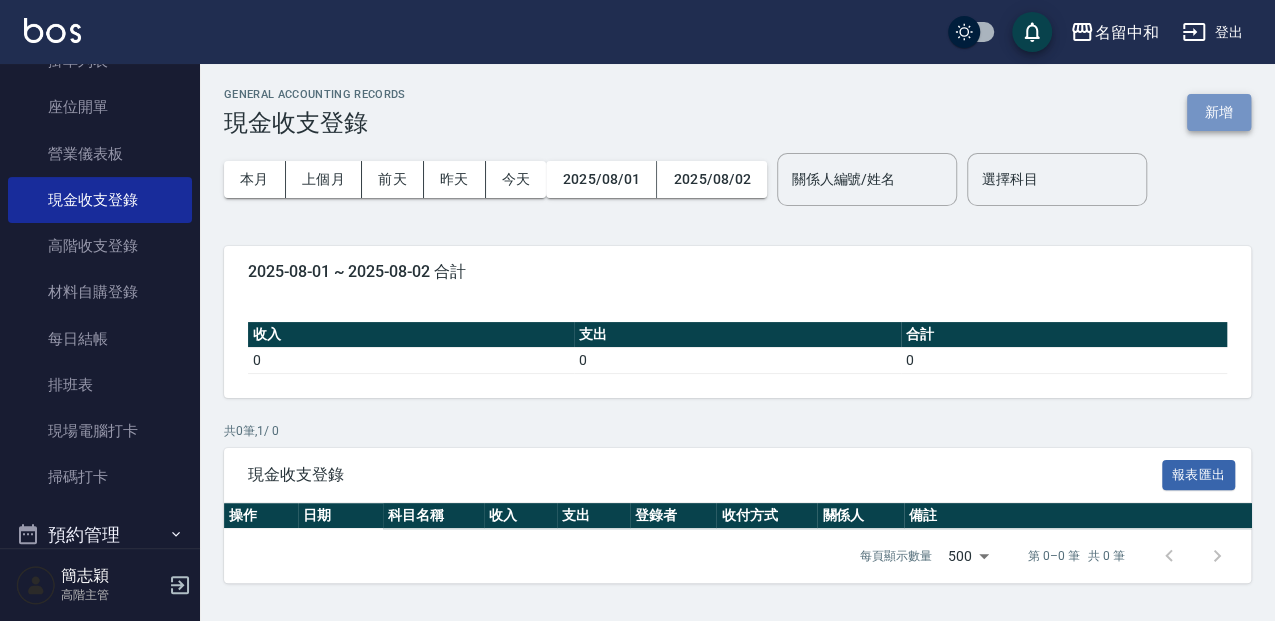 click on "新增" at bounding box center (1219, 112) 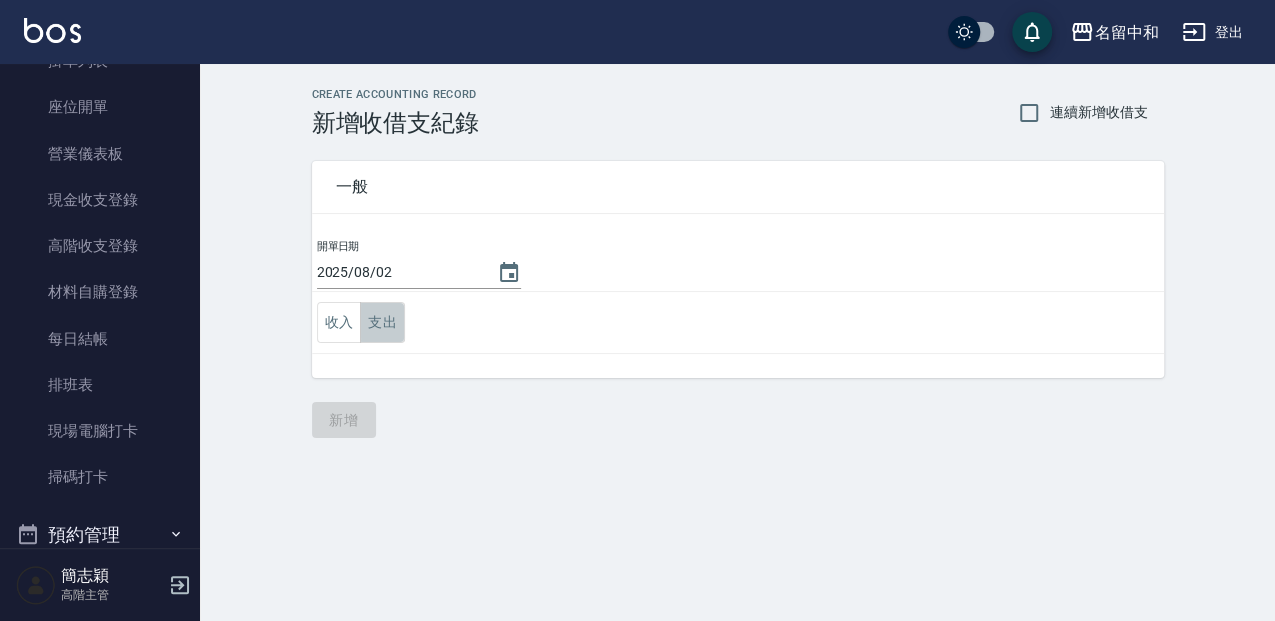 click on "支出" at bounding box center [382, 322] 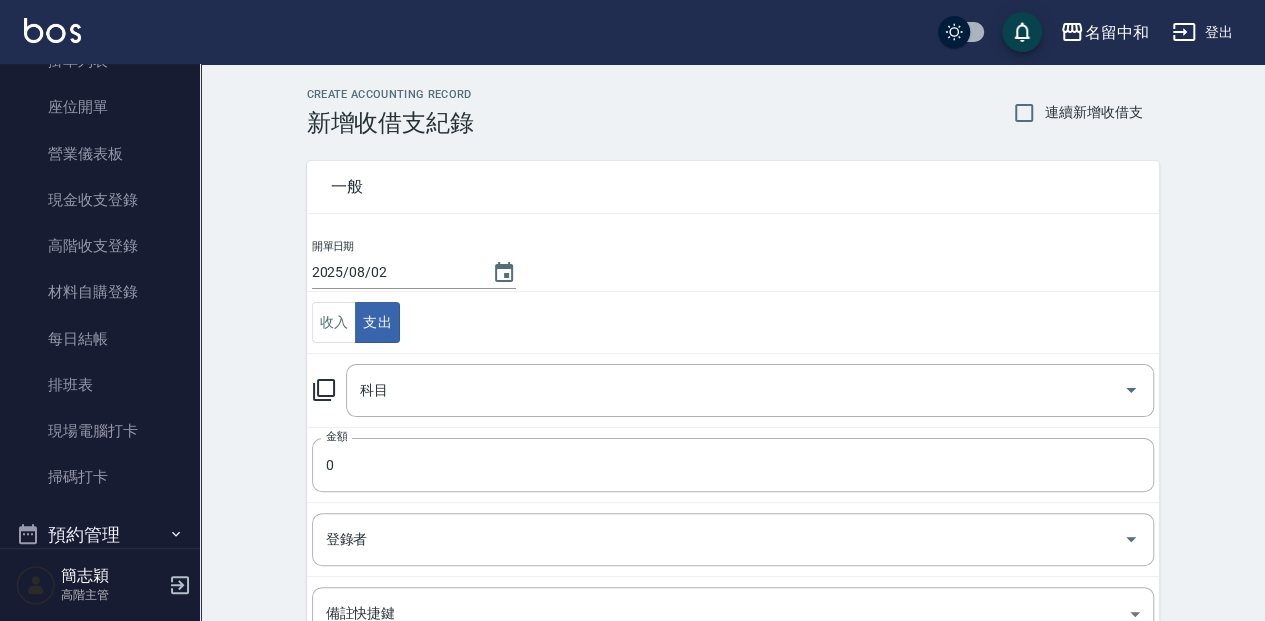 click 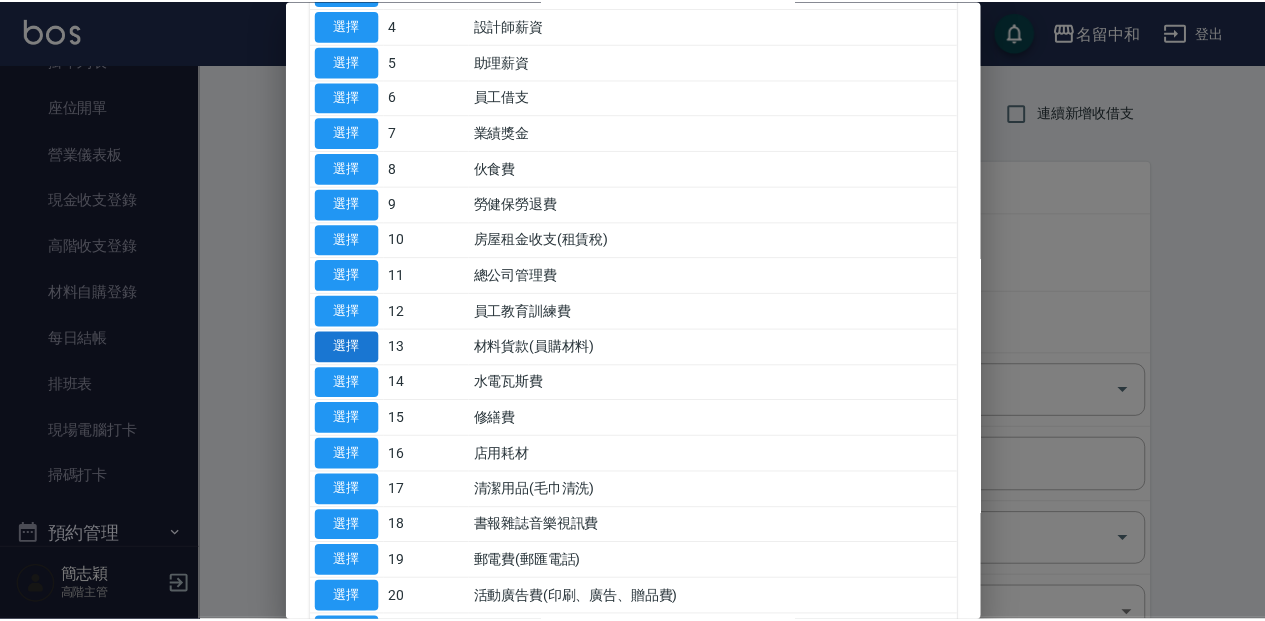 scroll, scrollTop: 266, scrollLeft: 0, axis: vertical 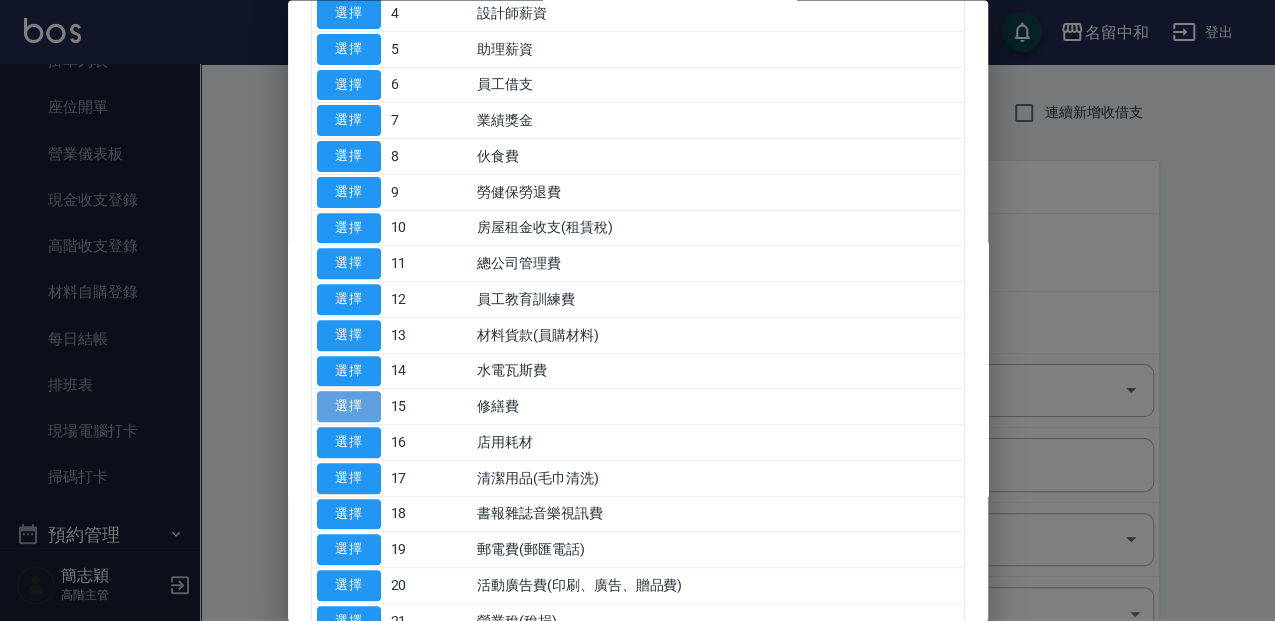 click on "選擇" at bounding box center [349, 407] 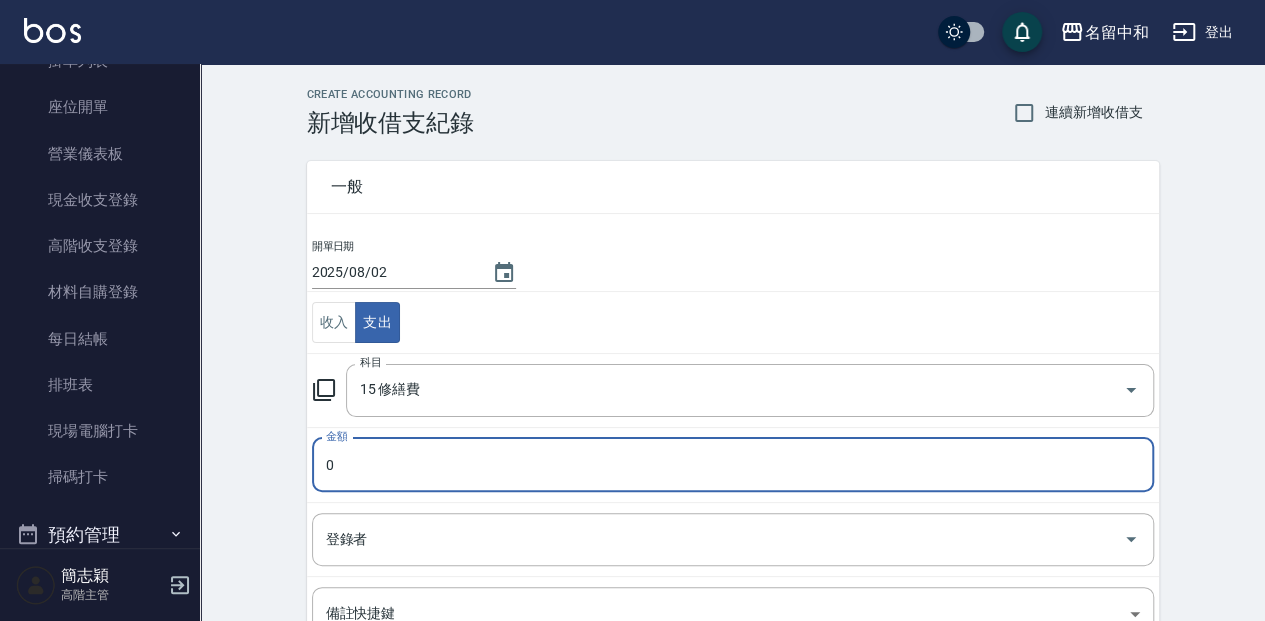 click on "0" at bounding box center (733, 465) 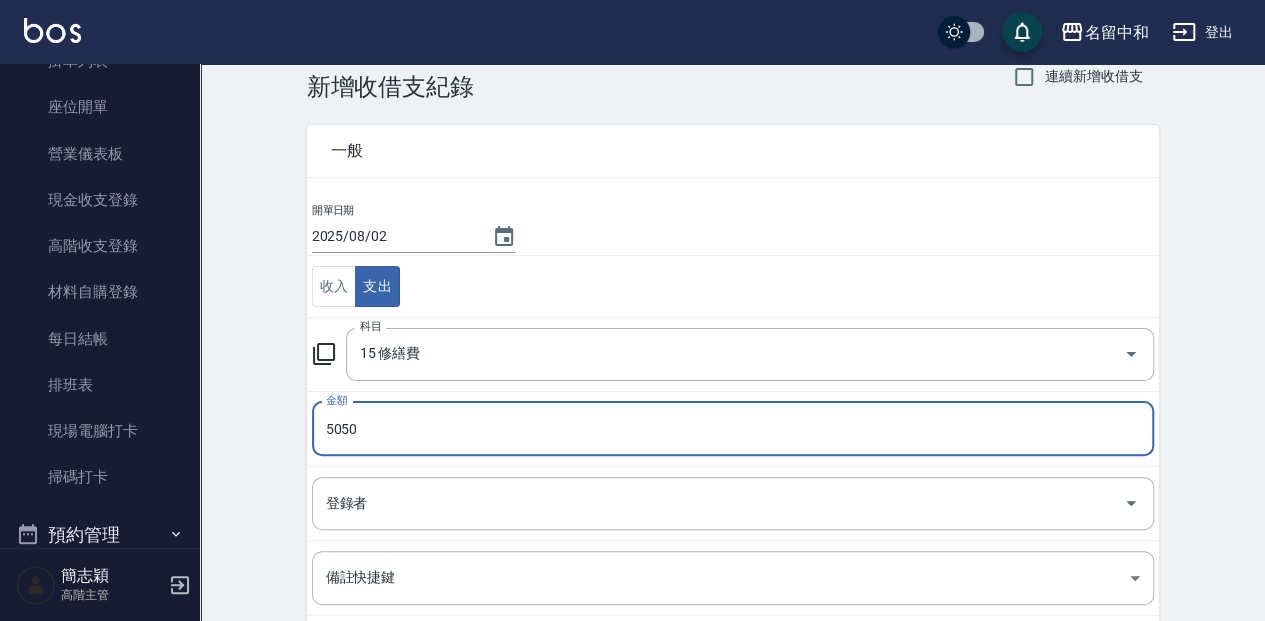 type on "5050" 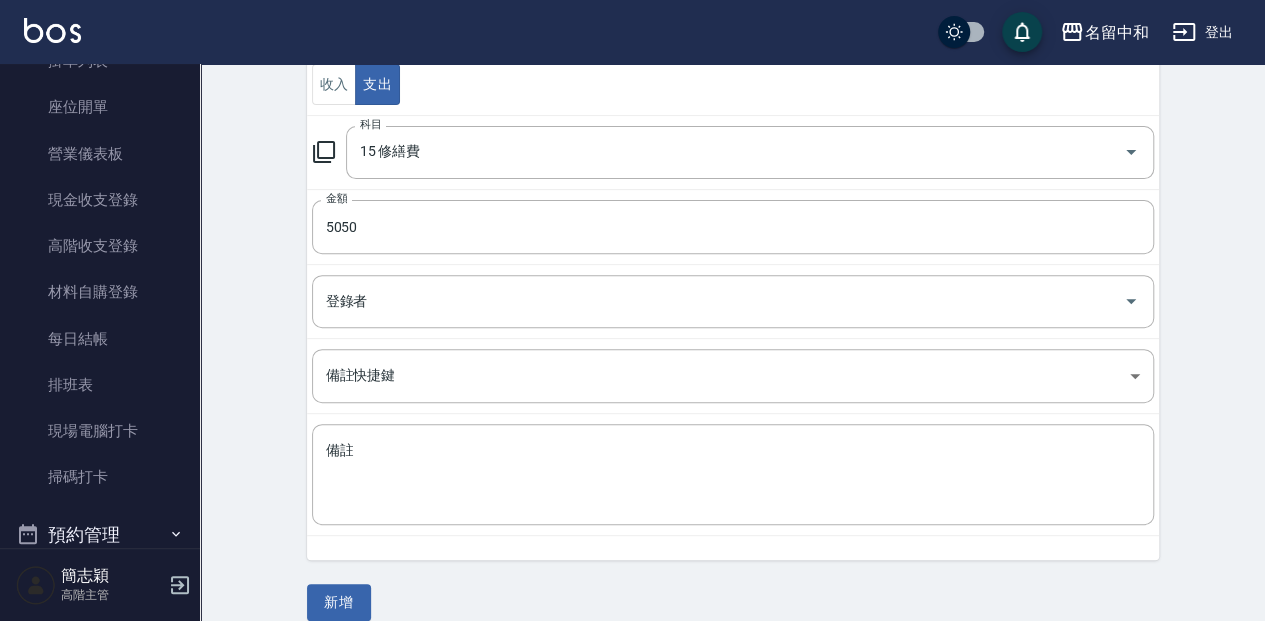 scroll, scrollTop: 258, scrollLeft: 0, axis: vertical 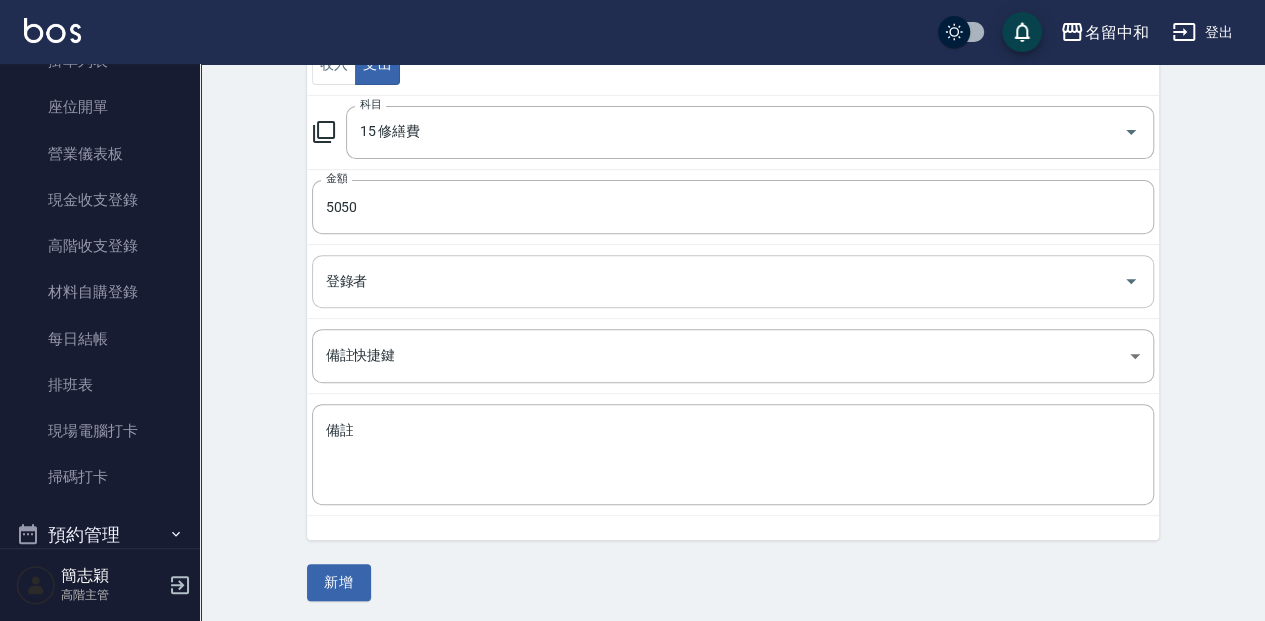click 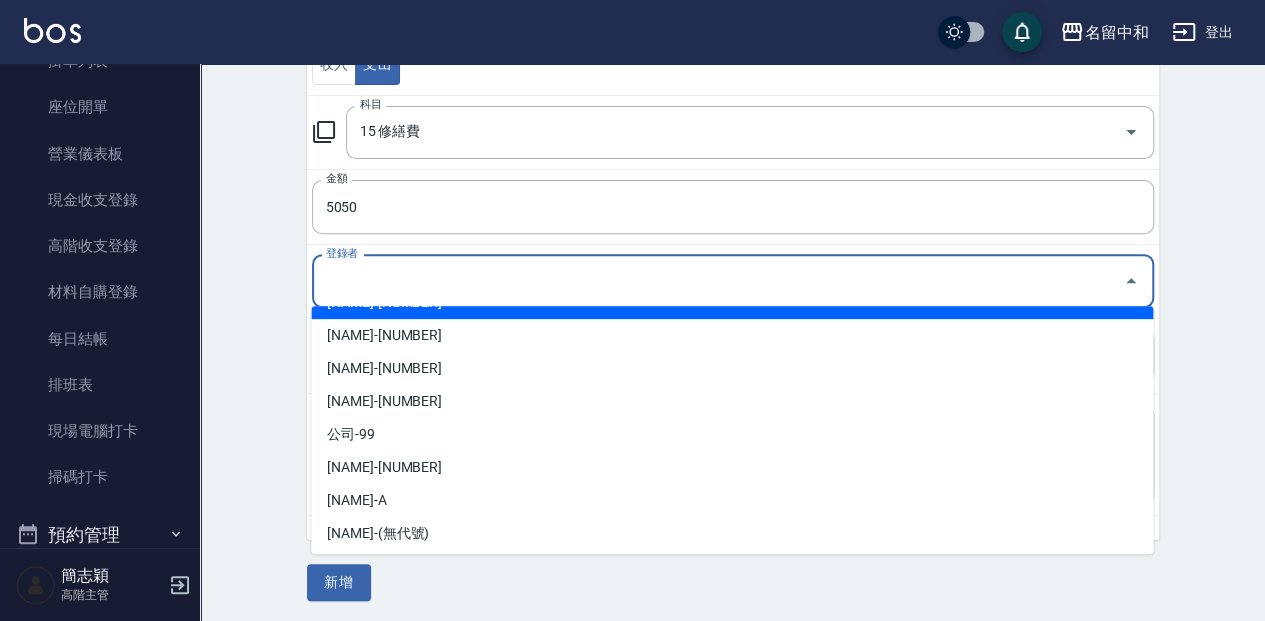 scroll, scrollTop: 427, scrollLeft: 0, axis: vertical 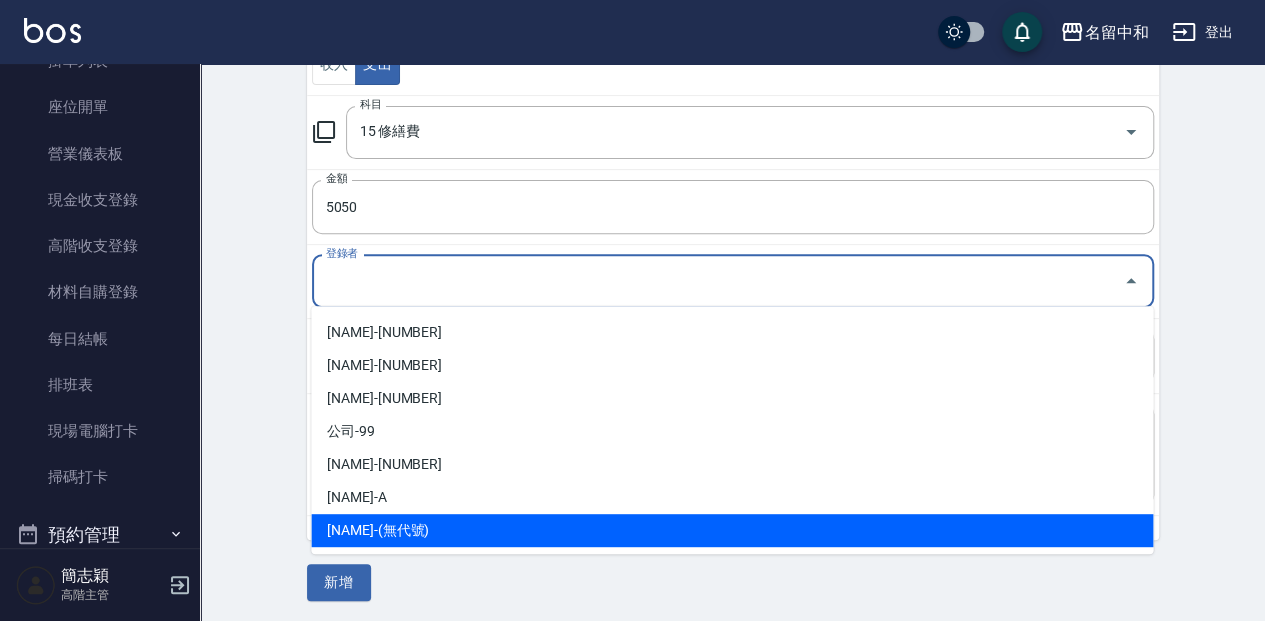 click on "簡福將-(無代號)" at bounding box center (732, 530) 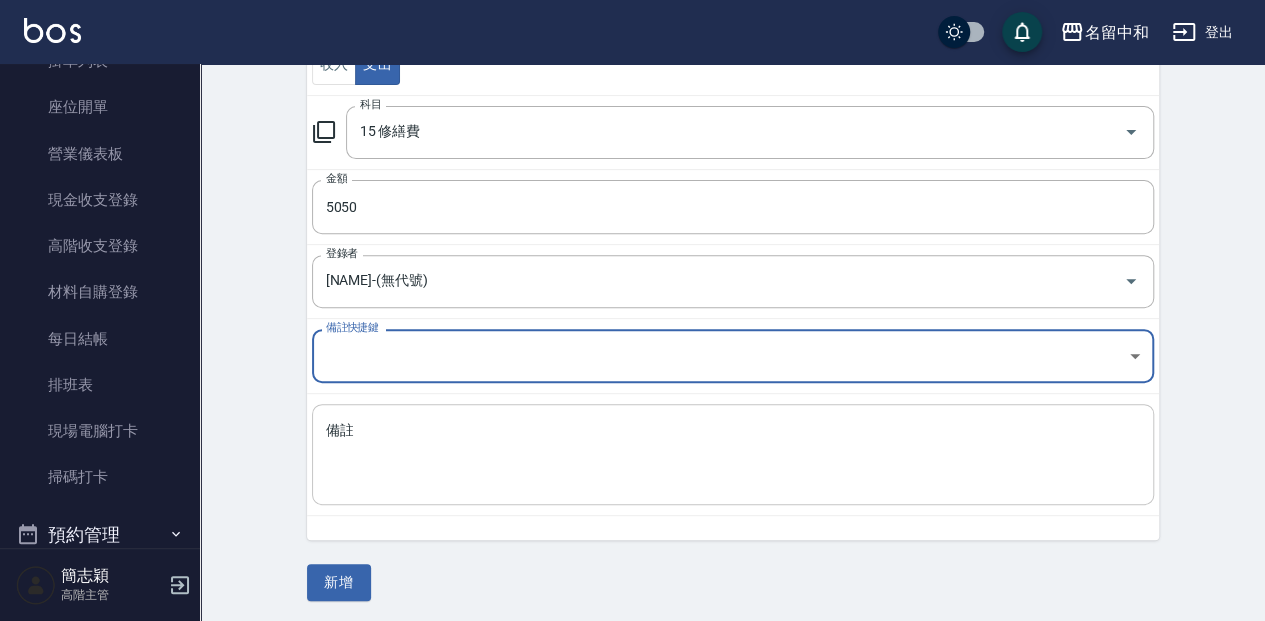 click on "備註" at bounding box center [733, 455] 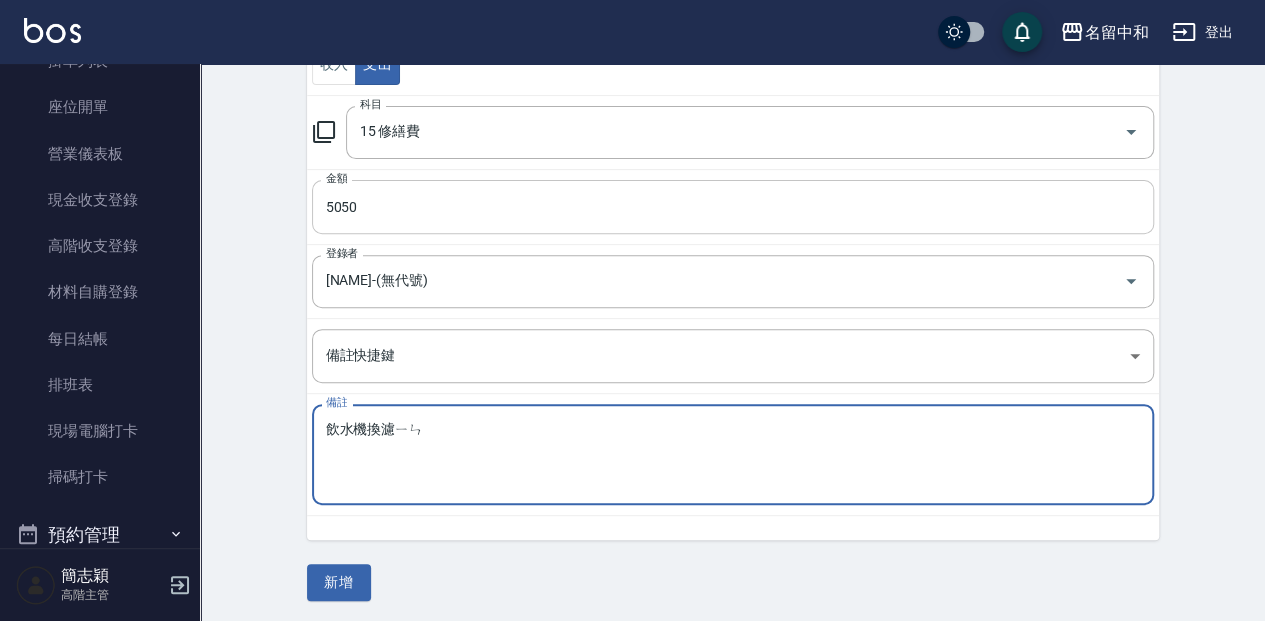 type on "飲水機換濾因" 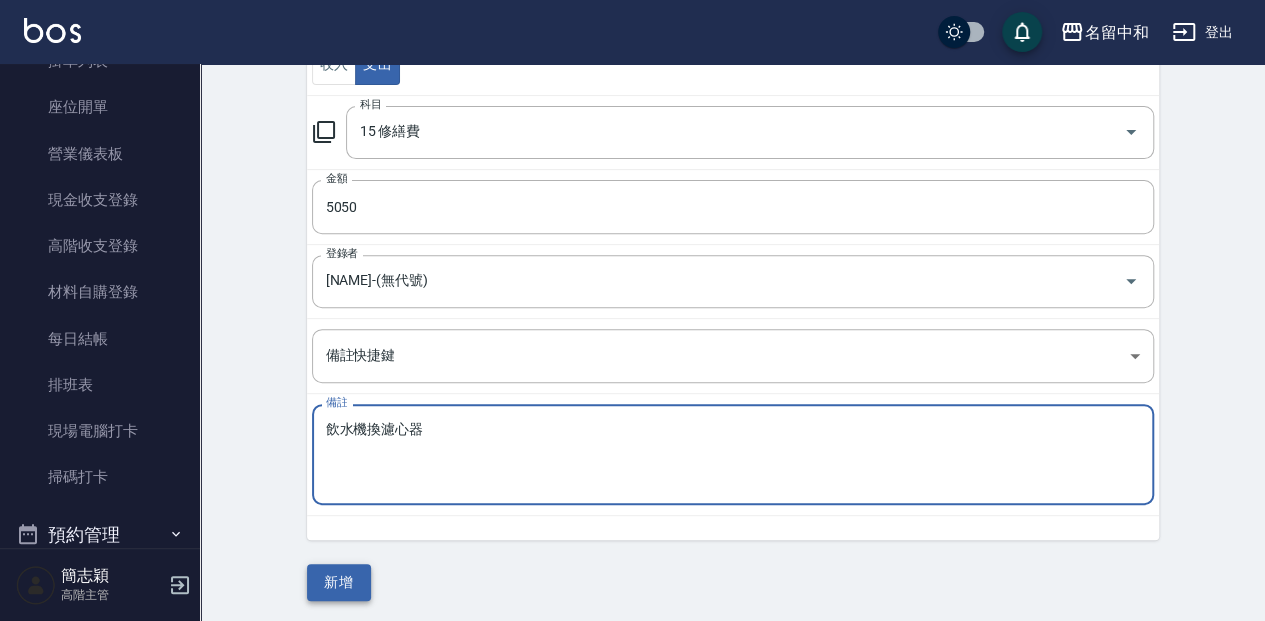 type on "飲水機換濾心器" 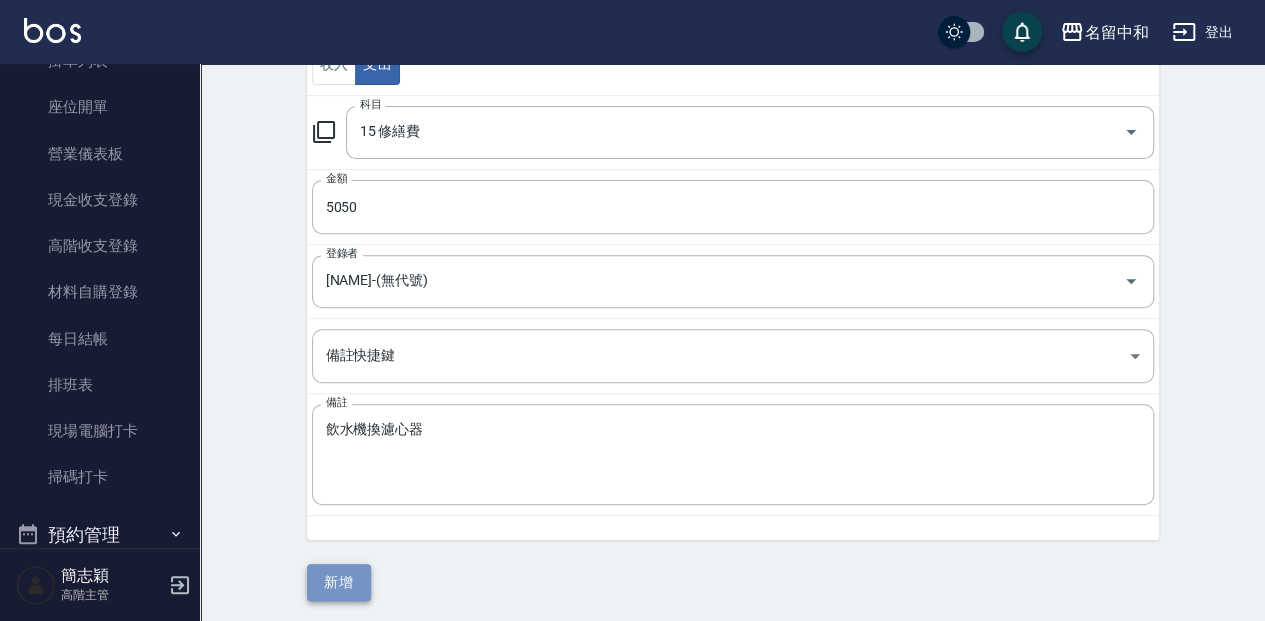 click on "新增" at bounding box center (339, 582) 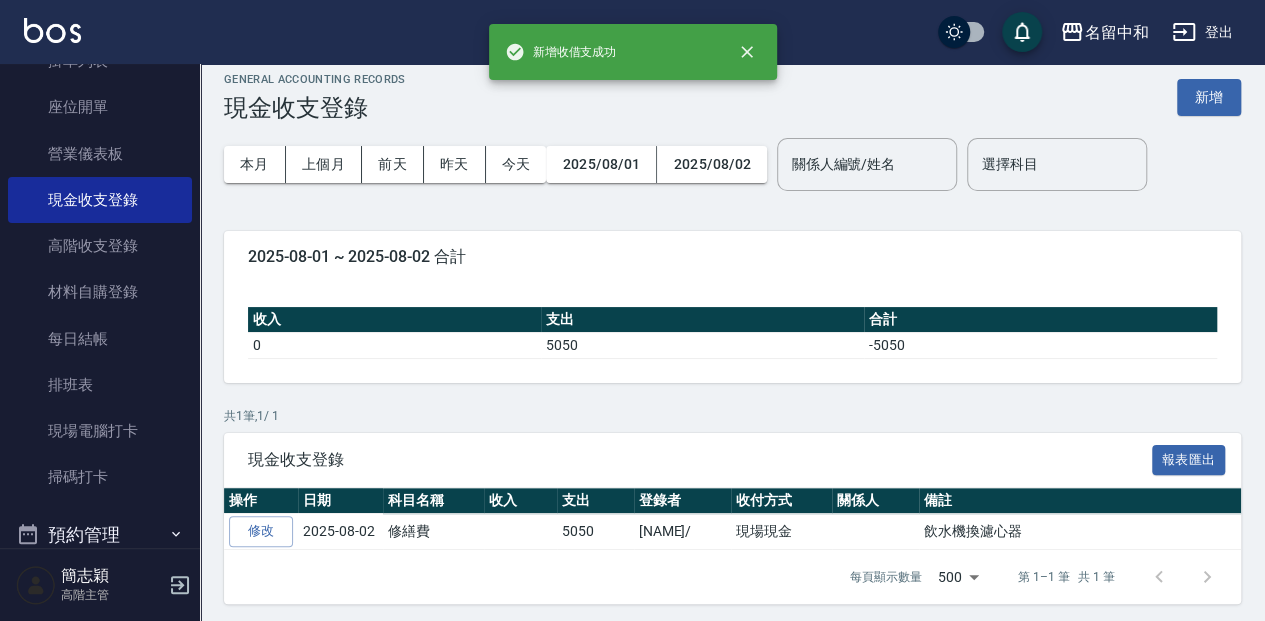scroll, scrollTop: 19, scrollLeft: 0, axis: vertical 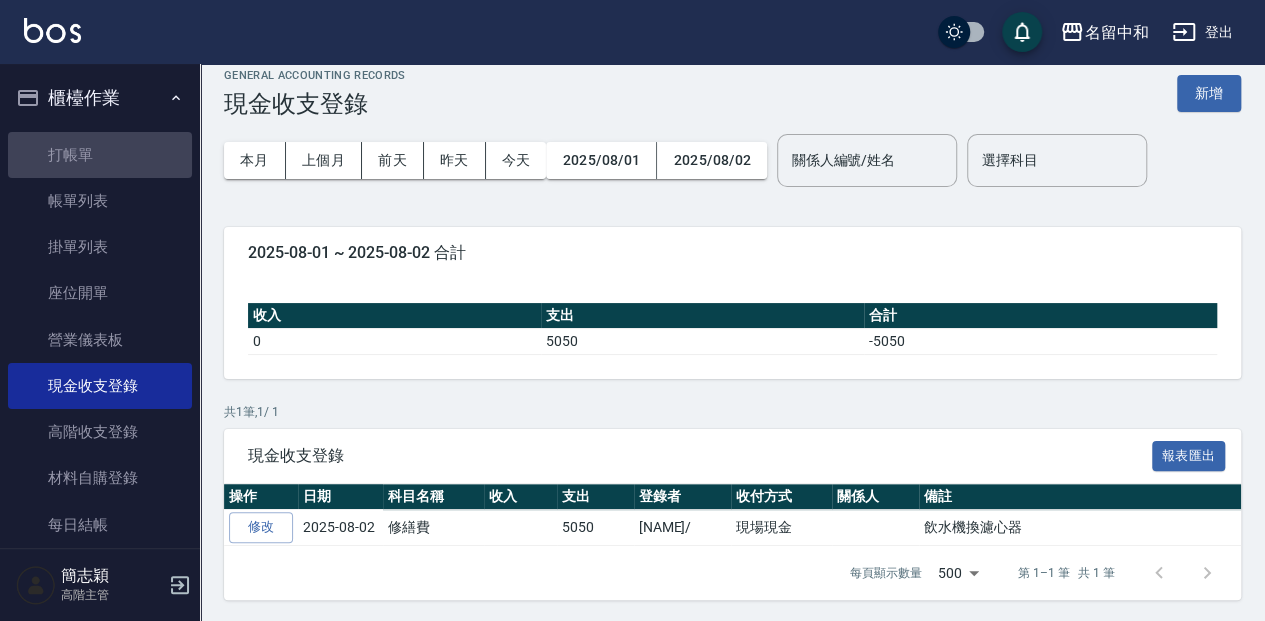 drag, startPoint x: 164, startPoint y: 148, endPoint x: 227, endPoint y: 172, distance: 67.41662 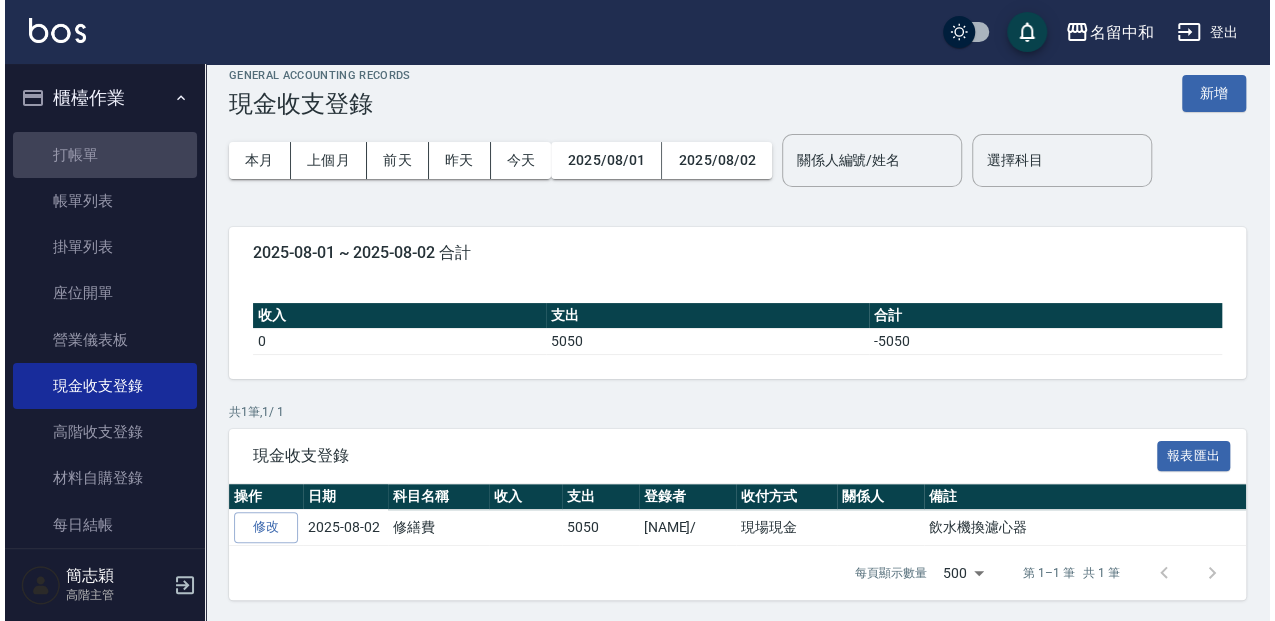 scroll, scrollTop: 0, scrollLeft: 0, axis: both 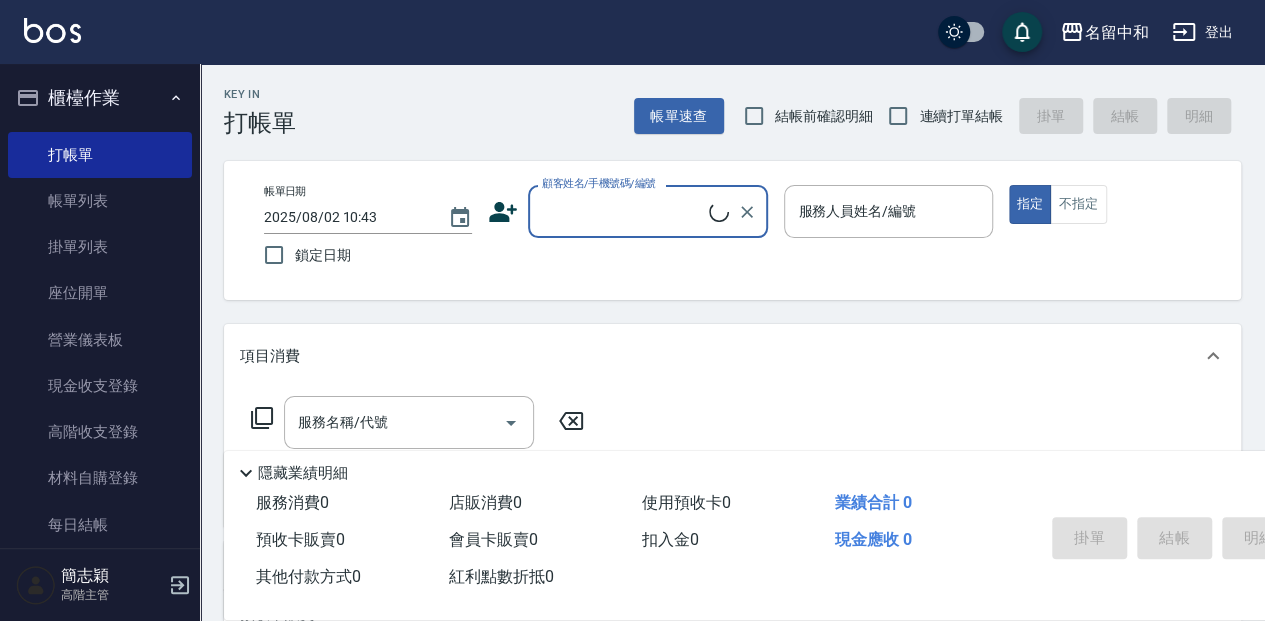 click on "帳單日期 2025/08/02 10:43 鎖定日期 顧客姓名/手機號碼/編號 顧客姓名/手機號碼/編號 服務人員姓名/編號 服務人員姓名/編號 指定 不指定" at bounding box center [732, 230] 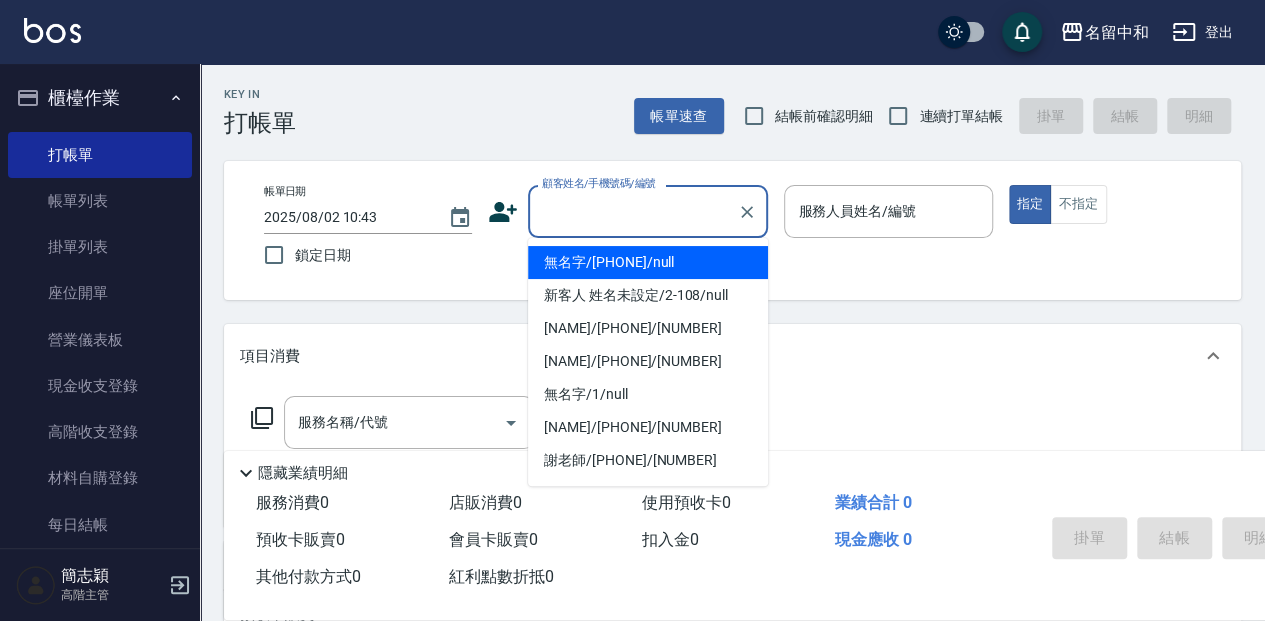 click on "顧客姓名/手機號碼/編號" at bounding box center (633, 211) 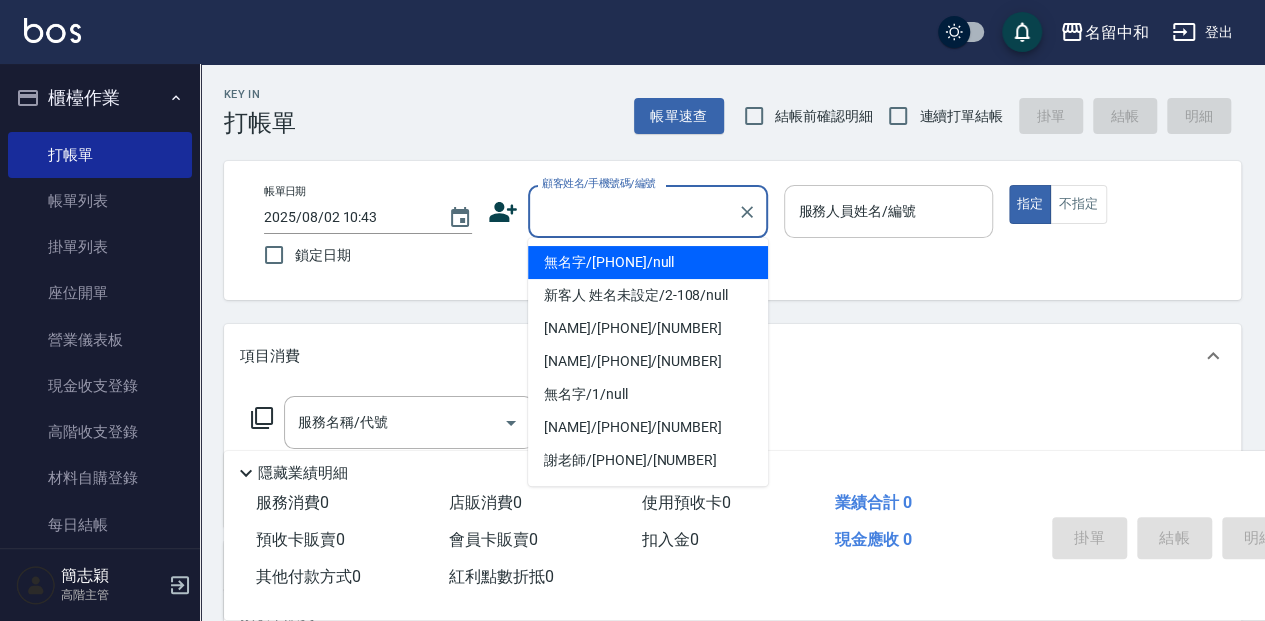 drag, startPoint x: 596, startPoint y: 250, endPoint x: 958, endPoint y: 191, distance: 366.7765 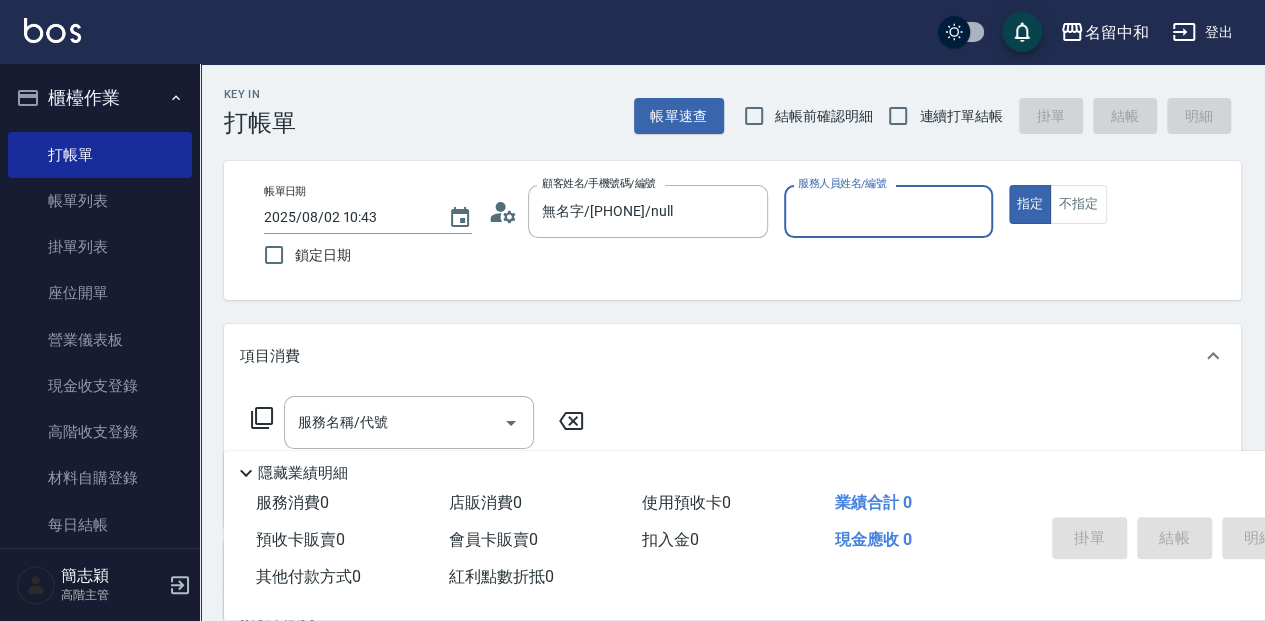 click on "服務人員姓名/編號" at bounding box center (888, 211) 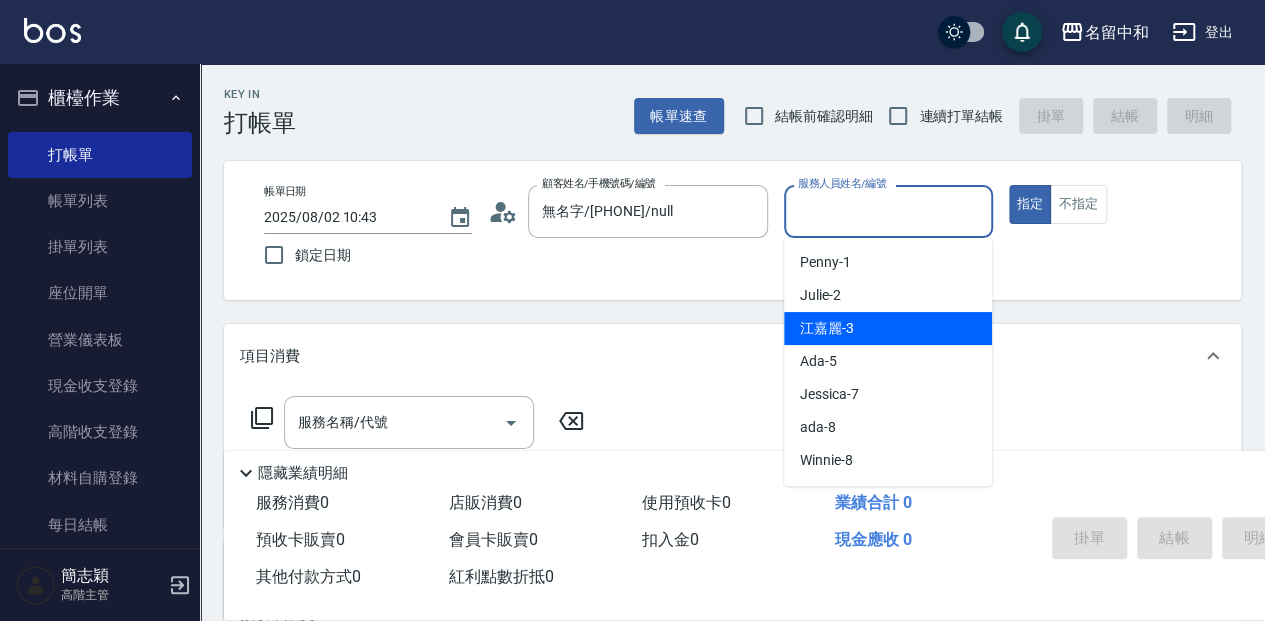 drag, startPoint x: 906, startPoint y: 316, endPoint x: 948, endPoint y: 251, distance: 77.388626 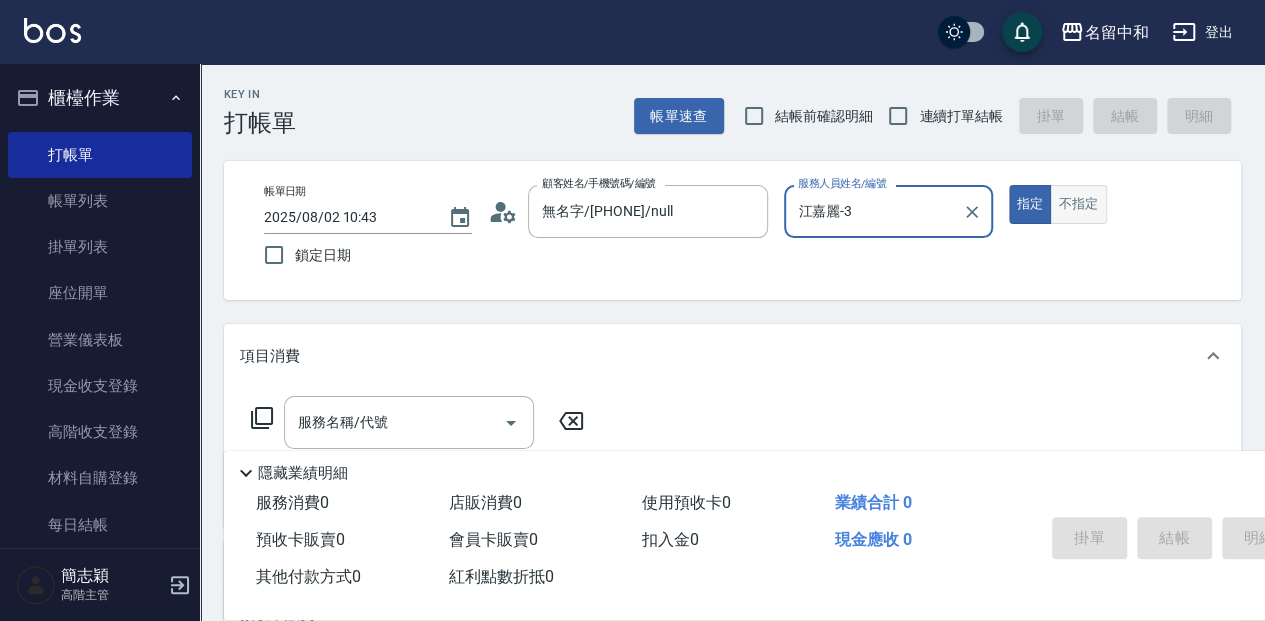drag, startPoint x: 1108, startPoint y: 207, endPoint x: 1094, endPoint y: 210, distance: 14.3178215 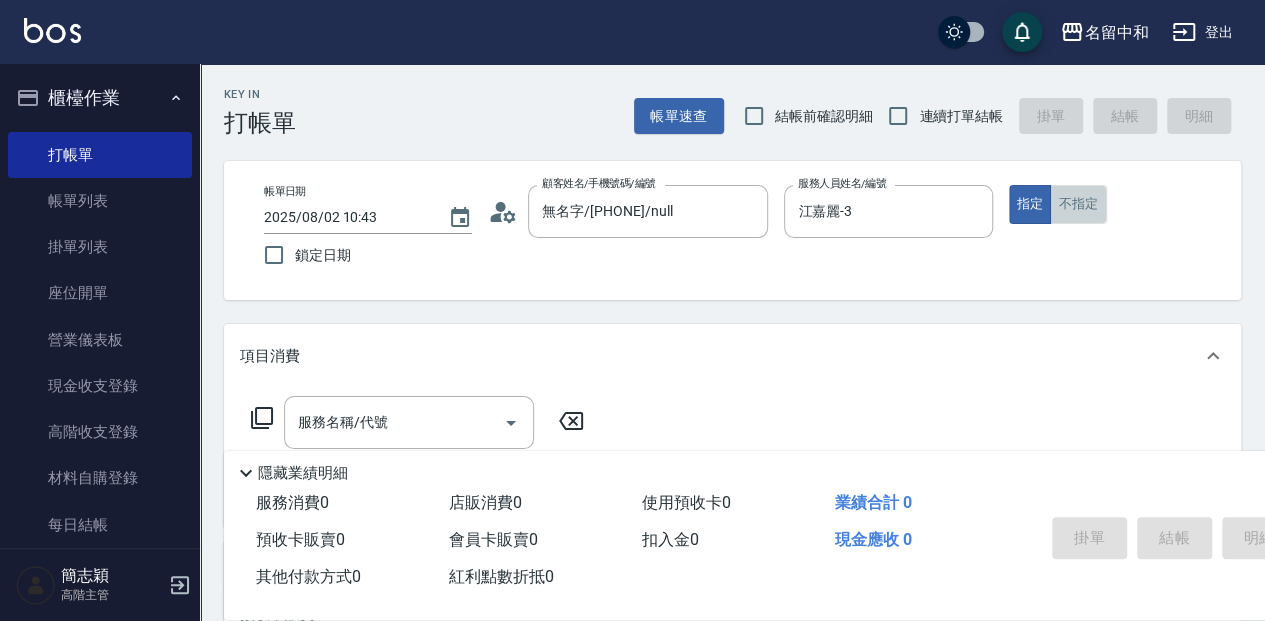 drag, startPoint x: 1079, startPoint y: 221, endPoint x: 1050, endPoint y: 234, distance: 31.780497 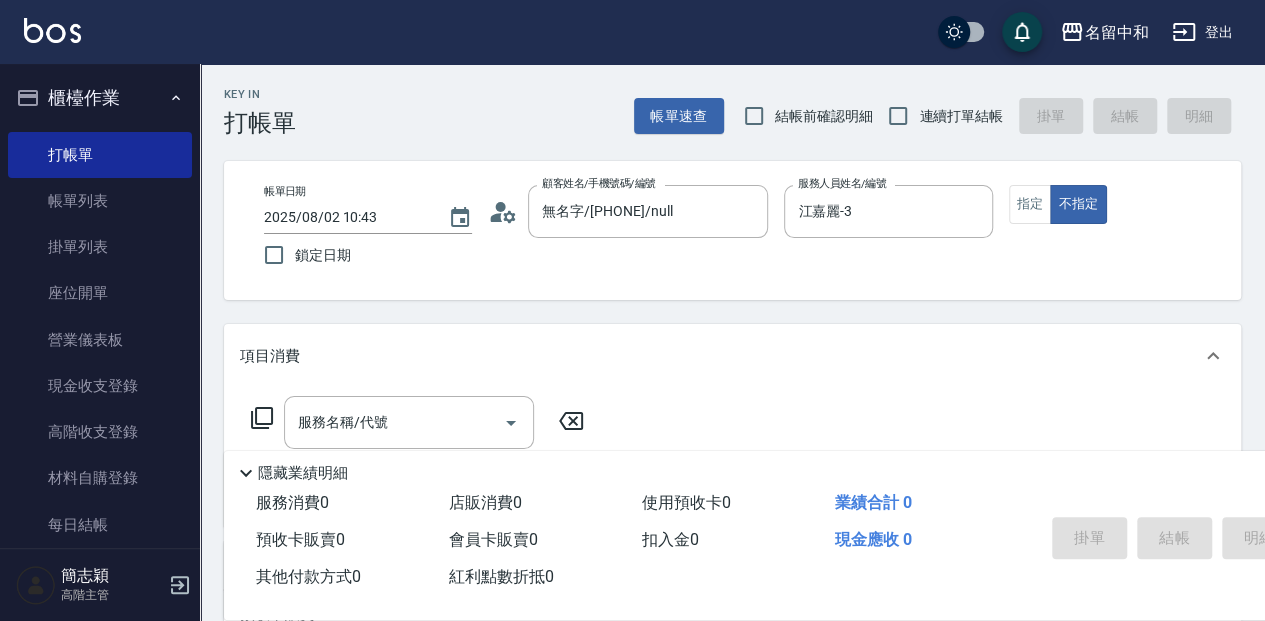 drag, startPoint x: 319, startPoint y: 409, endPoint x: 333, endPoint y: 403, distance: 15.231546 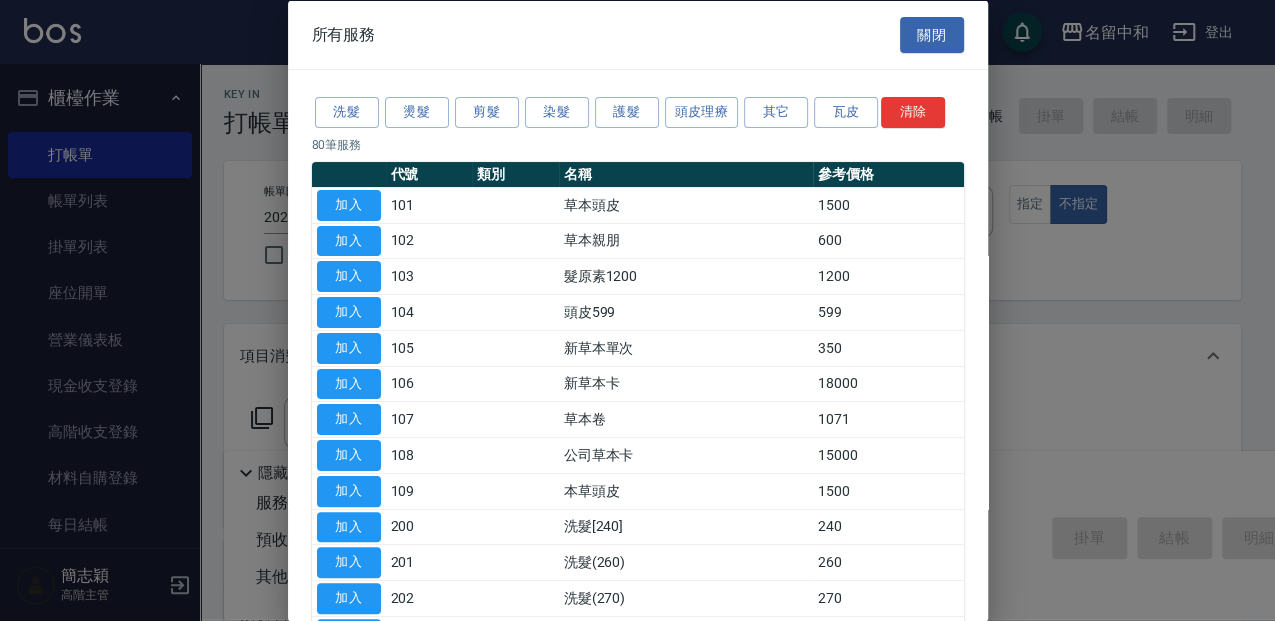 click on "洗髮 燙髮 剪髮 染髮 護髮 頭皮理療 其它 瓦皮 清除" at bounding box center (638, 112) 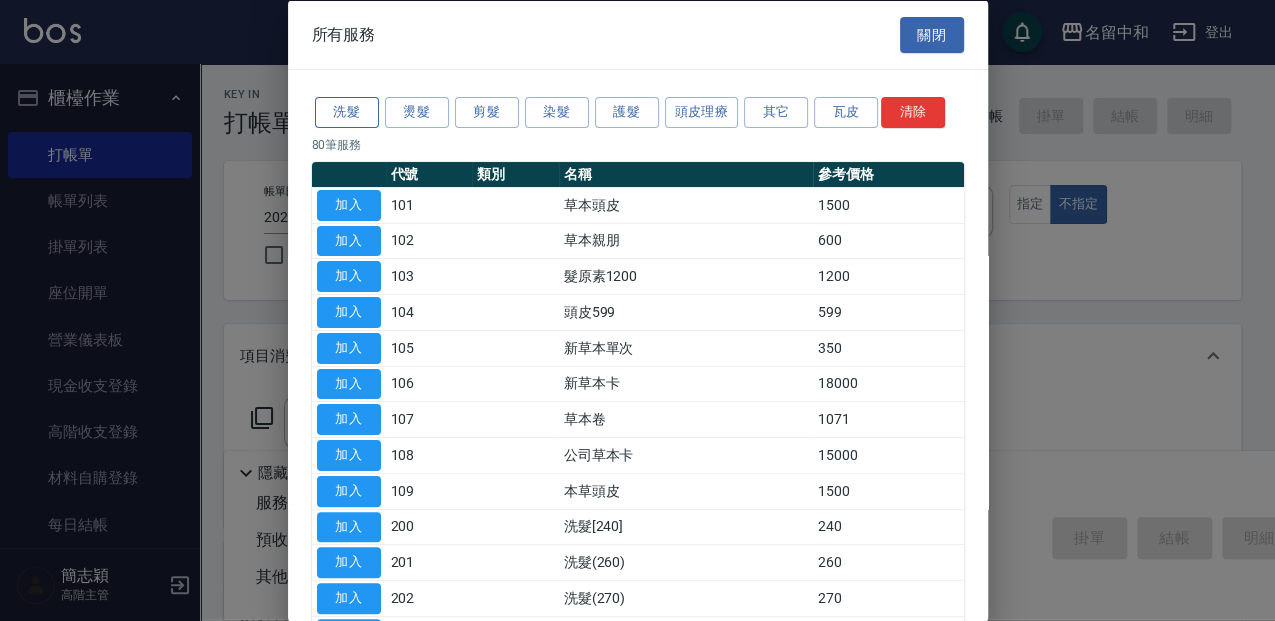 click on "洗髮" at bounding box center (347, 112) 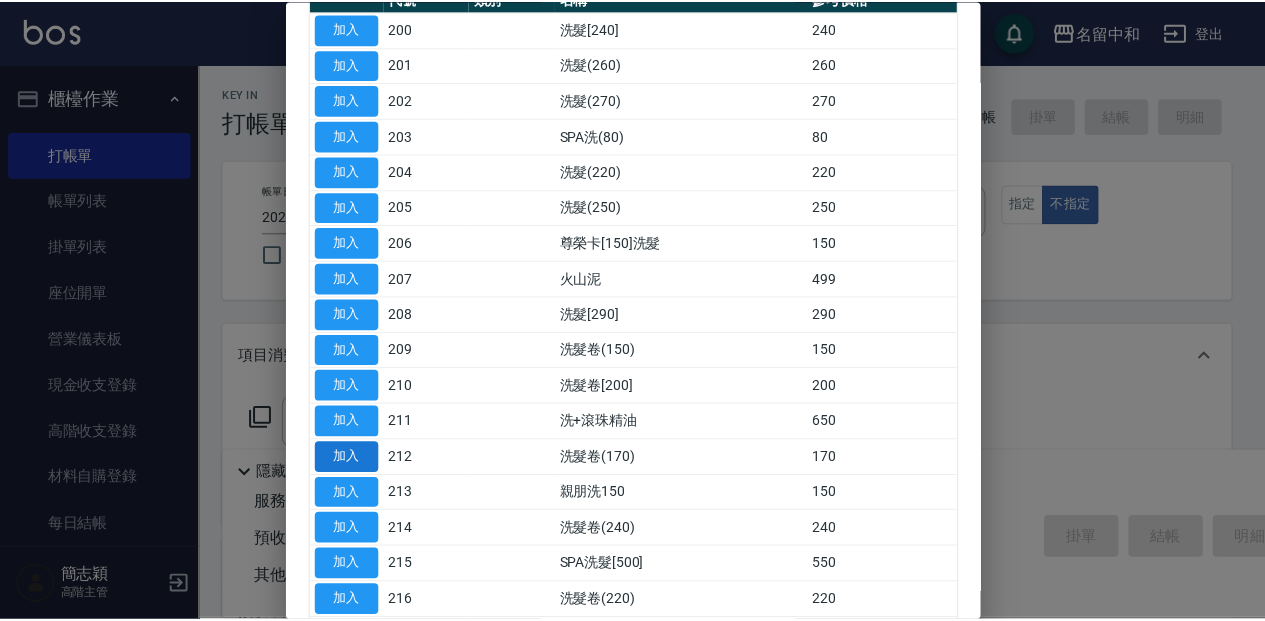 scroll, scrollTop: 200, scrollLeft: 0, axis: vertical 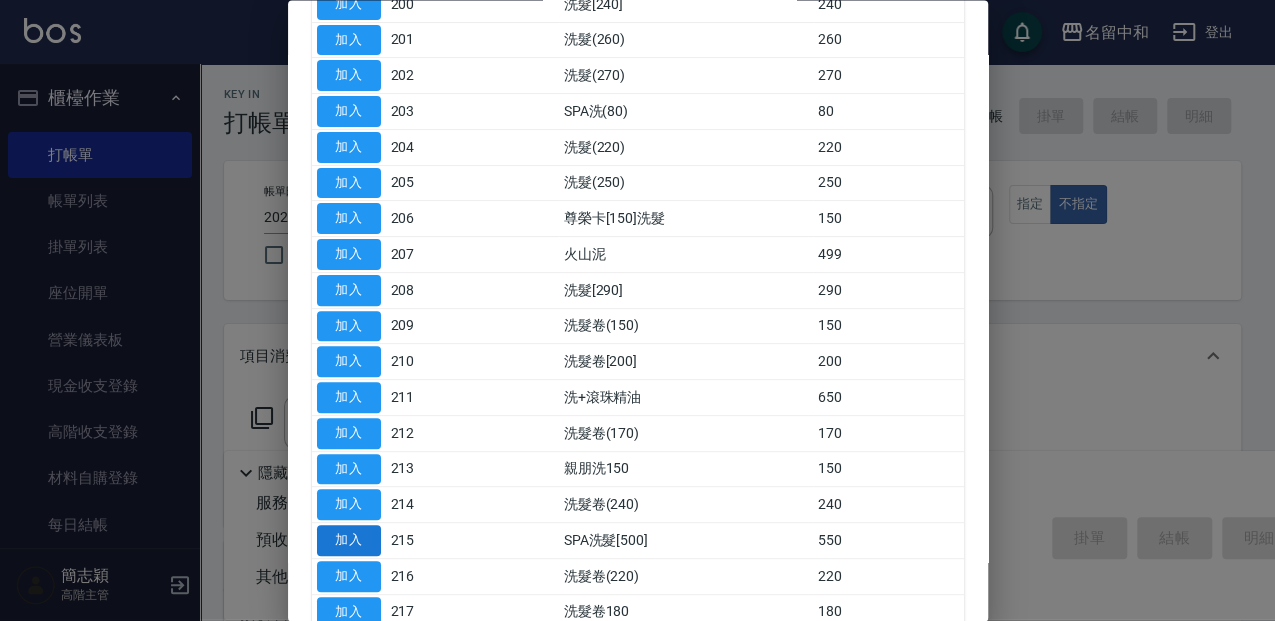 click on "加入" at bounding box center [349, 541] 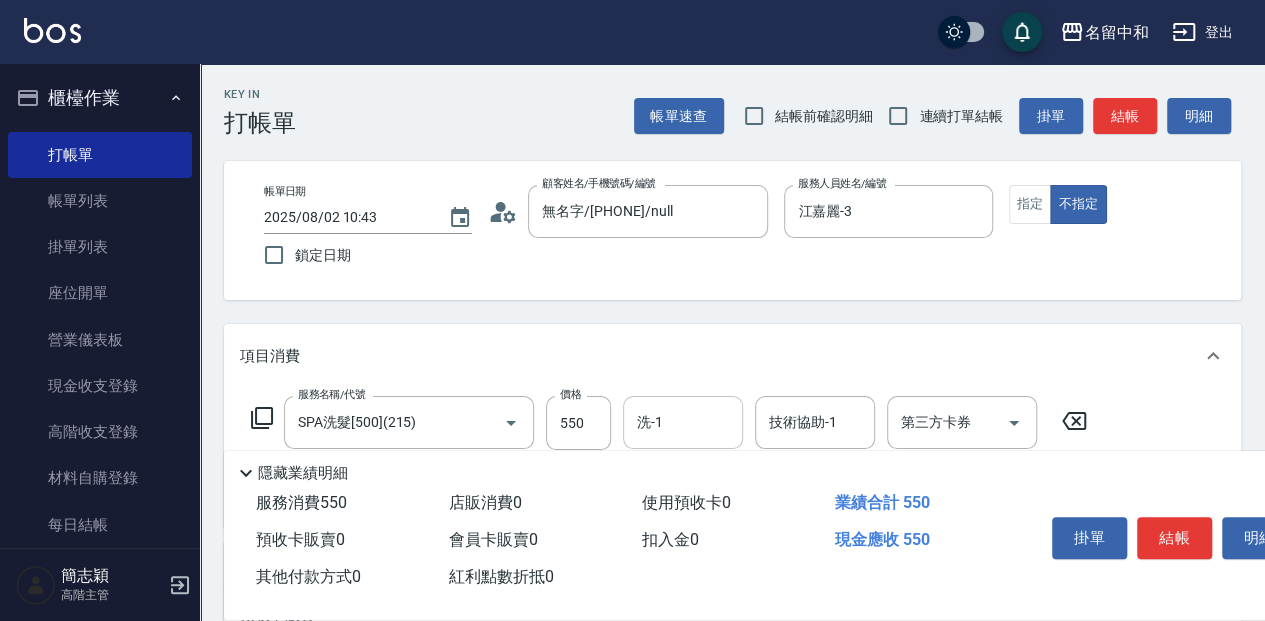 click on "洗-1" at bounding box center (683, 422) 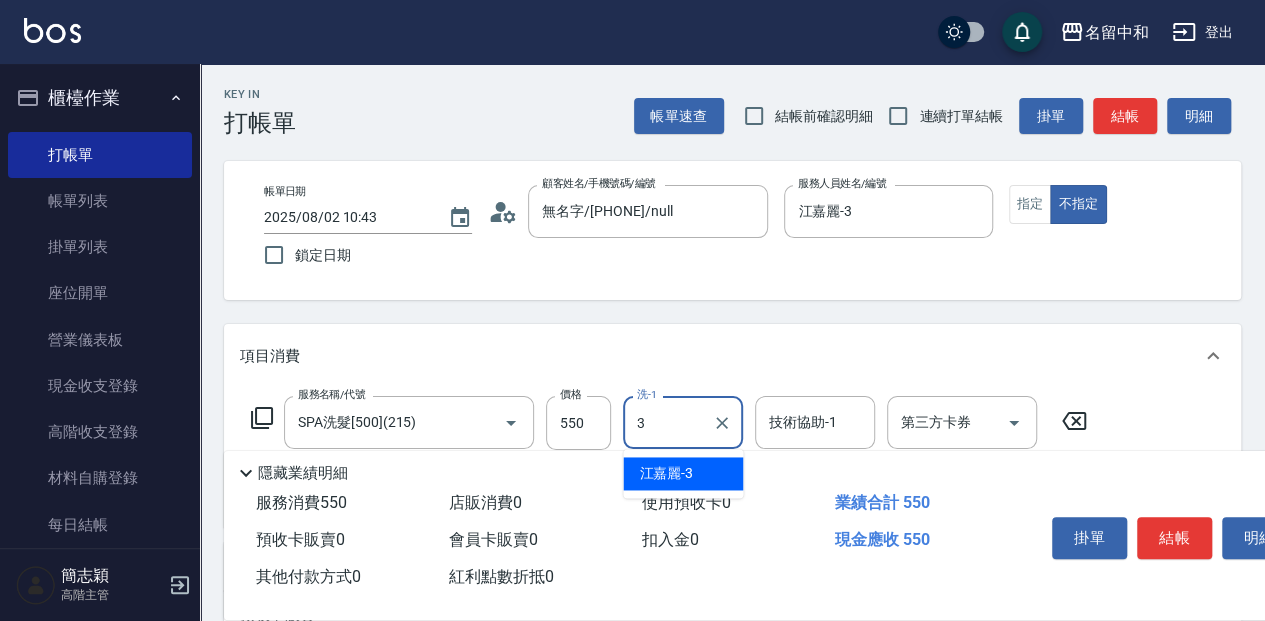 type on "江嘉麗-3" 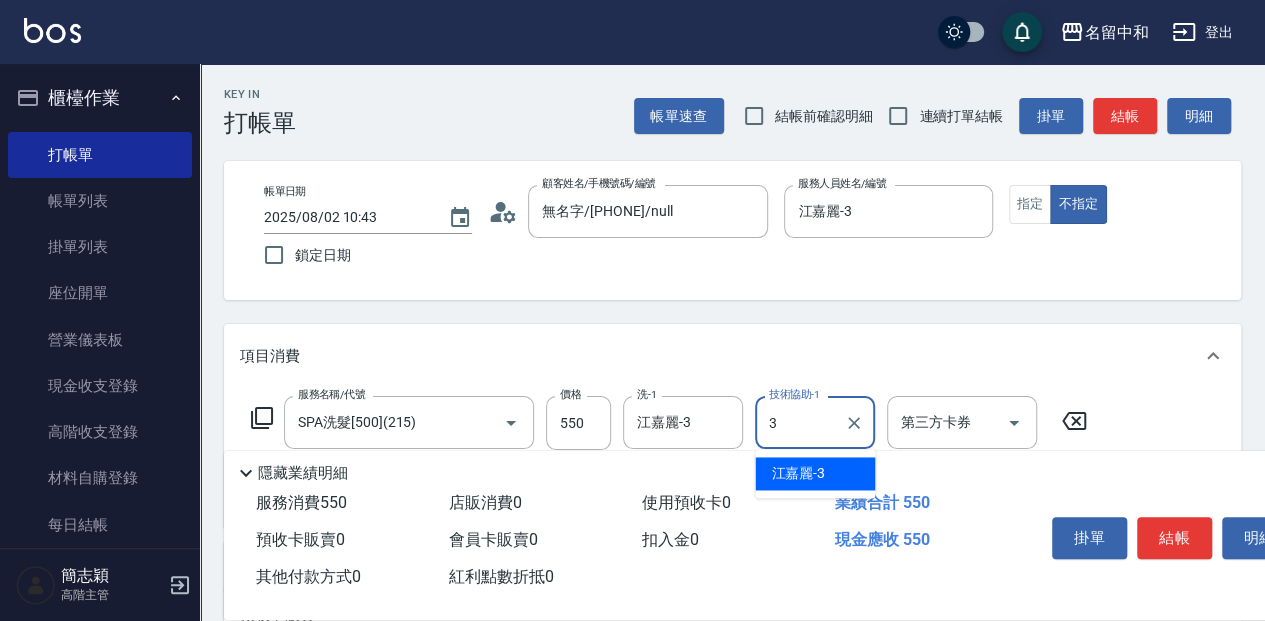 type on "江嘉麗-3" 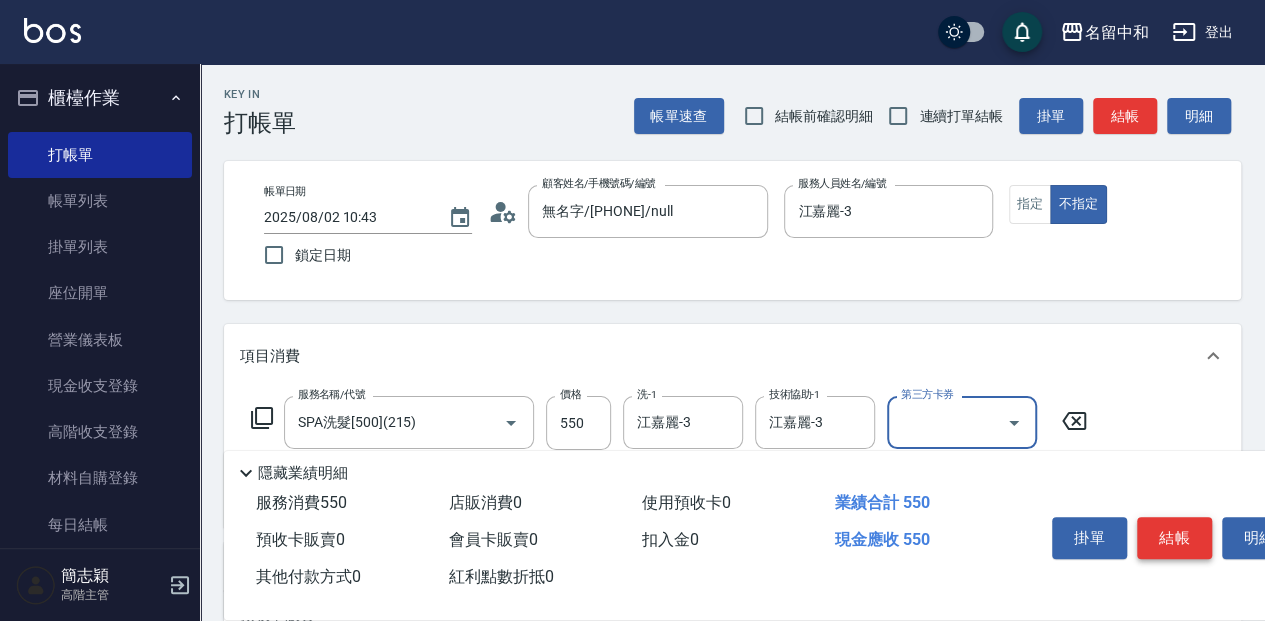 click on "結帳" at bounding box center (1174, 538) 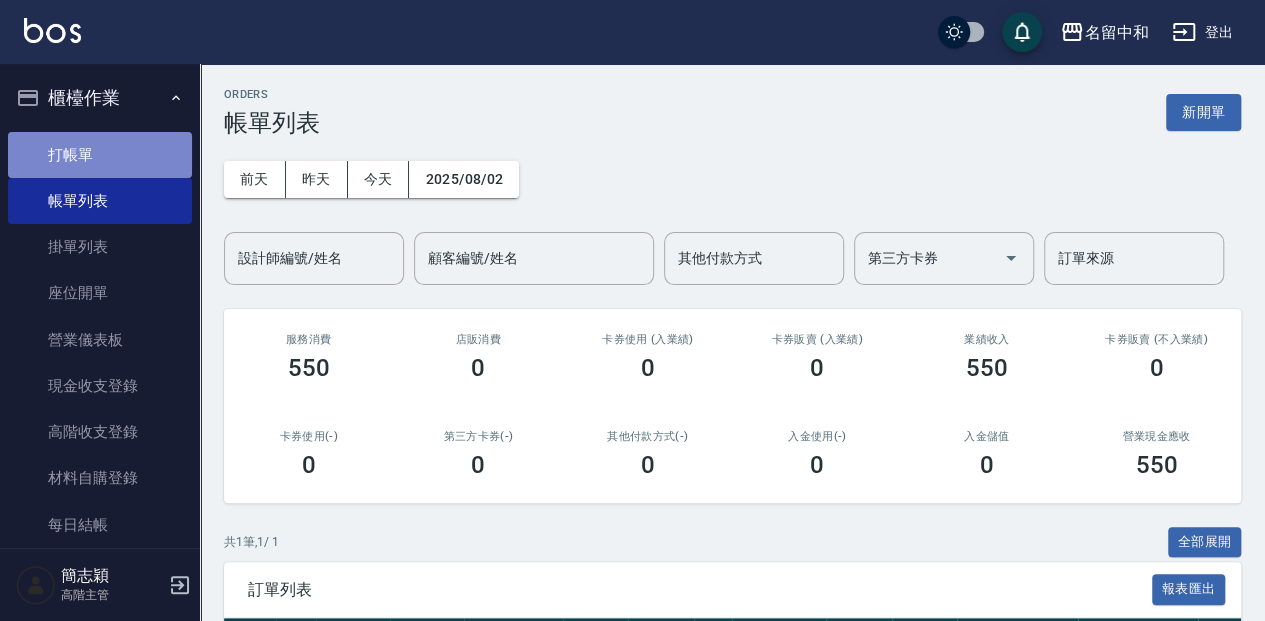 click on "打帳單" at bounding box center [100, 155] 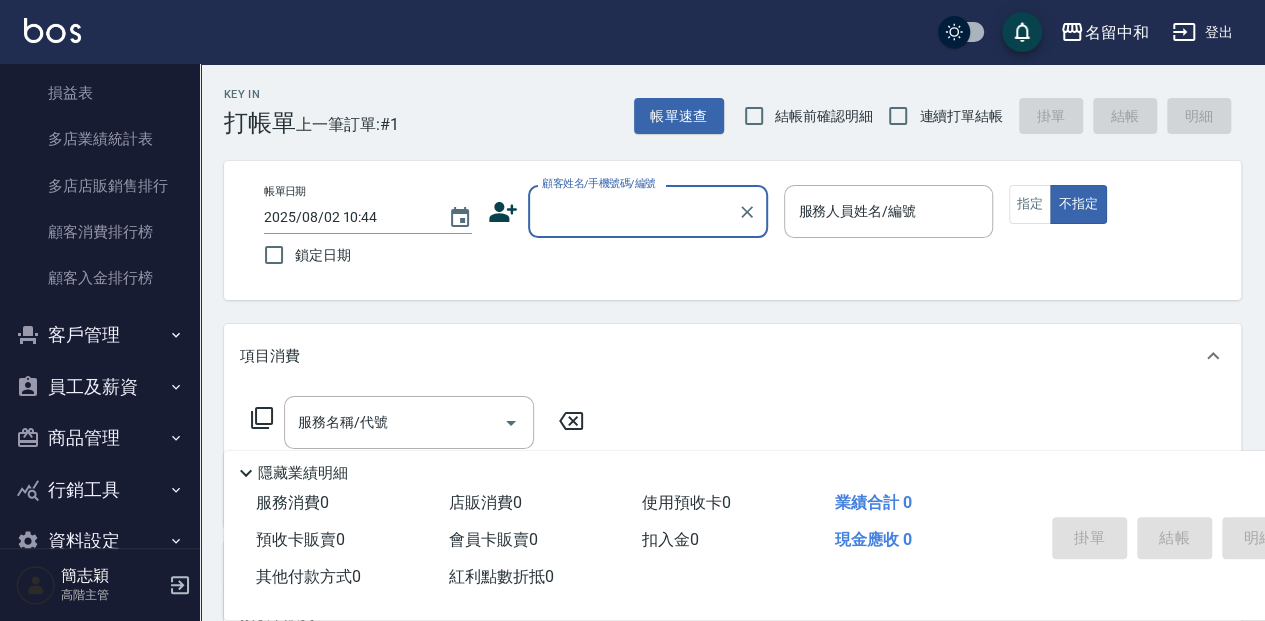 scroll, scrollTop: 2533, scrollLeft: 0, axis: vertical 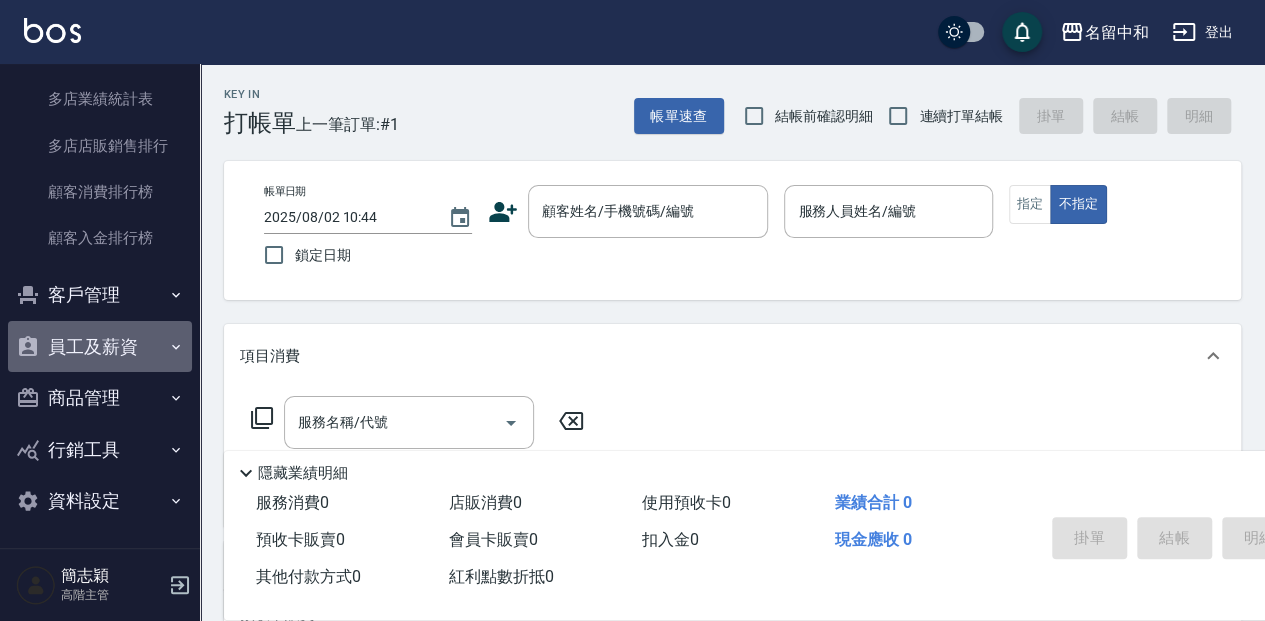 click on "員工及薪資" at bounding box center (100, 347) 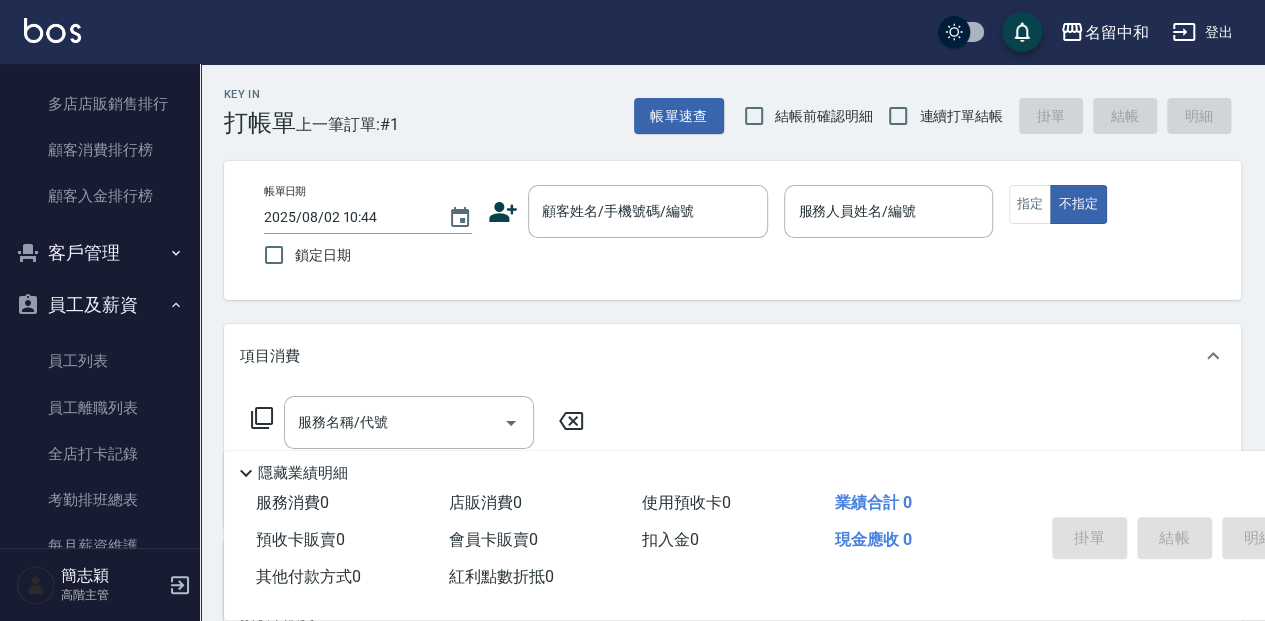 scroll, scrollTop: 2666, scrollLeft: 0, axis: vertical 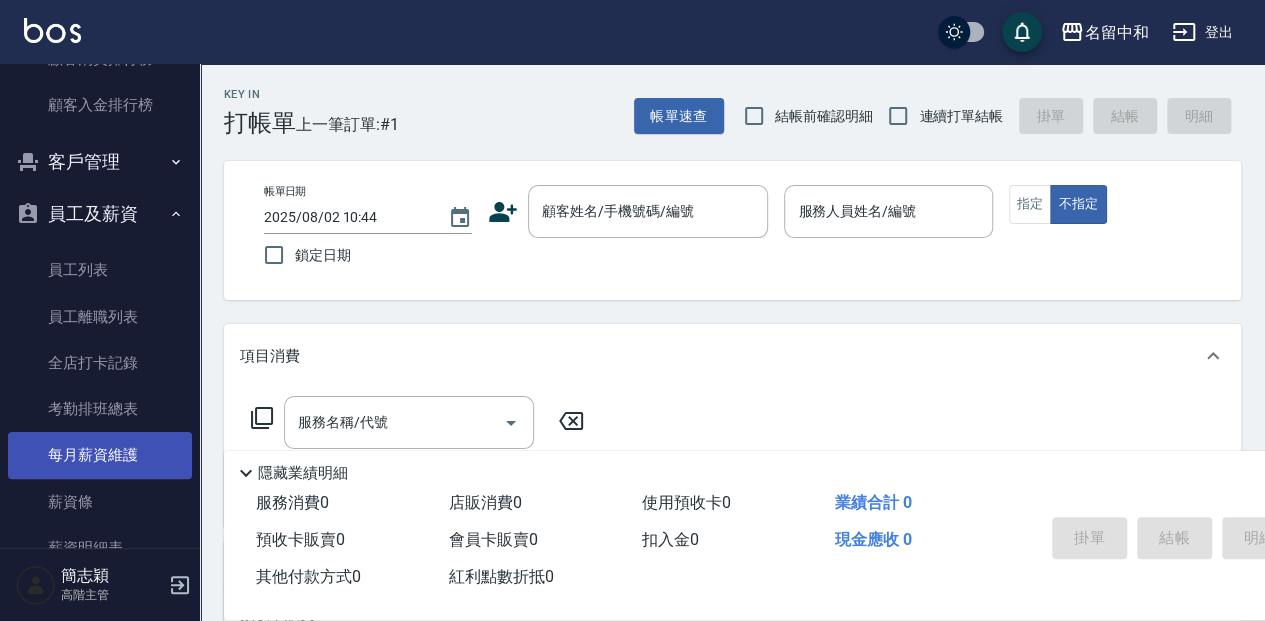 click on "每月薪資維護" at bounding box center [100, 455] 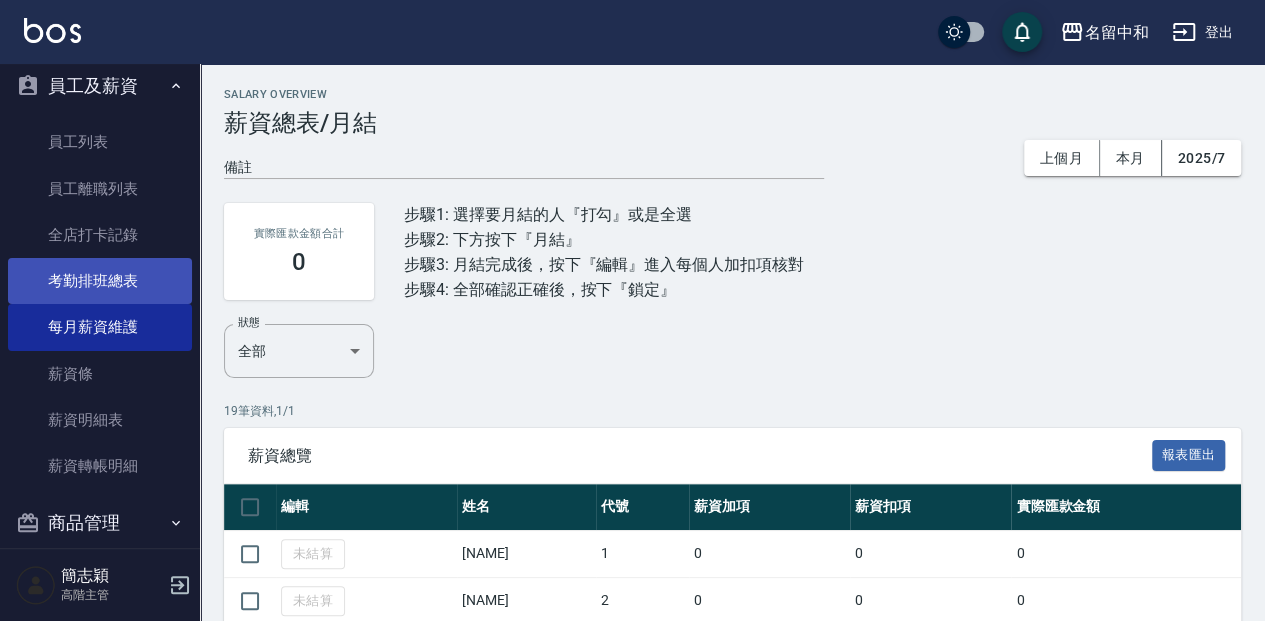 scroll, scrollTop: 2800, scrollLeft: 0, axis: vertical 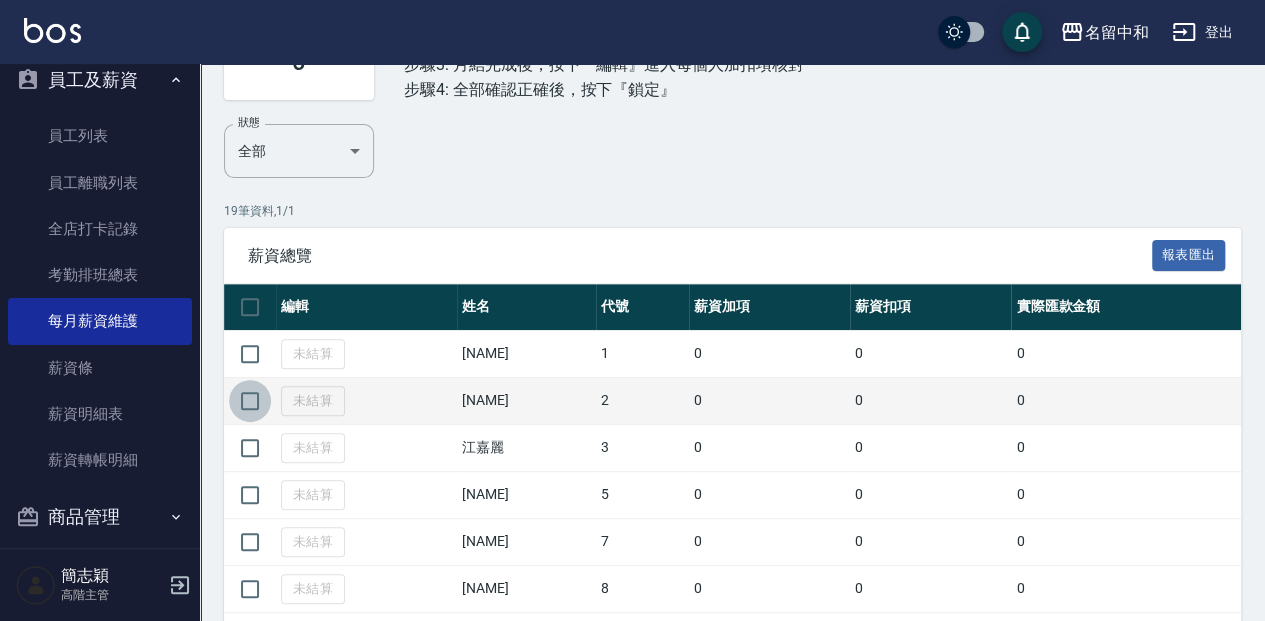 click at bounding box center [250, 401] 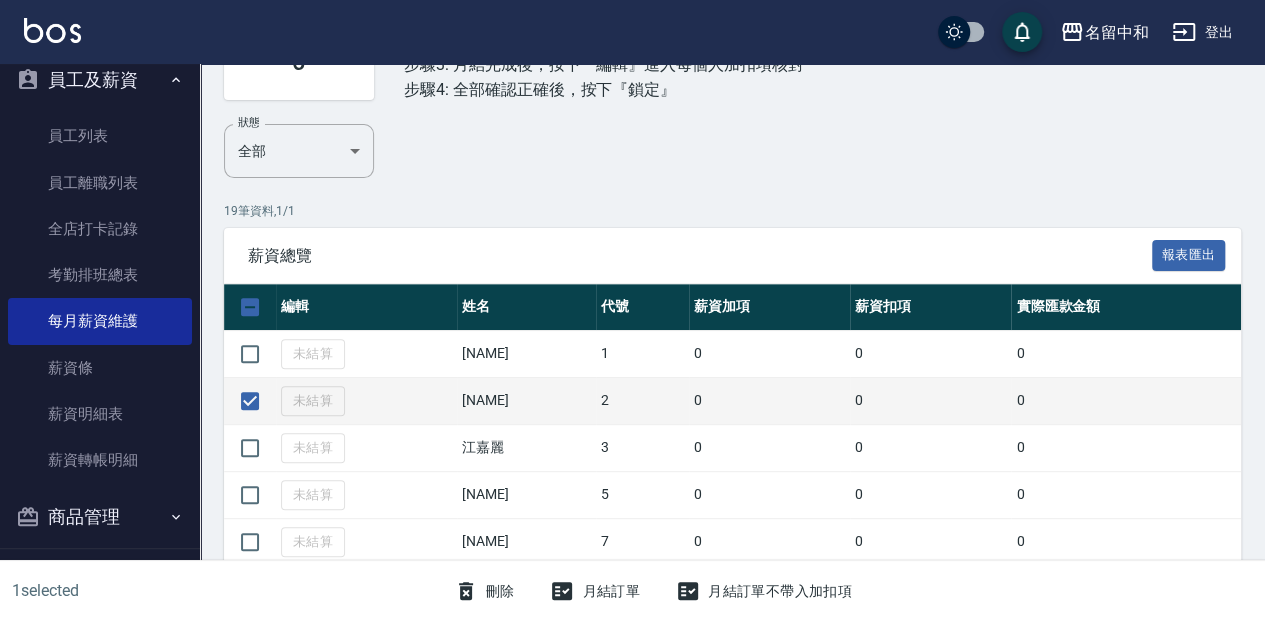 scroll, scrollTop: 266, scrollLeft: 0, axis: vertical 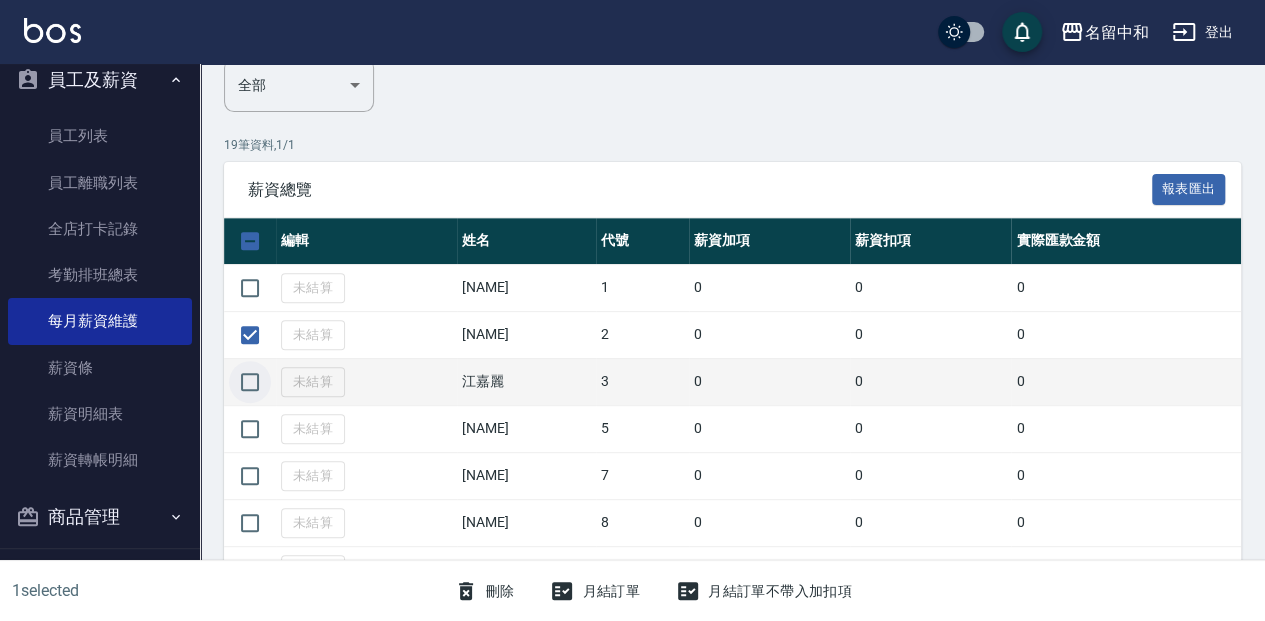 click at bounding box center (250, 382) 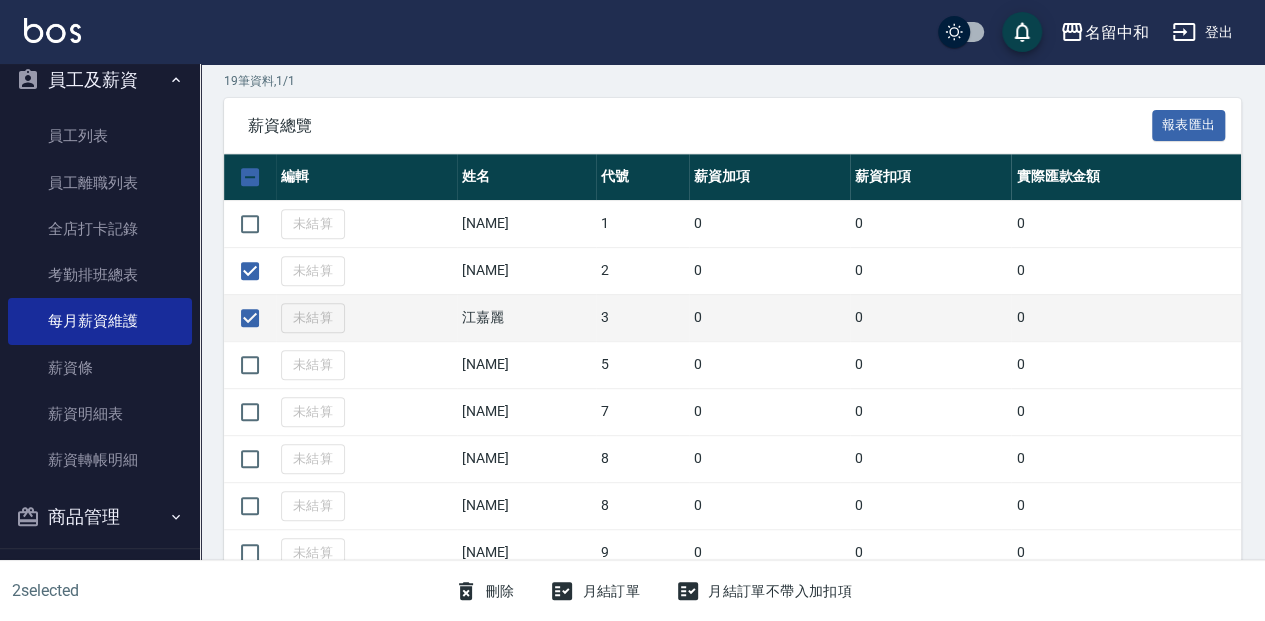 scroll, scrollTop: 400, scrollLeft: 0, axis: vertical 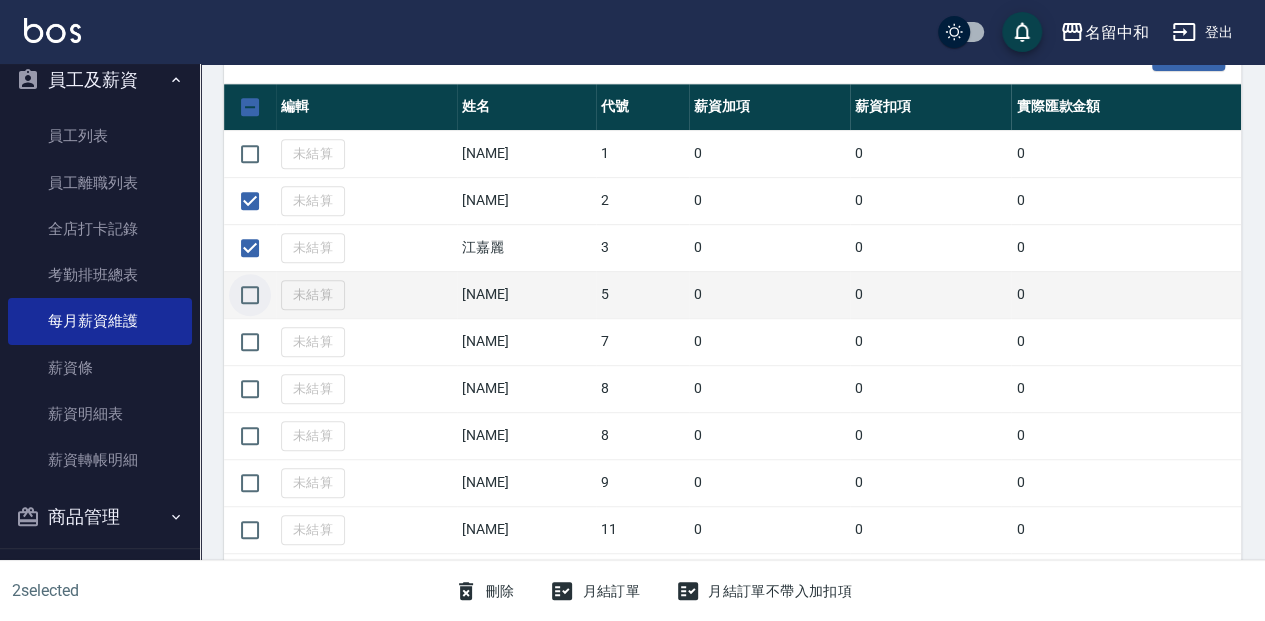click at bounding box center (250, 295) 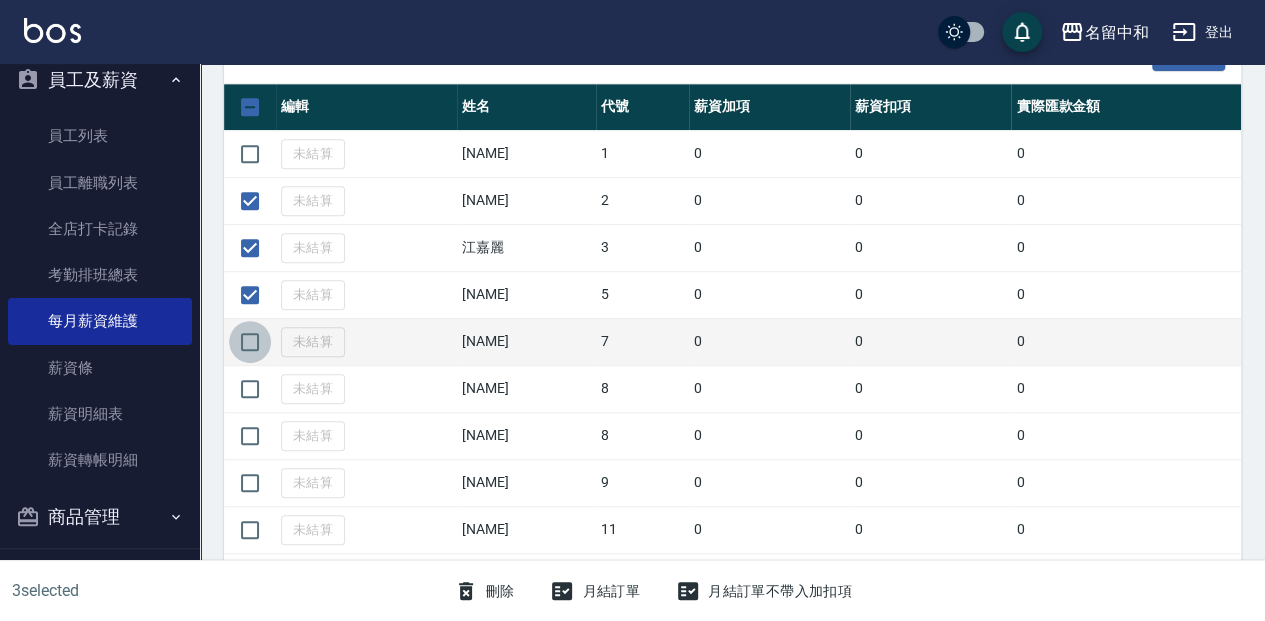 click at bounding box center [250, 342] 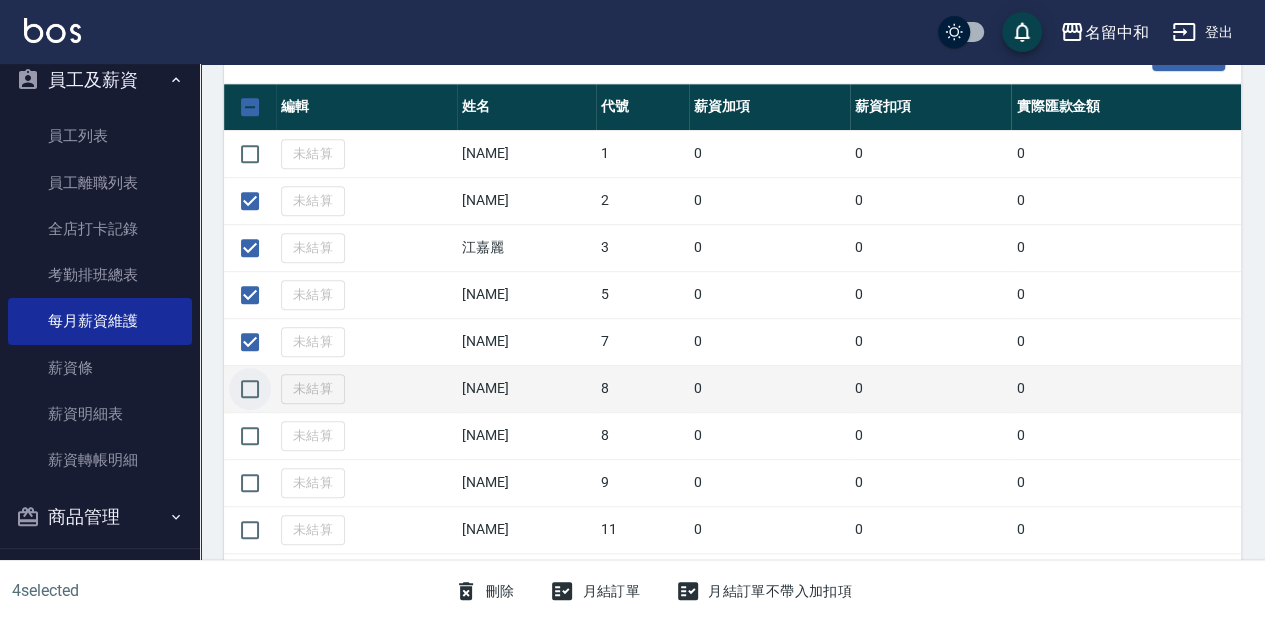 click at bounding box center (250, 389) 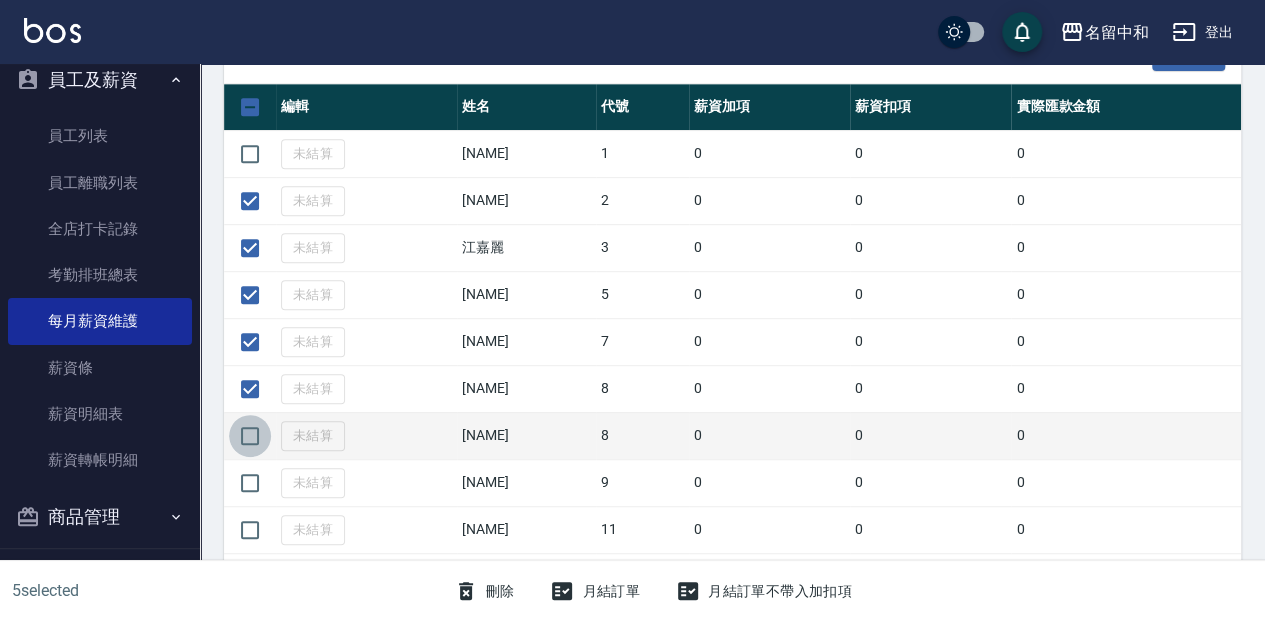 click at bounding box center [250, 436] 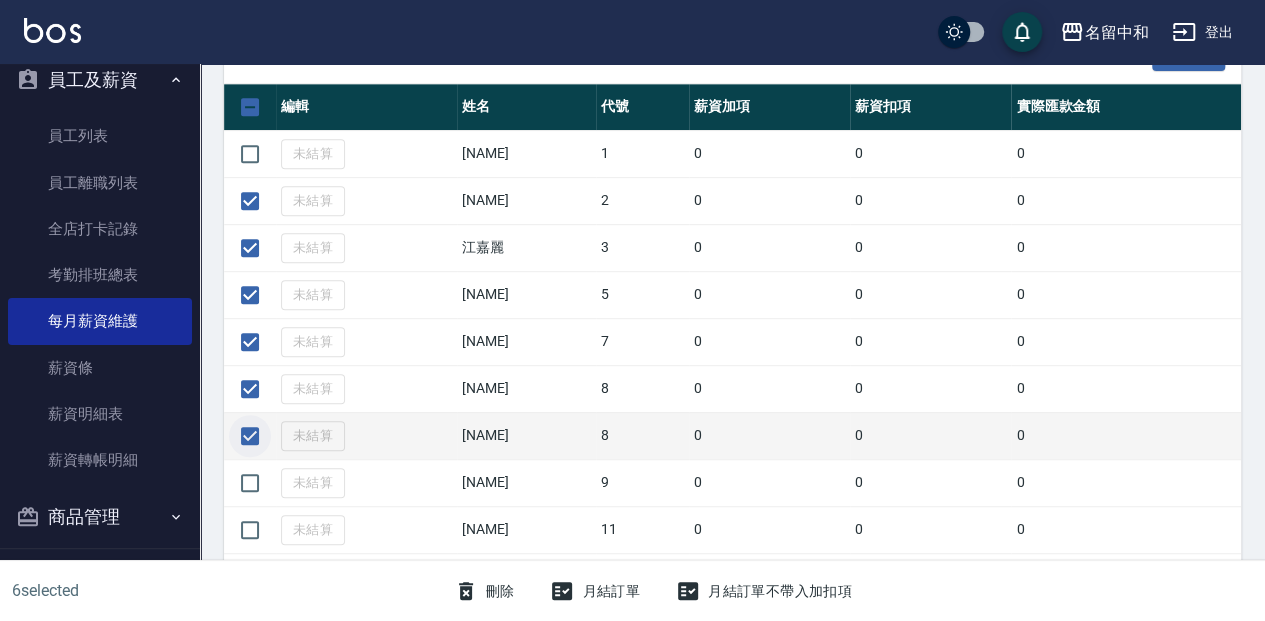 scroll, scrollTop: 466, scrollLeft: 0, axis: vertical 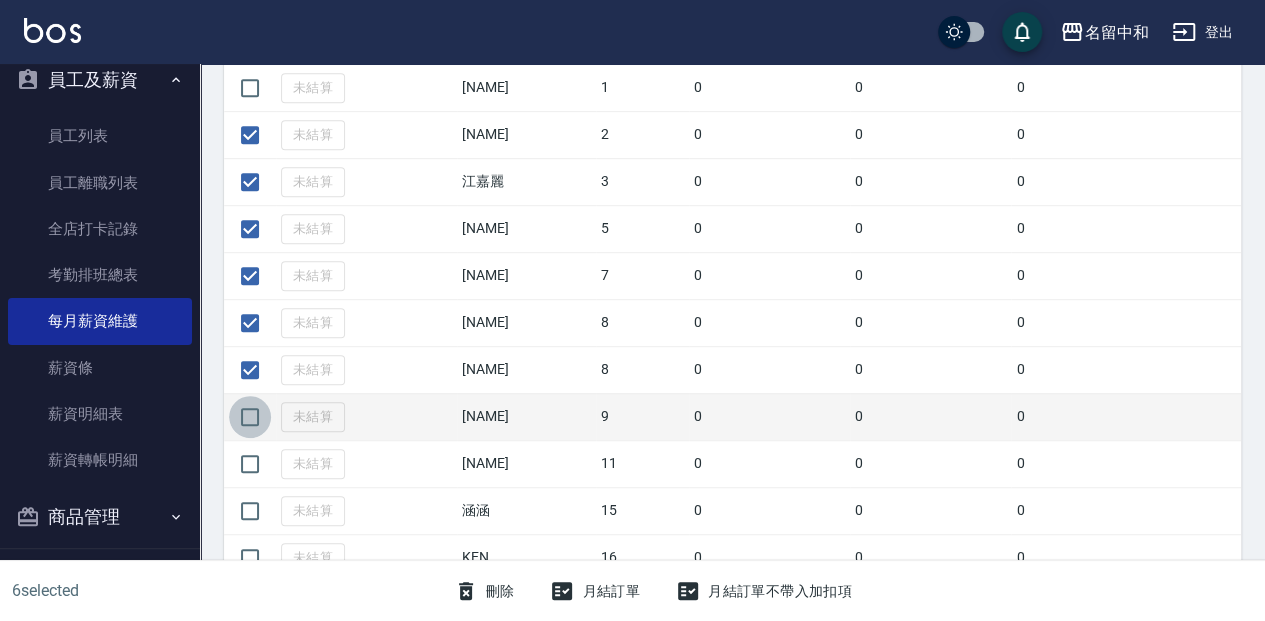 click at bounding box center [250, 417] 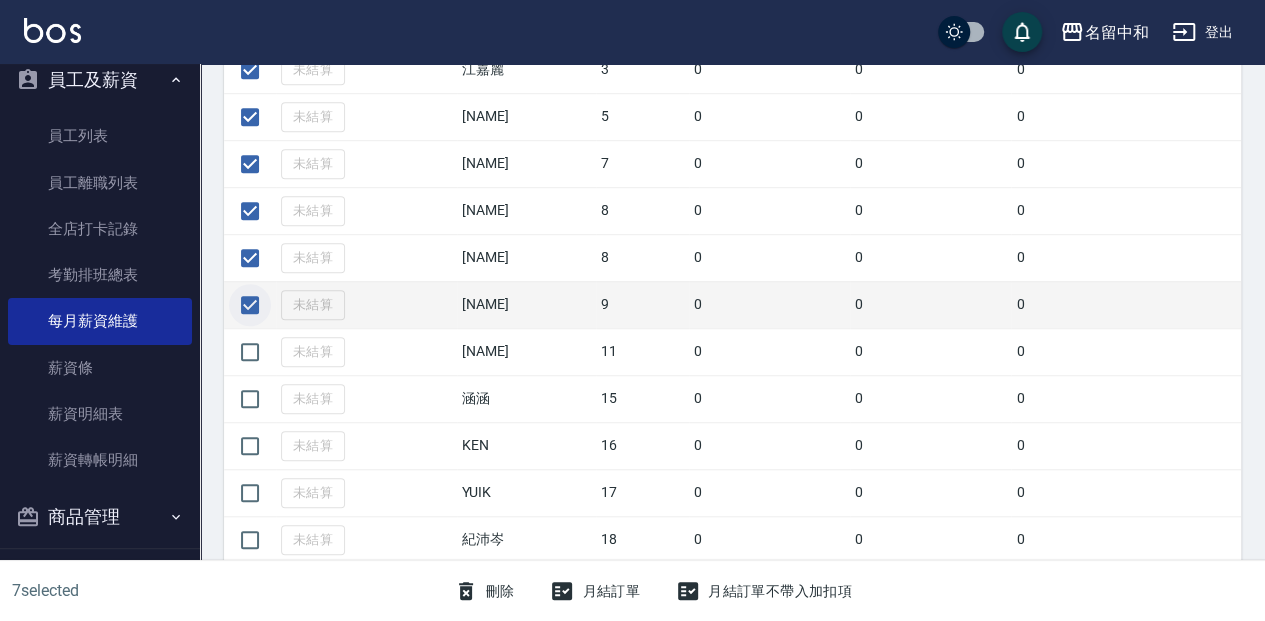 scroll, scrollTop: 600, scrollLeft: 0, axis: vertical 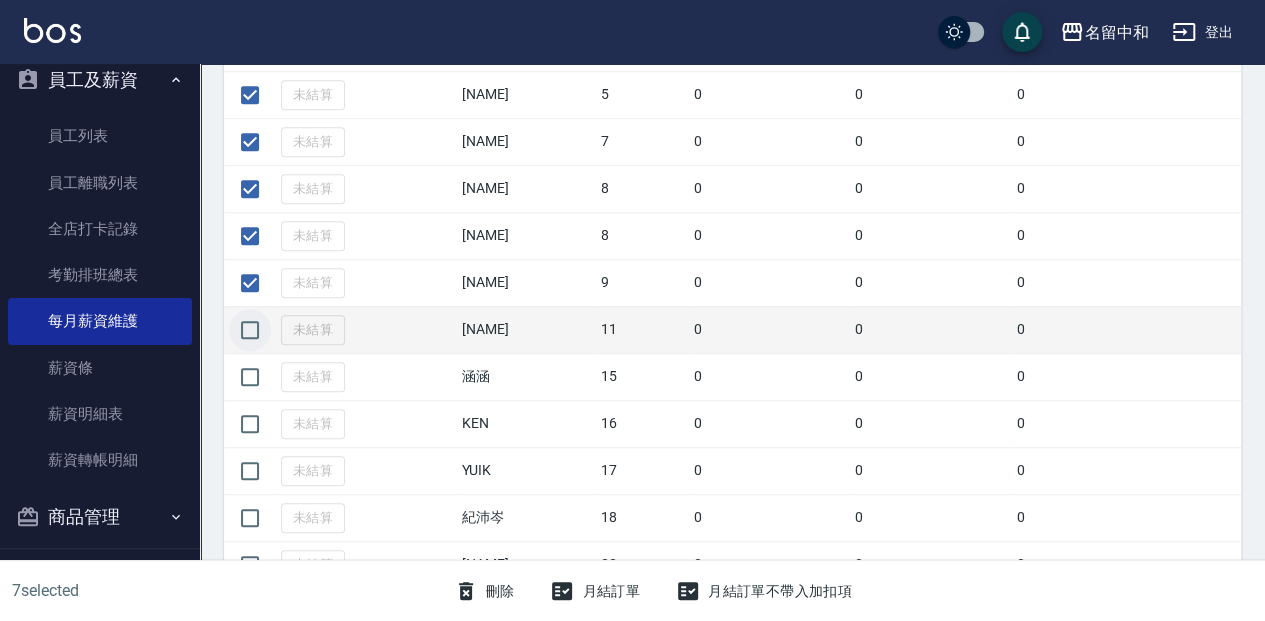 click at bounding box center (250, 330) 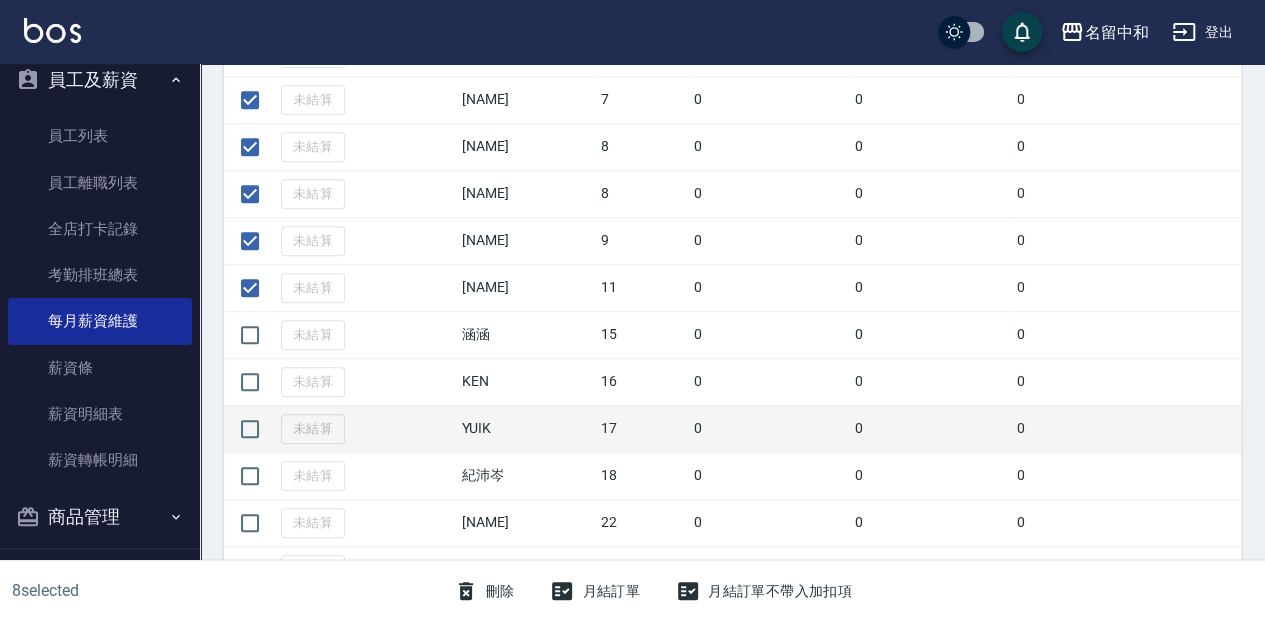scroll, scrollTop: 666, scrollLeft: 0, axis: vertical 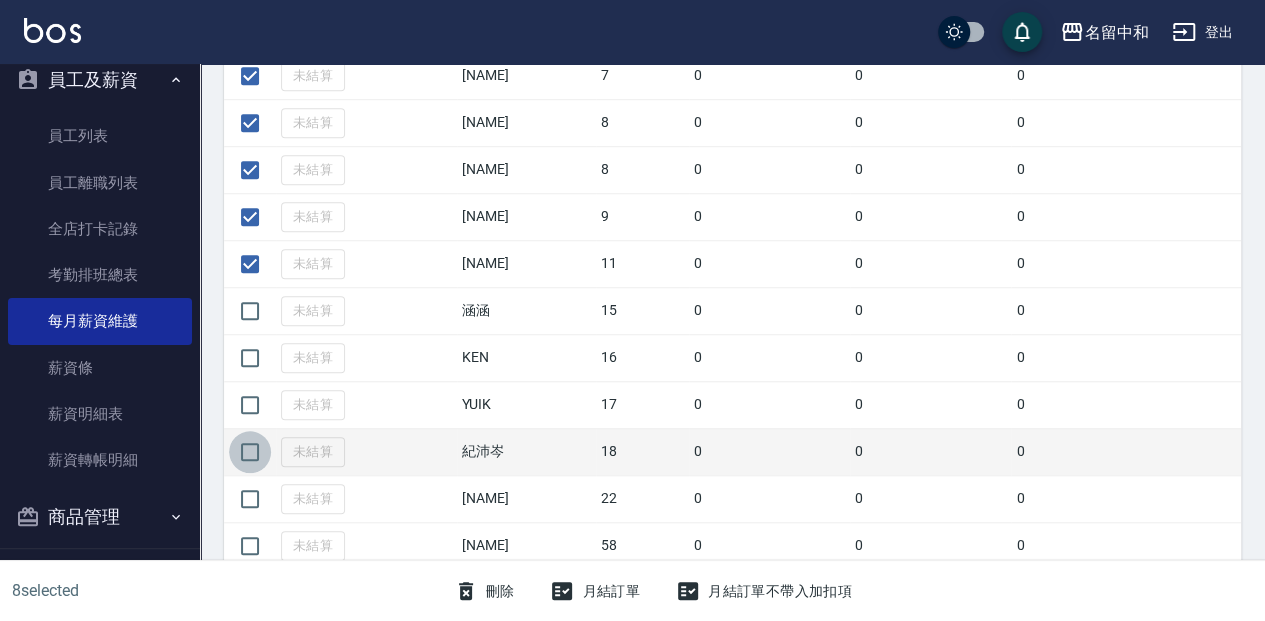 click at bounding box center [250, 452] 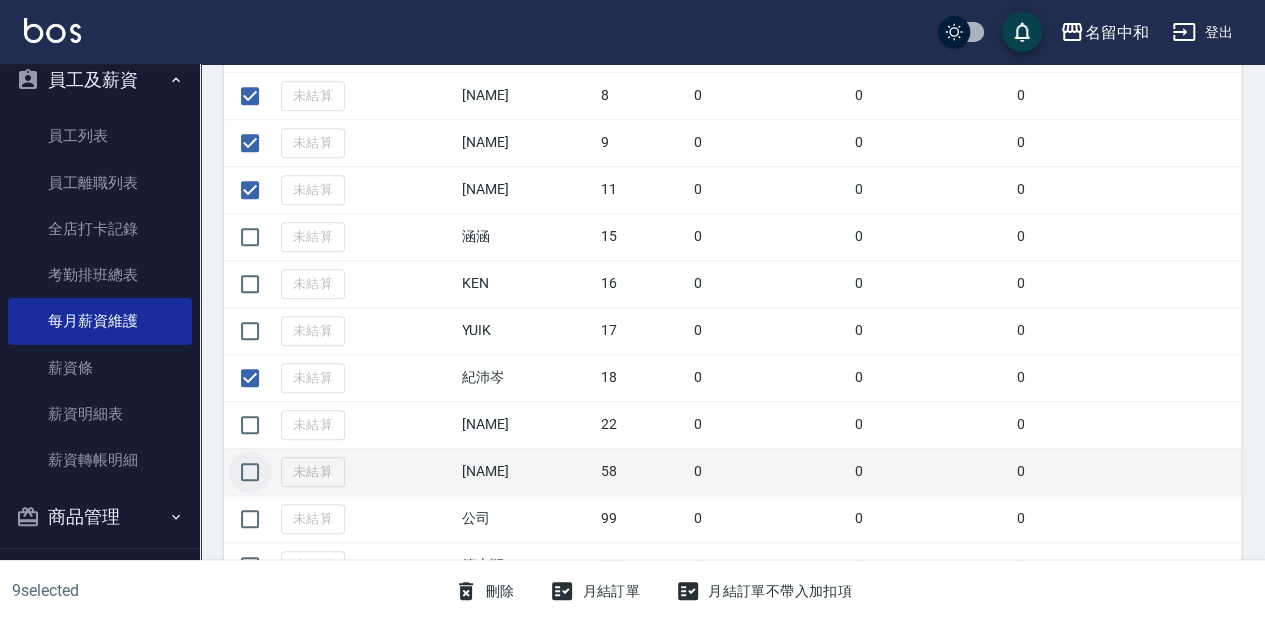scroll, scrollTop: 800, scrollLeft: 0, axis: vertical 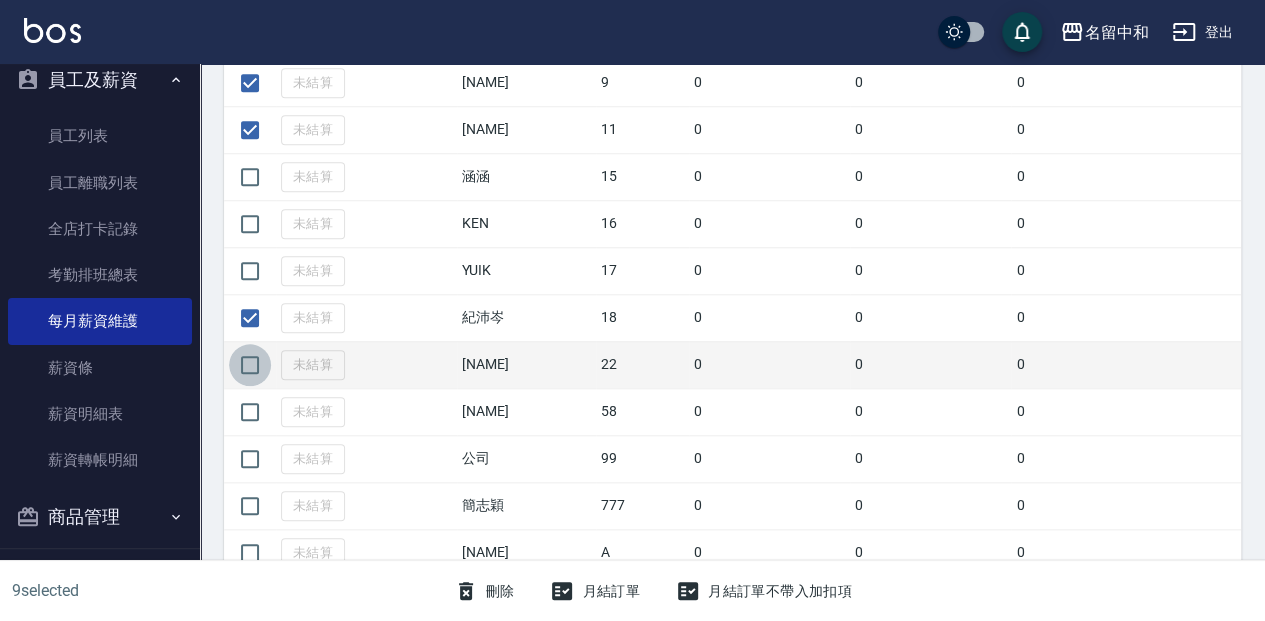 click at bounding box center [250, 365] 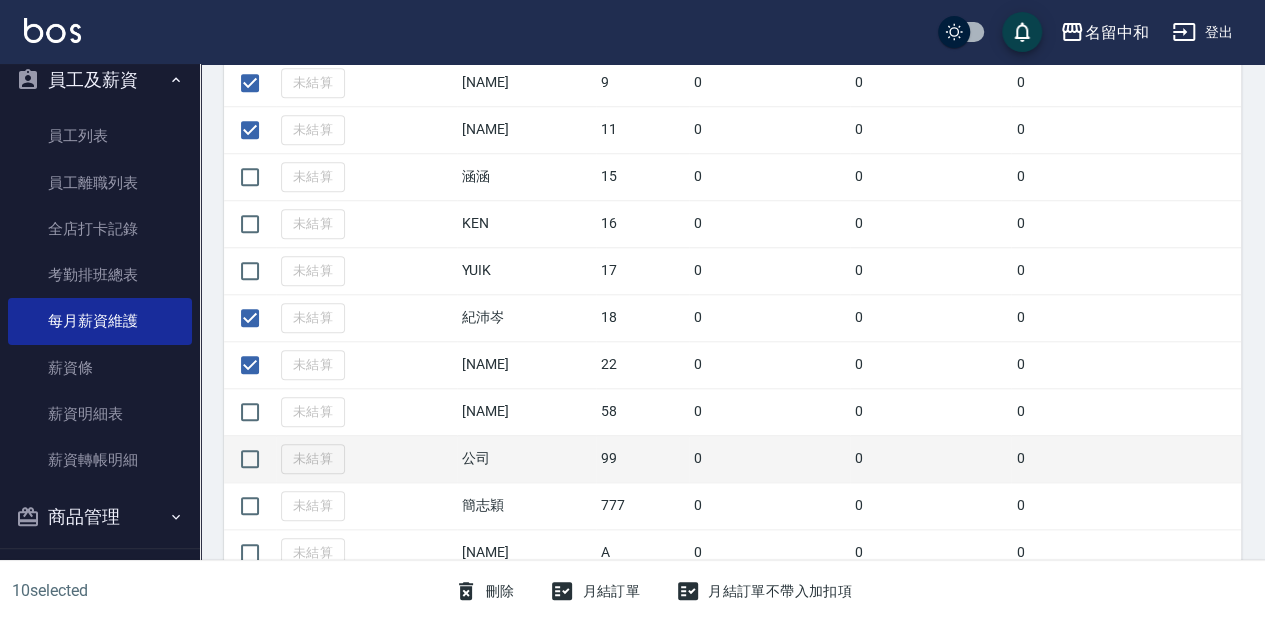 scroll, scrollTop: 859, scrollLeft: 0, axis: vertical 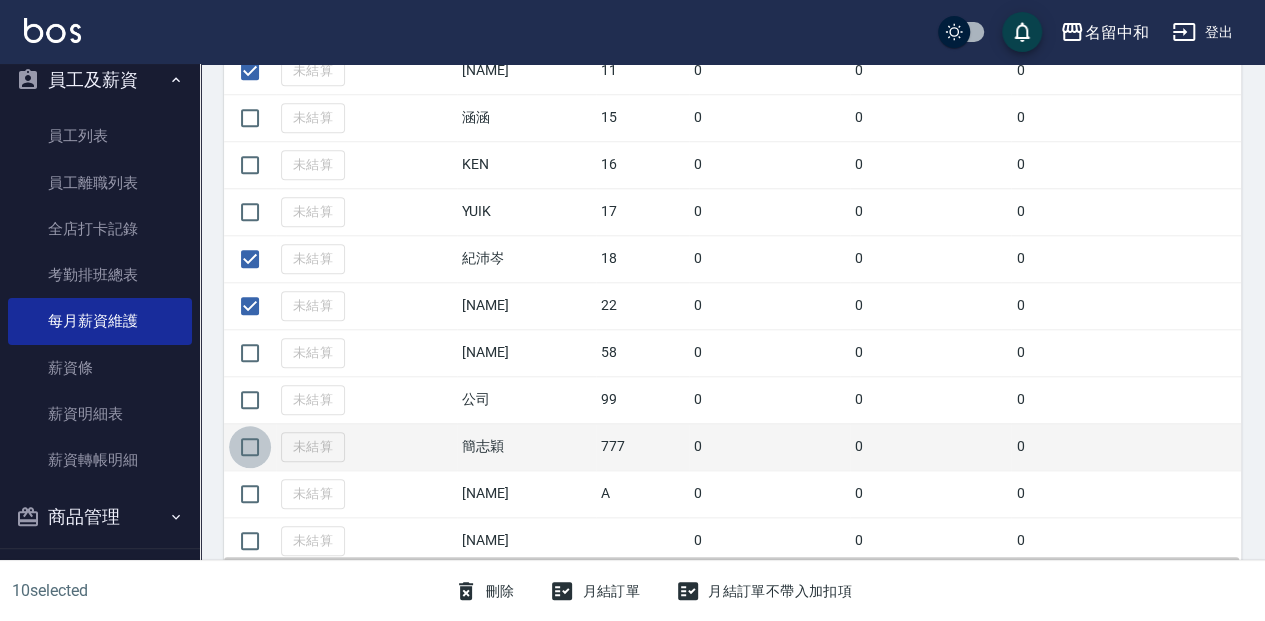 click at bounding box center (250, 447) 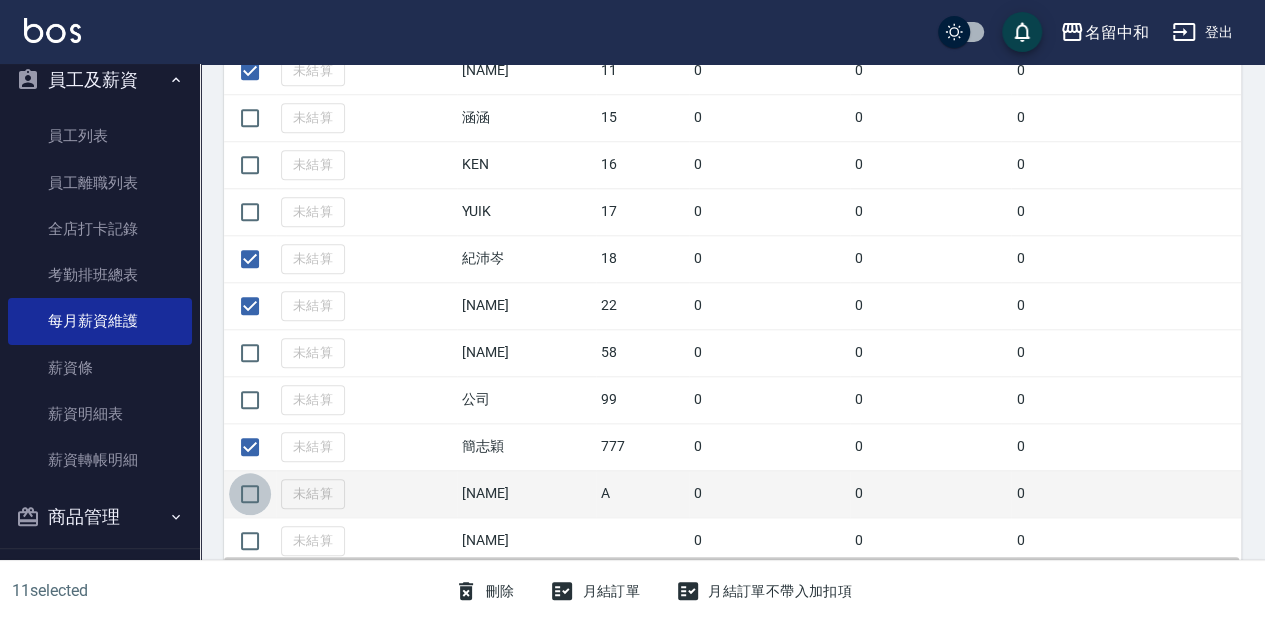 click at bounding box center (250, 494) 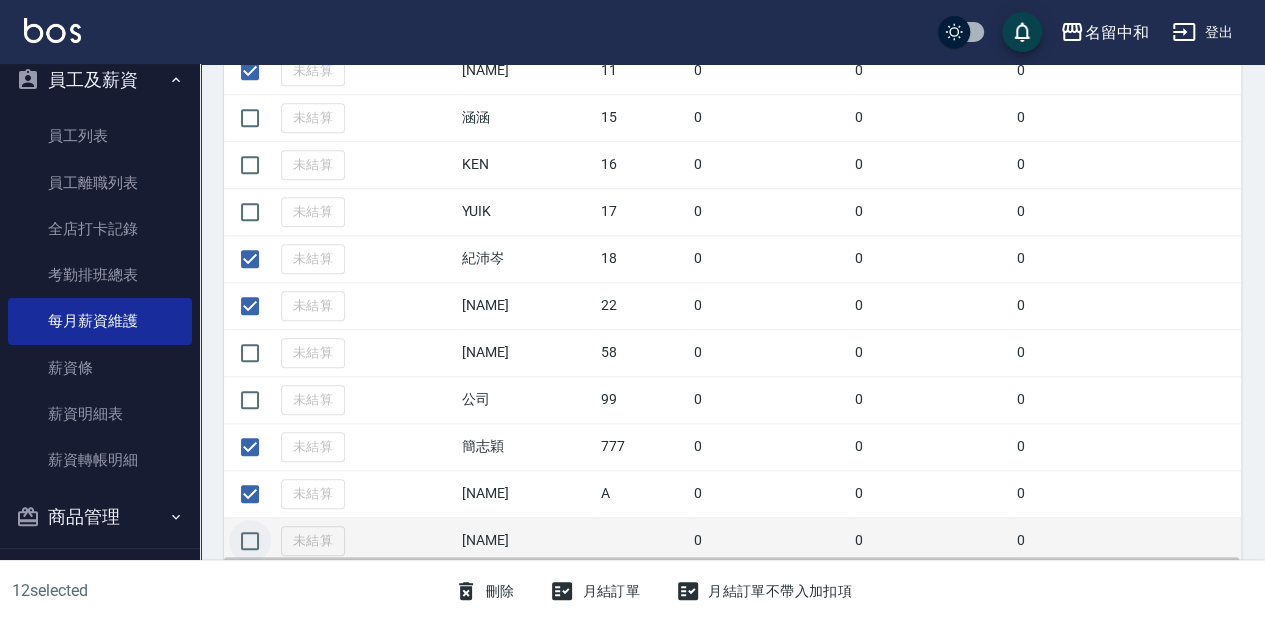 click at bounding box center [250, 541] 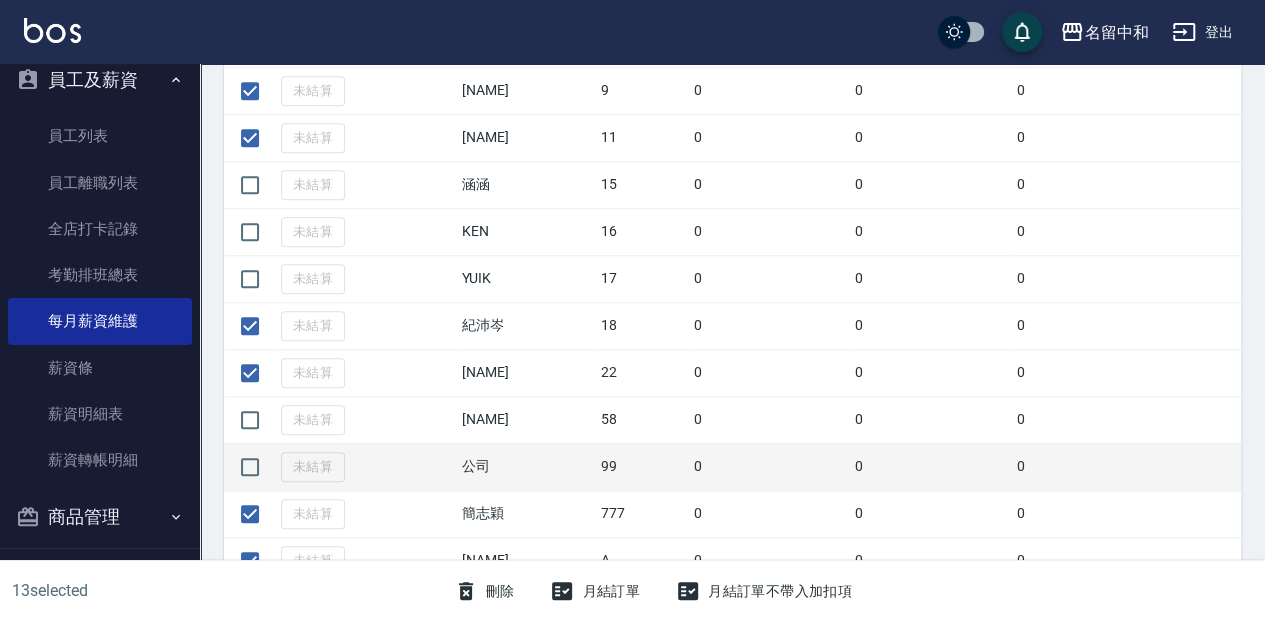 scroll, scrollTop: 859, scrollLeft: 0, axis: vertical 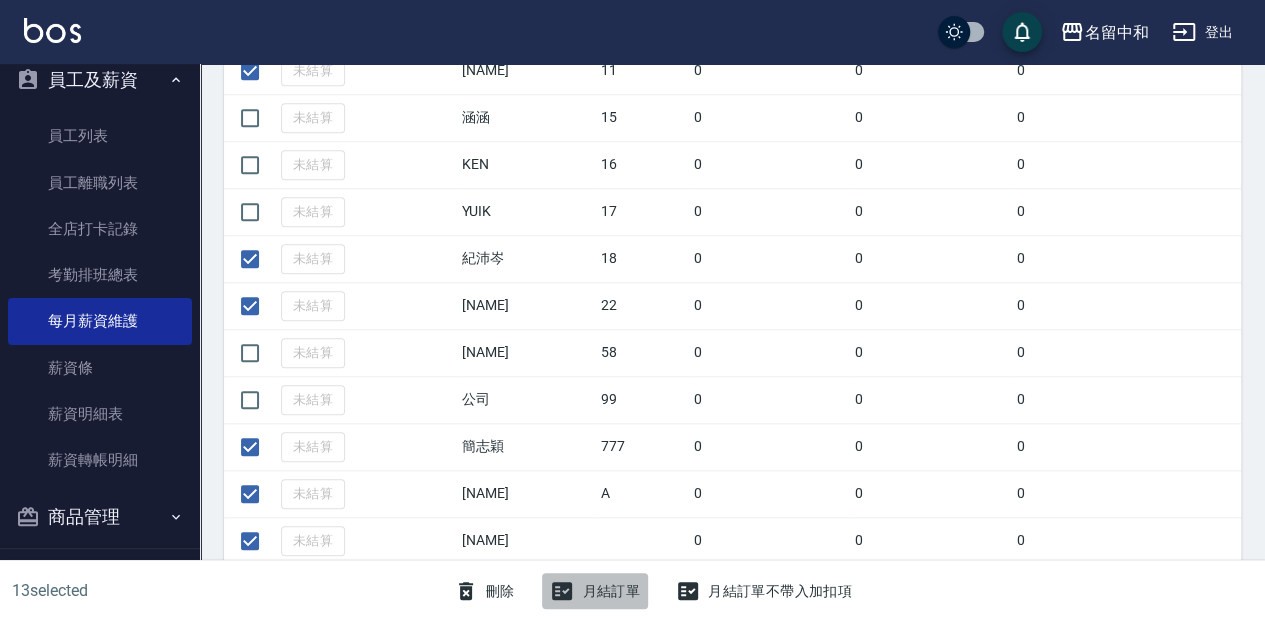 click 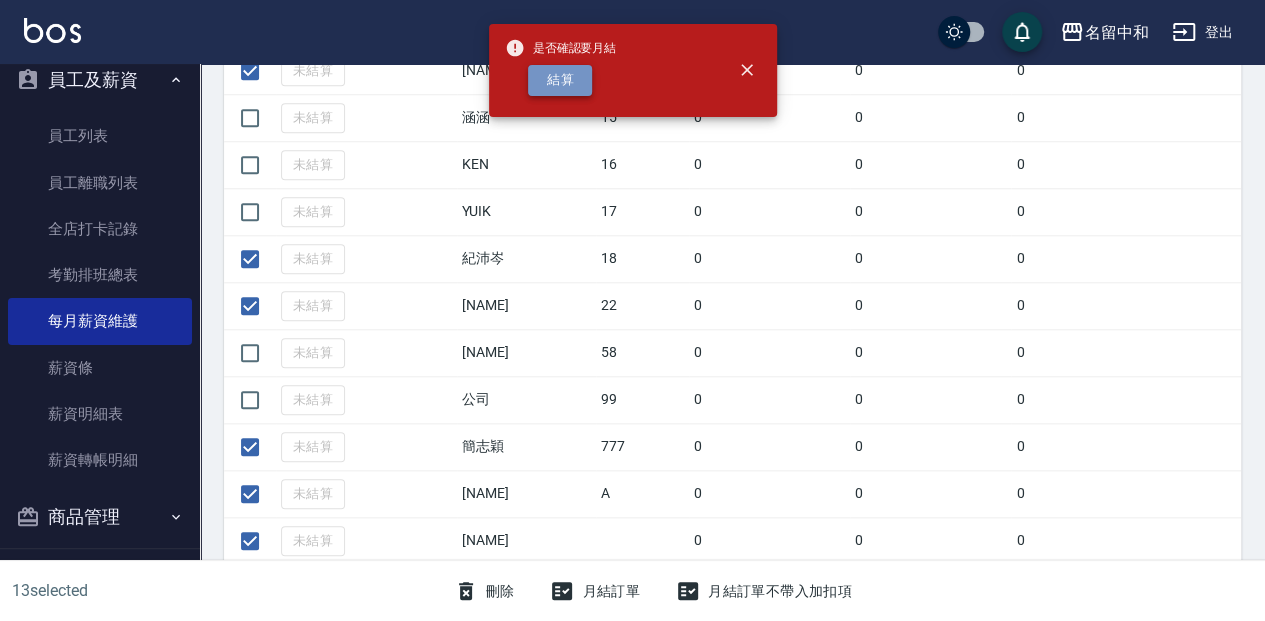click on "結算" at bounding box center (560, 80) 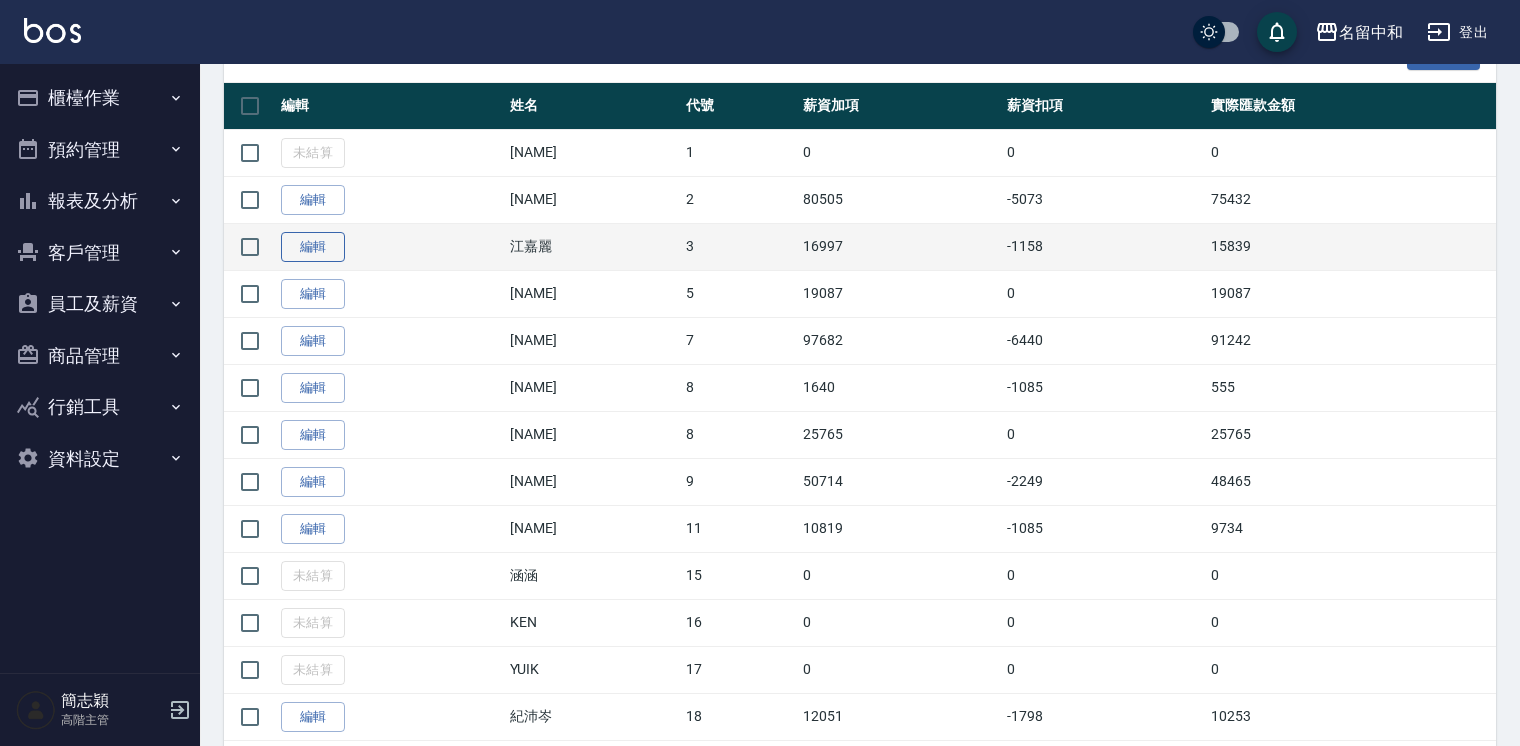 scroll, scrollTop: 373, scrollLeft: 0, axis: vertical 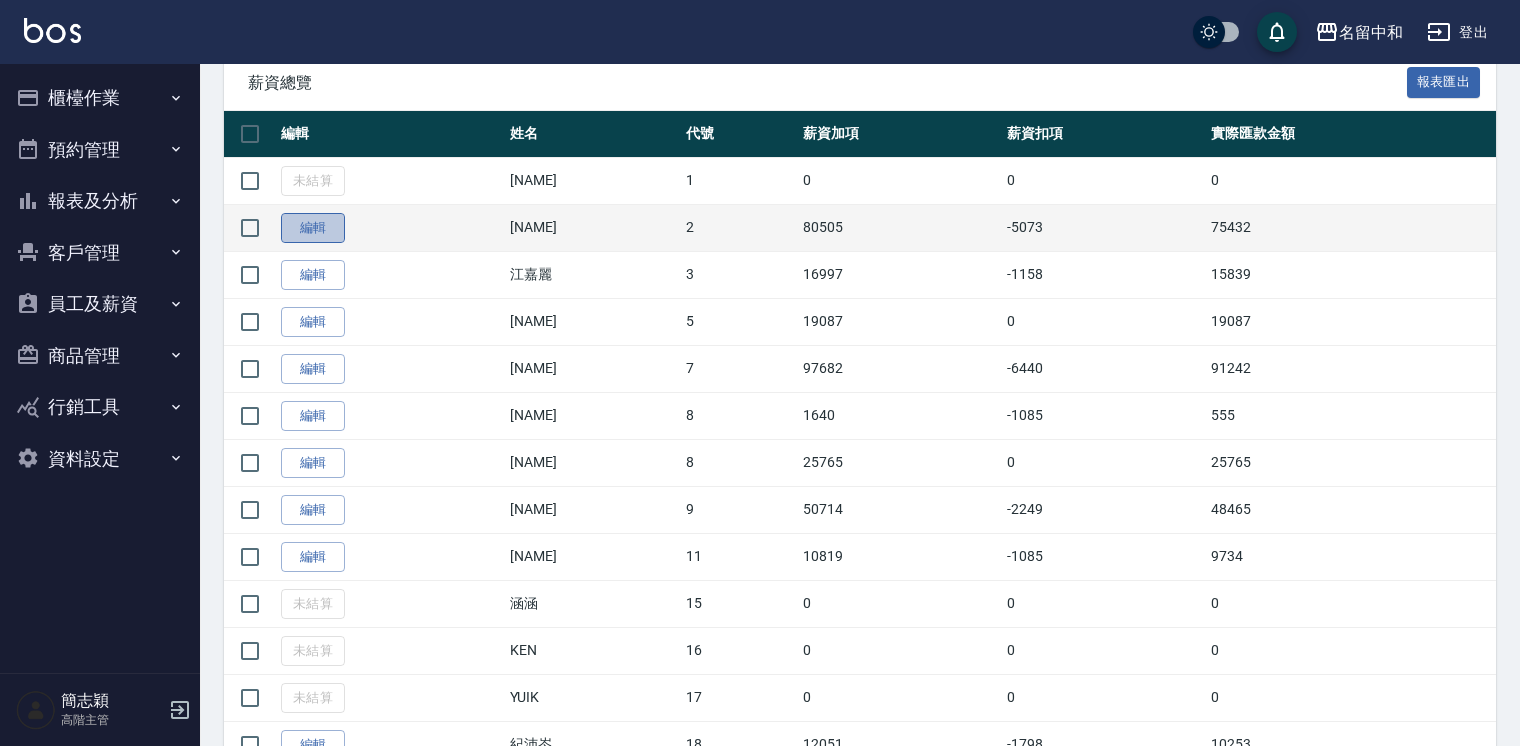 click on "編輯" at bounding box center (313, 228) 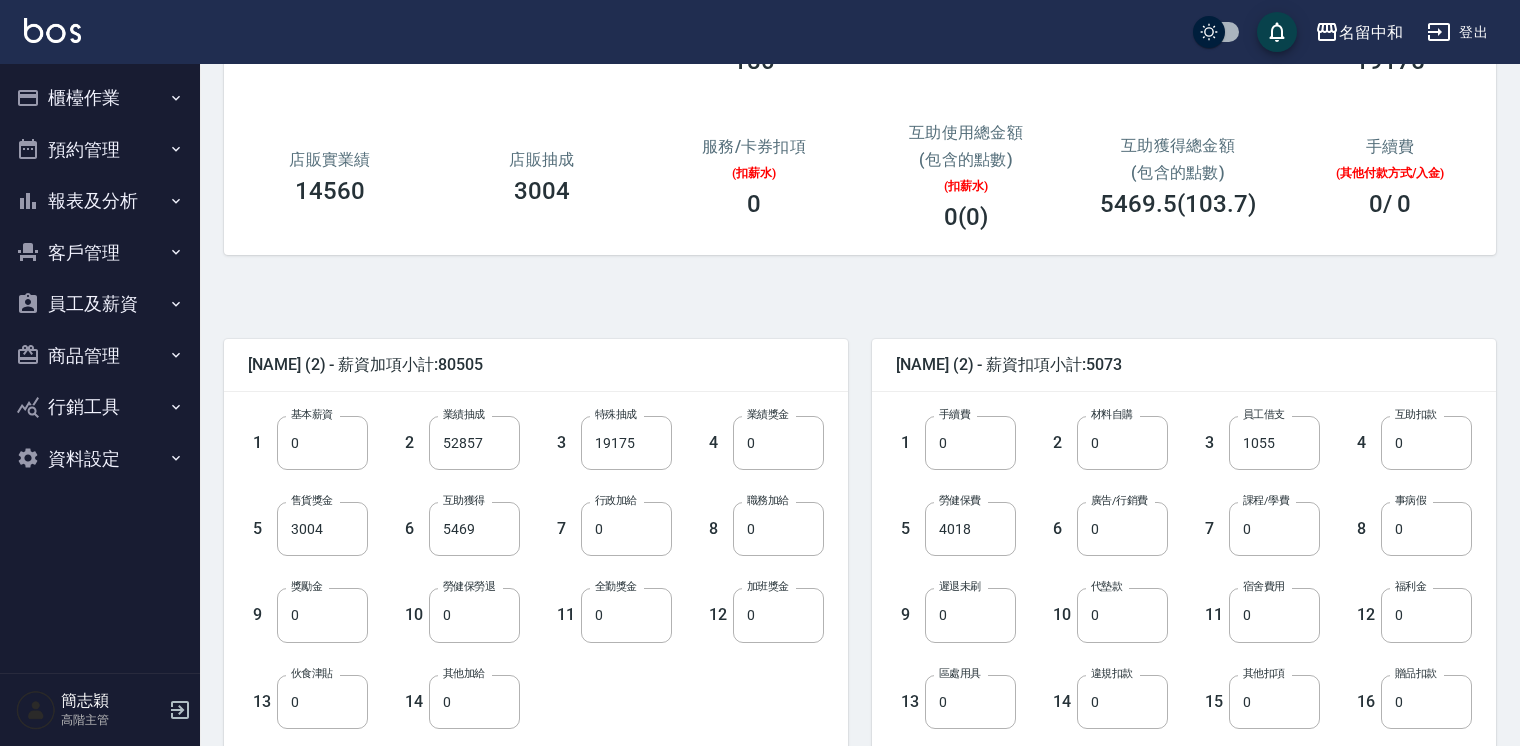 scroll, scrollTop: 240, scrollLeft: 0, axis: vertical 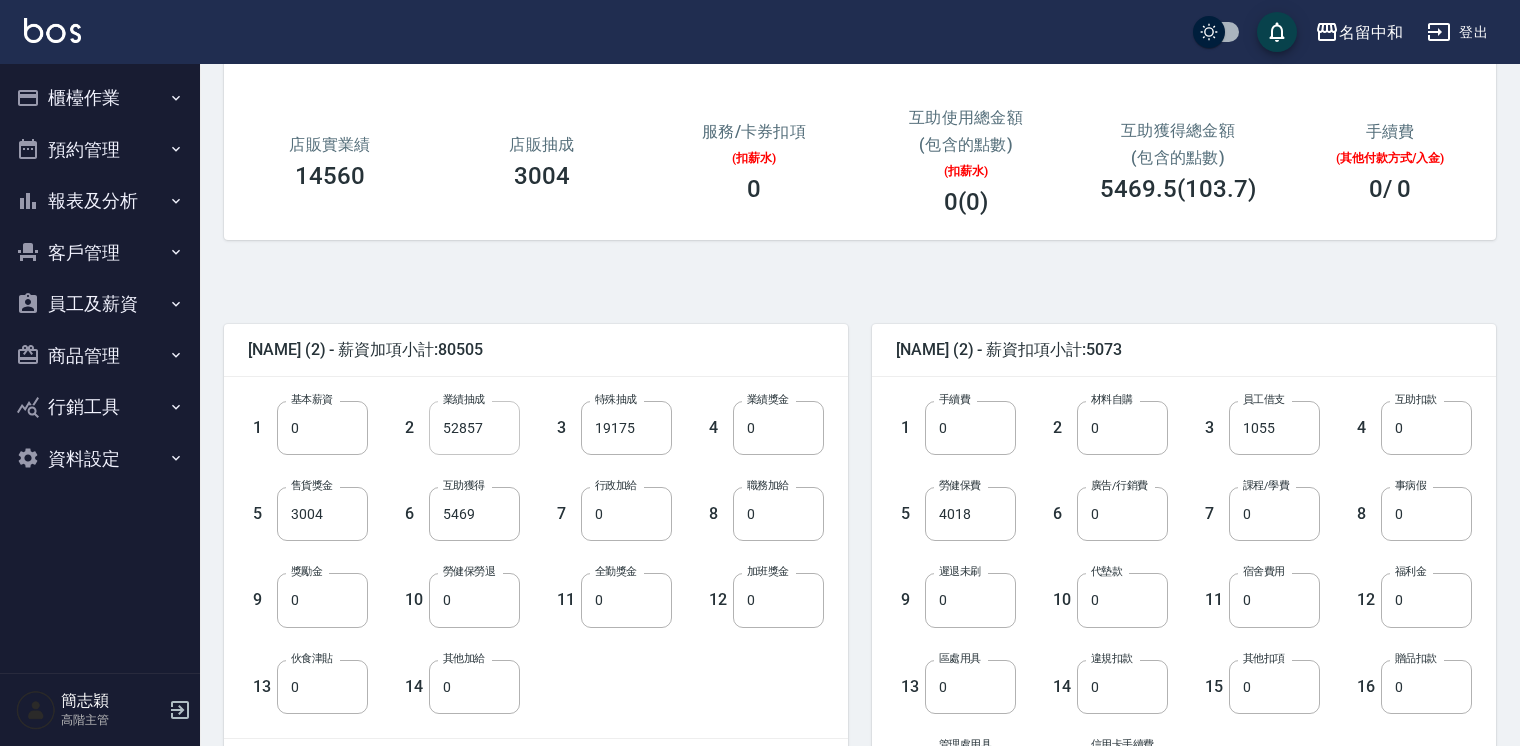 click on "52857" at bounding box center (474, 428) 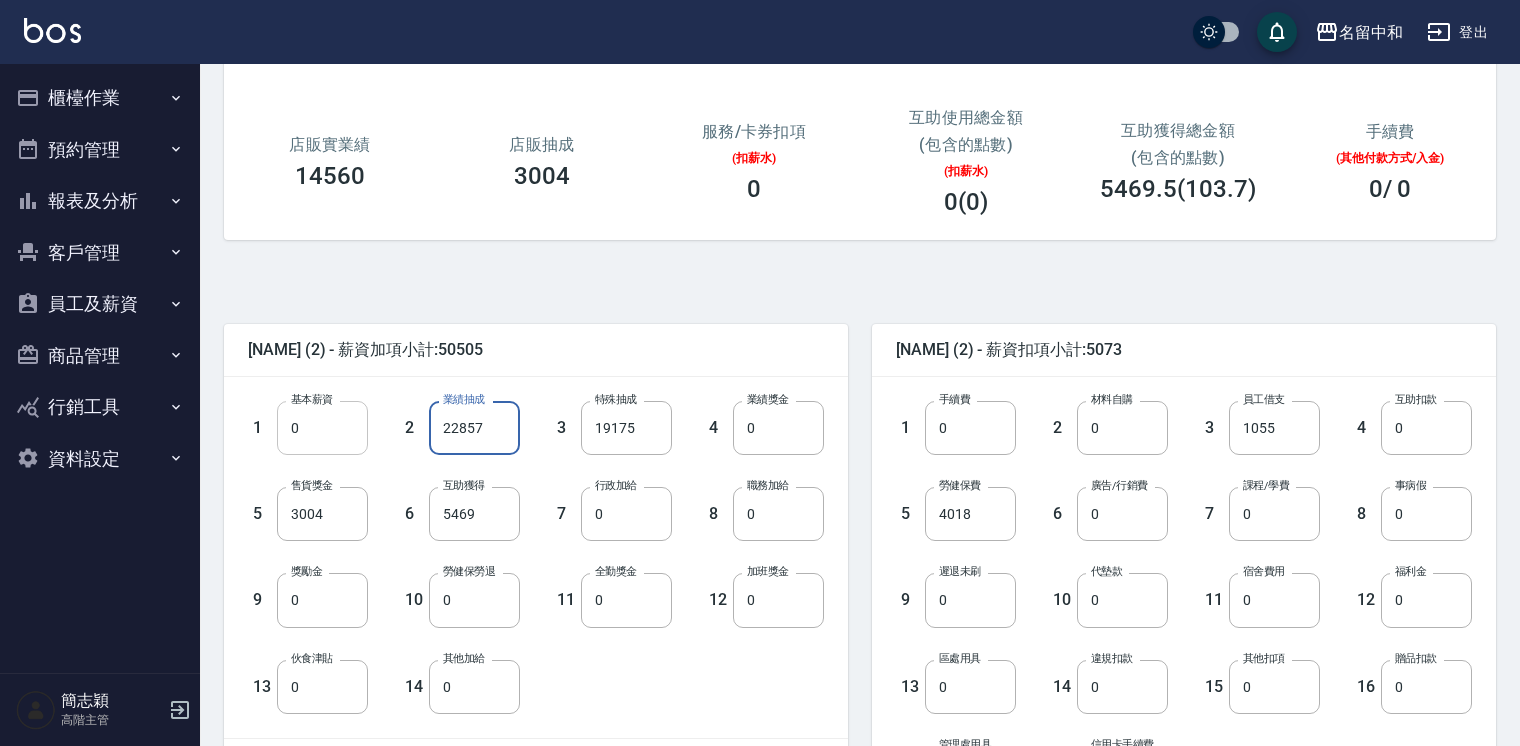 type on "22857" 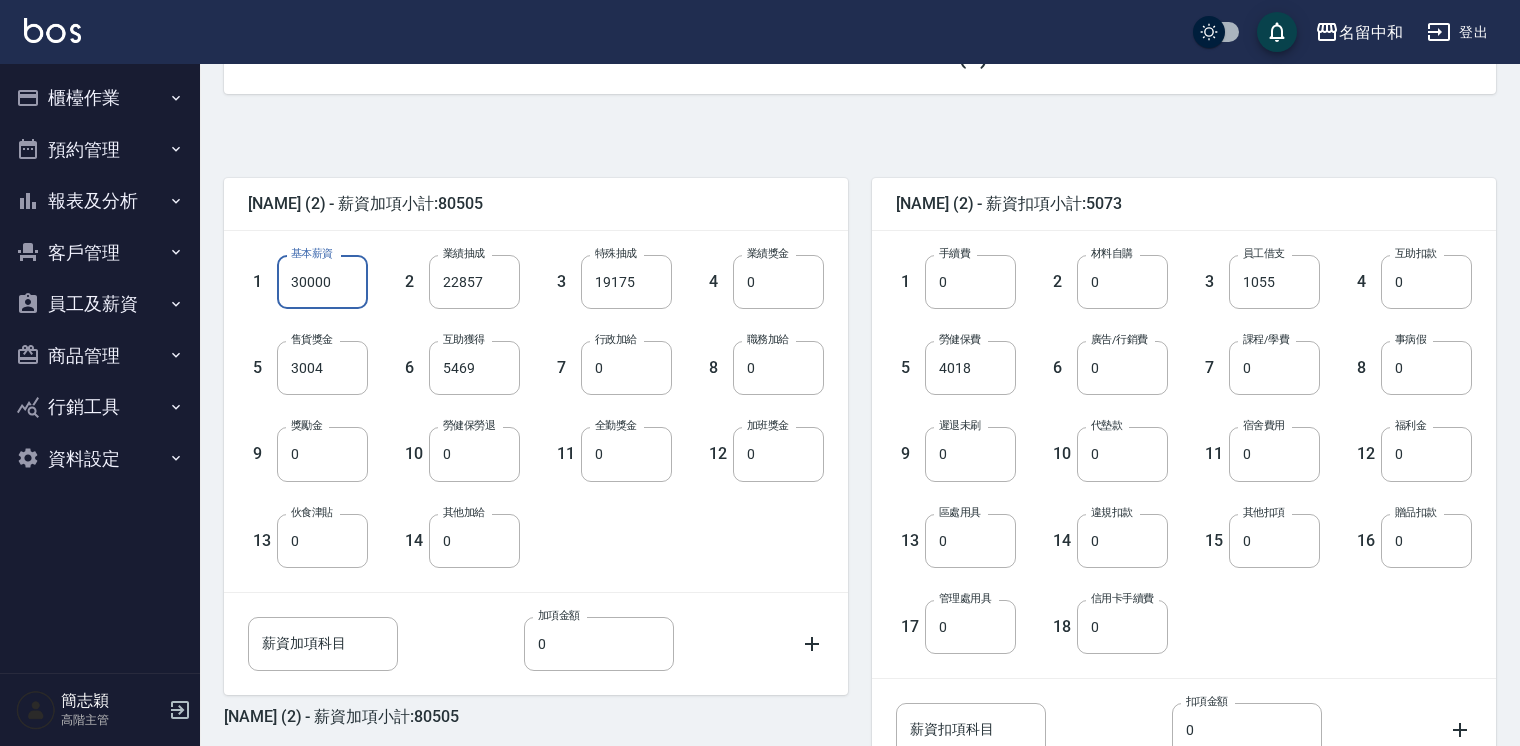 scroll, scrollTop: 400, scrollLeft: 0, axis: vertical 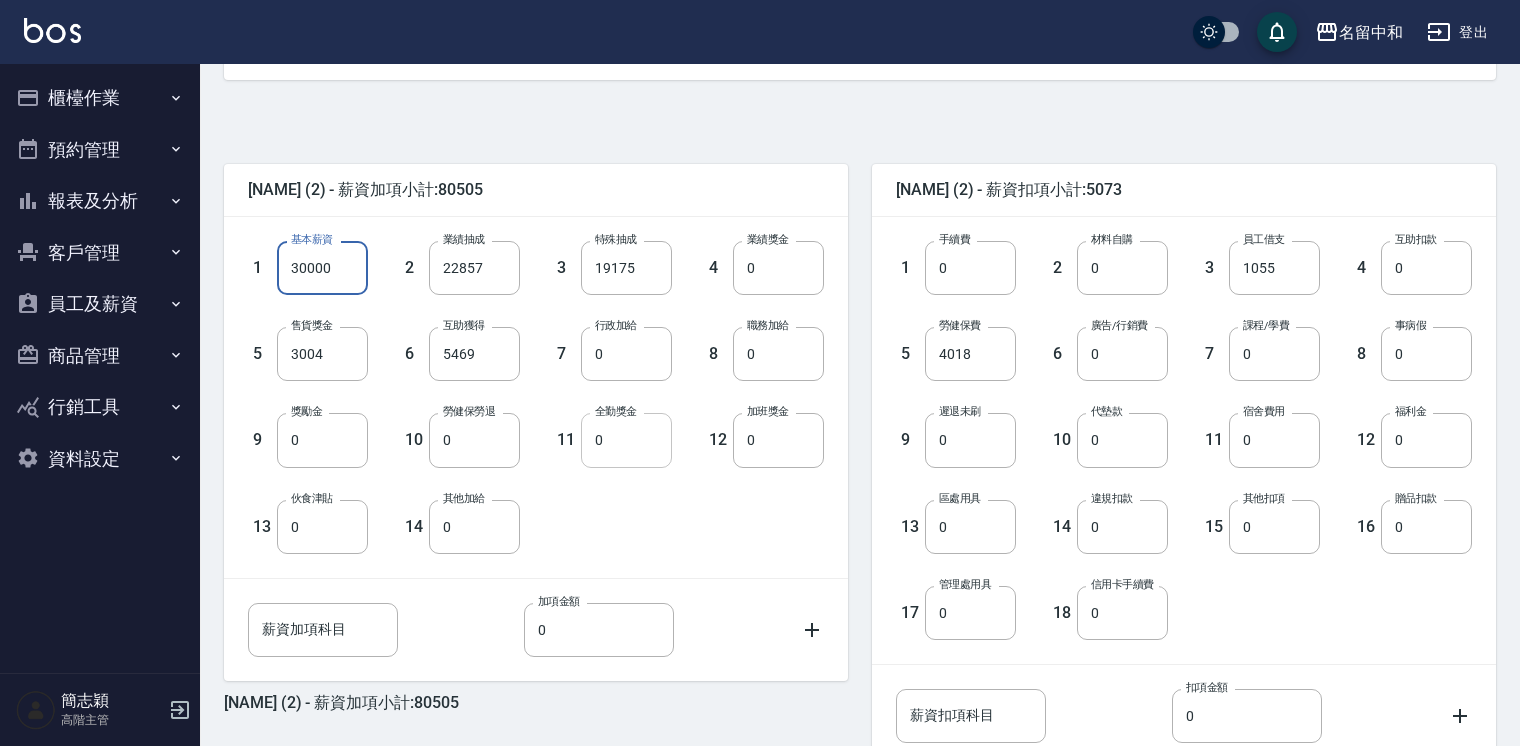 type on "30000" 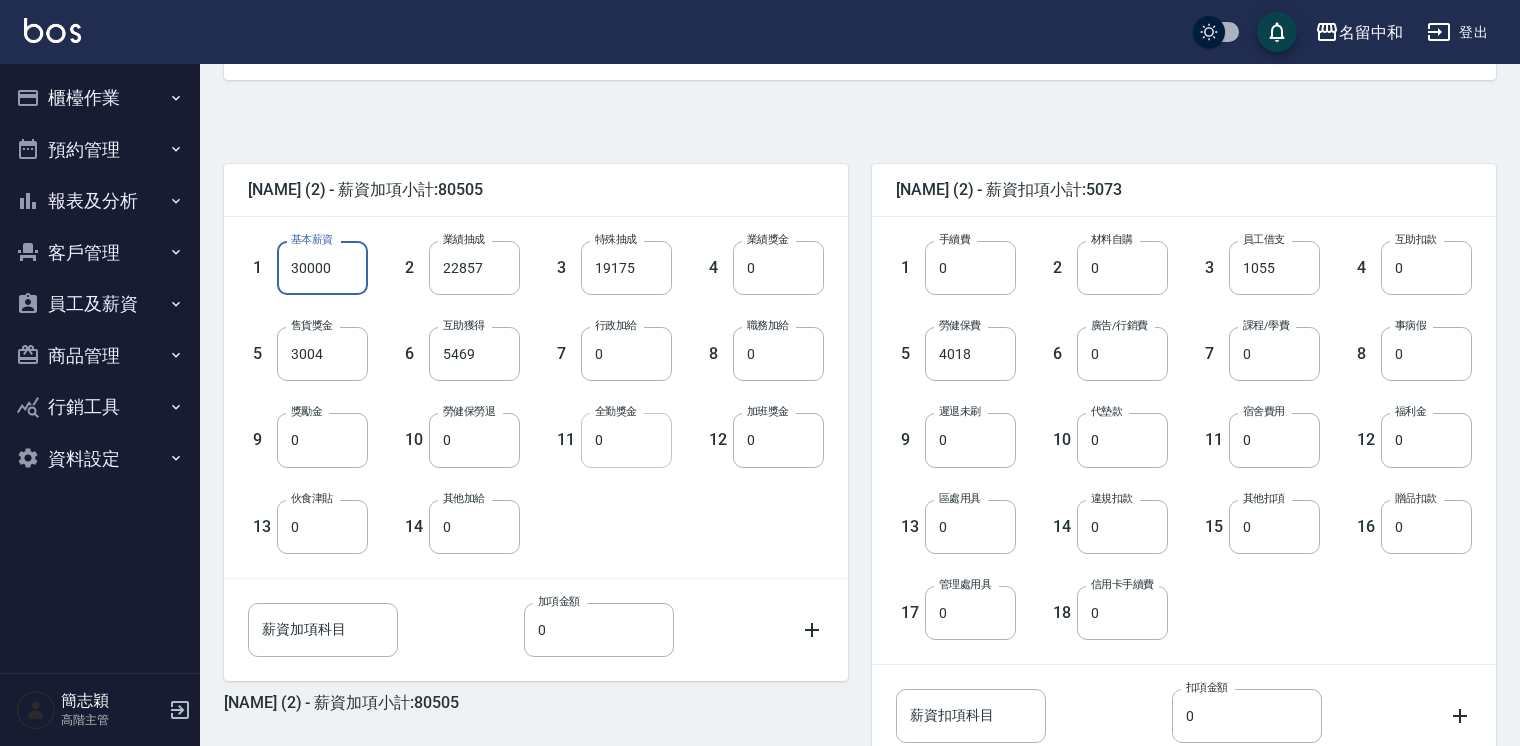 click on "0" at bounding box center (626, 440) 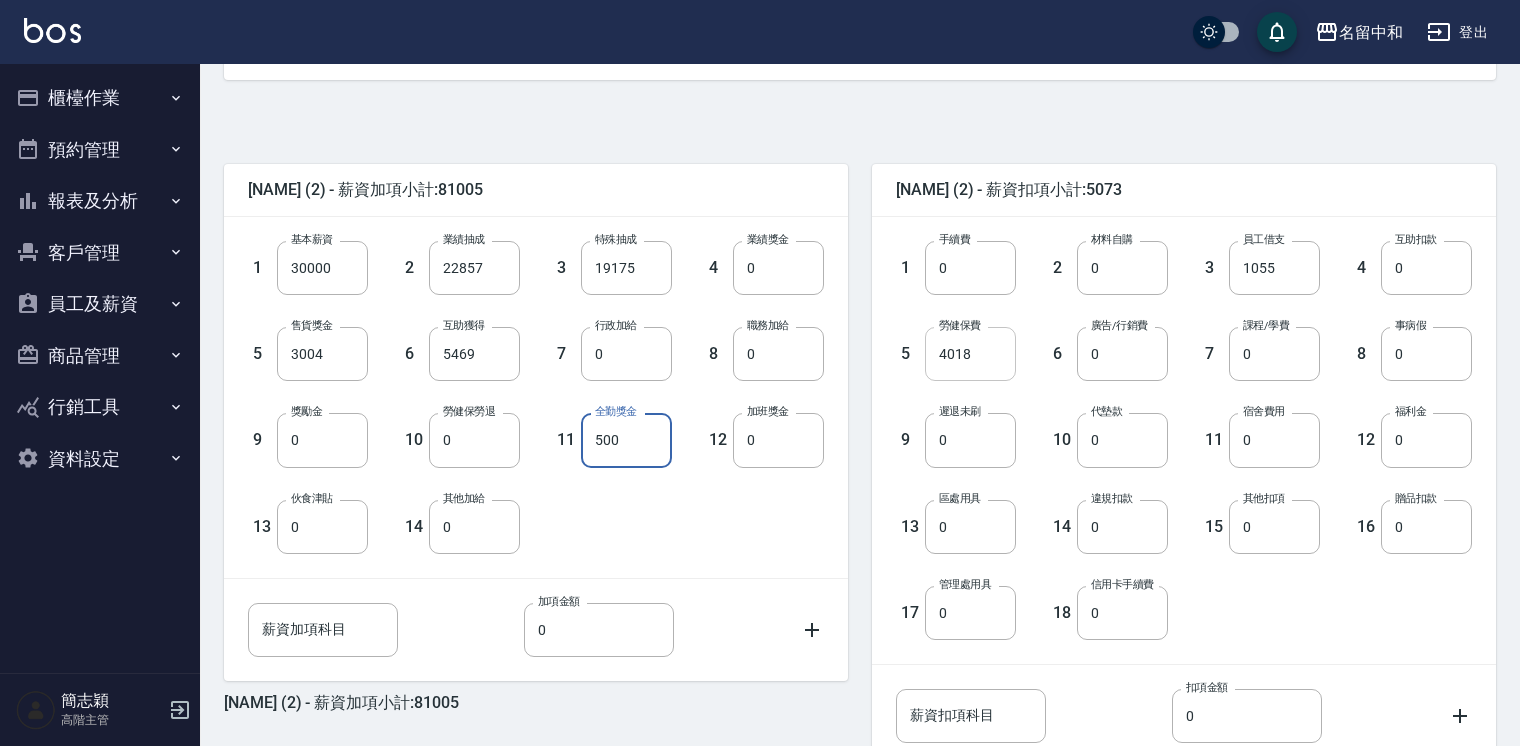 type on "500" 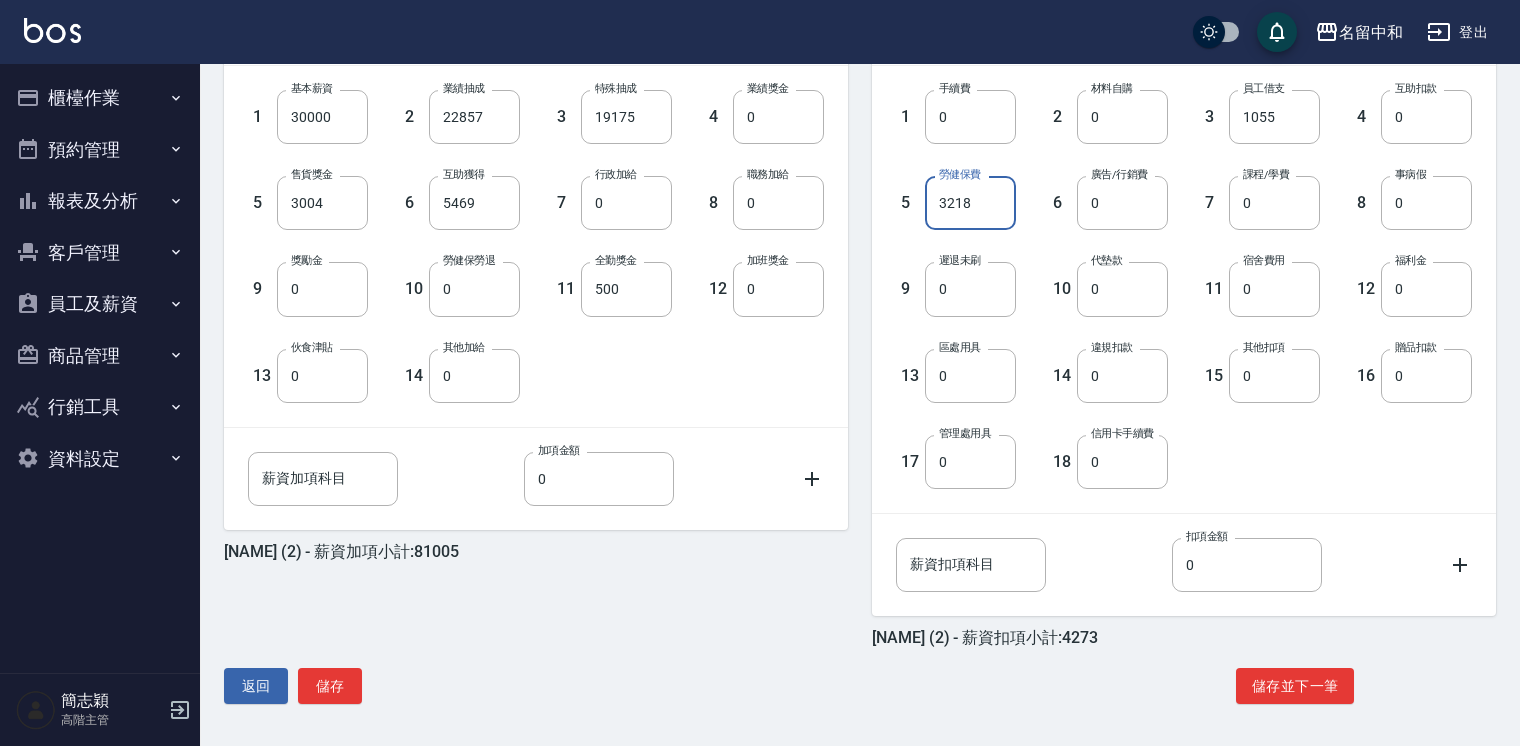 scroll, scrollTop: 553, scrollLeft: 0, axis: vertical 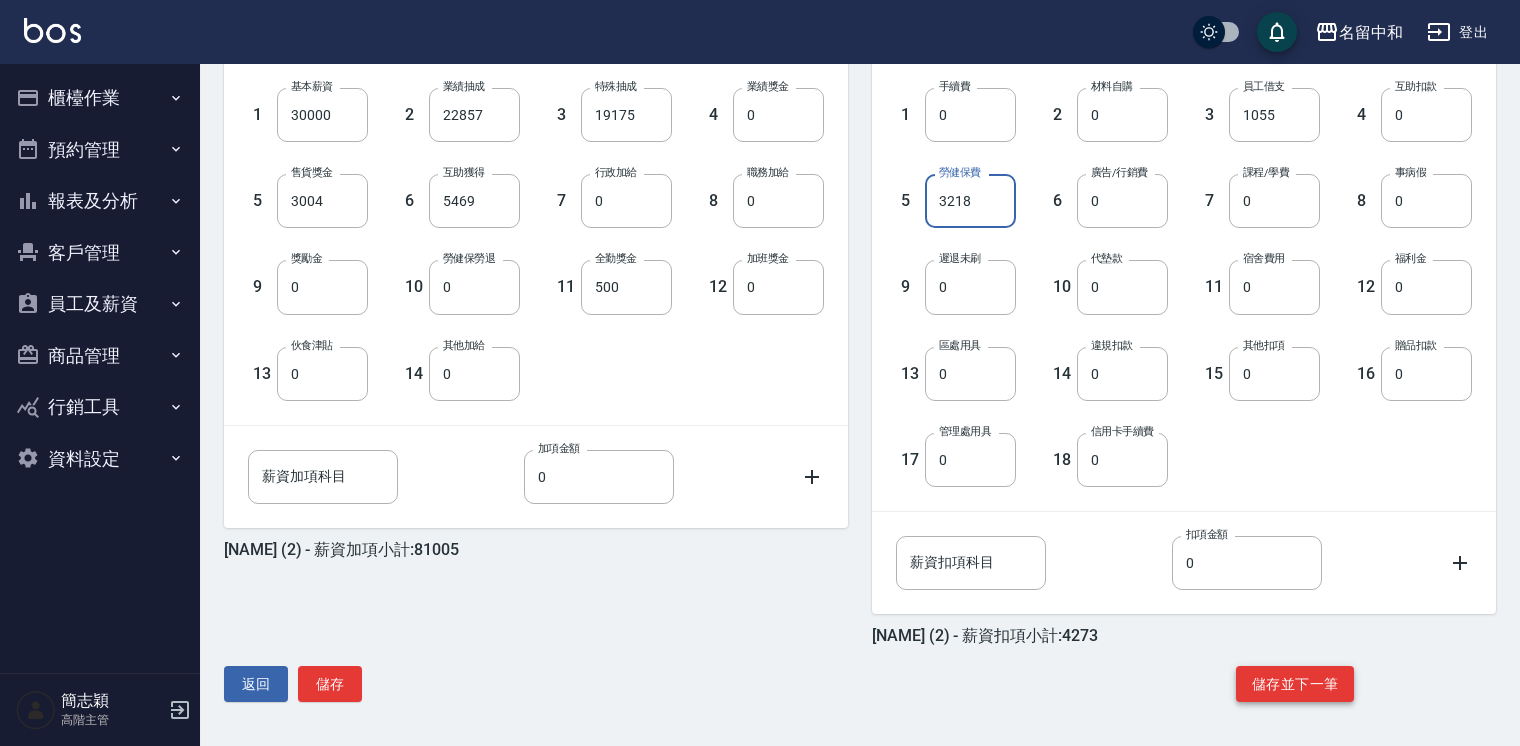 type on "3218" 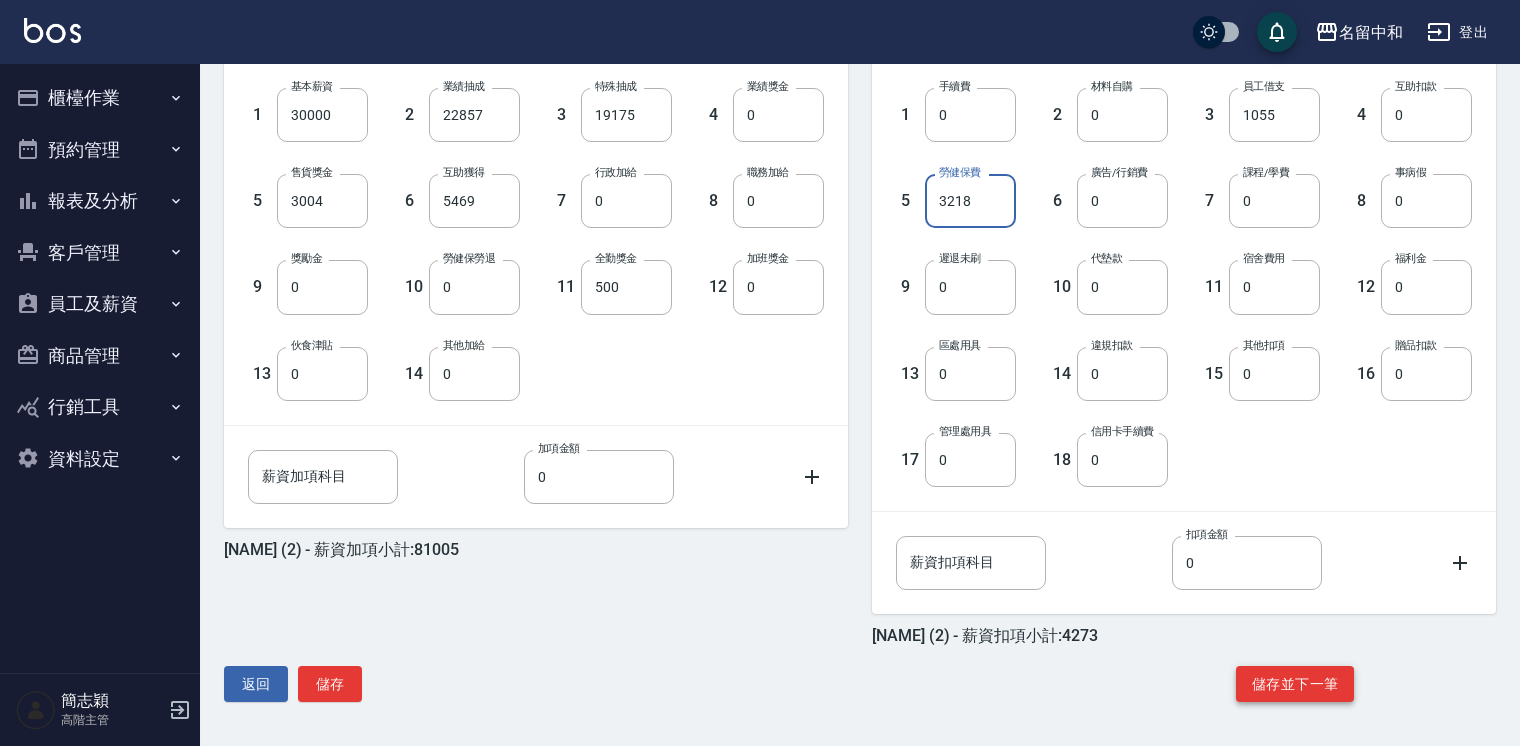 click on "儲存並下一筆" 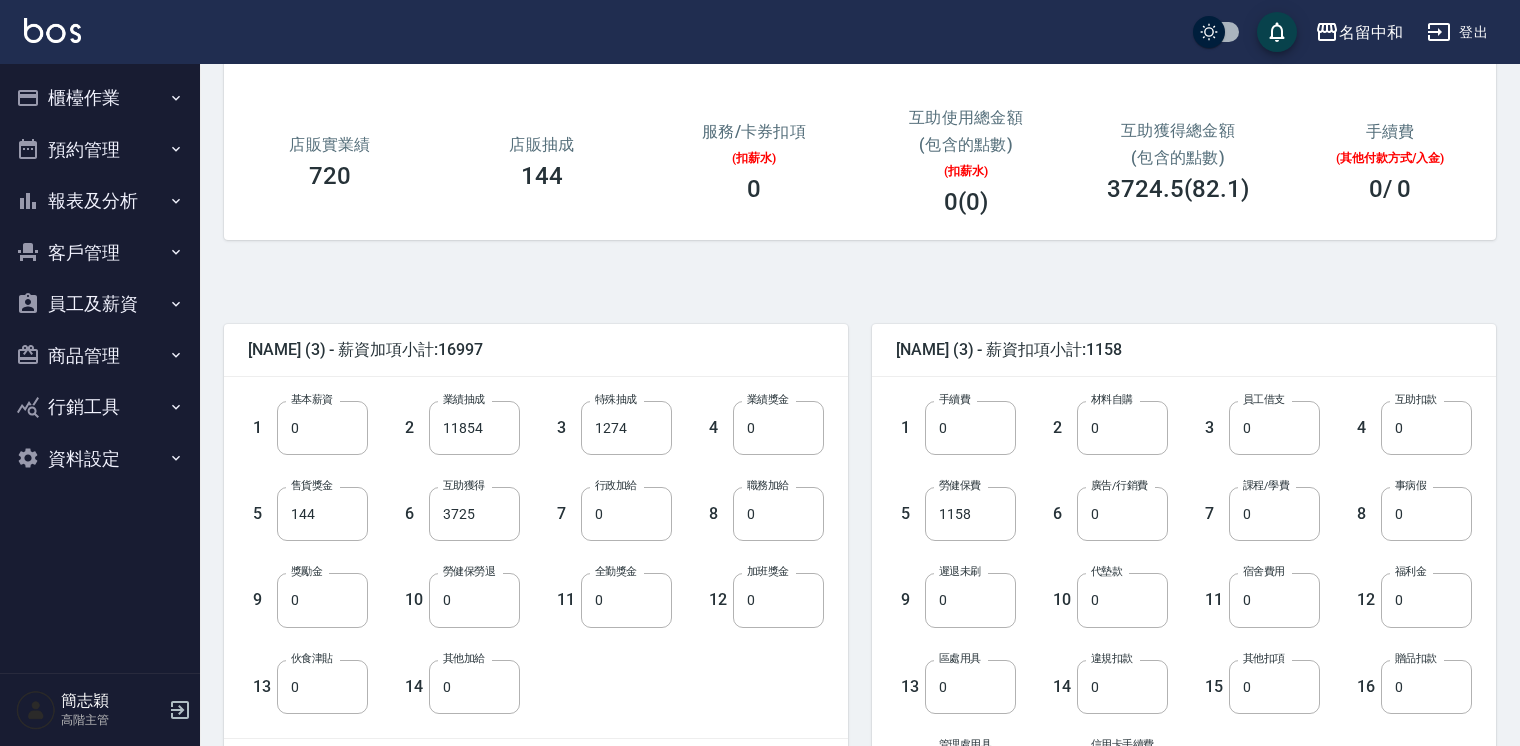 scroll, scrollTop: 320, scrollLeft: 0, axis: vertical 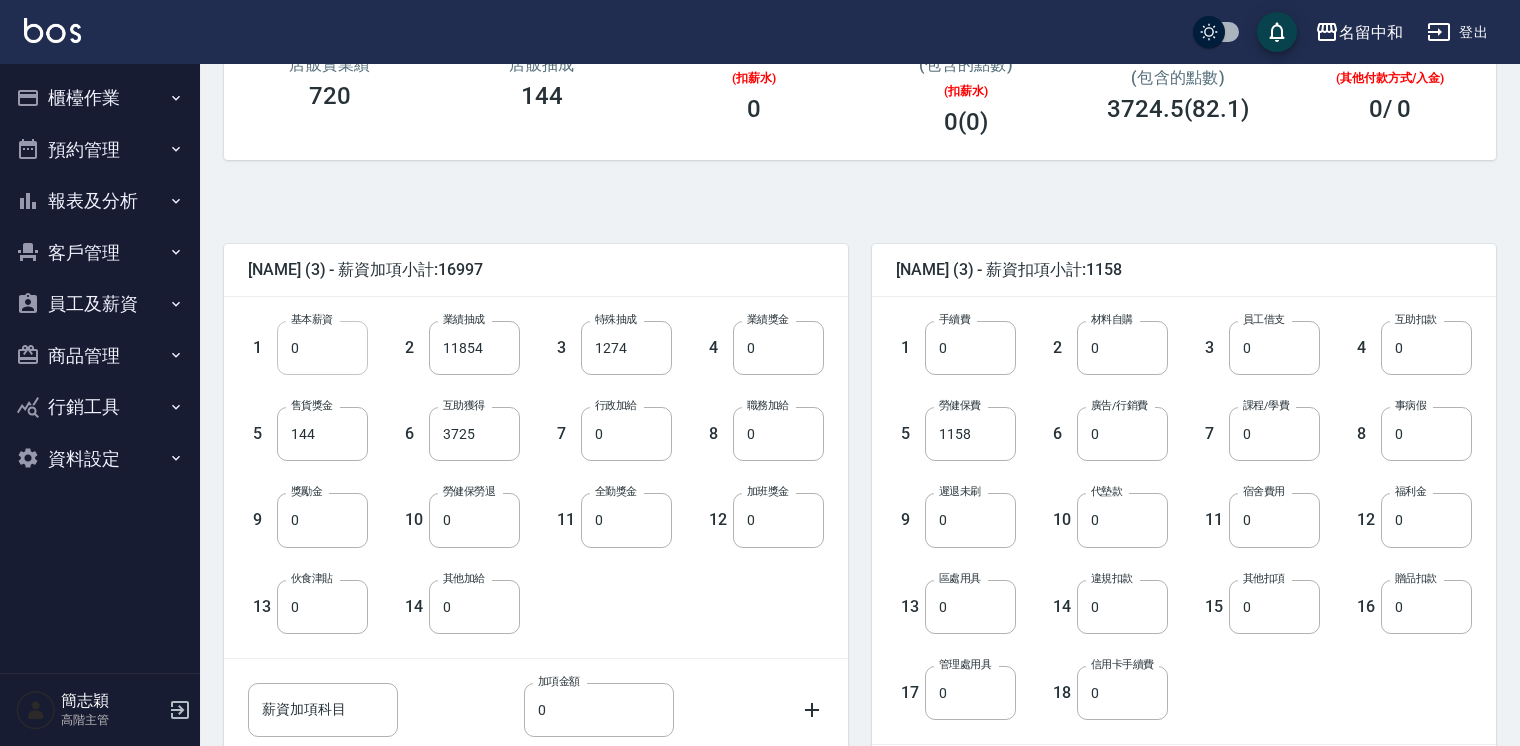 click on "0" at bounding box center [322, 348] 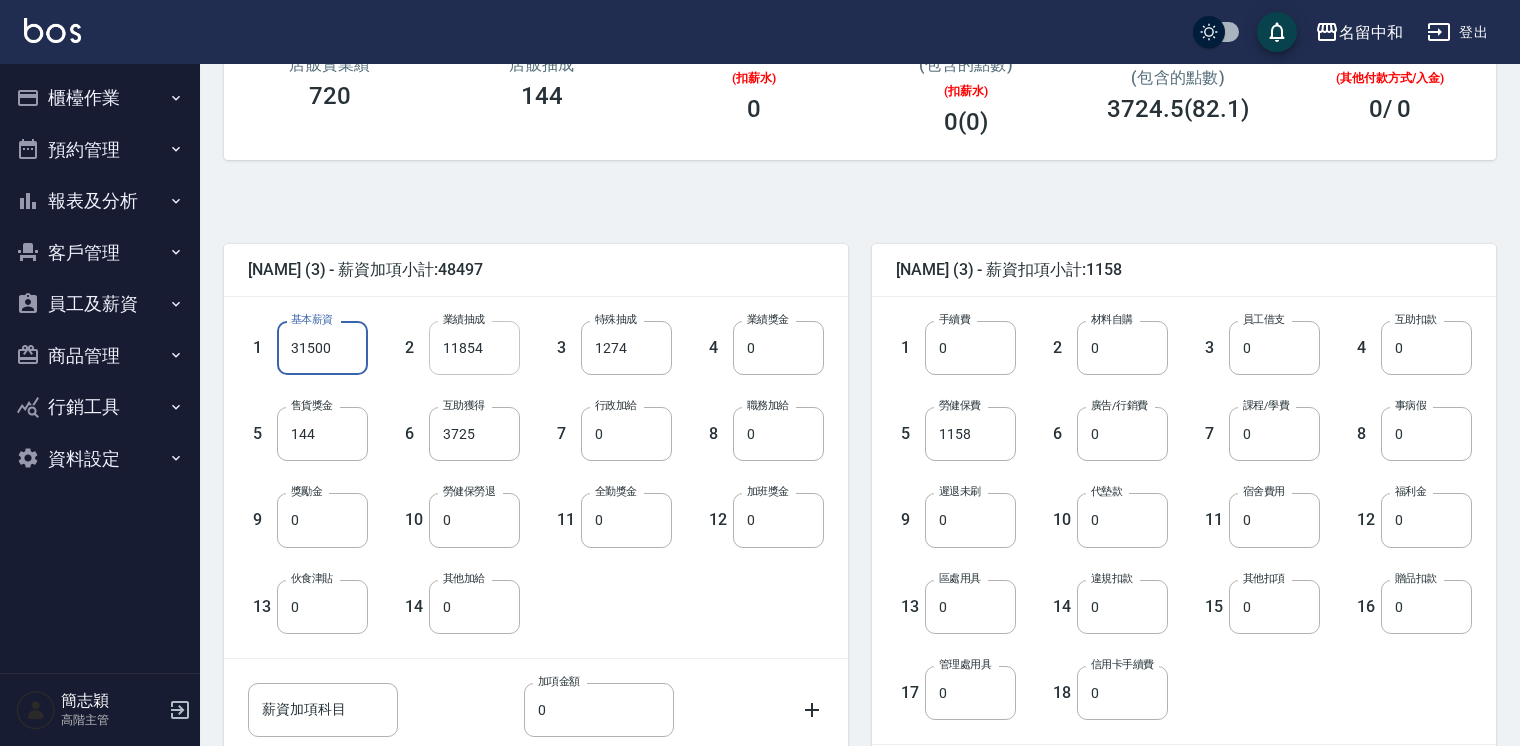type on "31500" 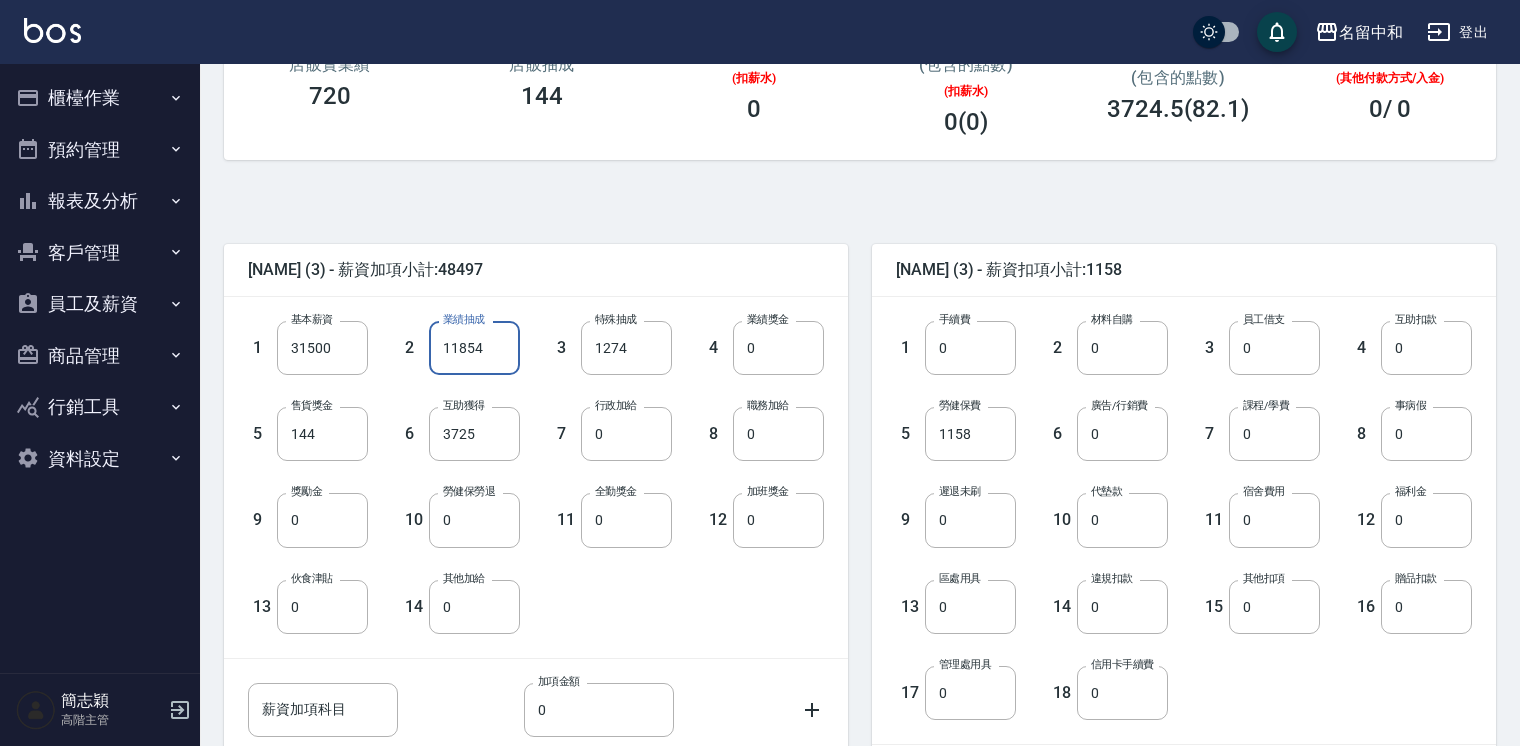 click on "11854" at bounding box center [474, 348] 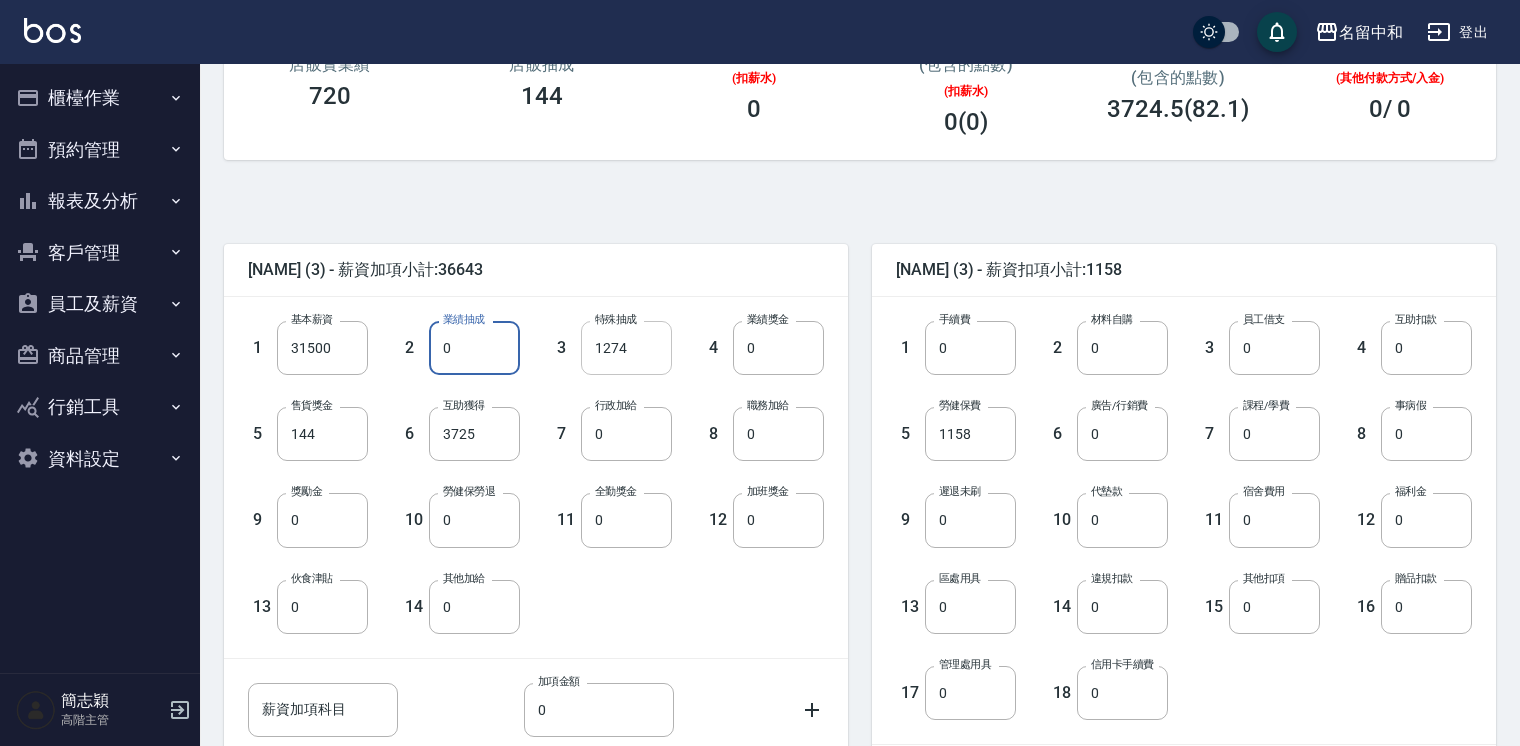 type on "0" 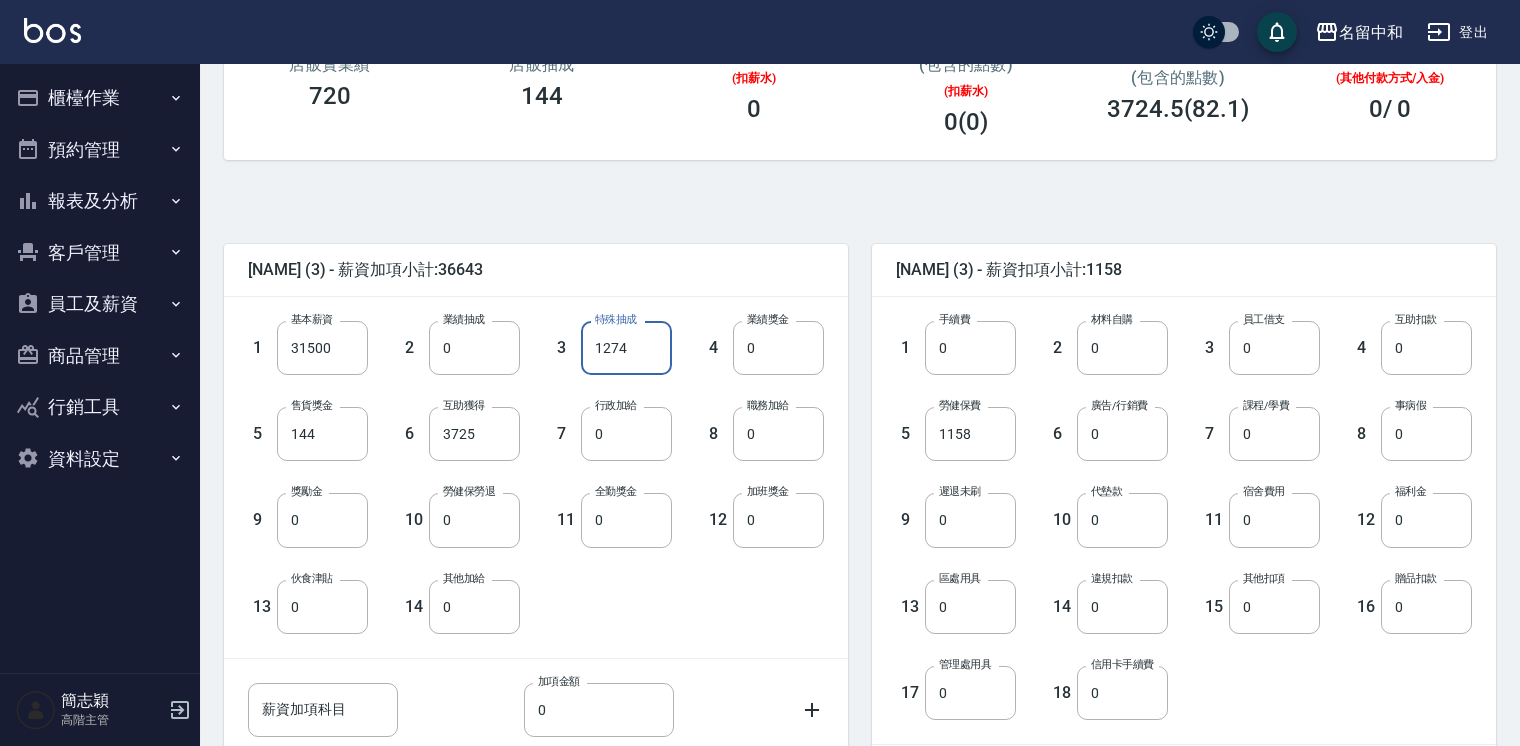 click on "1274" at bounding box center [626, 348] 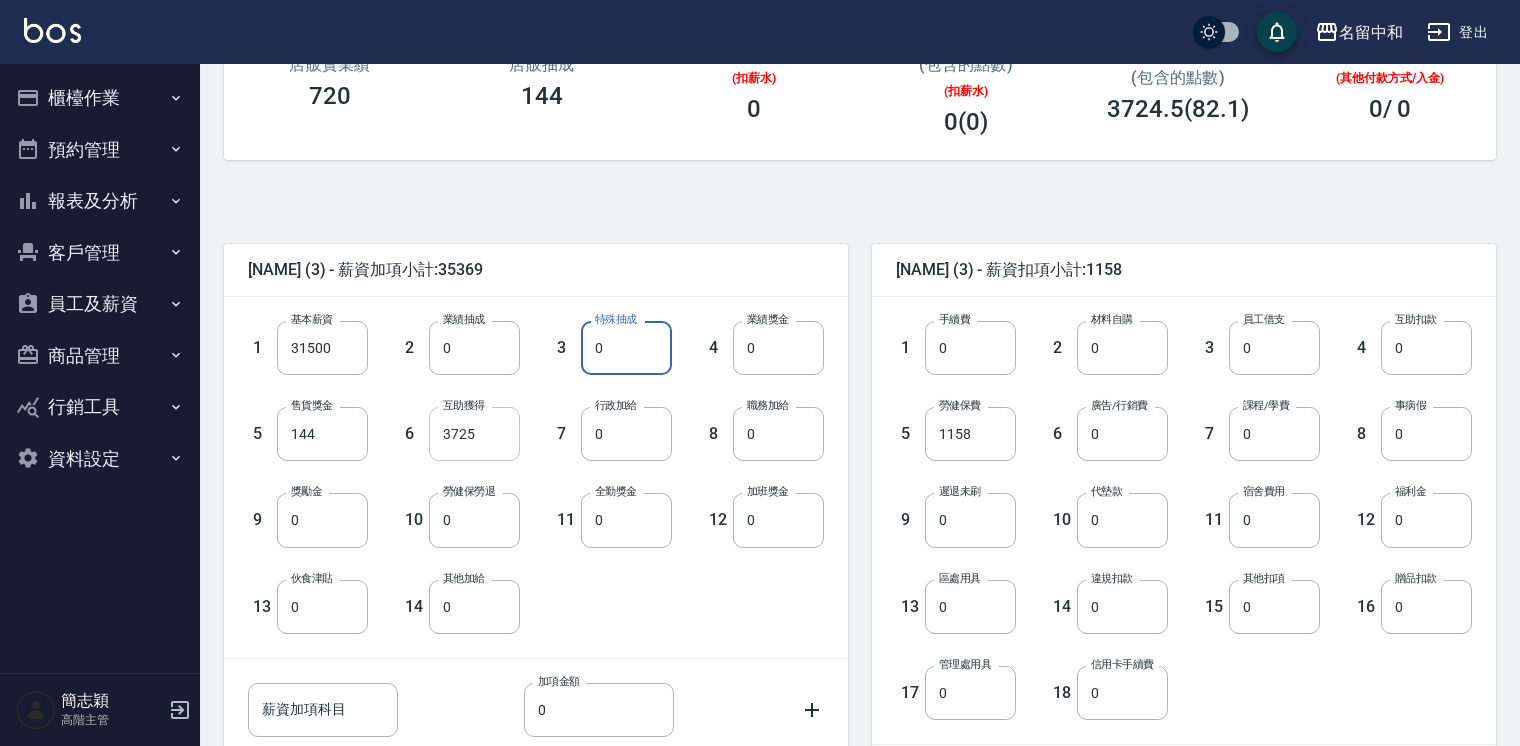 type on "0" 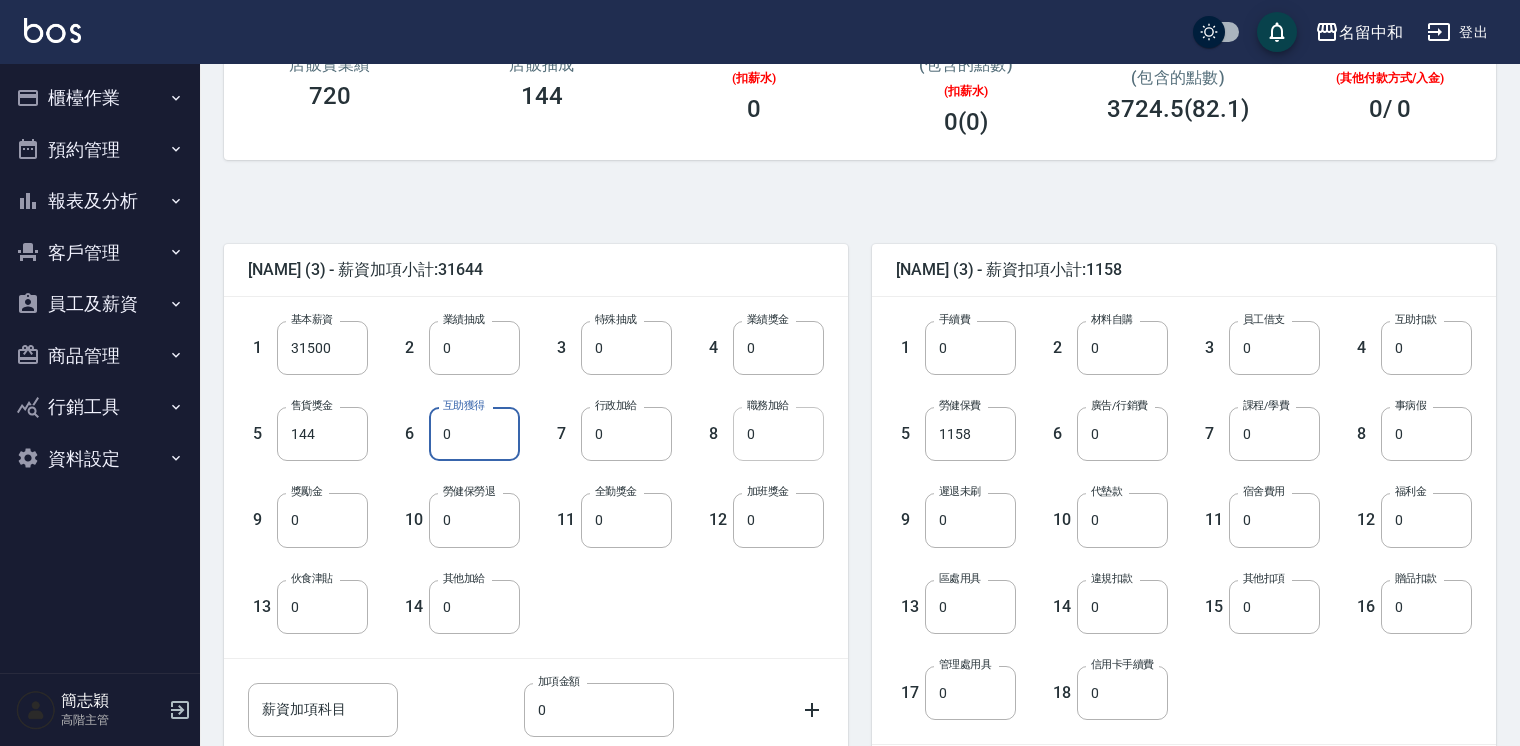 type on "0" 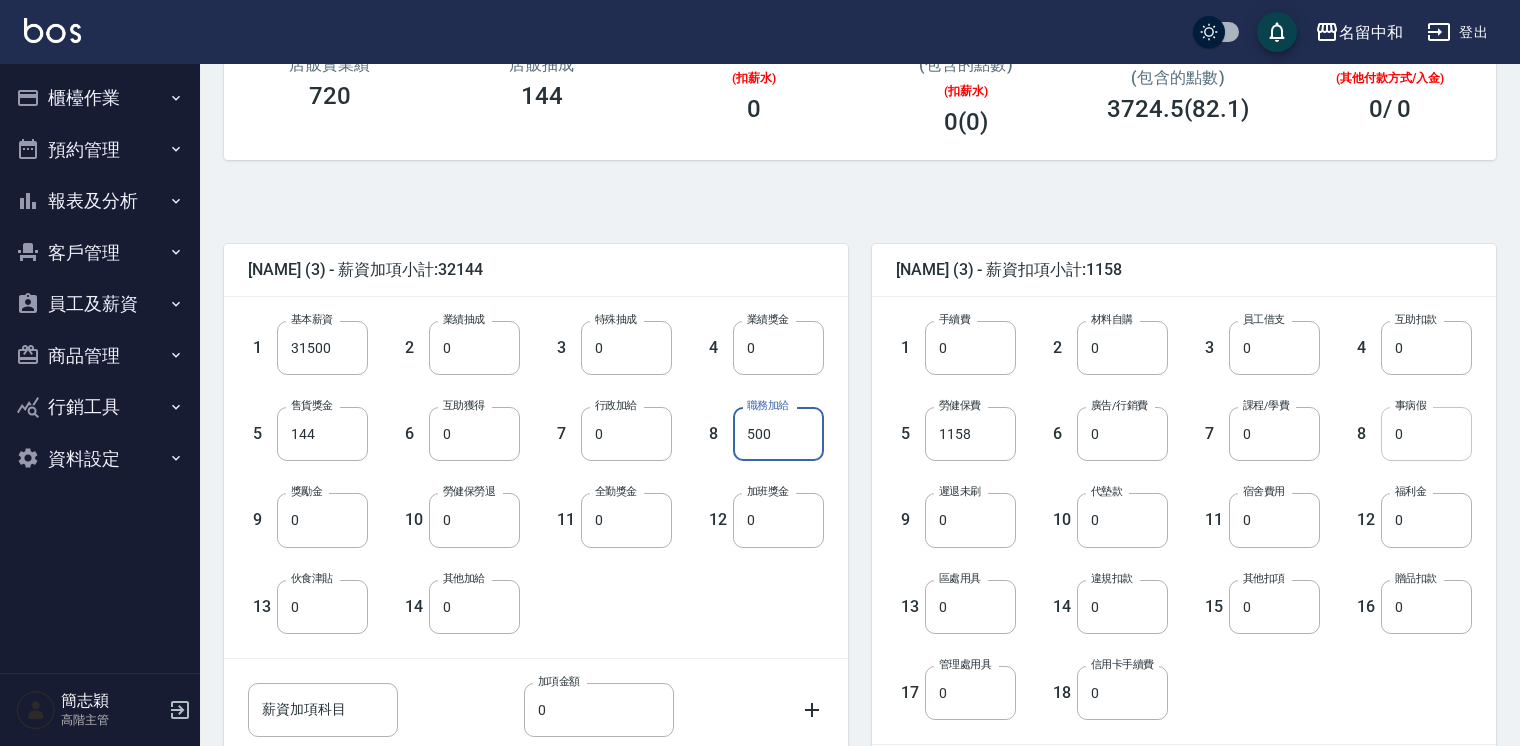 type on "500" 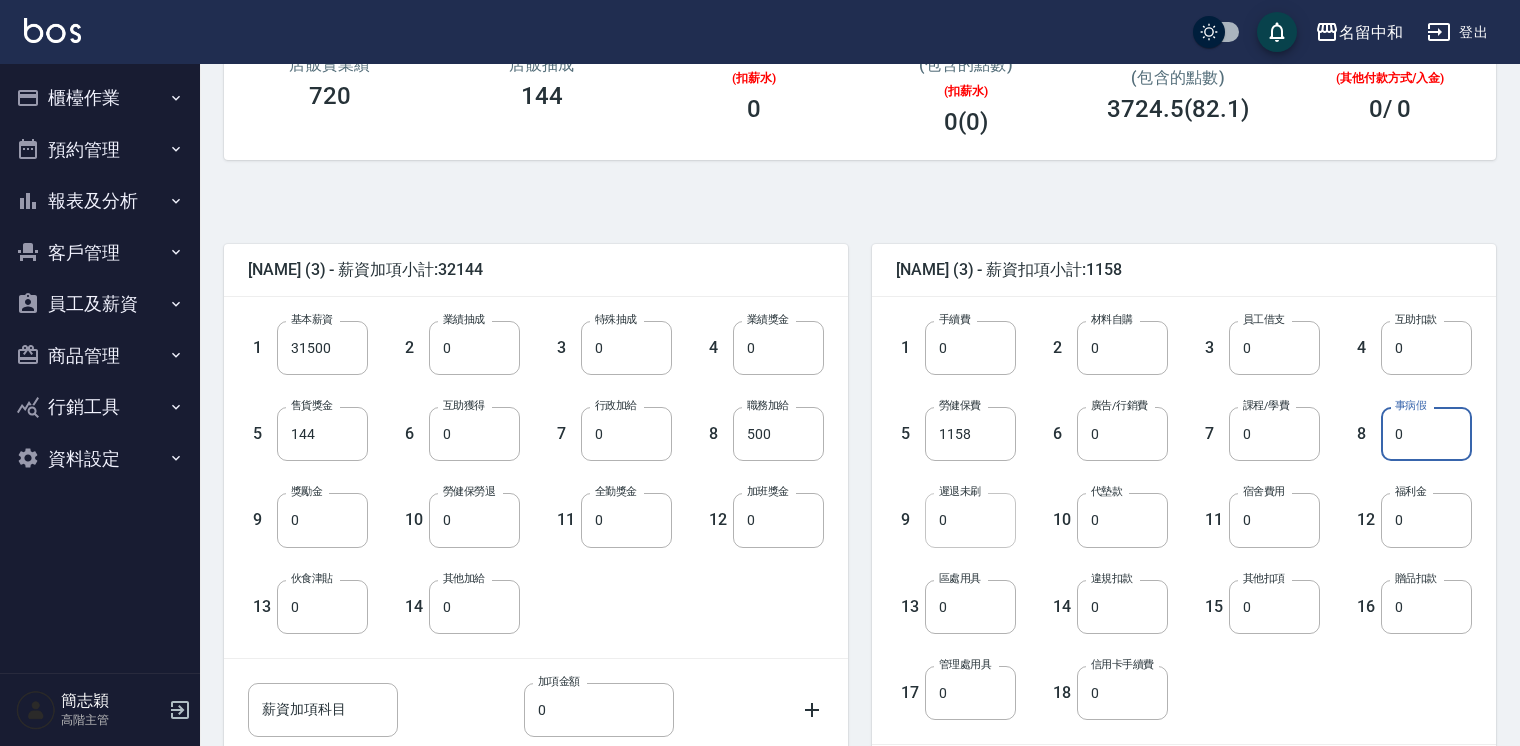 click on "0" at bounding box center [970, 520] 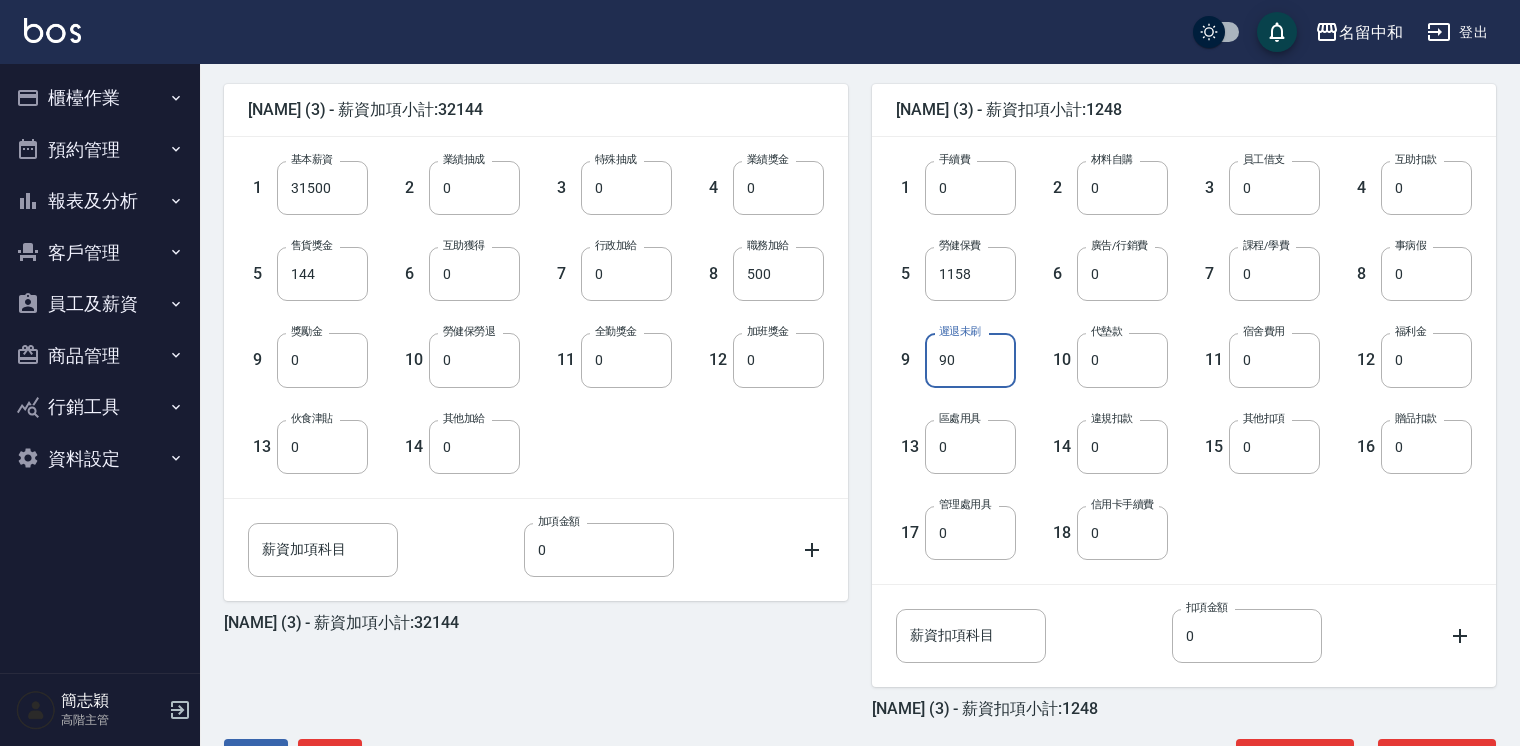scroll, scrollTop: 553, scrollLeft: 0, axis: vertical 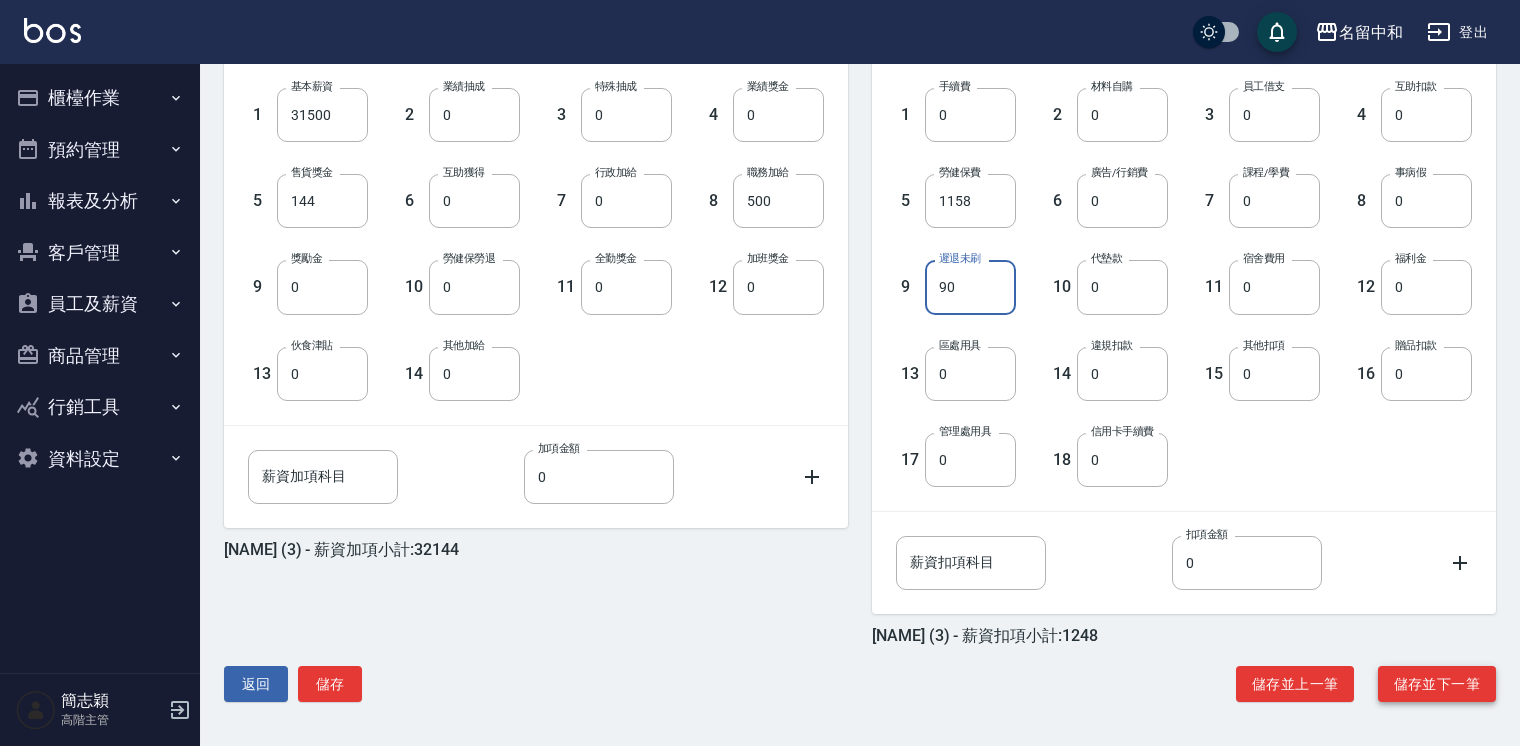type on "90" 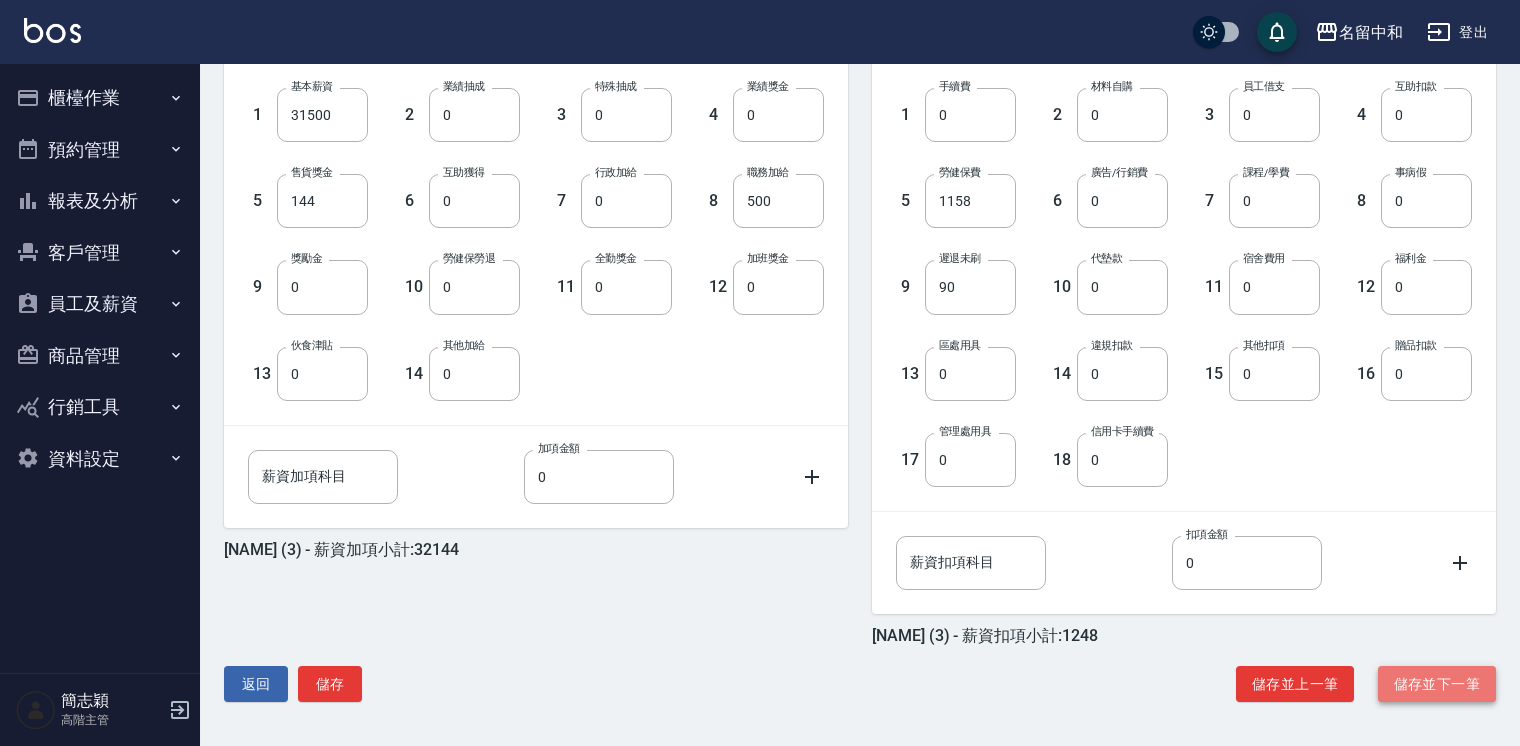 click on "儲存並下一筆" at bounding box center (1437, 684) 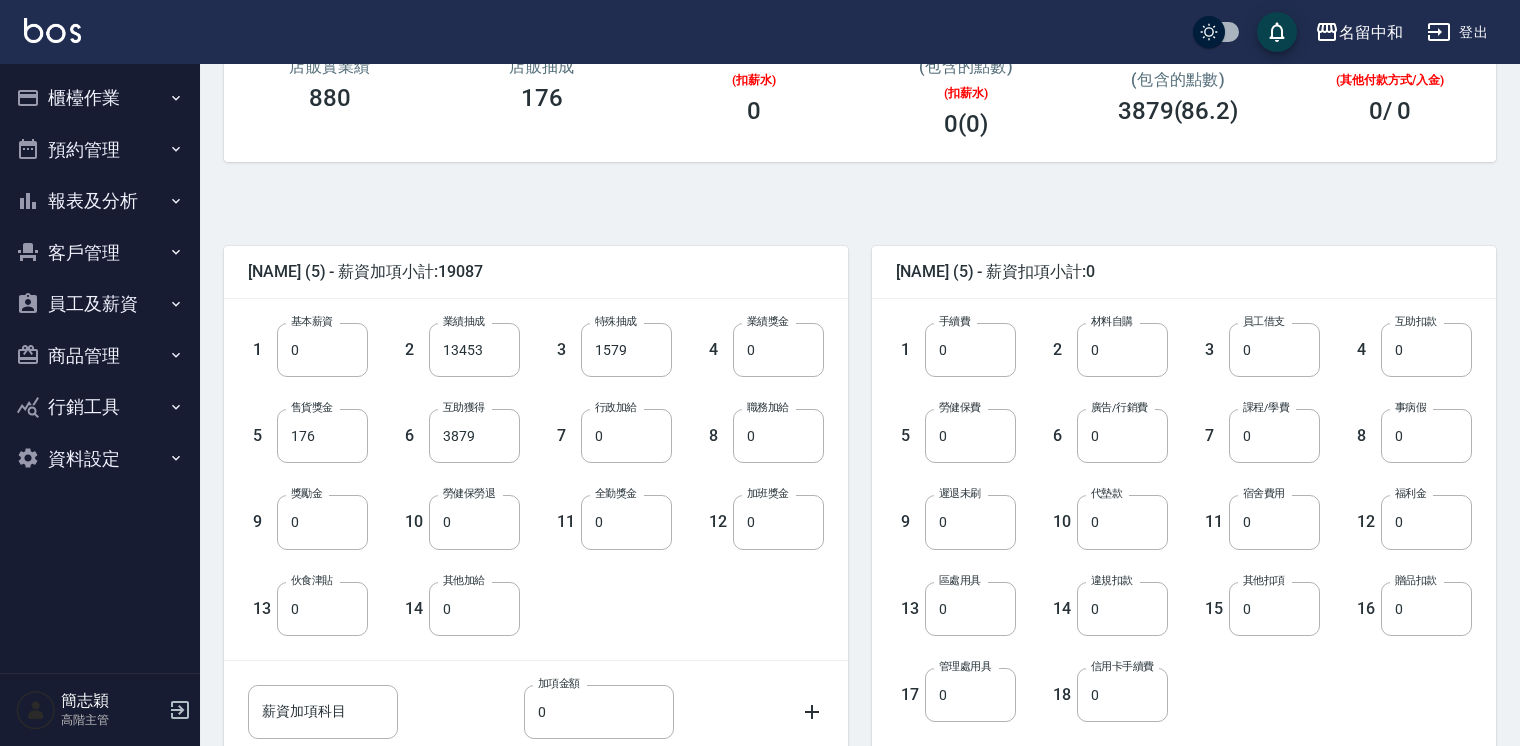 scroll, scrollTop: 320, scrollLeft: 0, axis: vertical 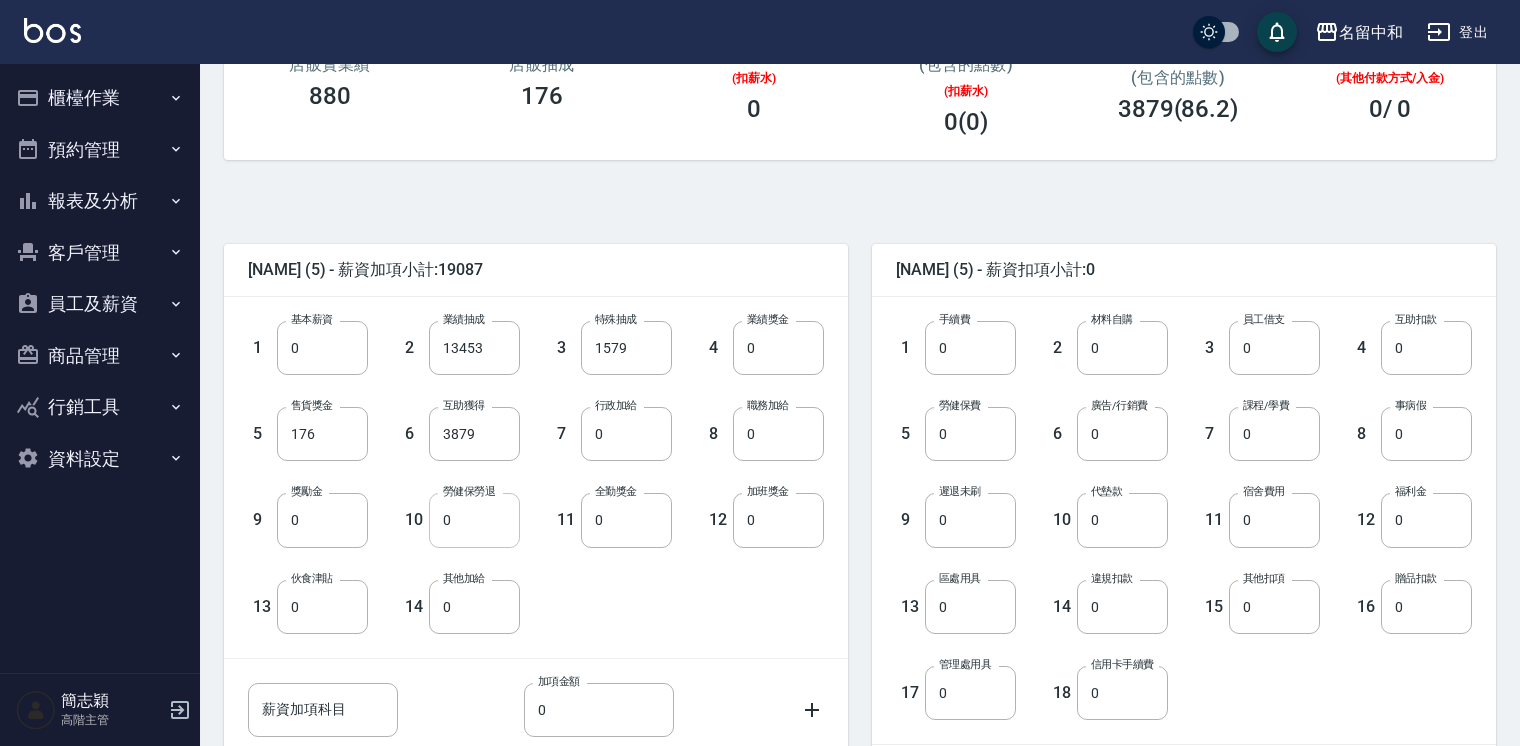 click on "0" at bounding box center (474, 520) 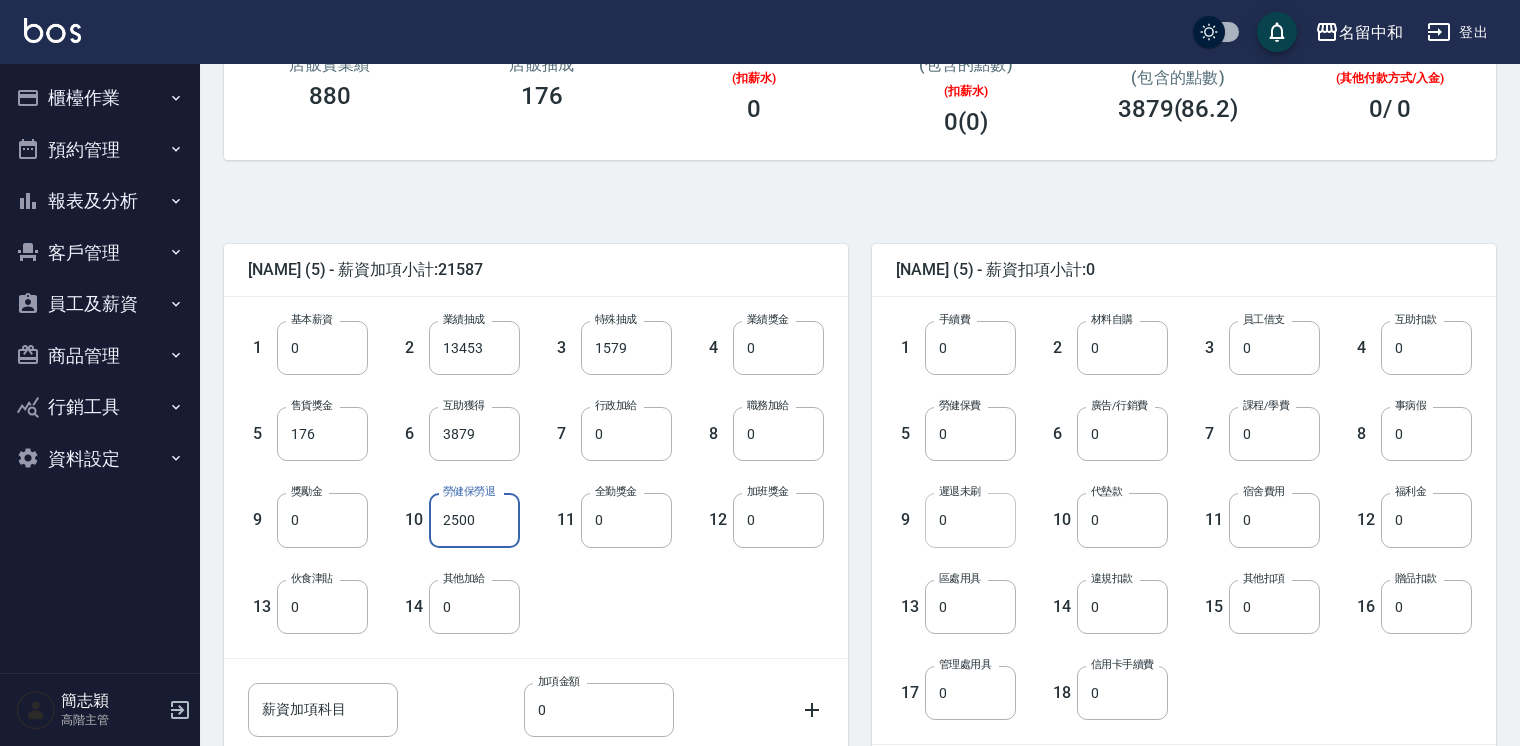 type on "2500" 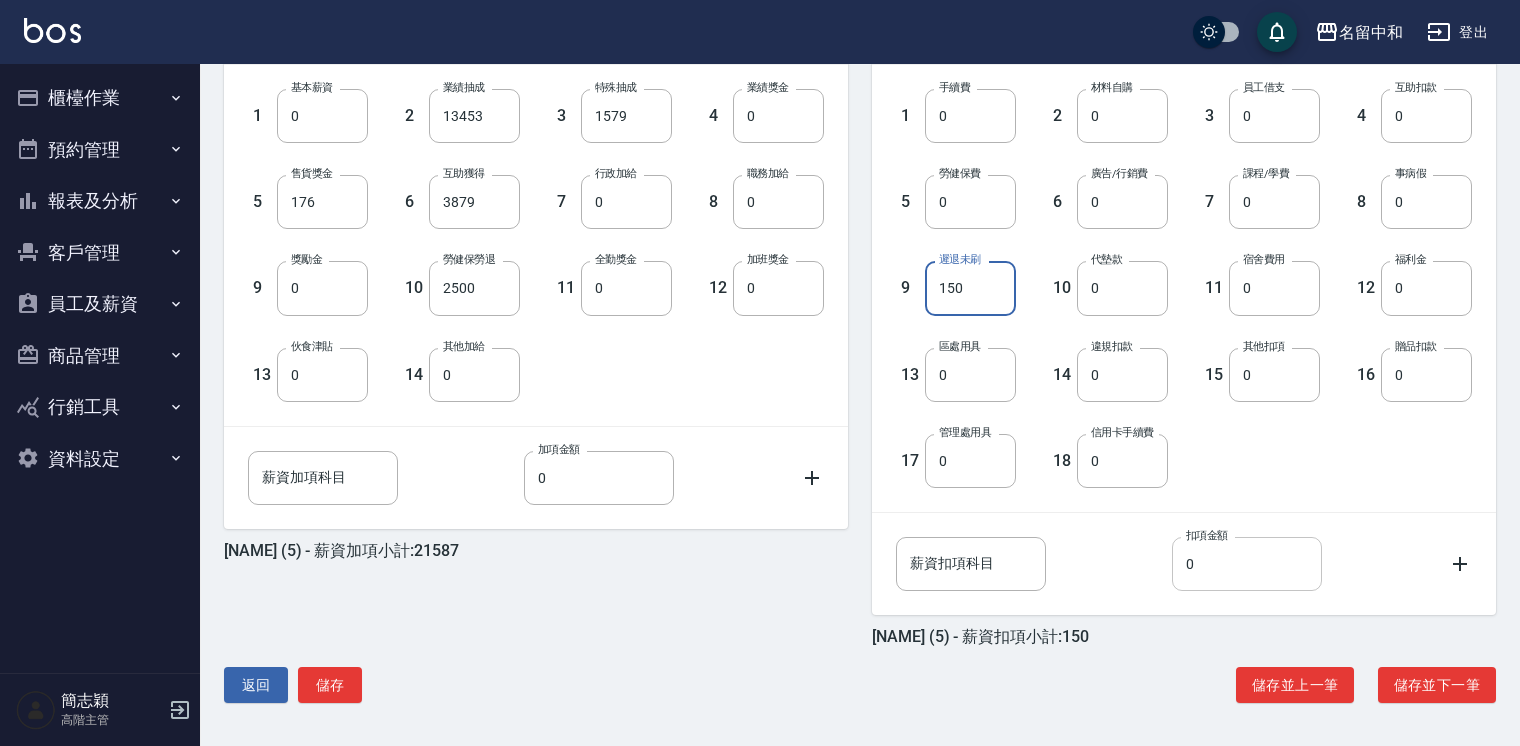 scroll, scrollTop: 553, scrollLeft: 0, axis: vertical 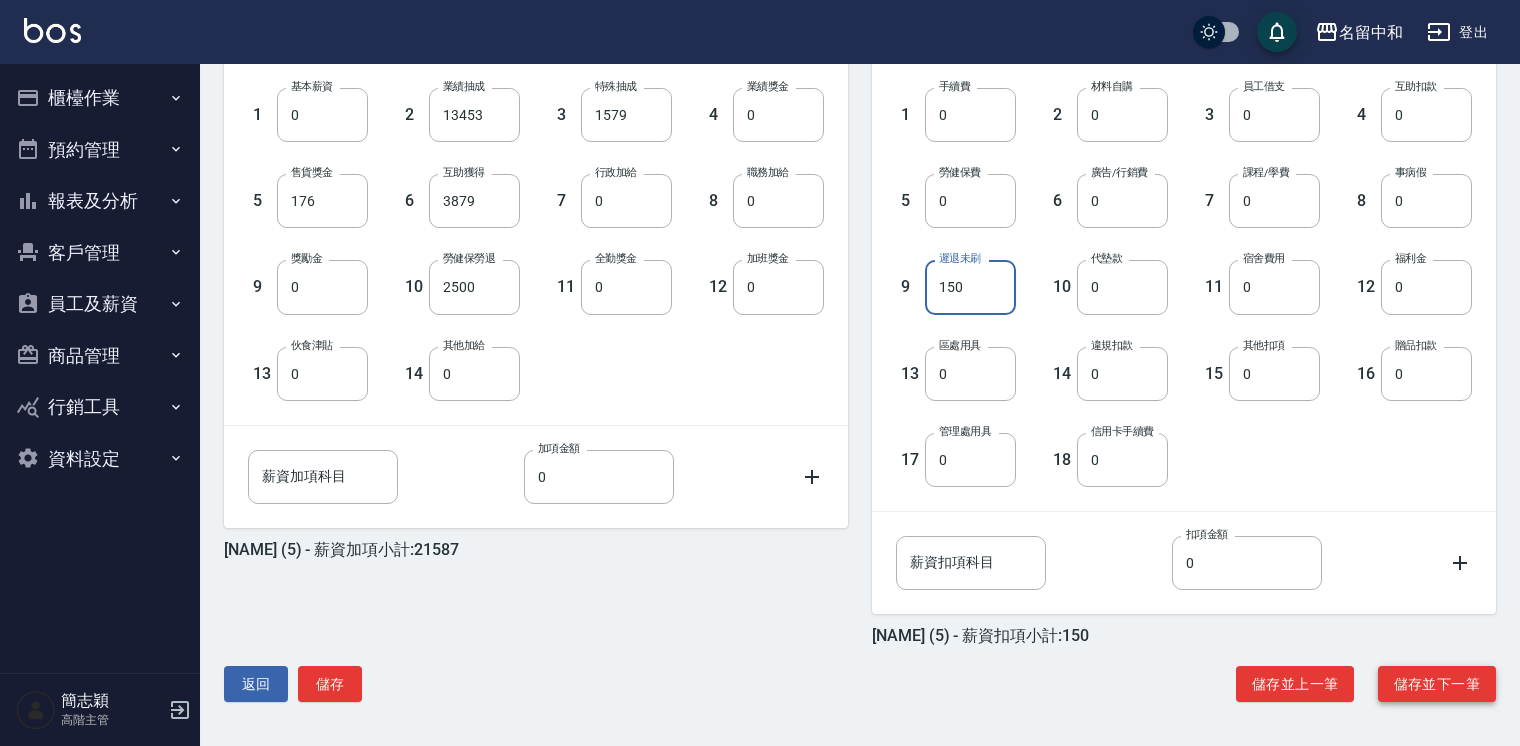 type on "150" 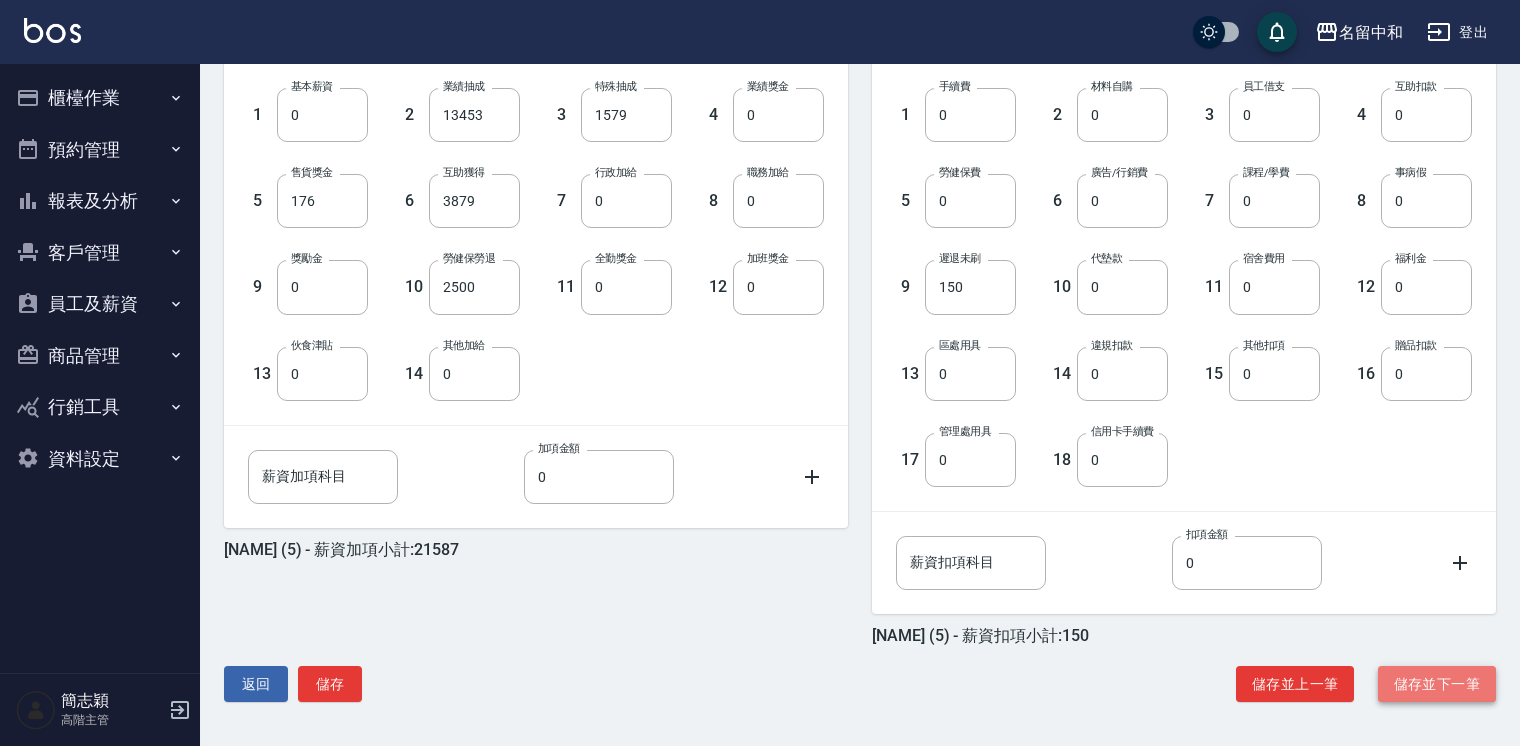 click on "儲存並下一筆" at bounding box center [1437, 684] 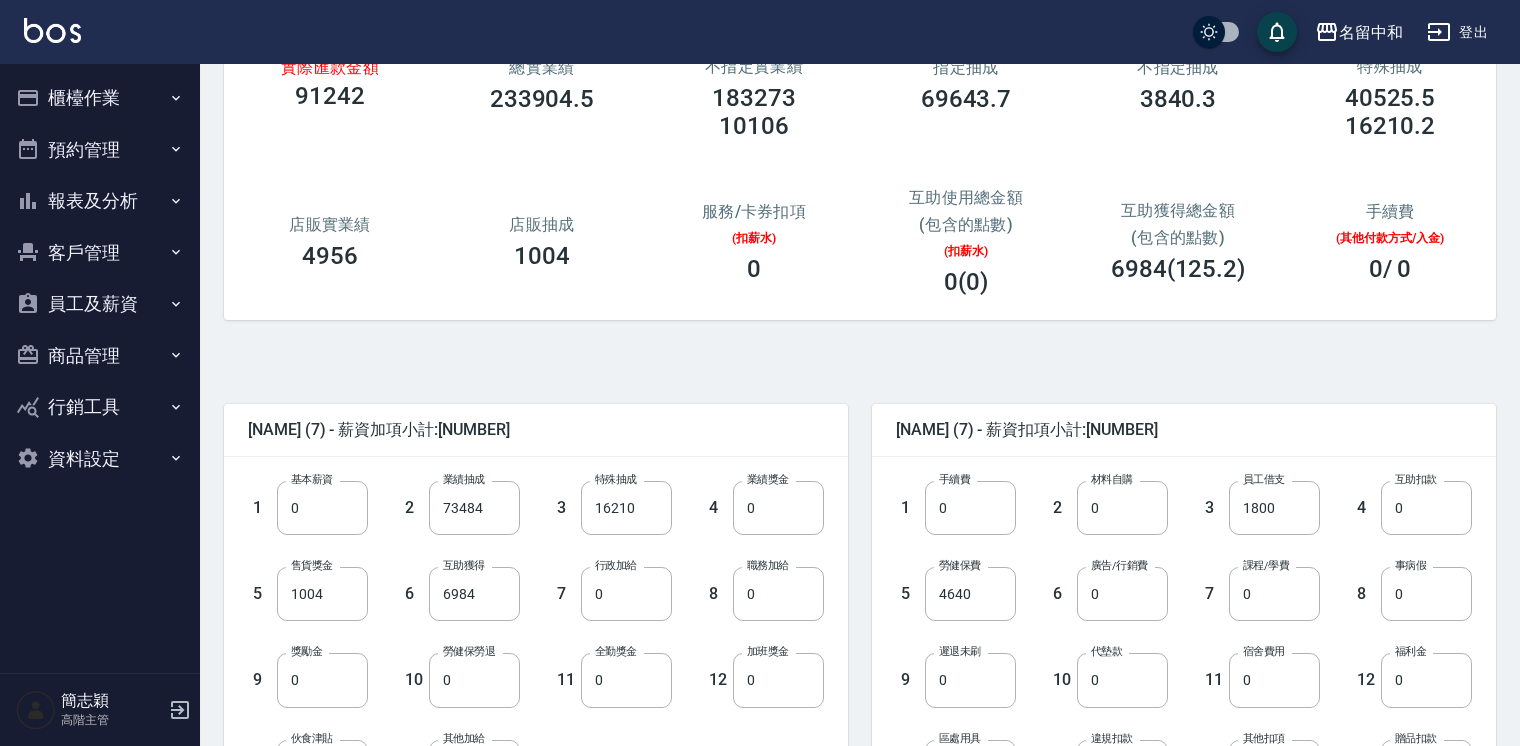 scroll, scrollTop: 320, scrollLeft: 0, axis: vertical 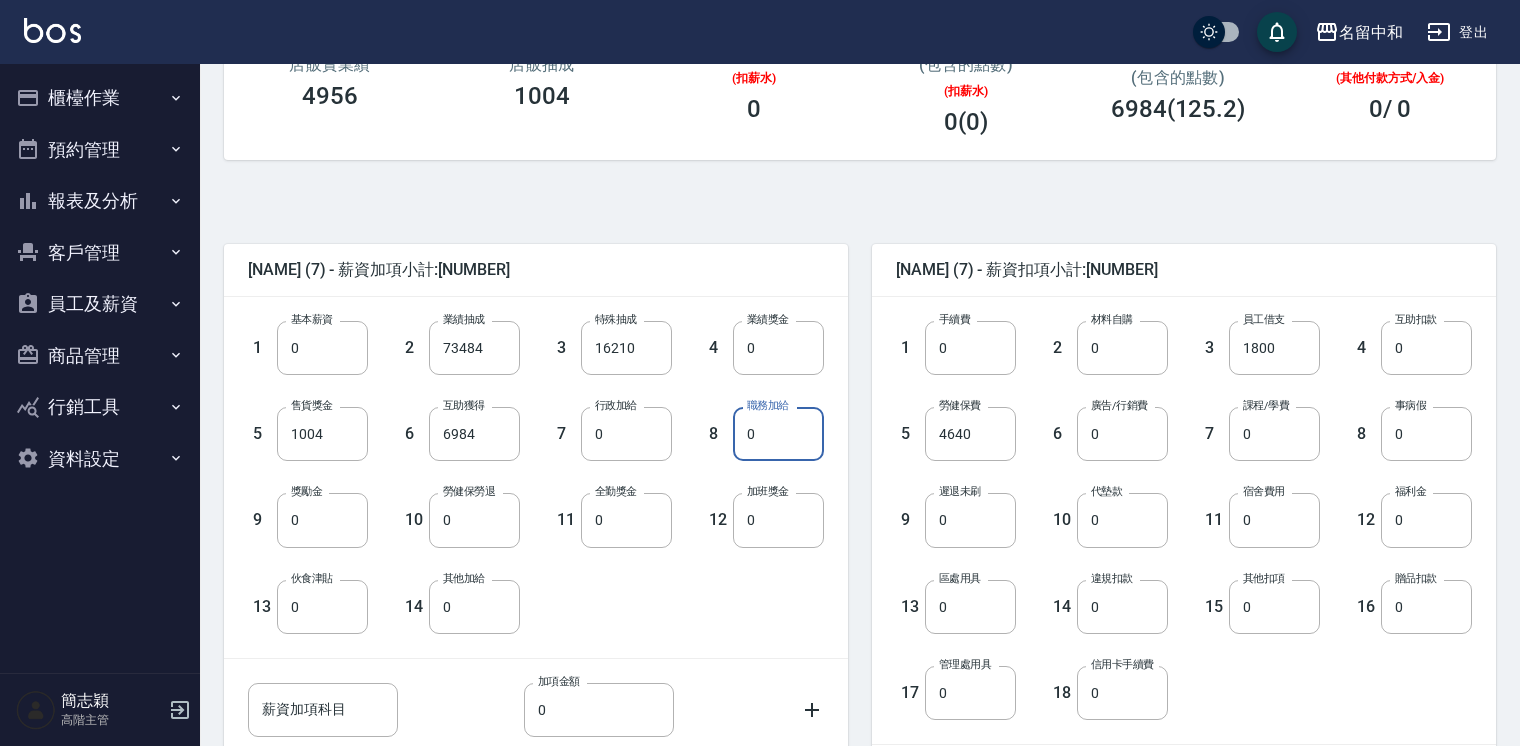 click on "0" at bounding box center [778, 434] 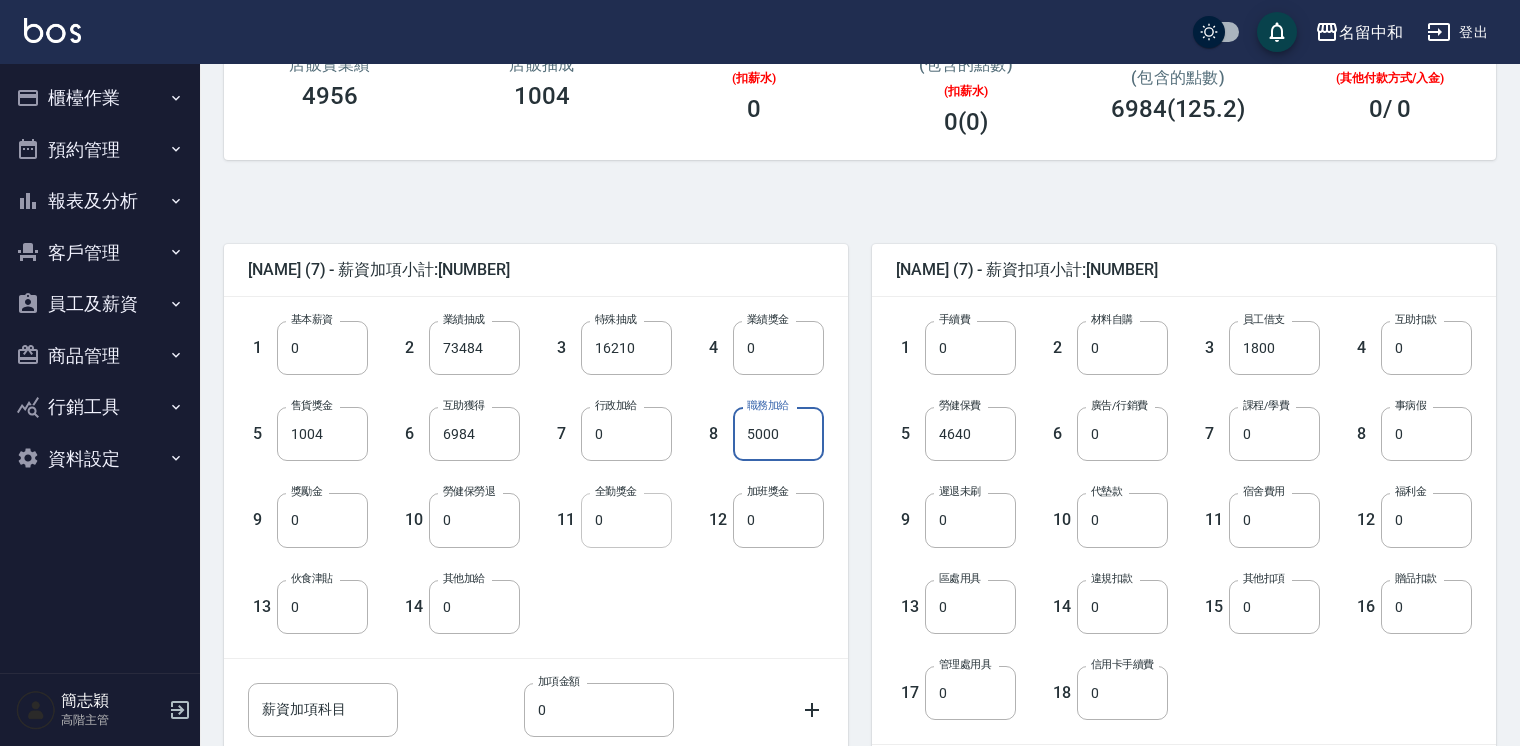 type on "5000" 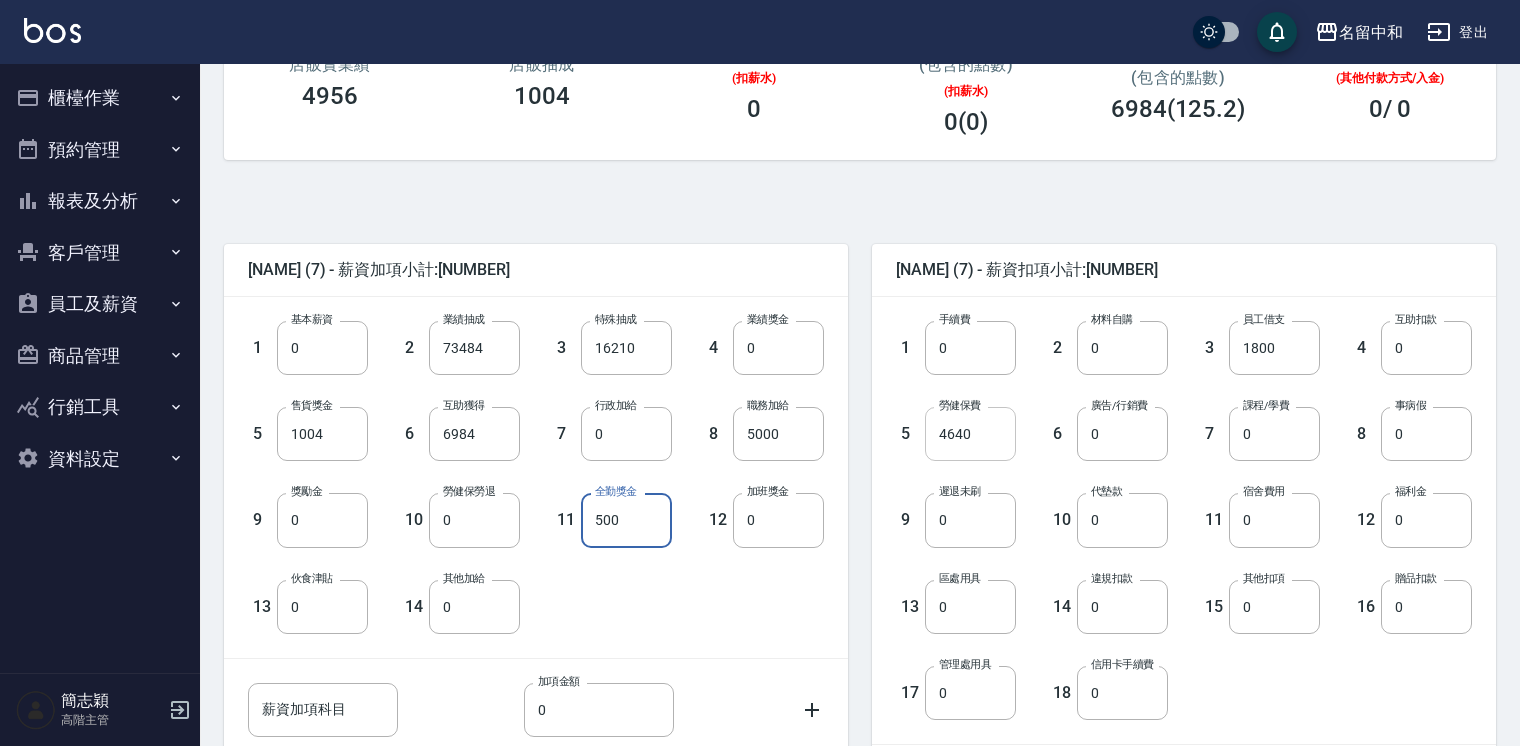 type on "500" 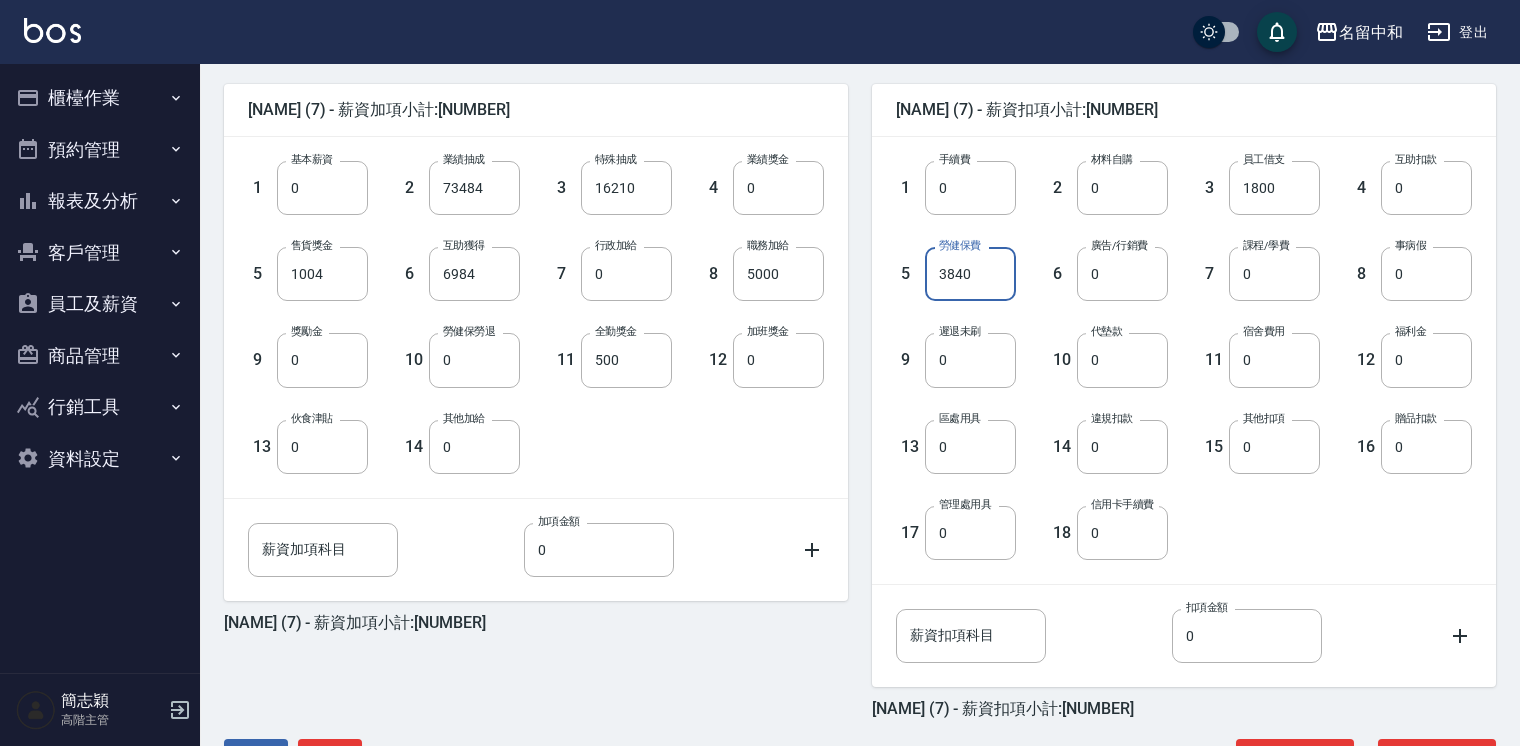 scroll, scrollTop: 553, scrollLeft: 0, axis: vertical 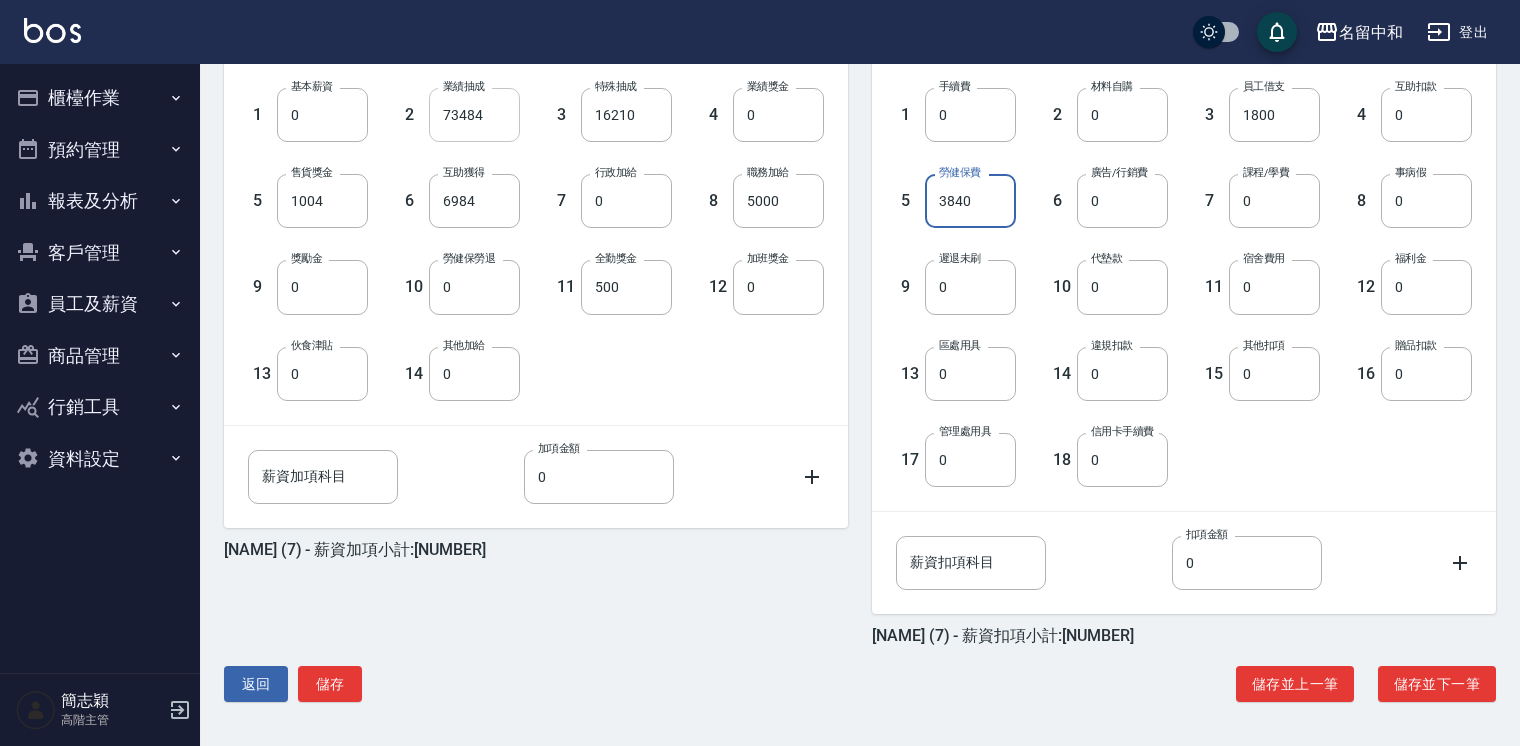 type on "3840" 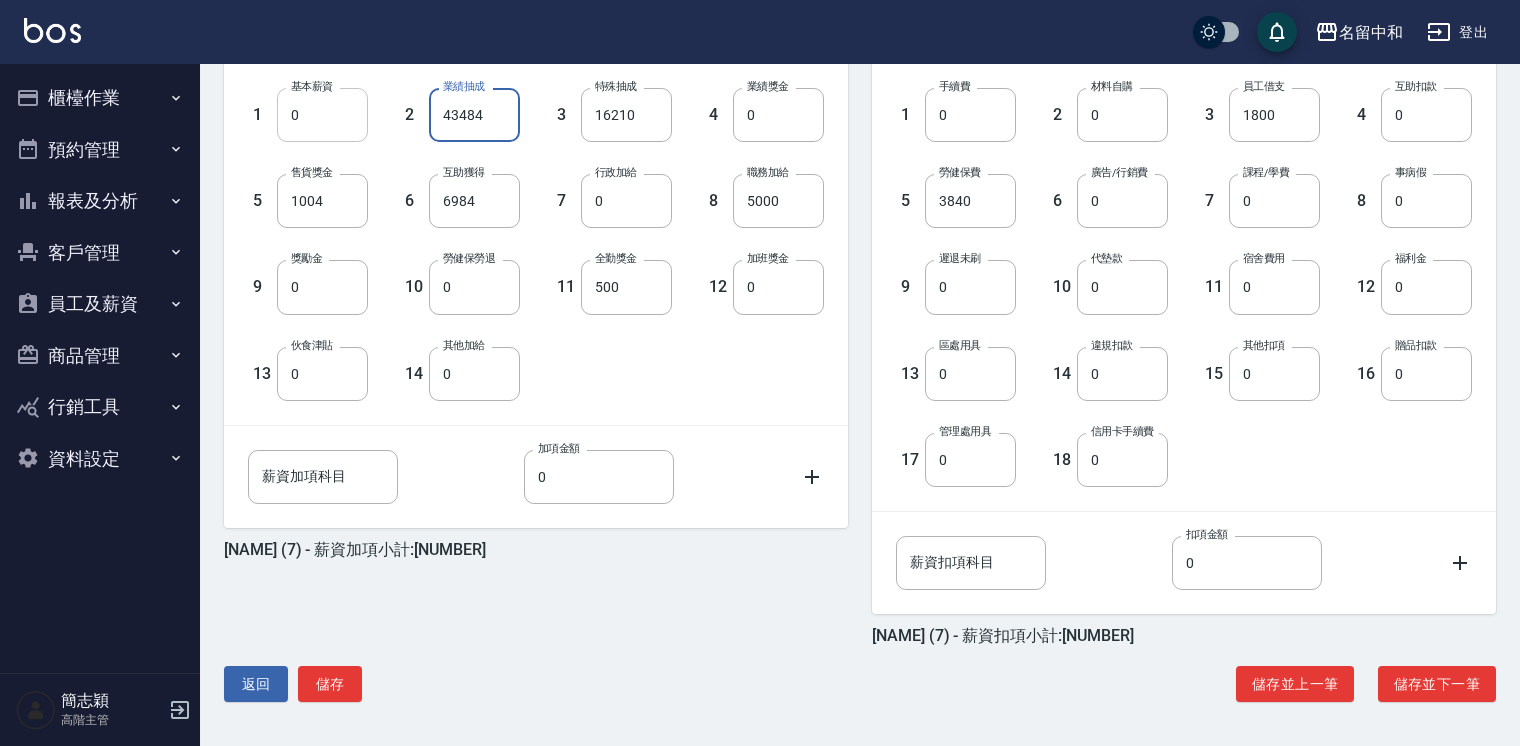 type on "43484" 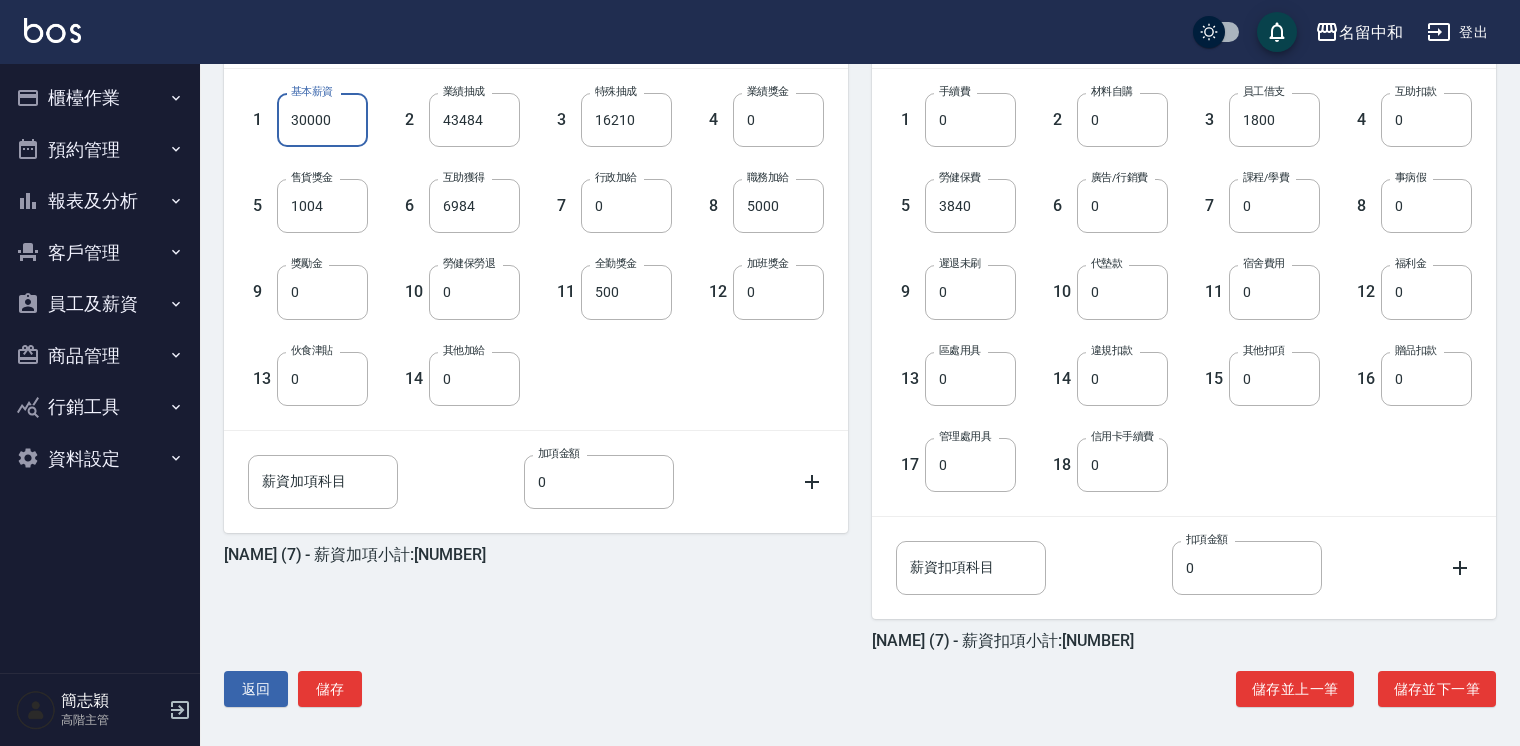 scroll, scrollTop: 553, scrollLeft: 0, axis: vertical 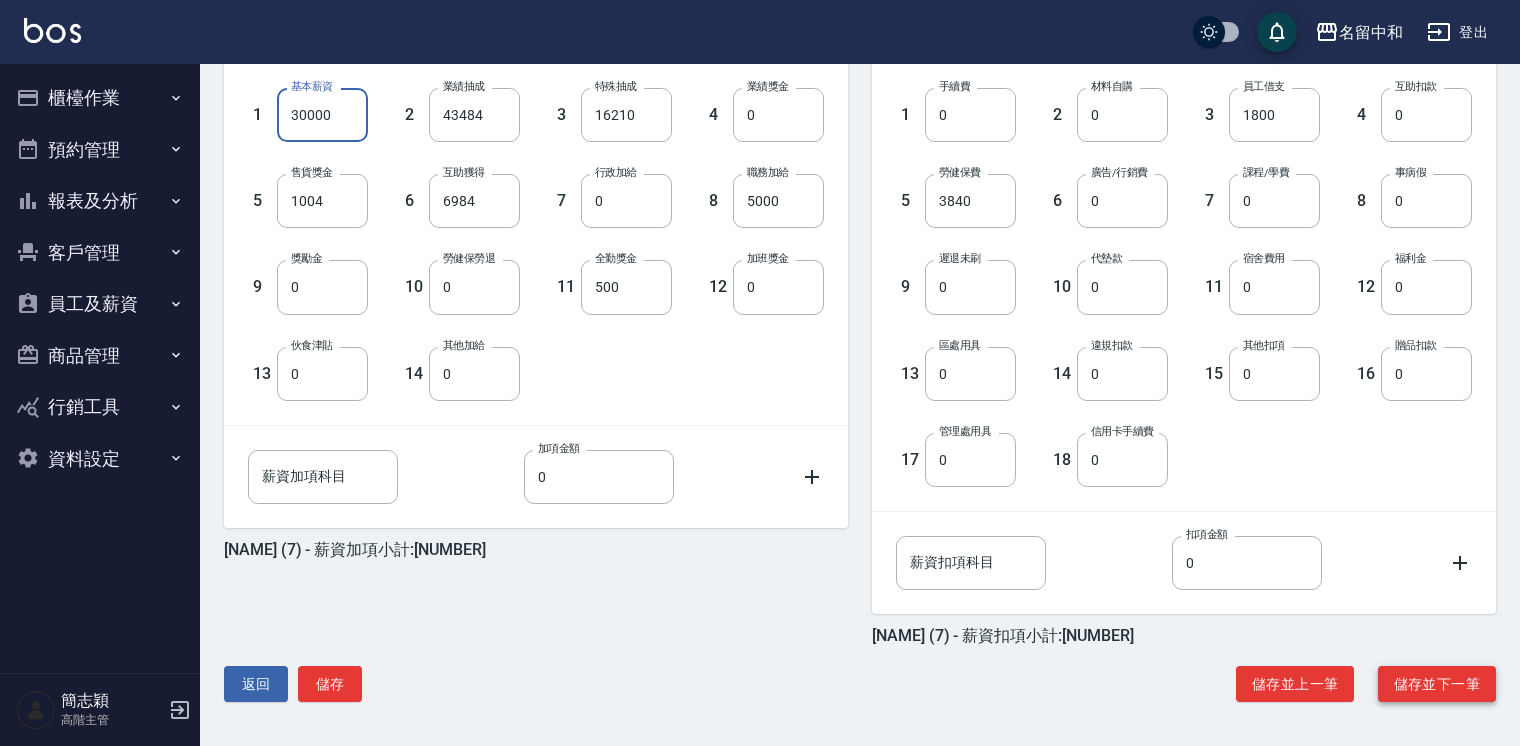 type on "30000" 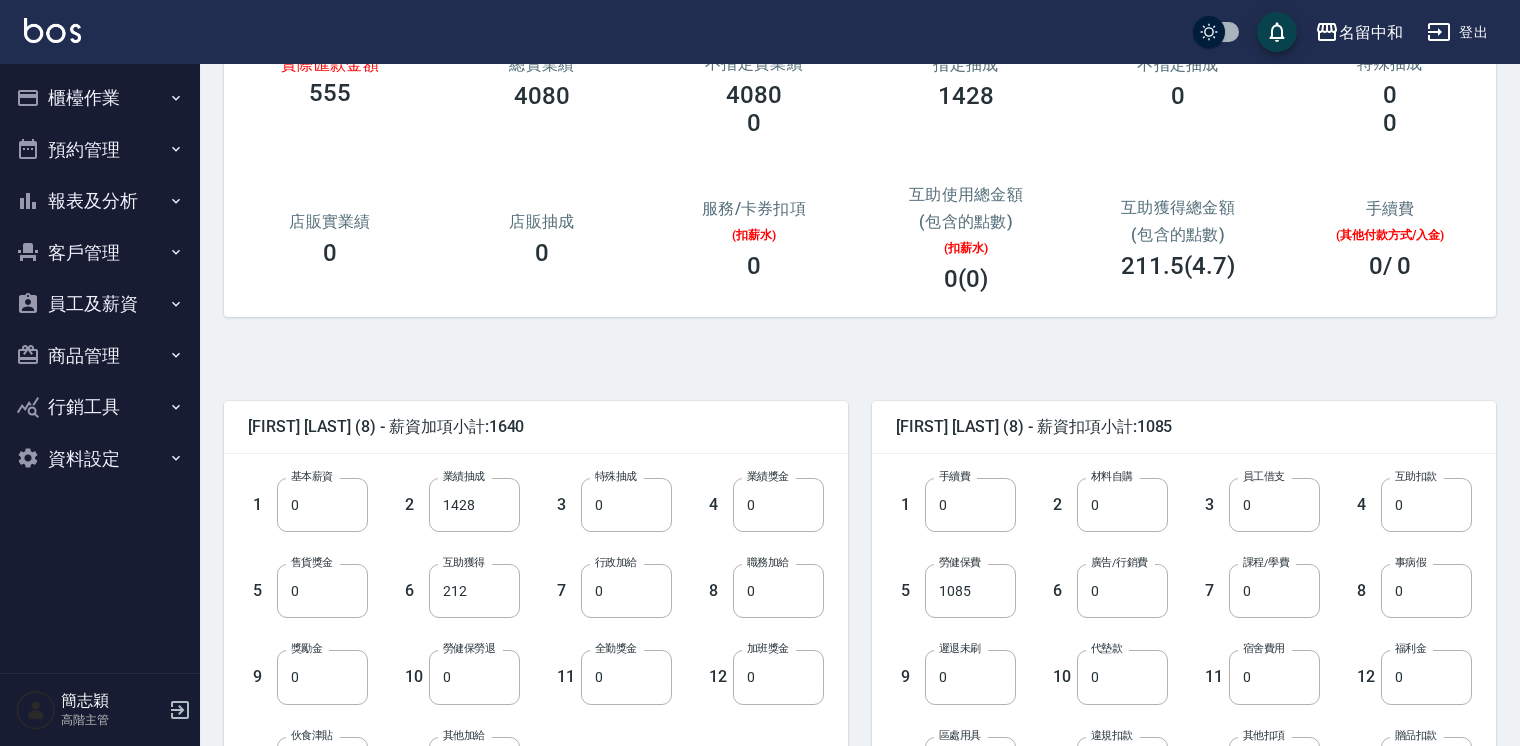 scroll, scrollTop: 240, scrollLeft: 0, axis: vertical 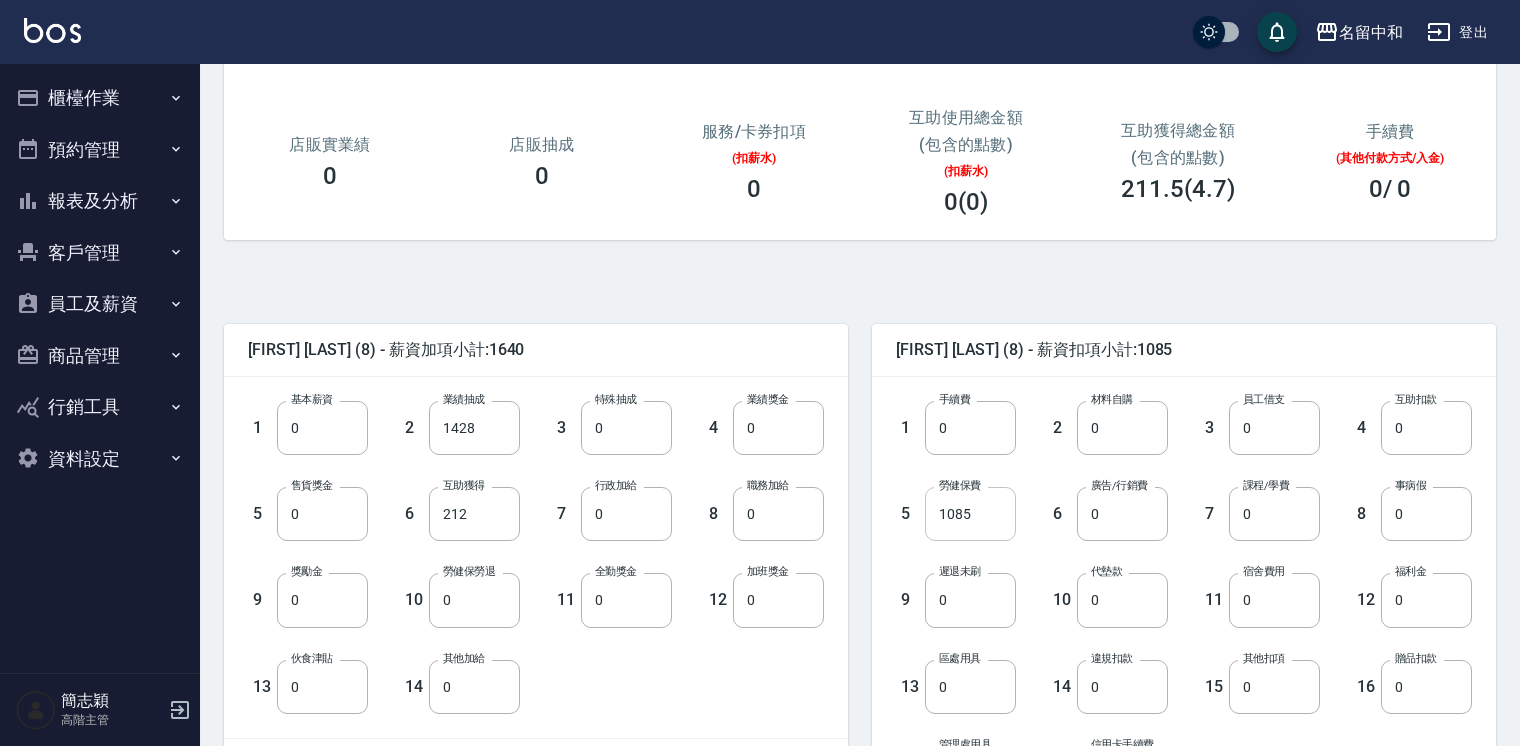 click on "1085" at bounding box center [970, 514] 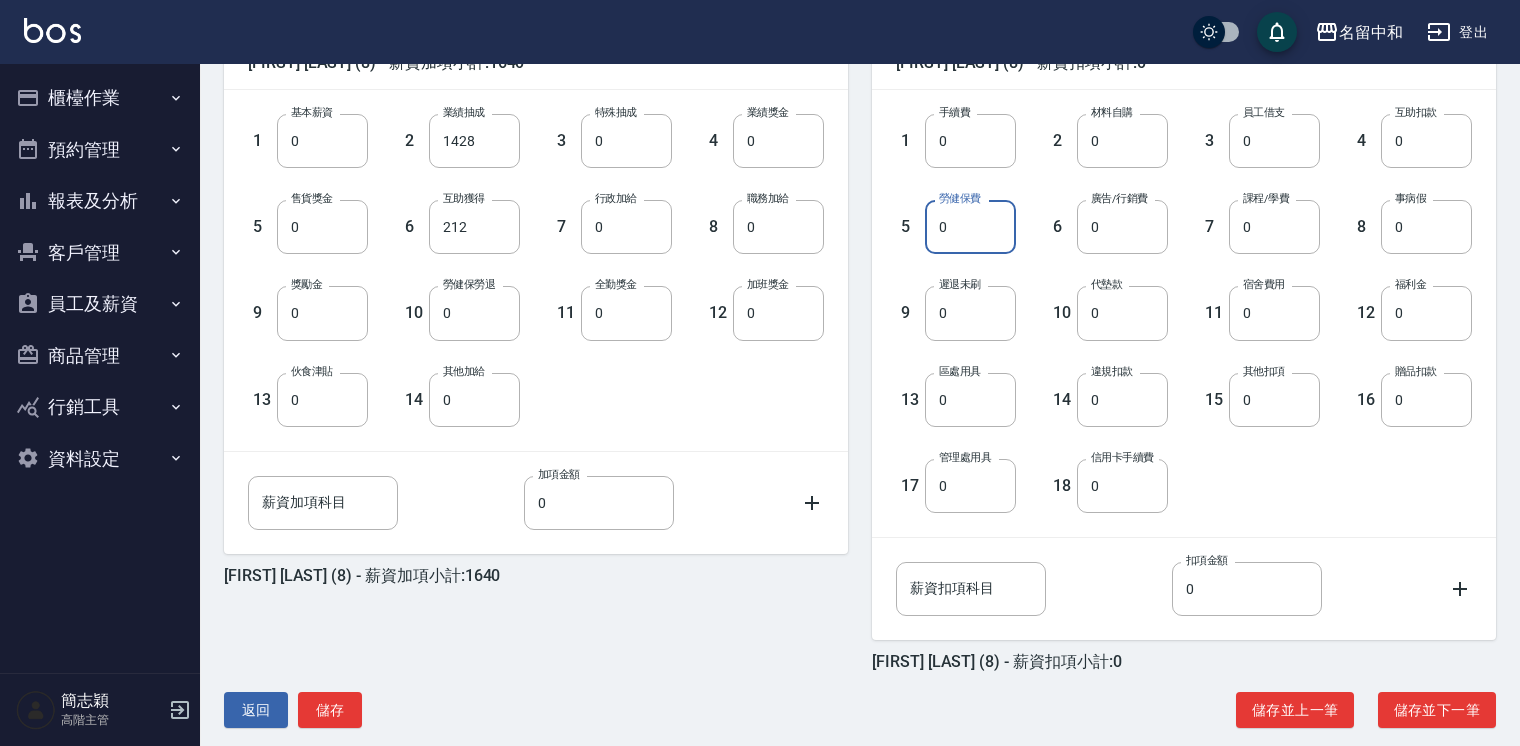 scroll, scrollTop: 553, scrollLeft: 0, axis: vertical 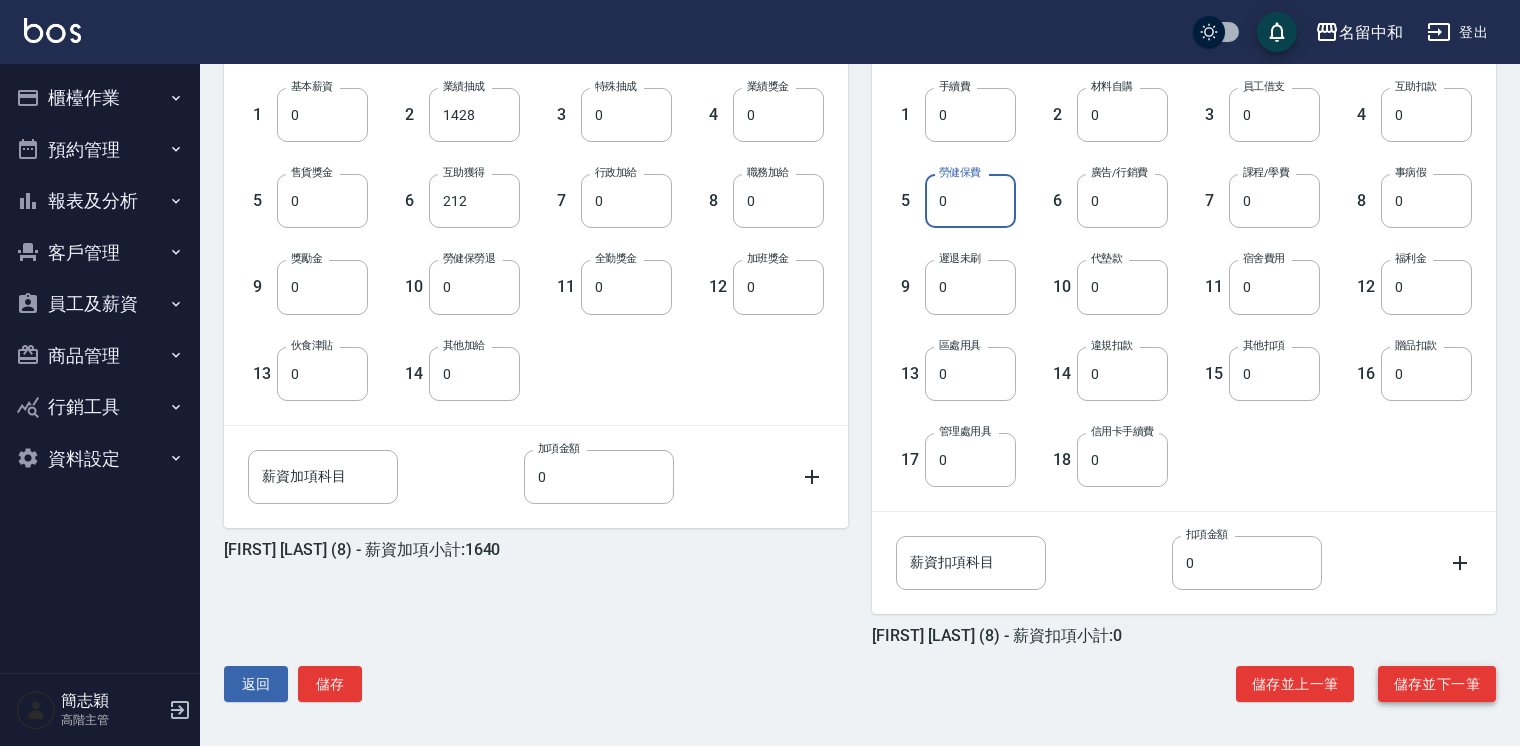 type on "0" 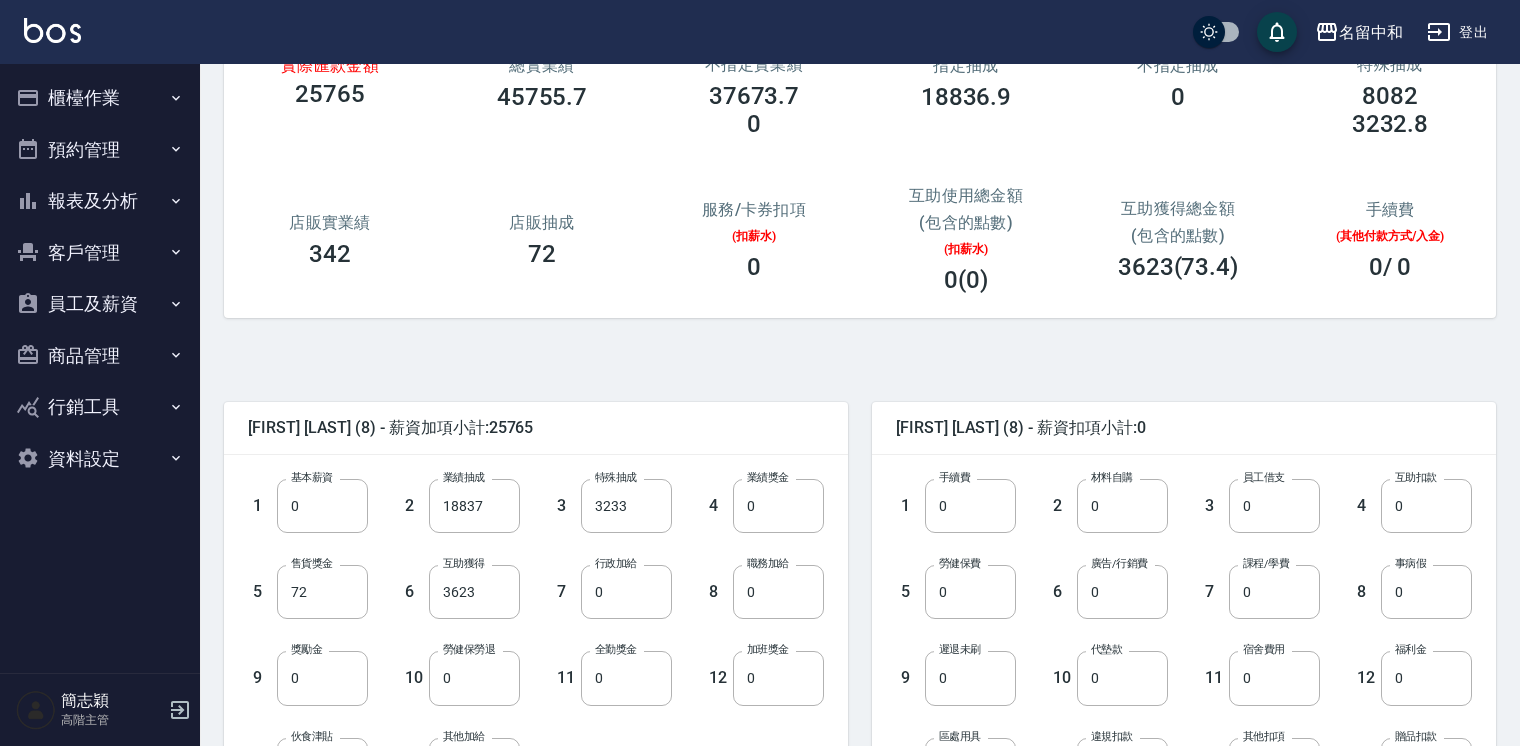 scroll, scrollTop: 240, scrollLeft: 0, axis: vertical 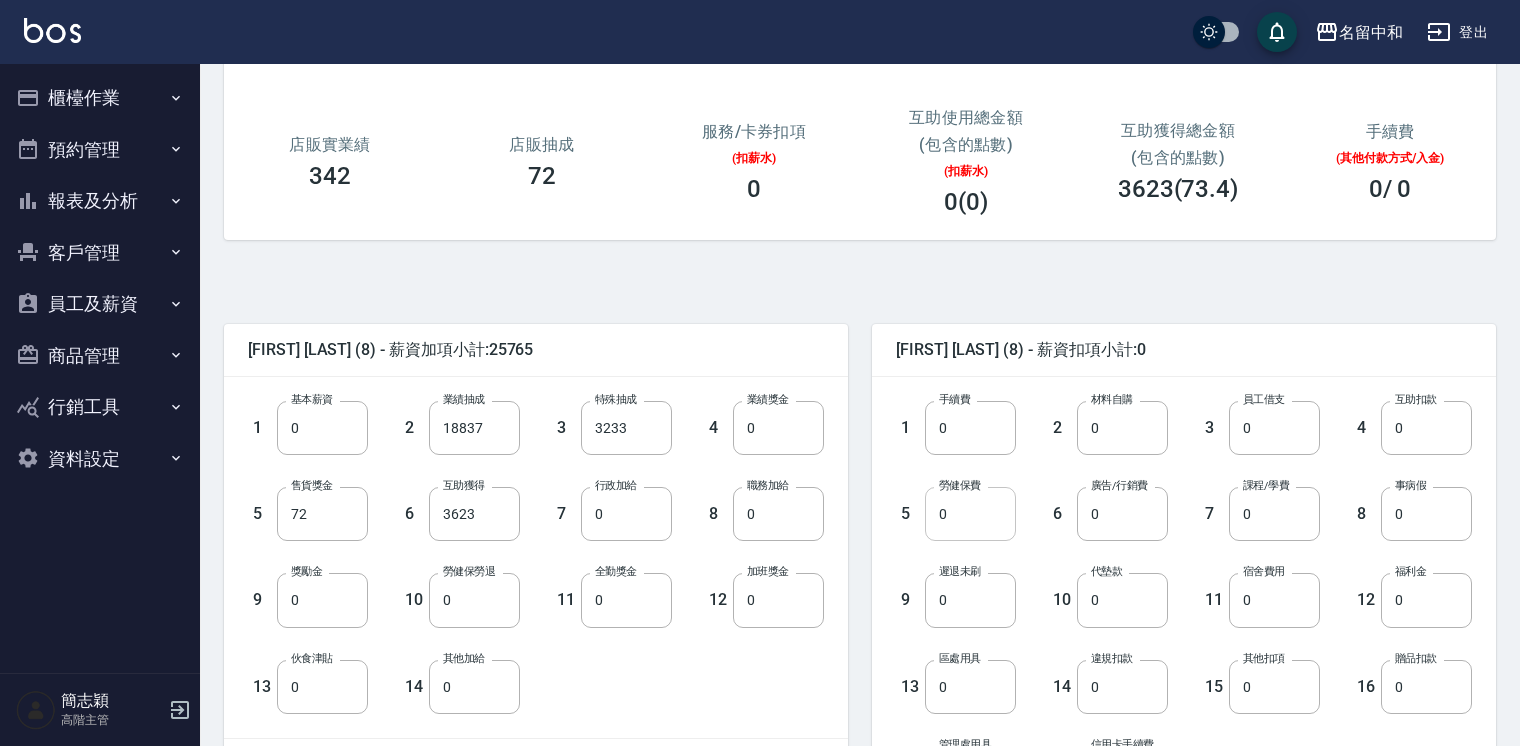 click on "0" at bounding box center [970, 514] 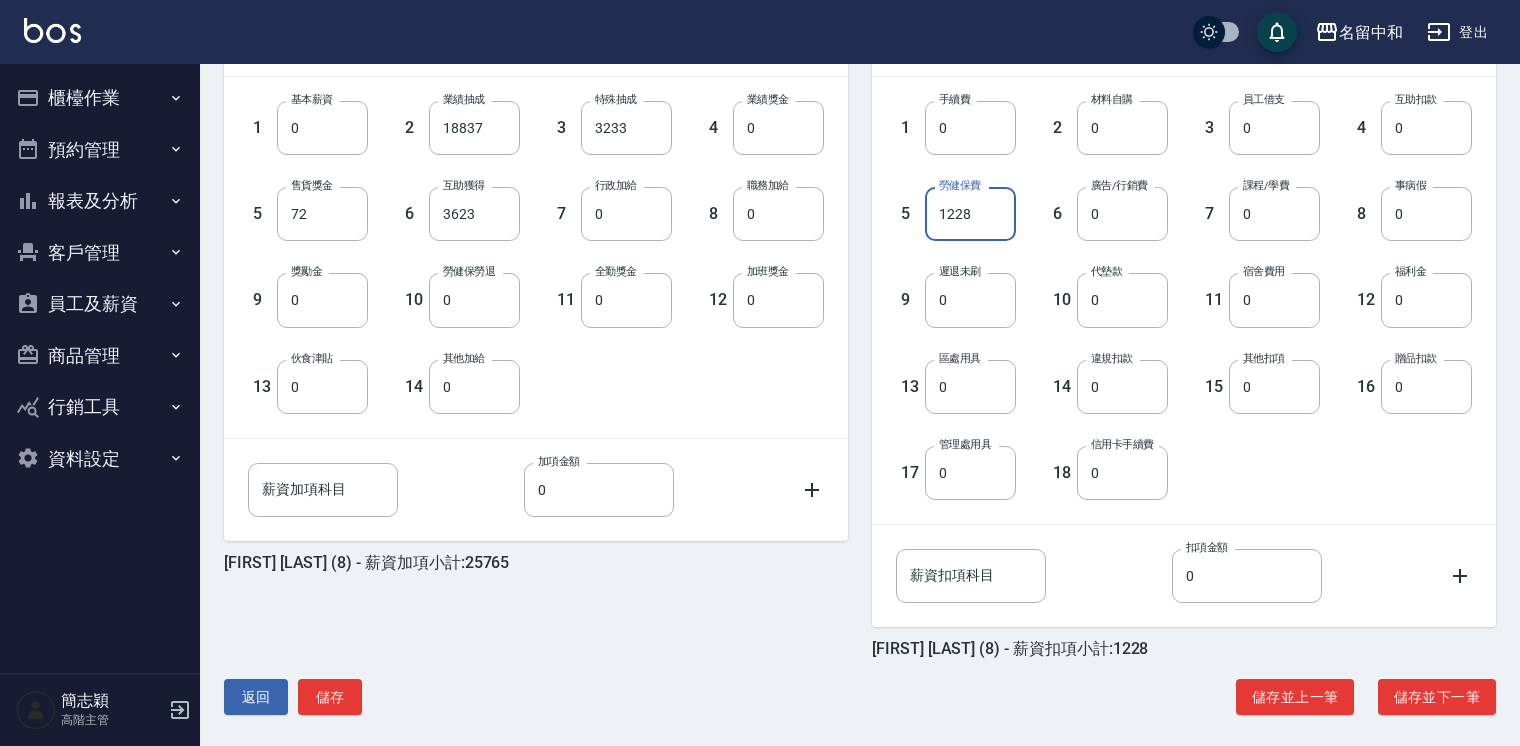 scroll, scrollTop: 553, scrollLeft: 0, axis: vertical 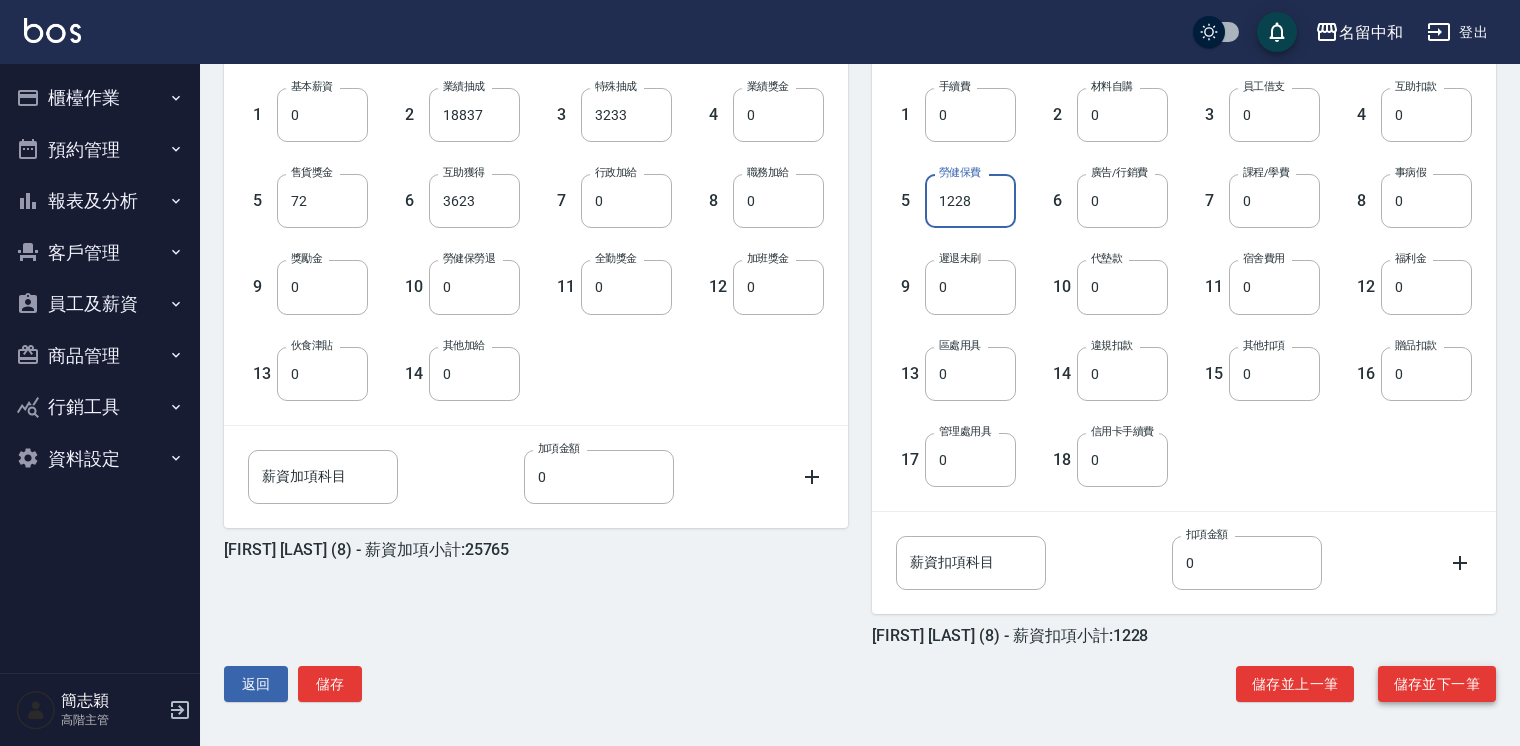 type on "1228" 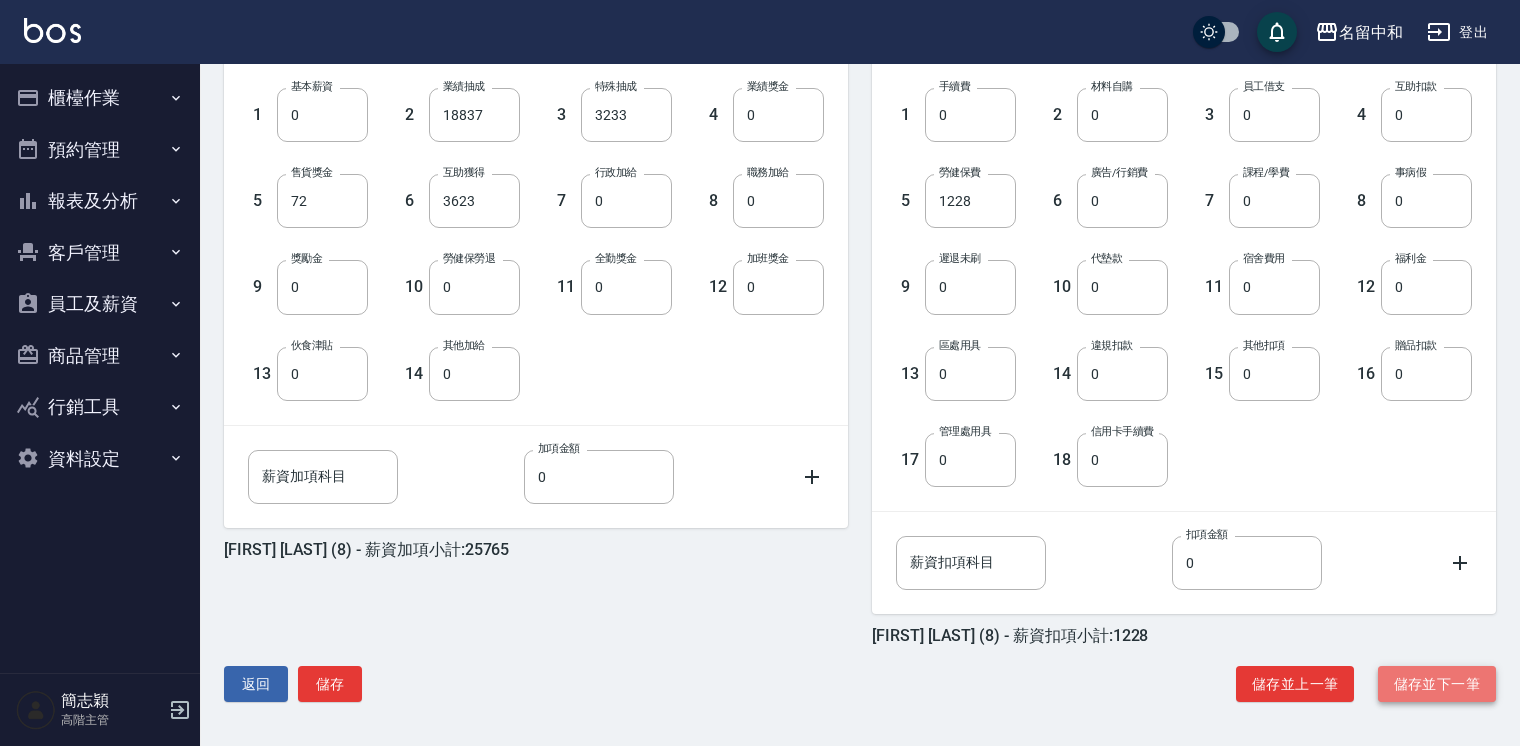 click on "儲存並下一筆" at bounding box center [1437, 684] 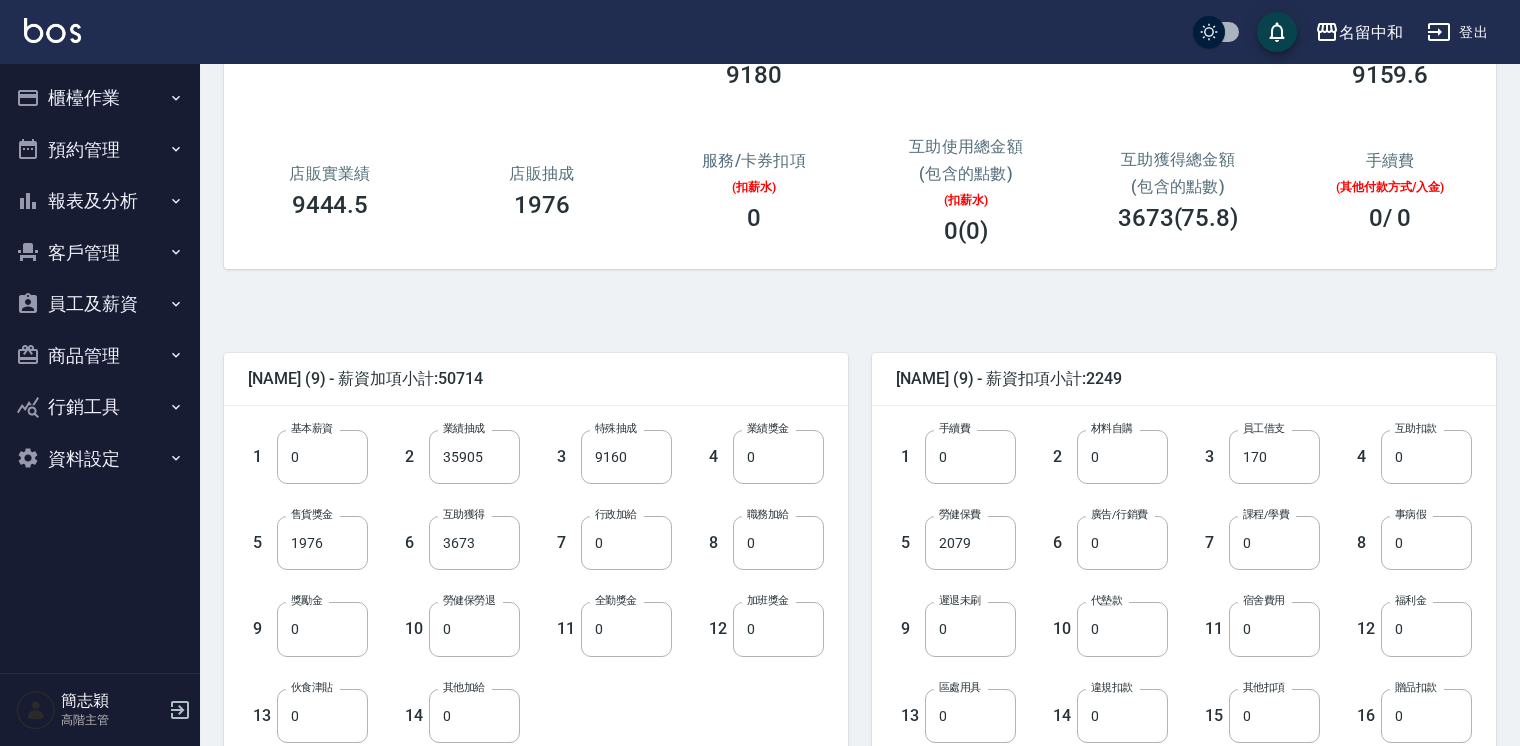 scroll, scrollTop: 240, scrollLeft: 0, axis: vertical 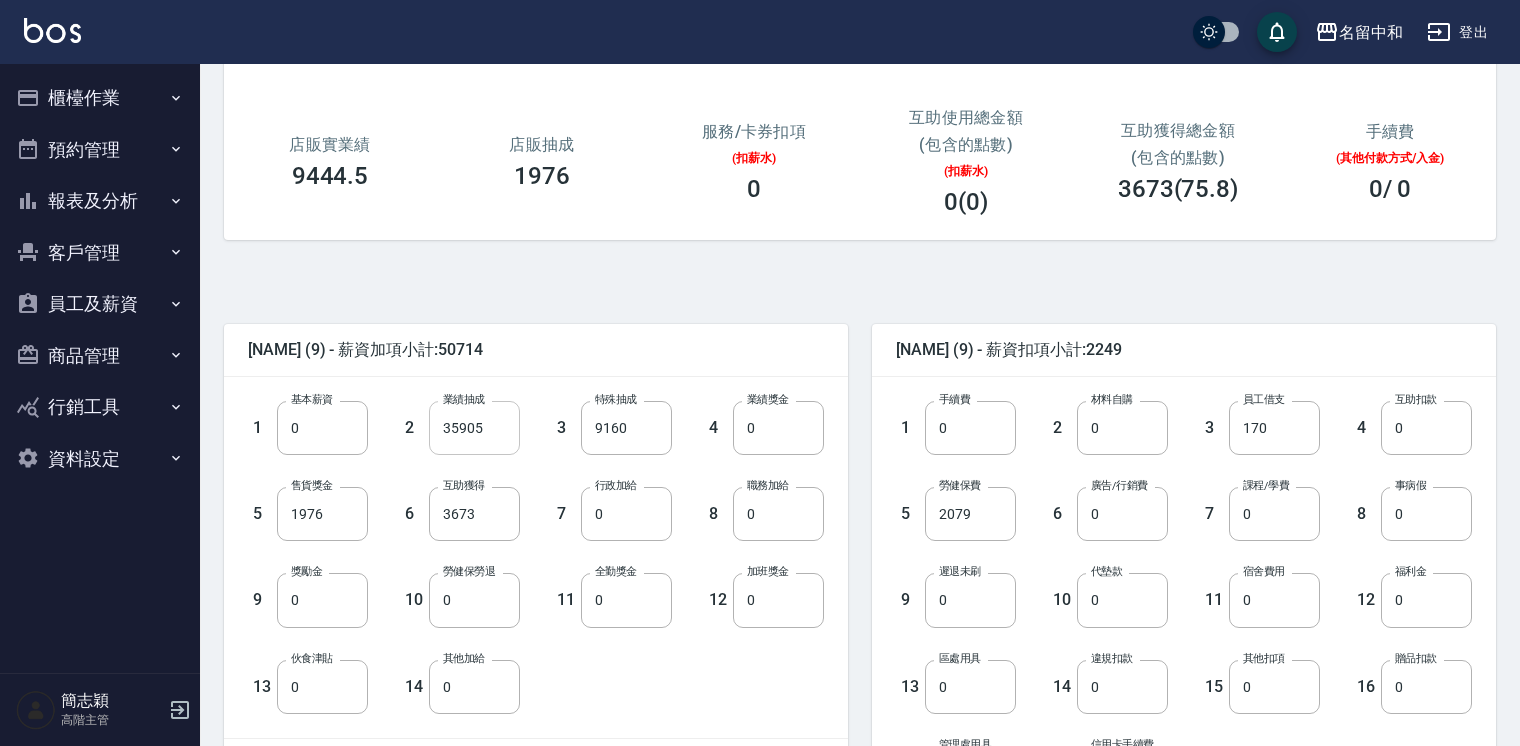 click on "35905" at bounding box center [474, 428] 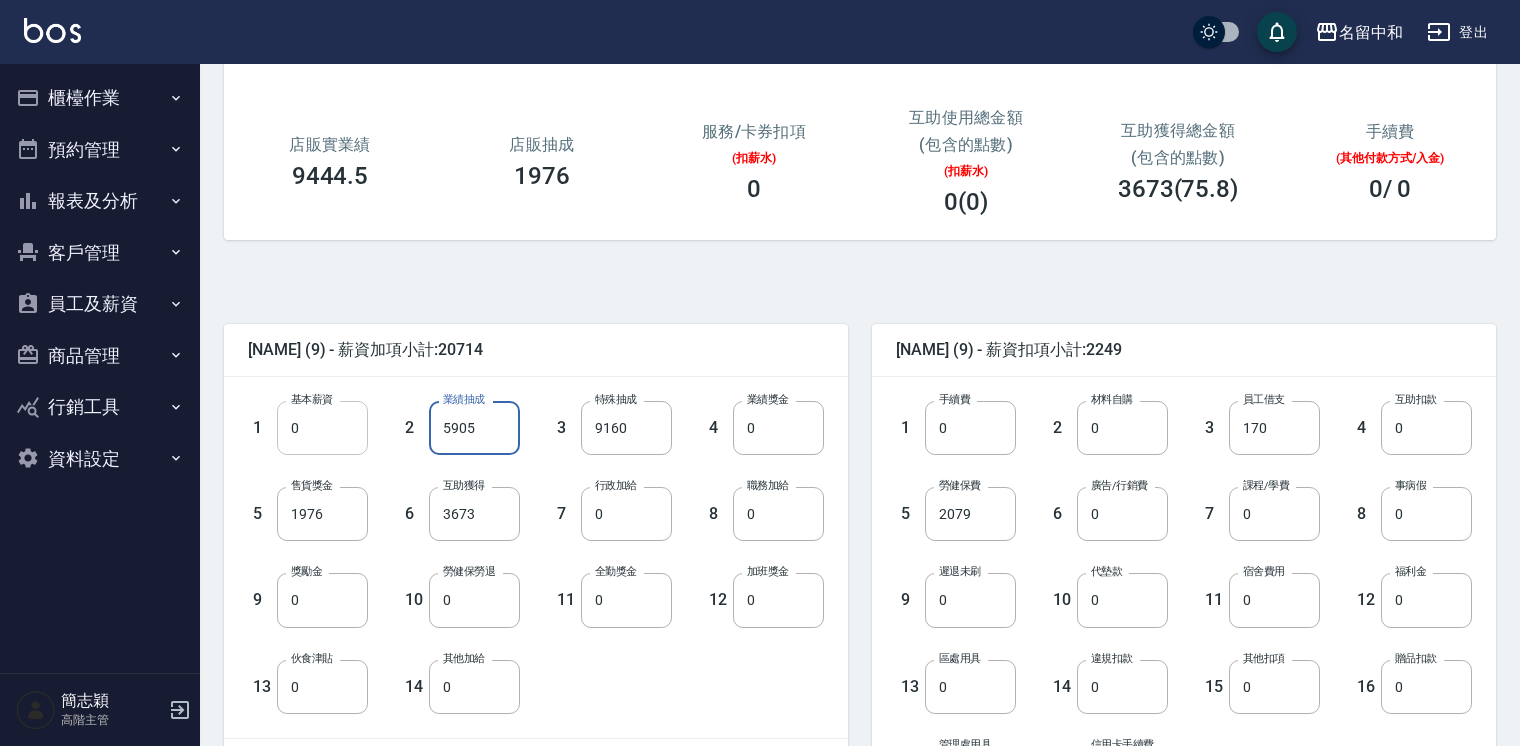 type on "5905" 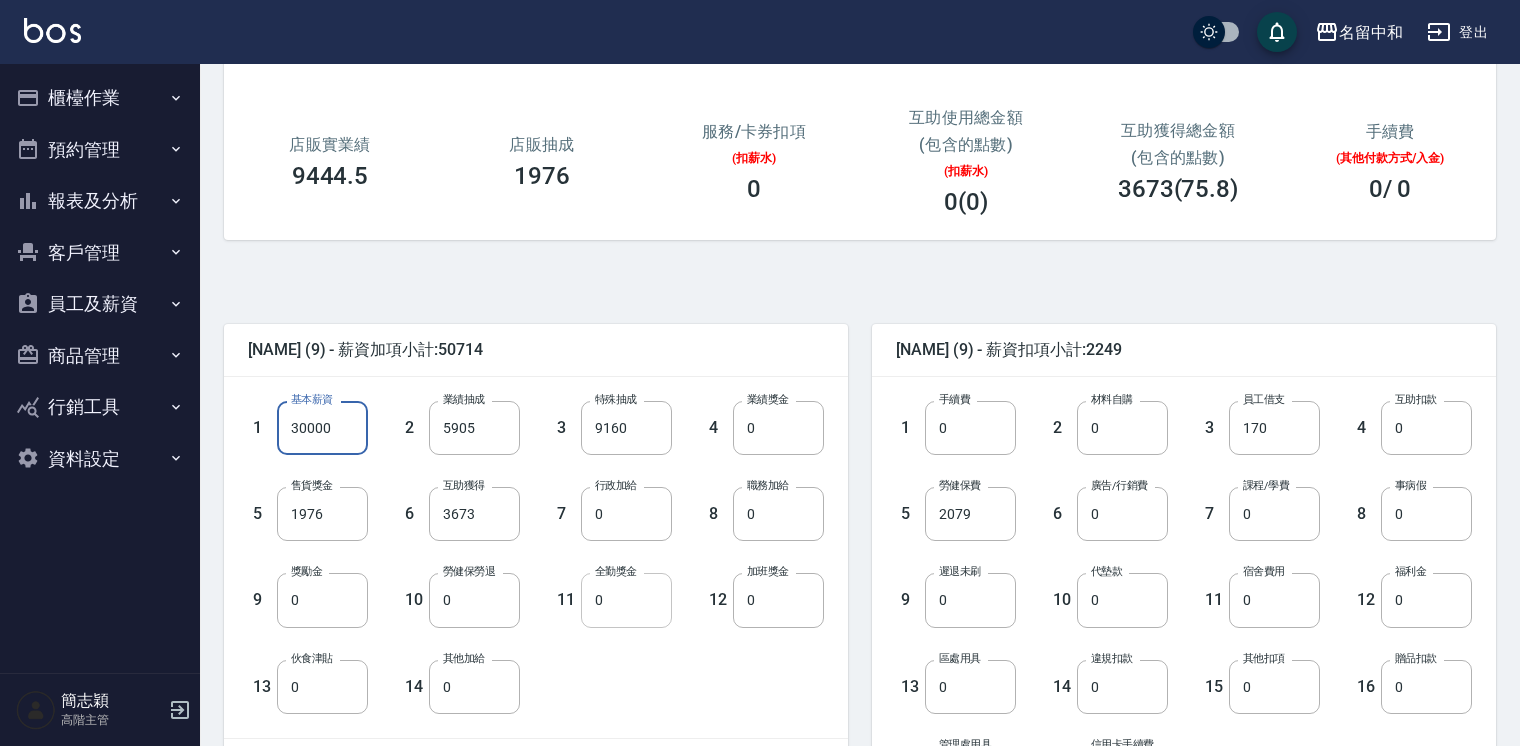 type on "30000" 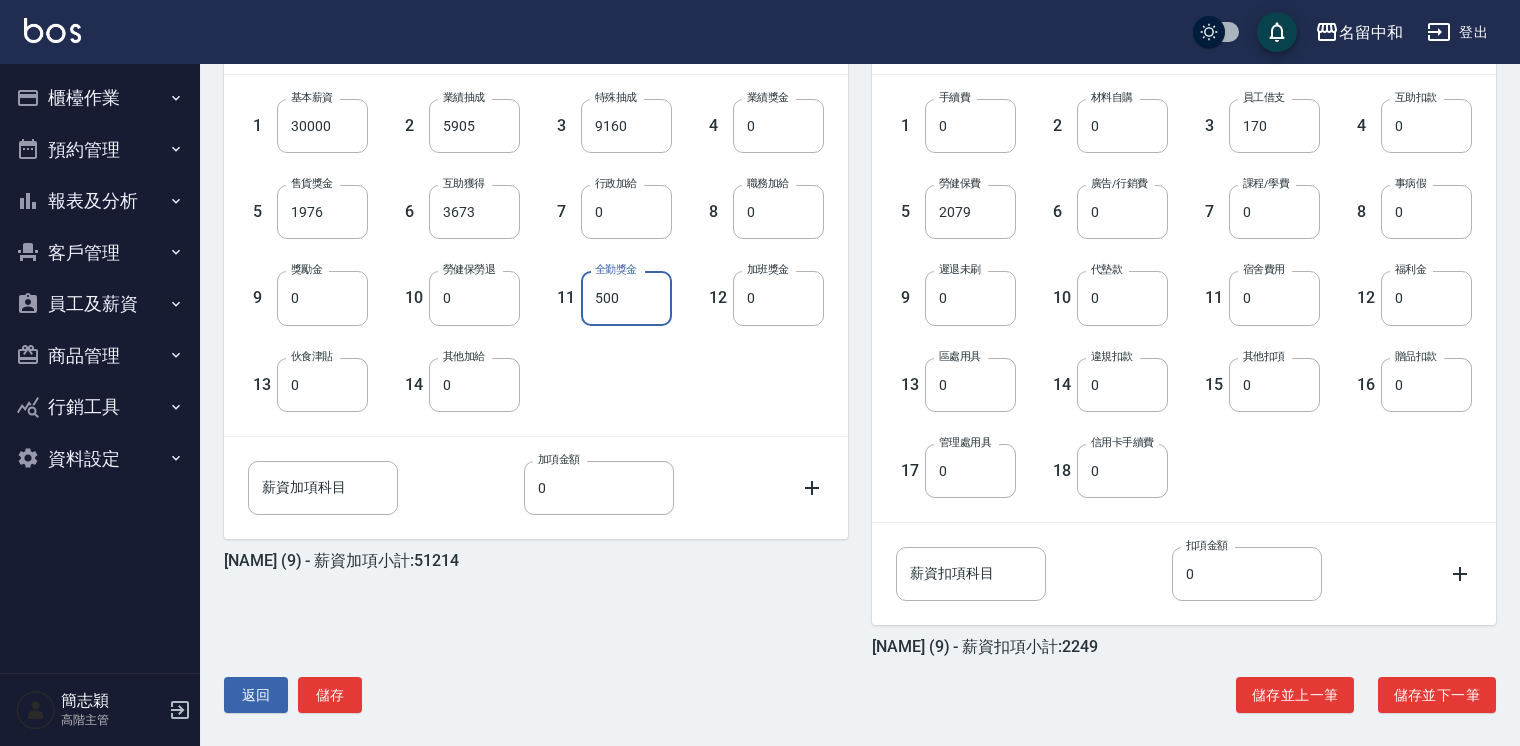 scroll, scrollTop: 553, scrollLeft: 0, axis: vertical 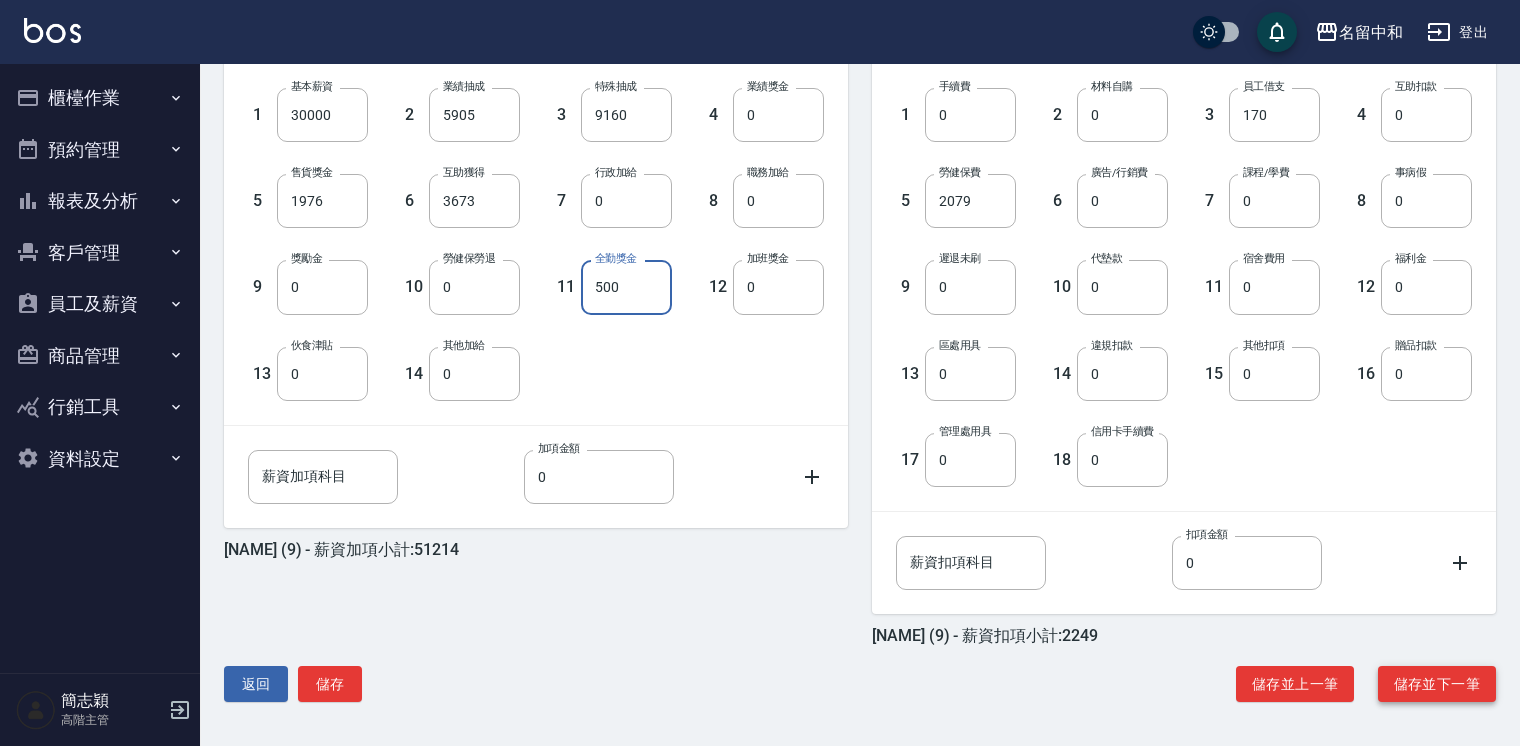 type on "500" 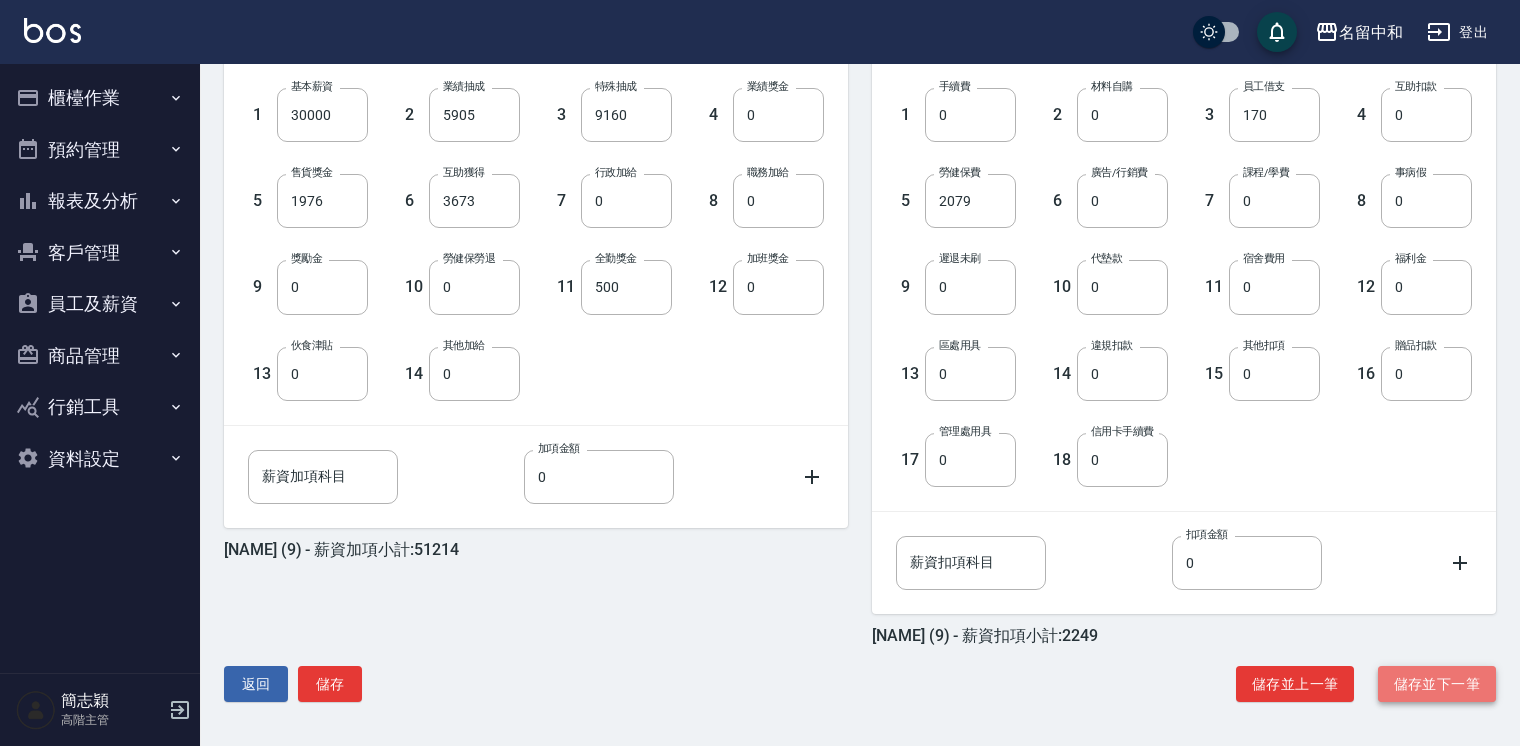 click on "儲存並下一筆" at bounding box center [1437, 684] 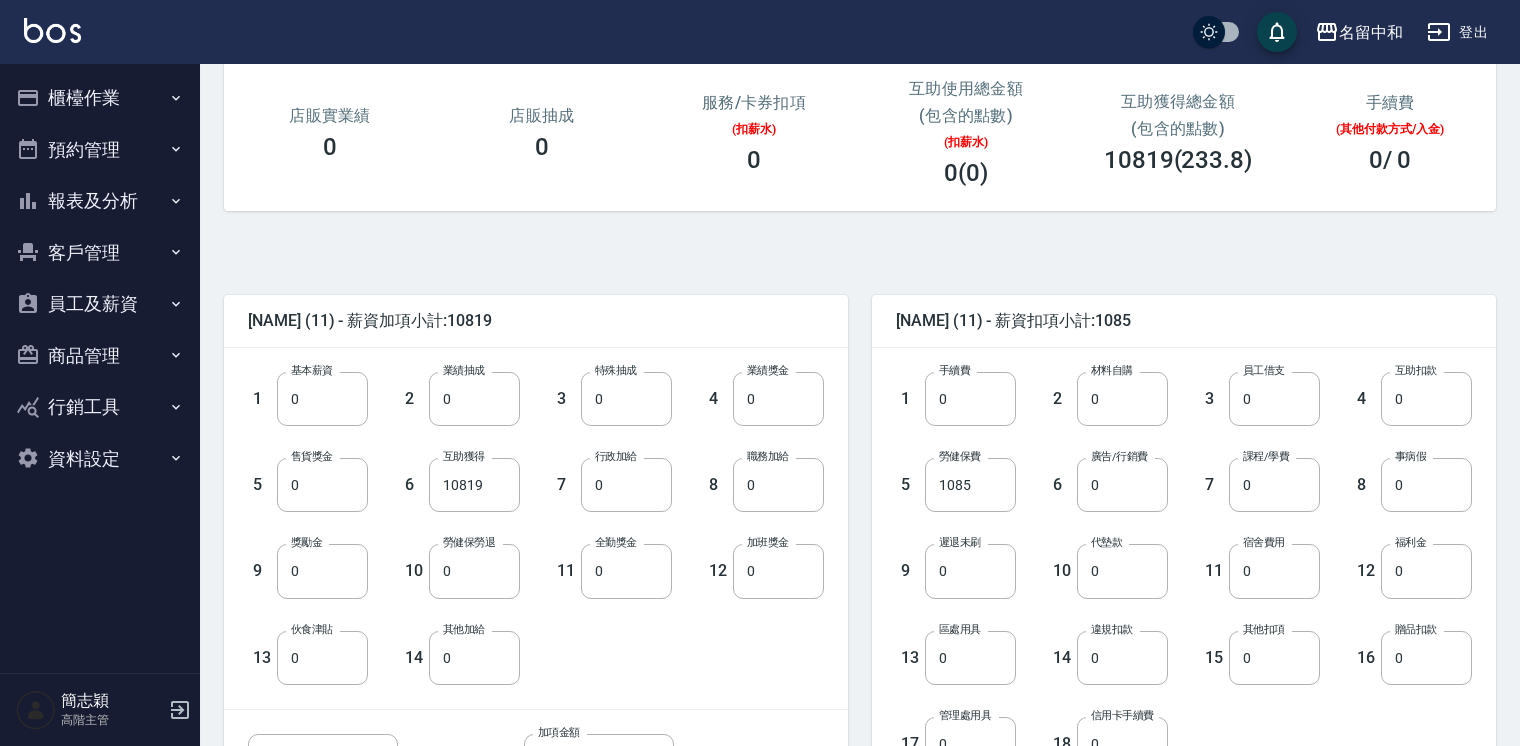 scroll, scrollTop: 320, scrollLeft: 0, axis: vertical 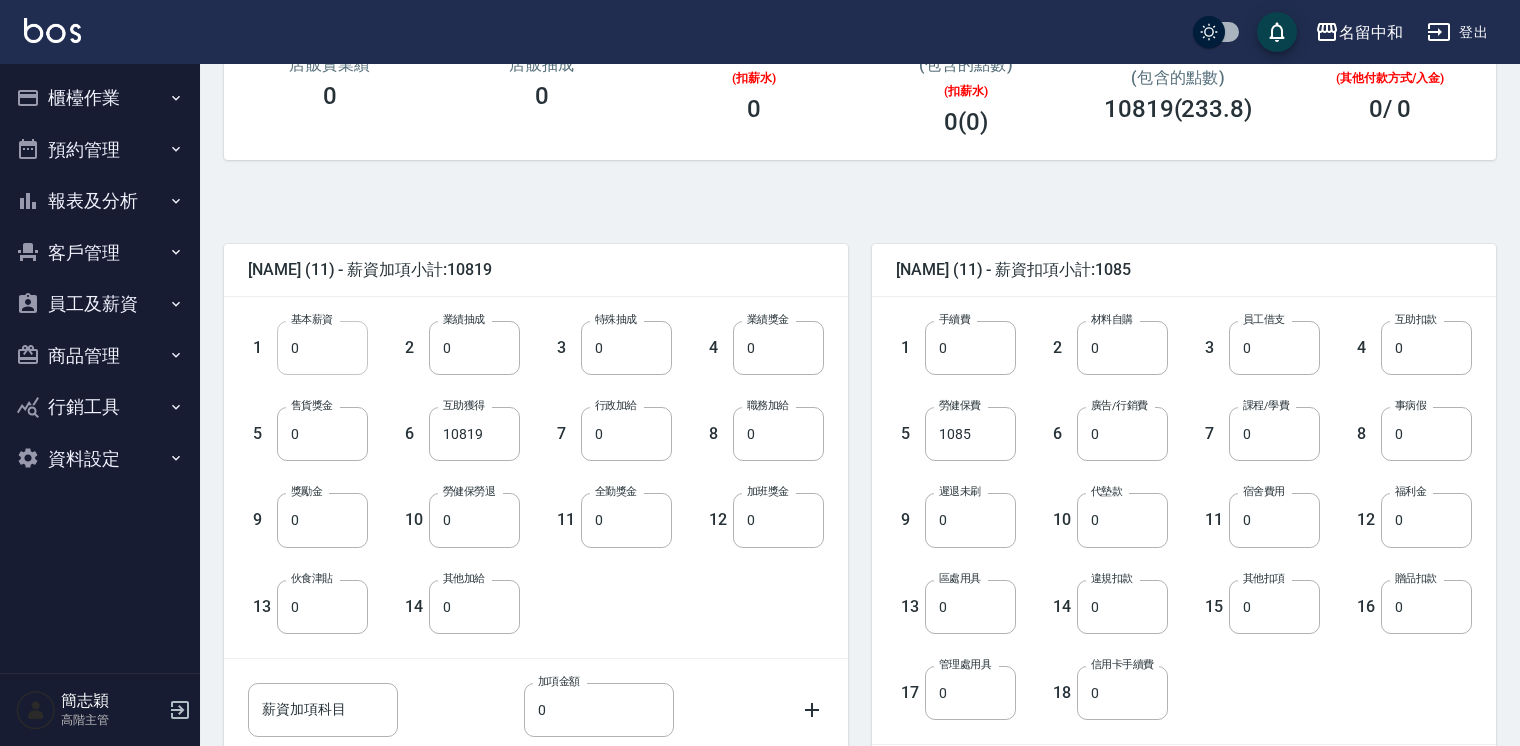 click on "0" at bounding box center [322, 348] 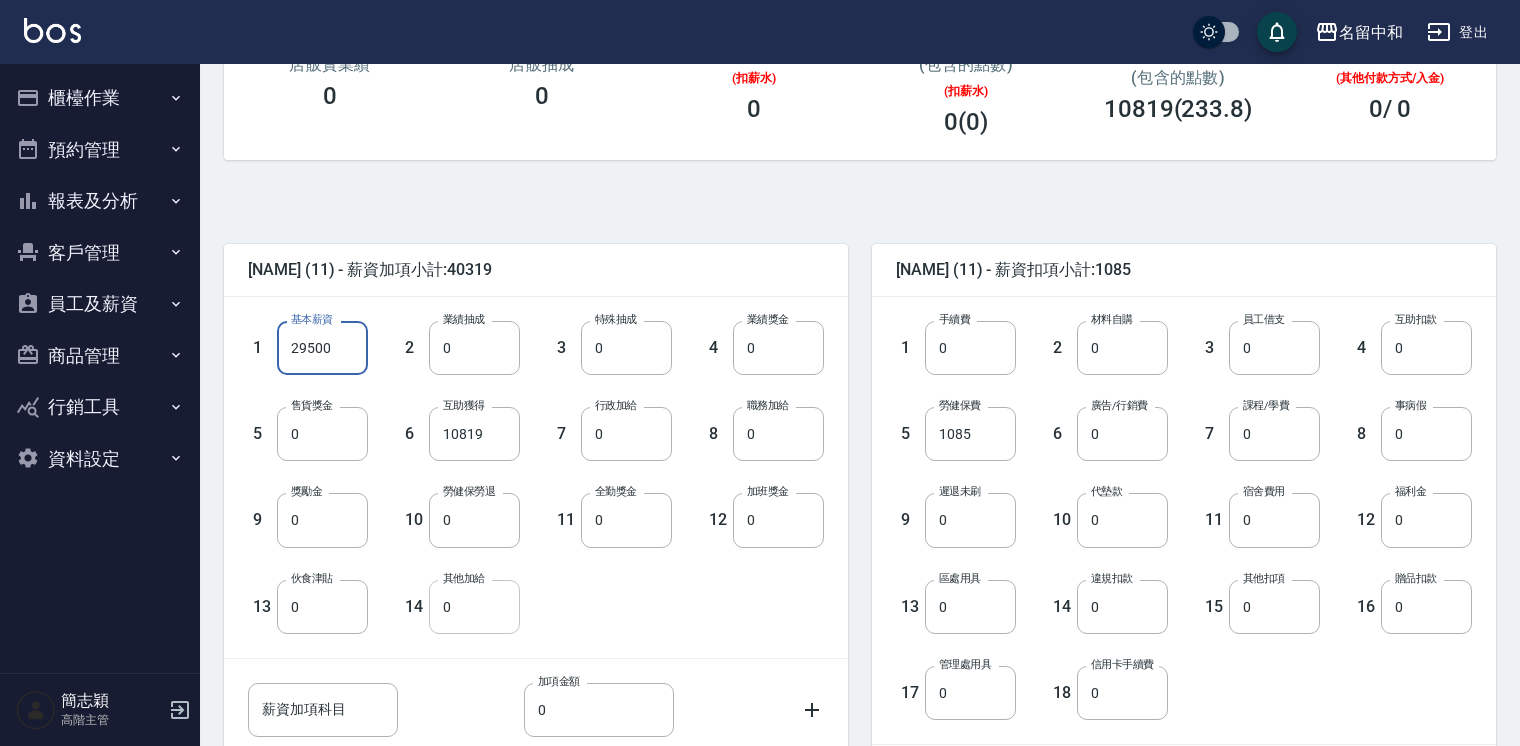 type on "29500" 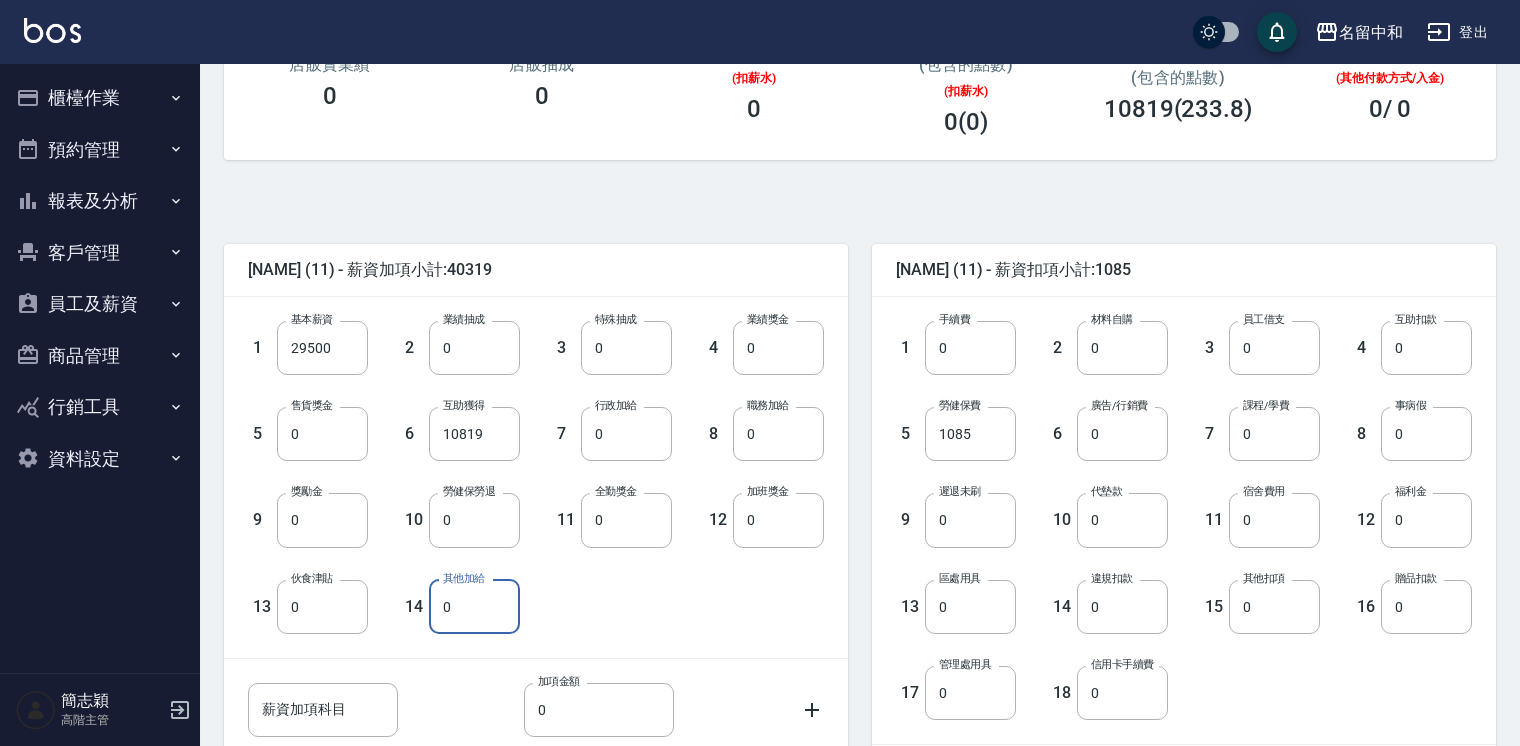 click on "0" at bounding box center (474, 607) 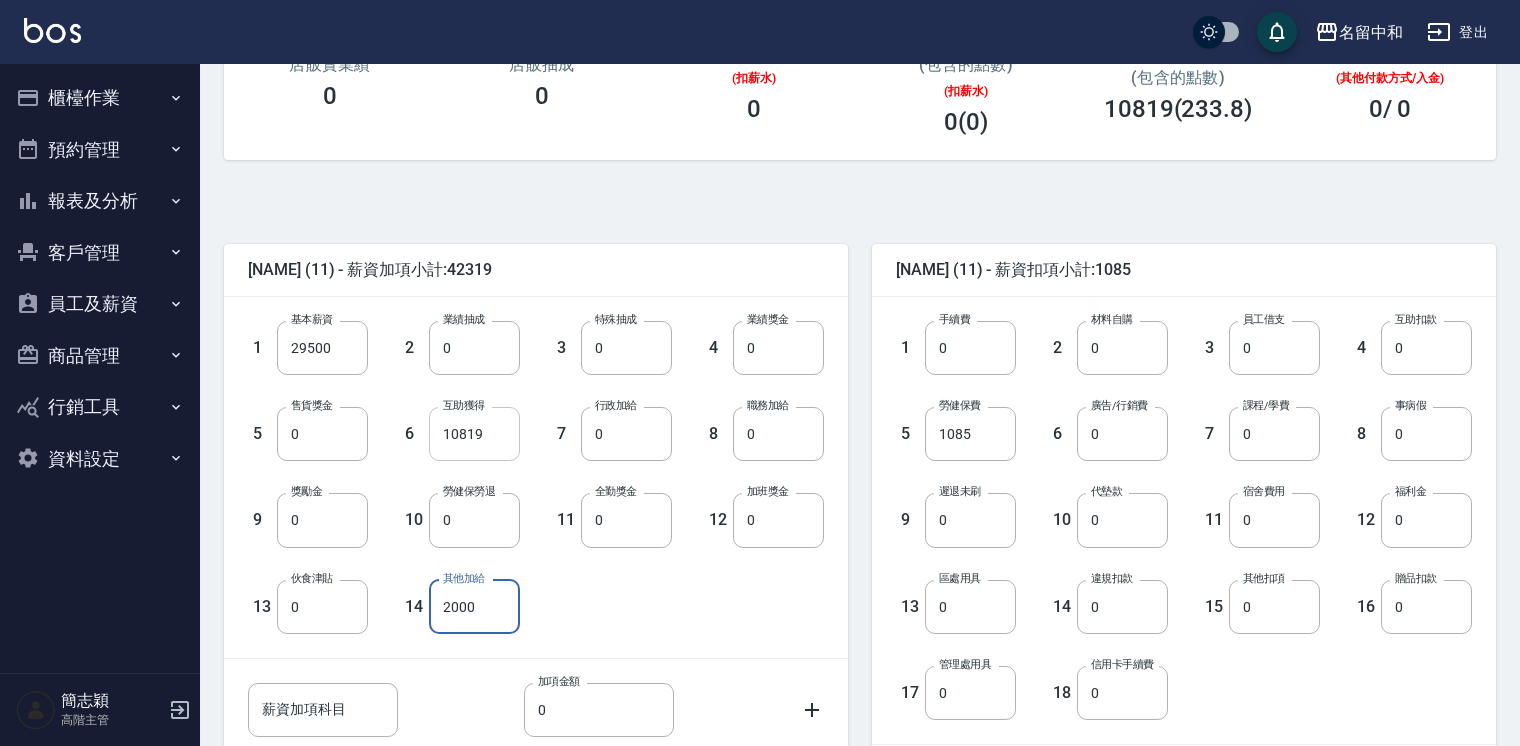 type on "2000" 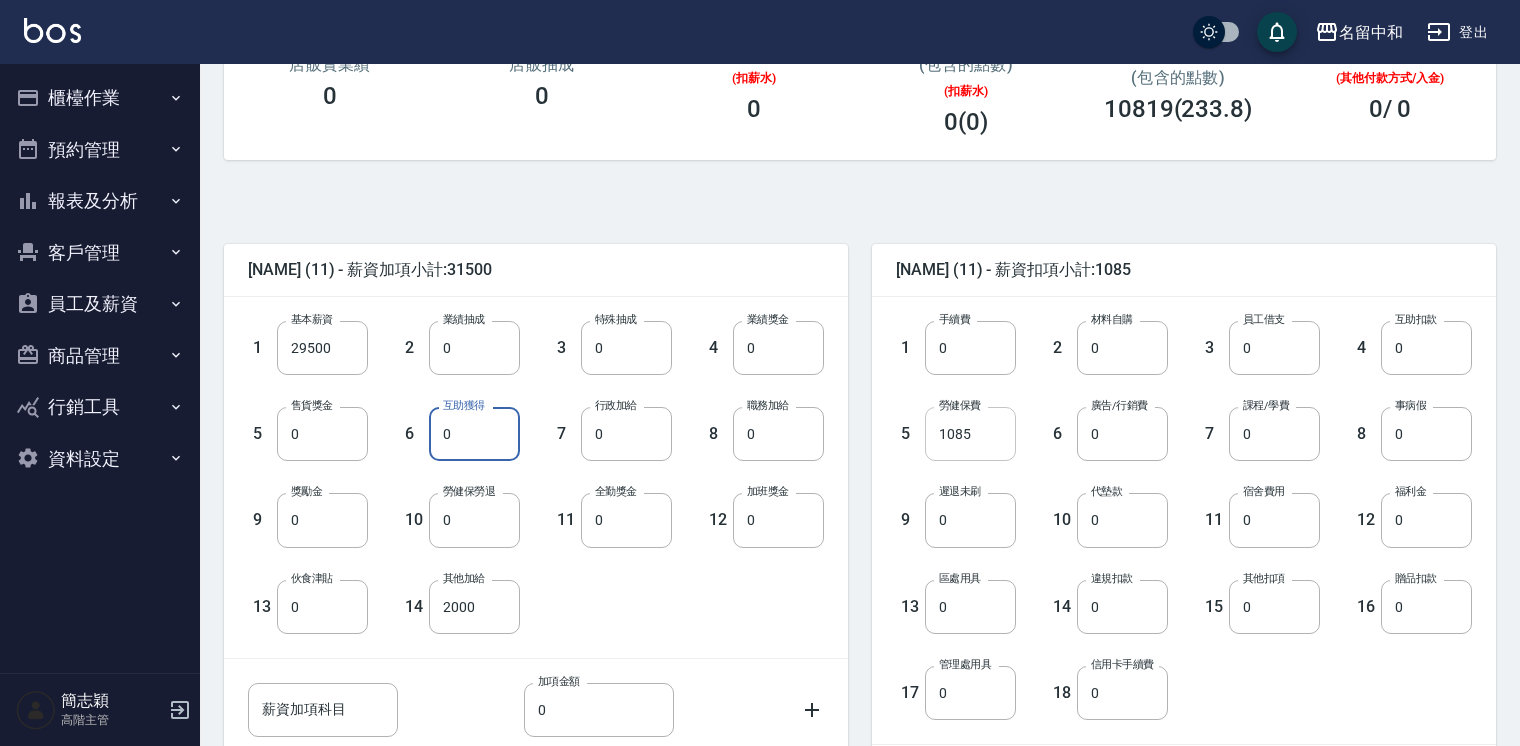 type on "0" 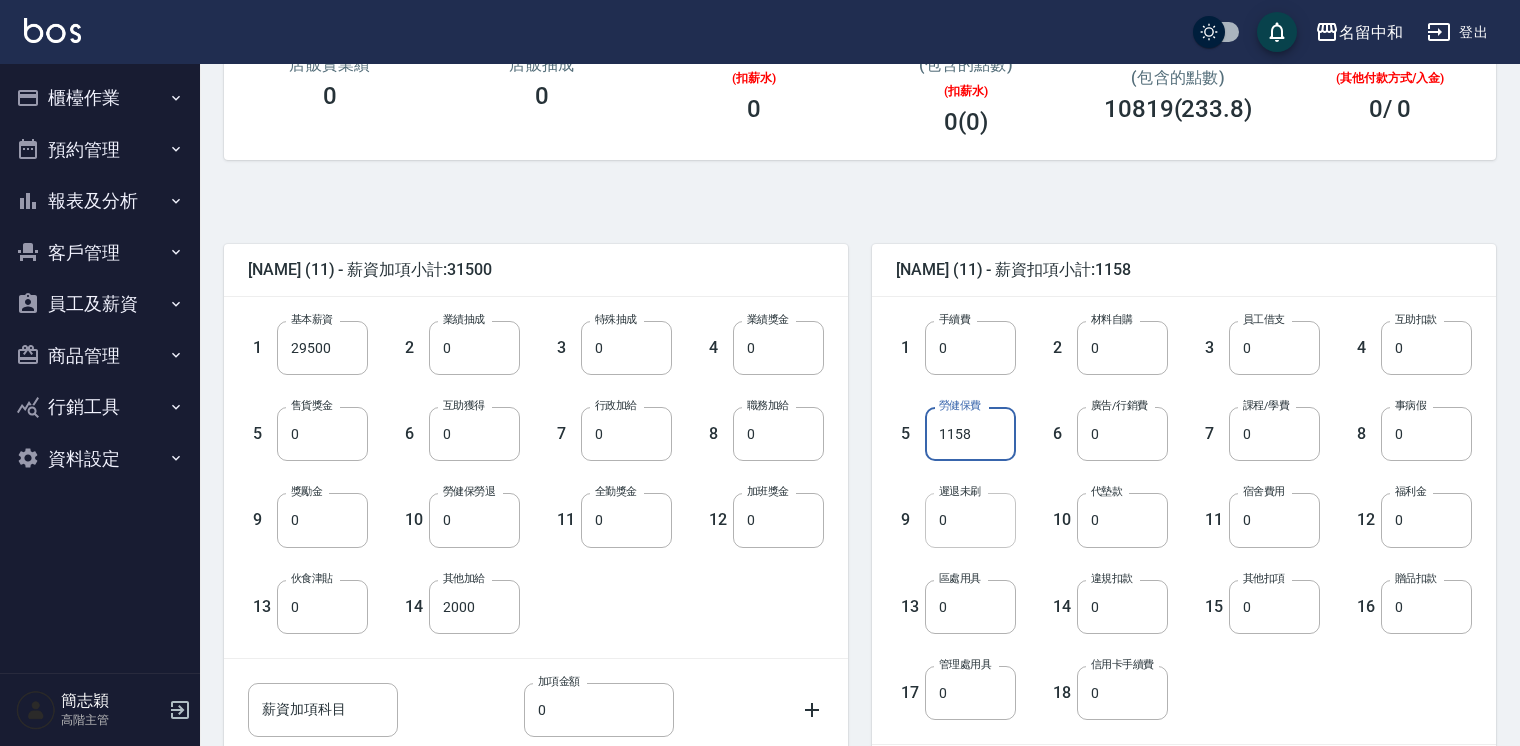 type on "1158" 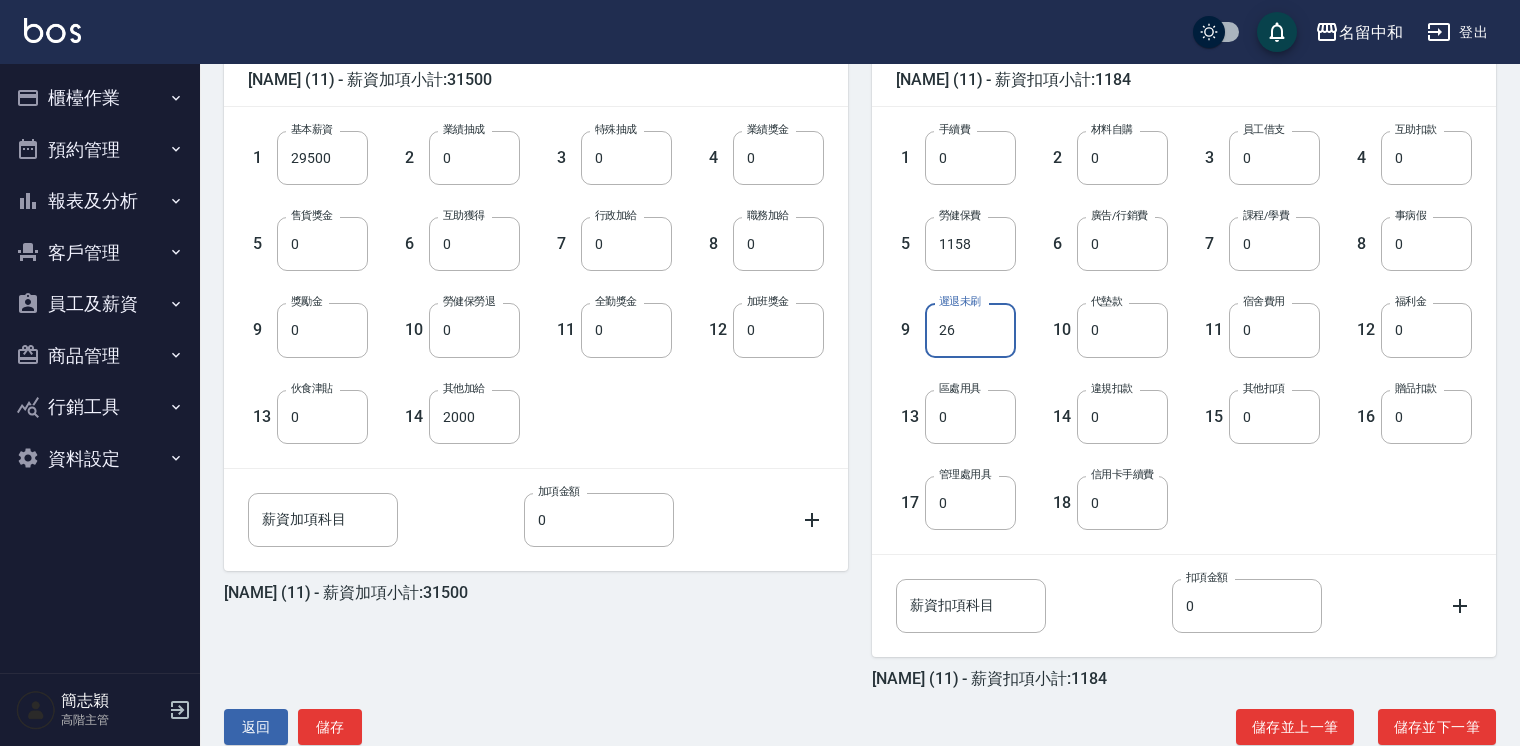 scroll, scrollTop: 553, scrollLeft: 0, axis: vertical 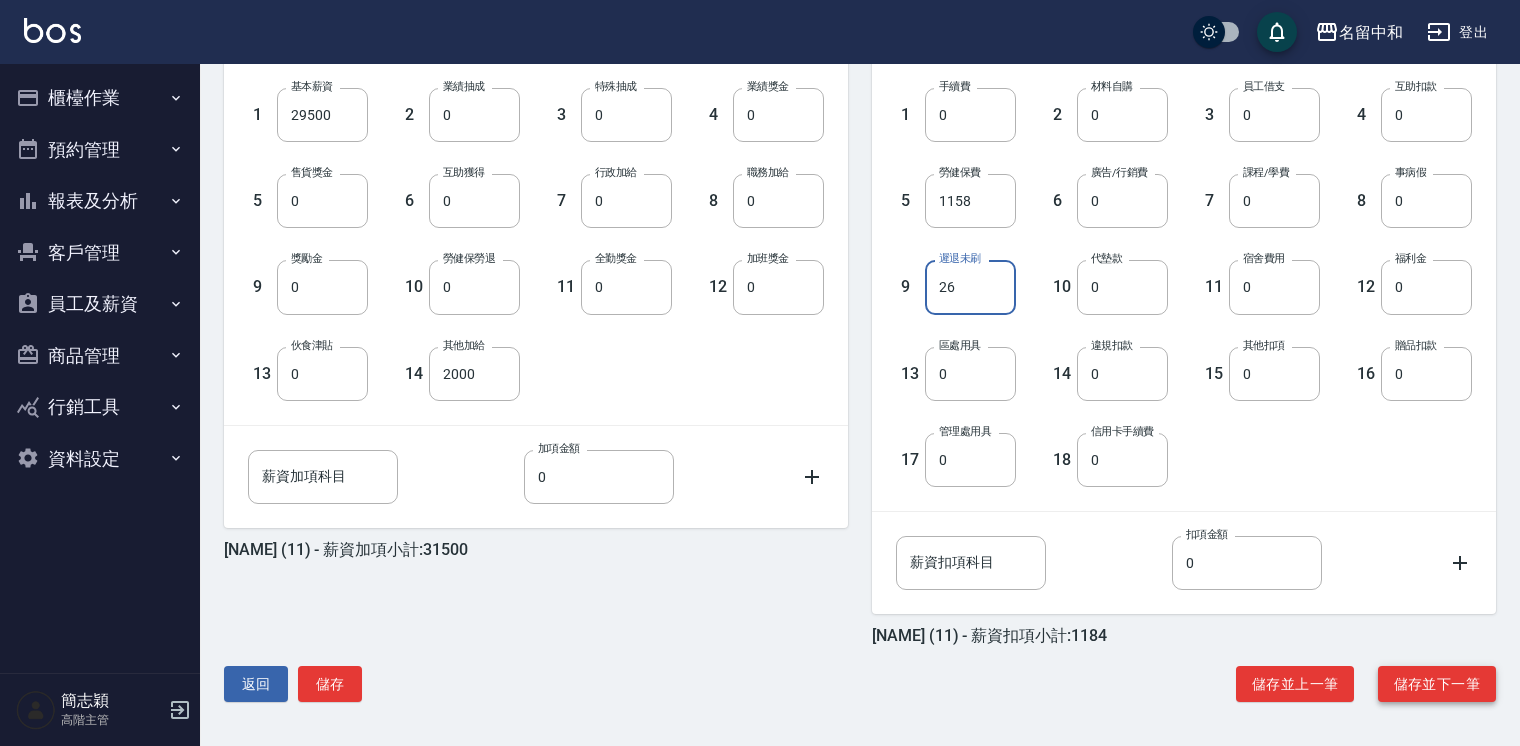 type on "26" 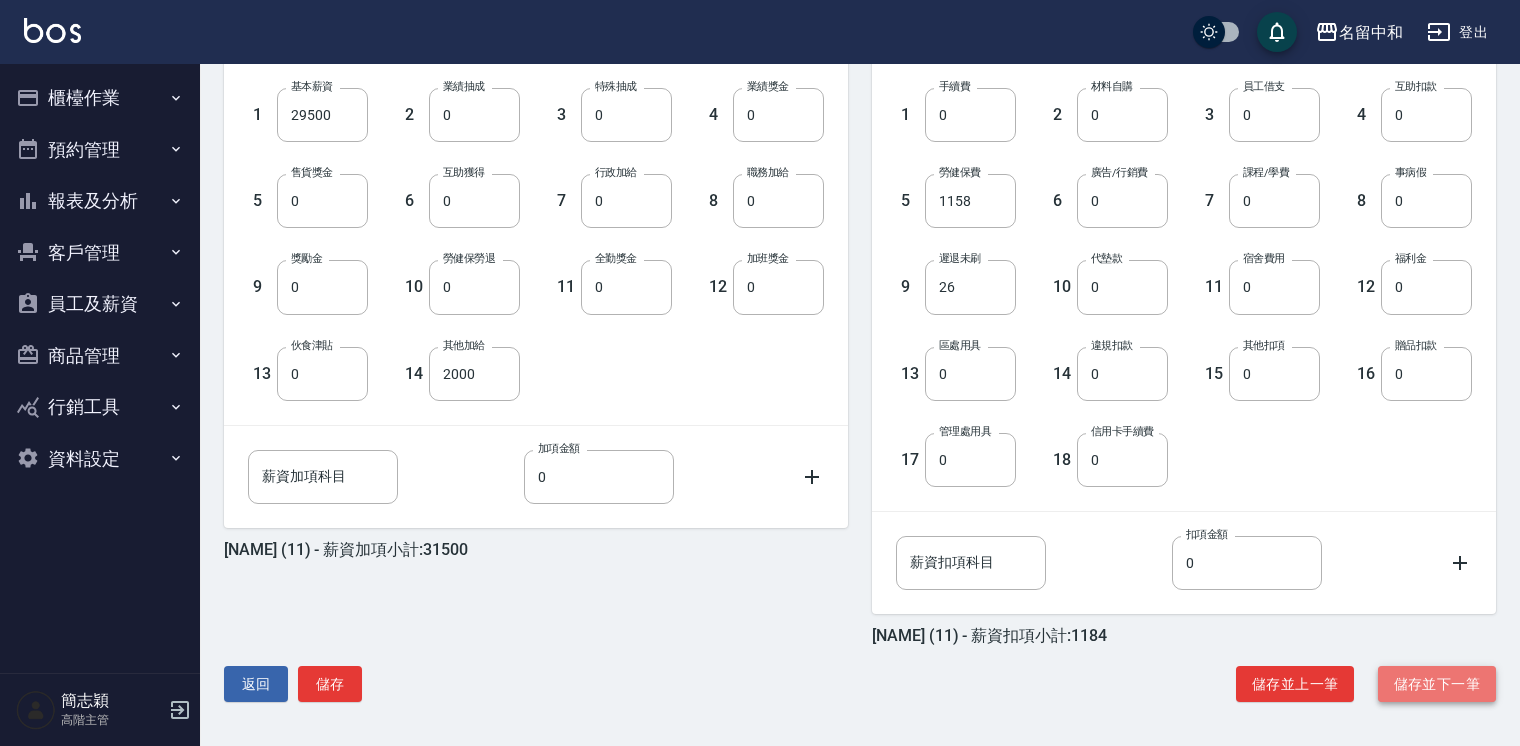 drag, startPoint x: 1426, startPoint y: 690, endPoint x: 1381, endPoint y: 678, distance: 46.572525 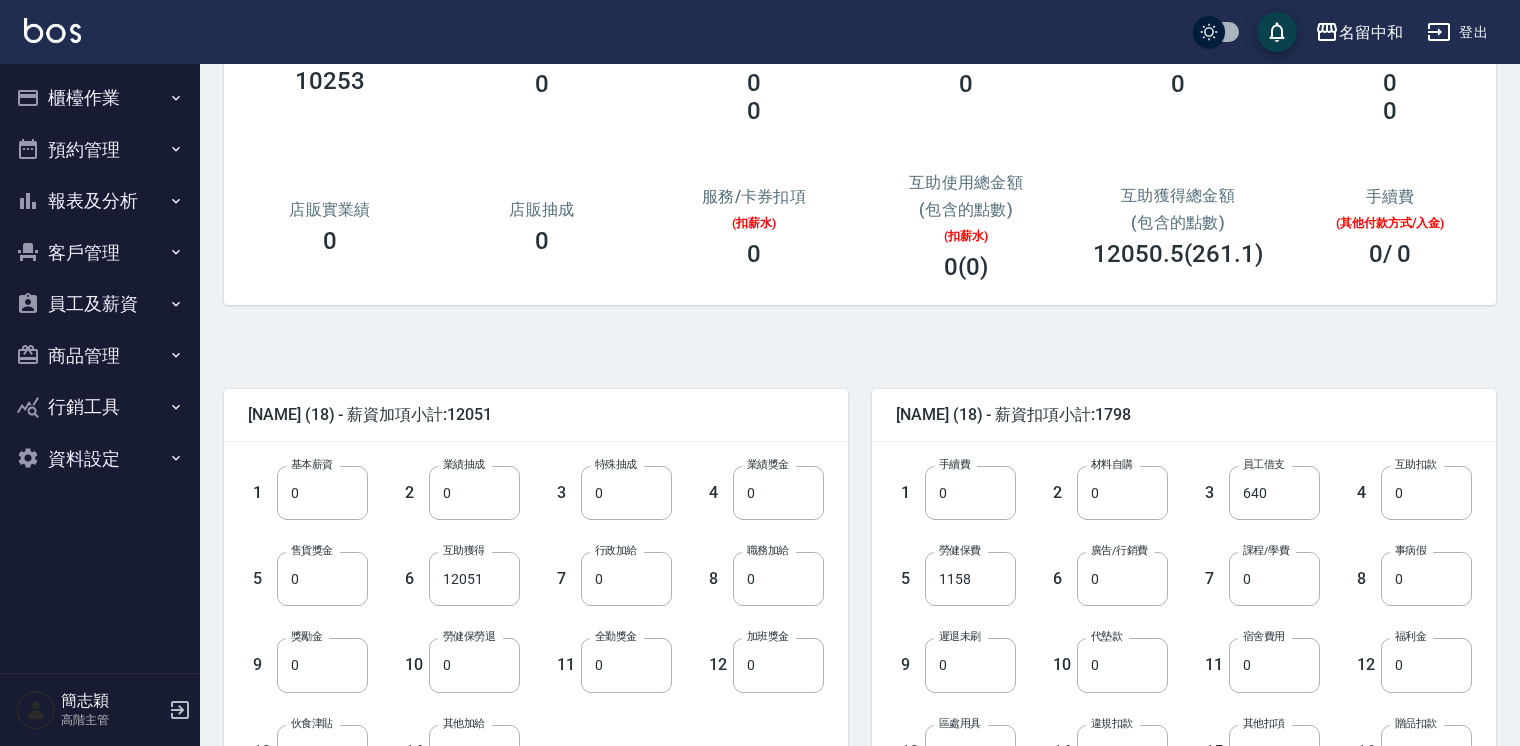 scroll, scrollTop: 240, scrollLeft: 0, axis: vertical 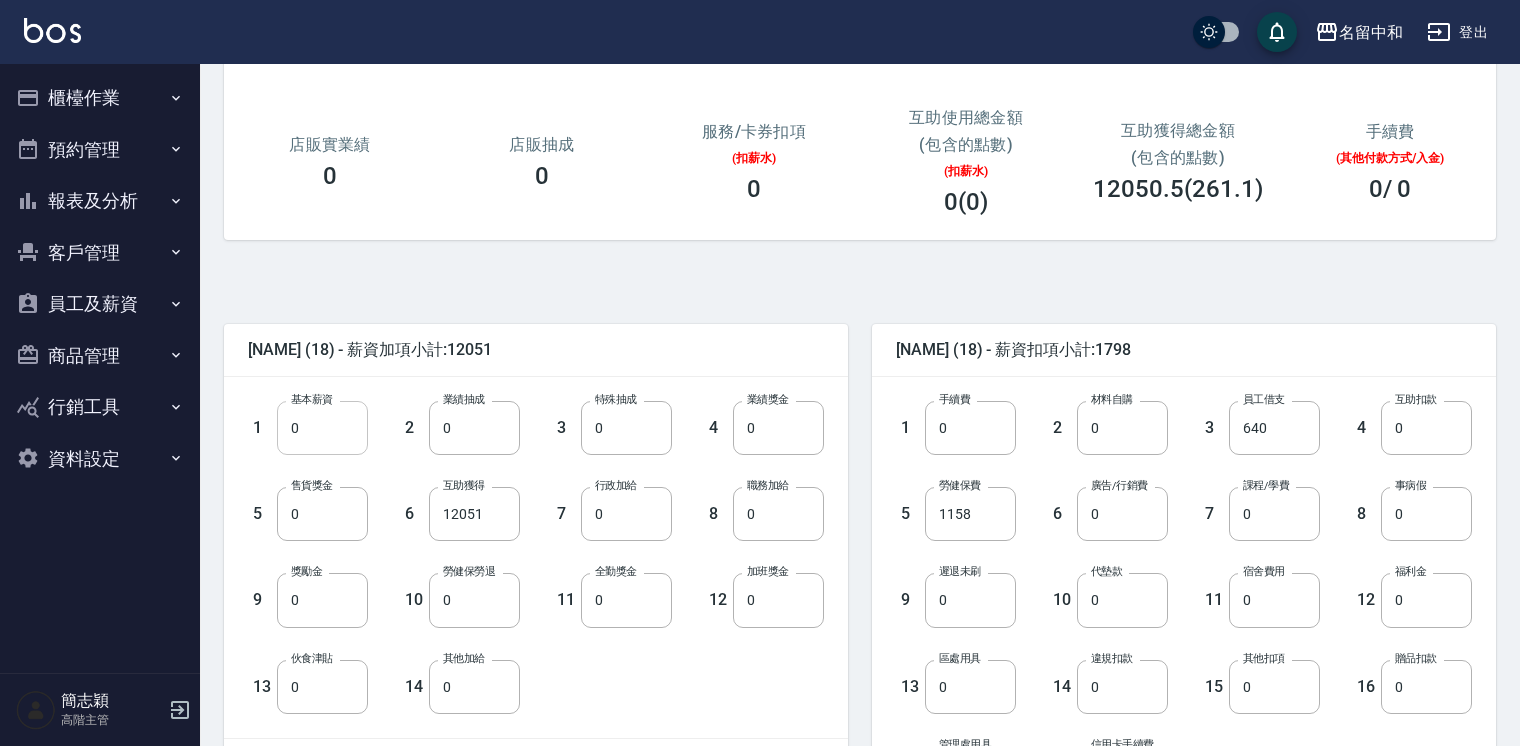 click on "0" at bounding box center (322, 428) 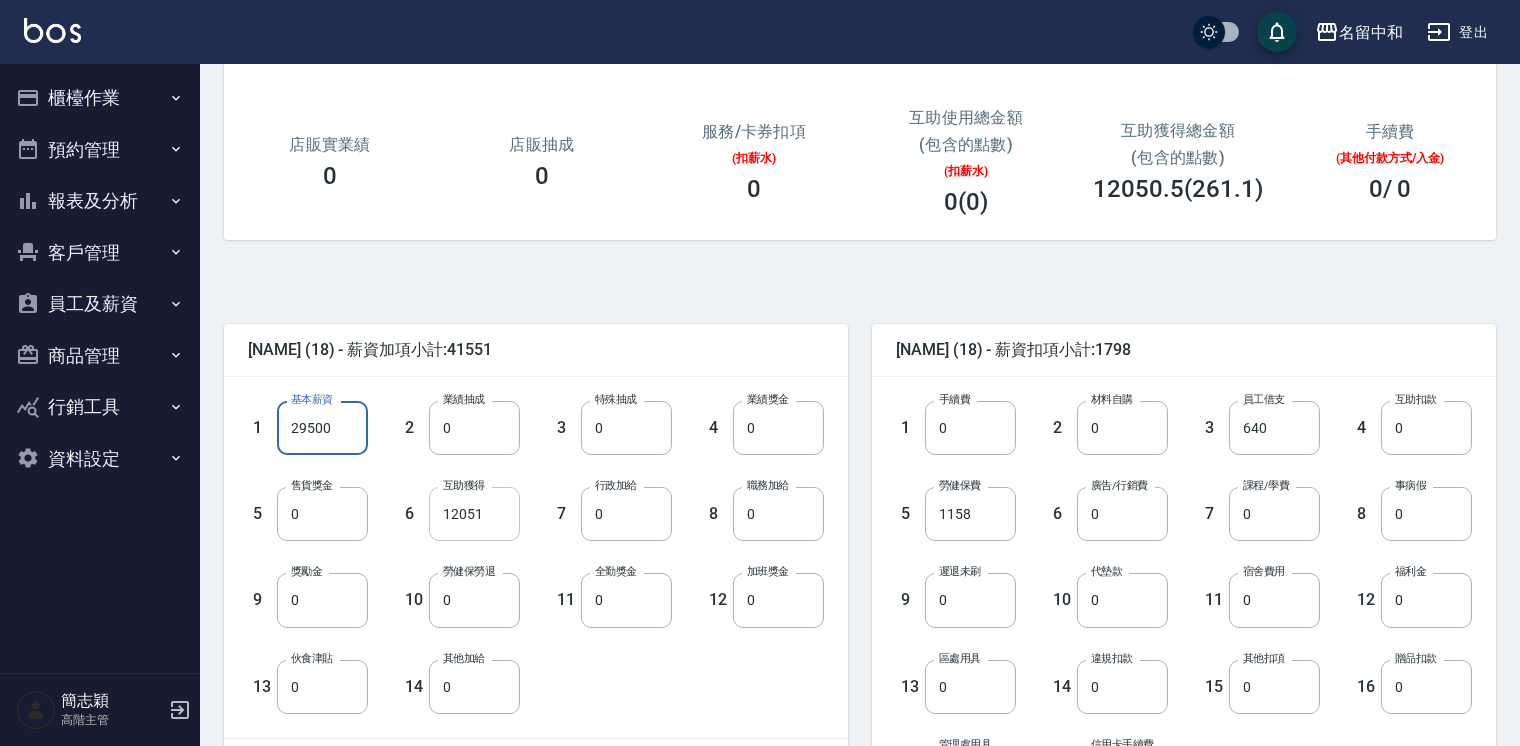 type on "29500" 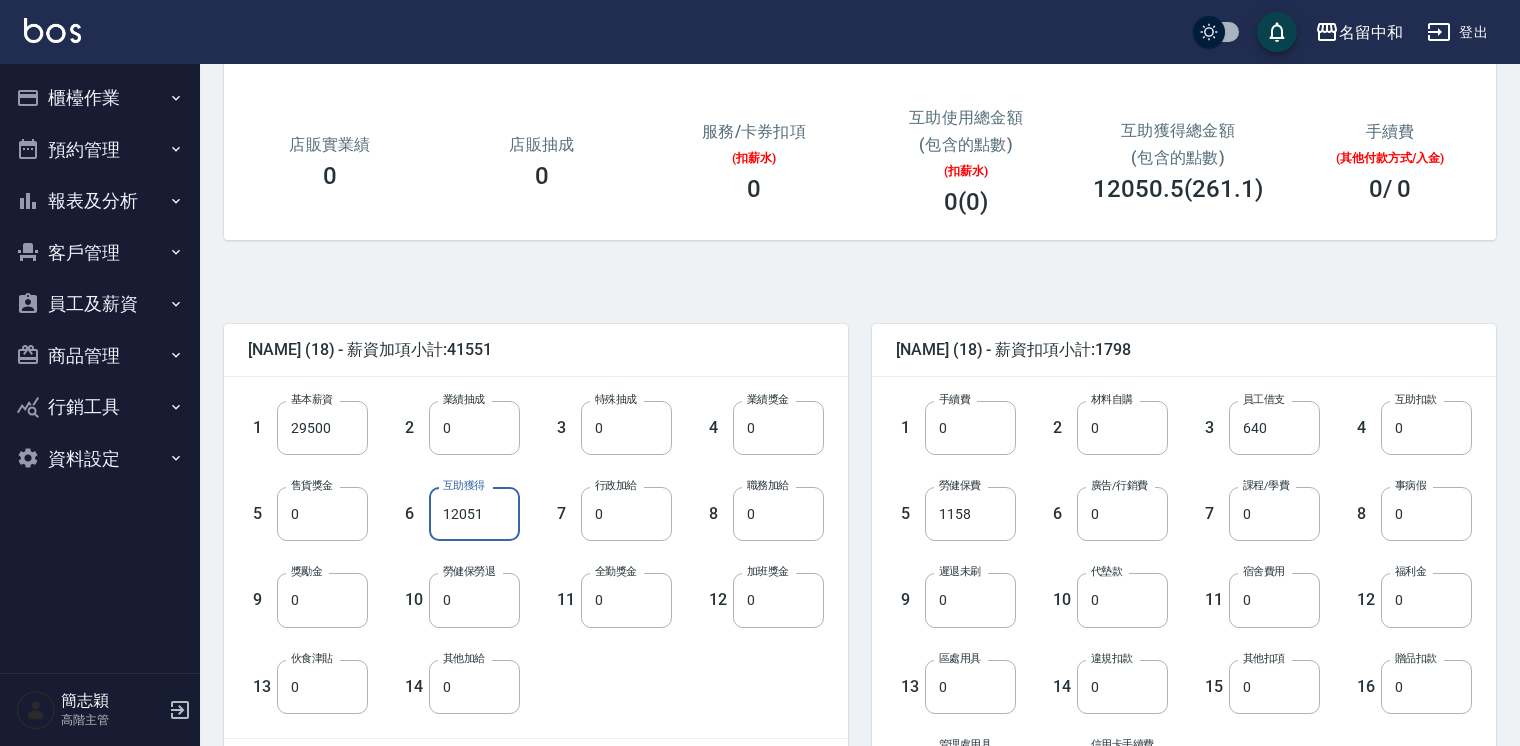 click on "12051" at bounding box center [474, 514] 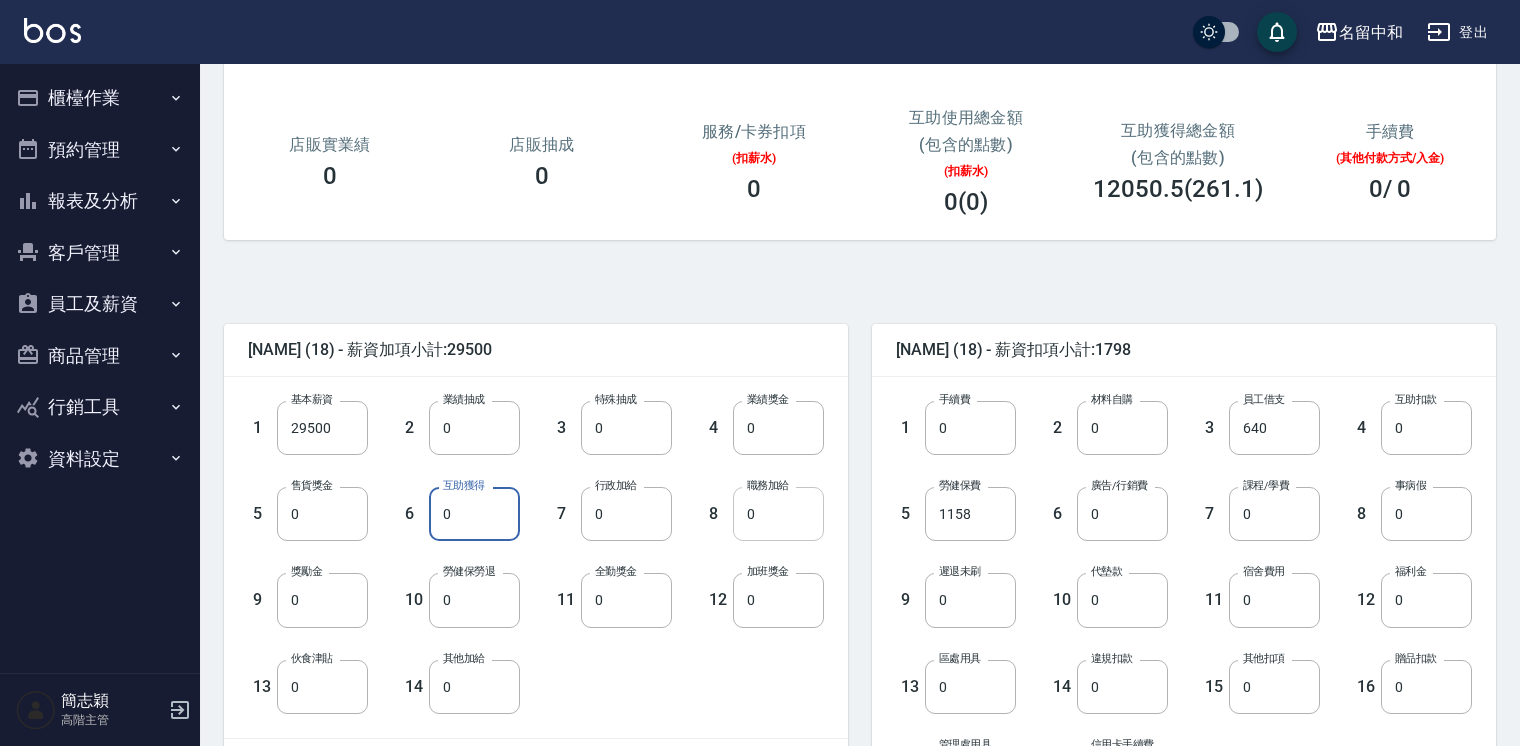 type on "0" 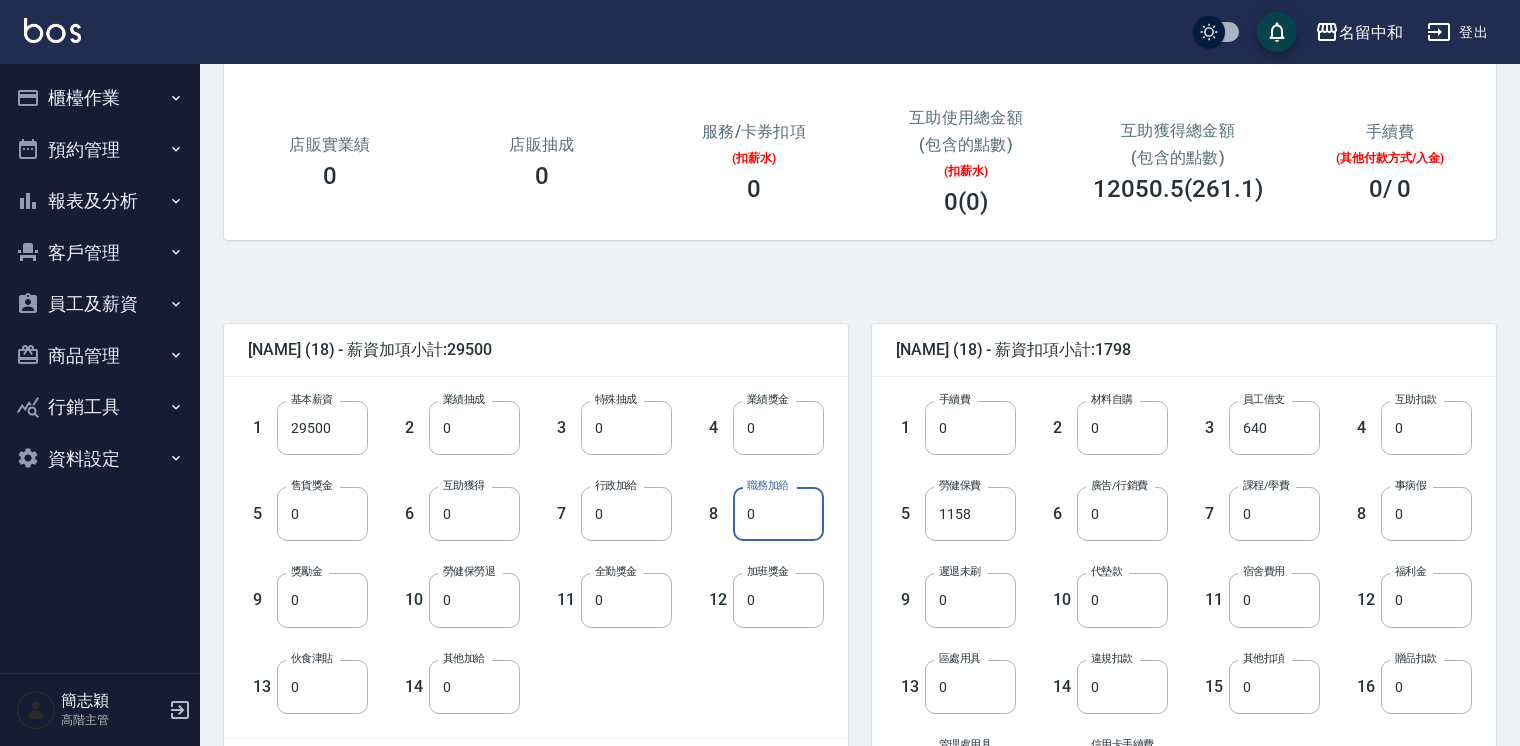 click on "0" at bounding box center (778, 514) 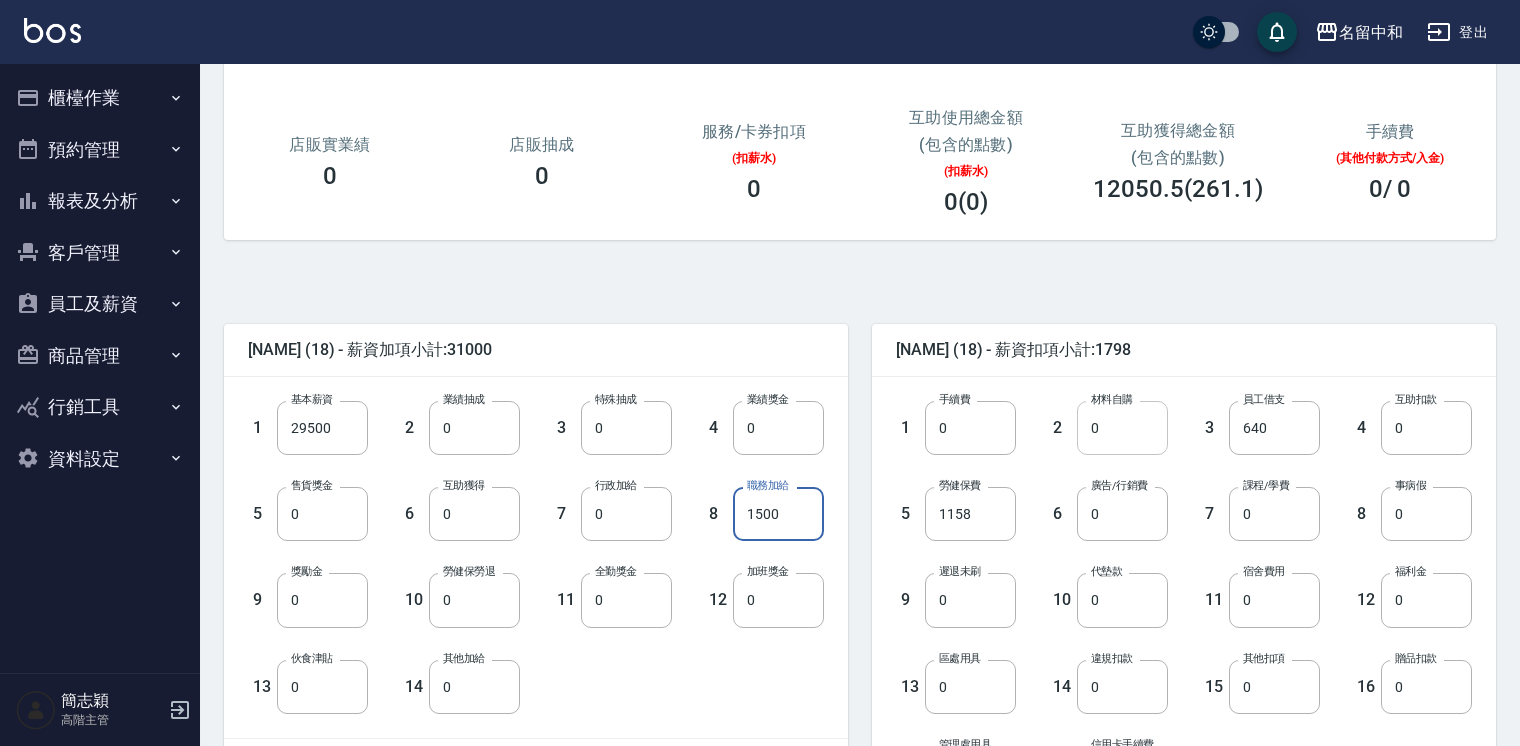 type on "1500" 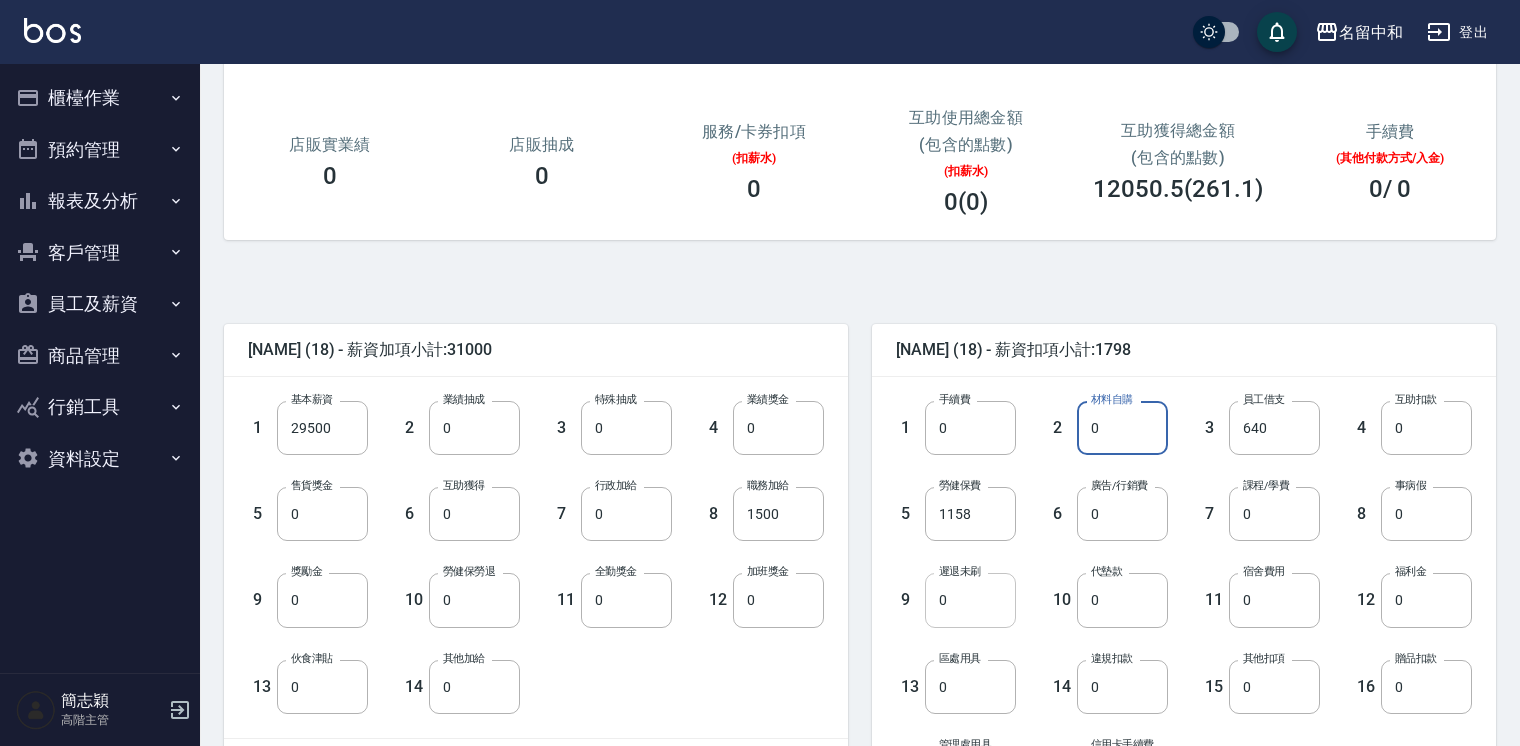 drag, startPoint x: 953, startPoint y: 602, endPoint x: 982, endPoint y: 595, distance: 29.832869 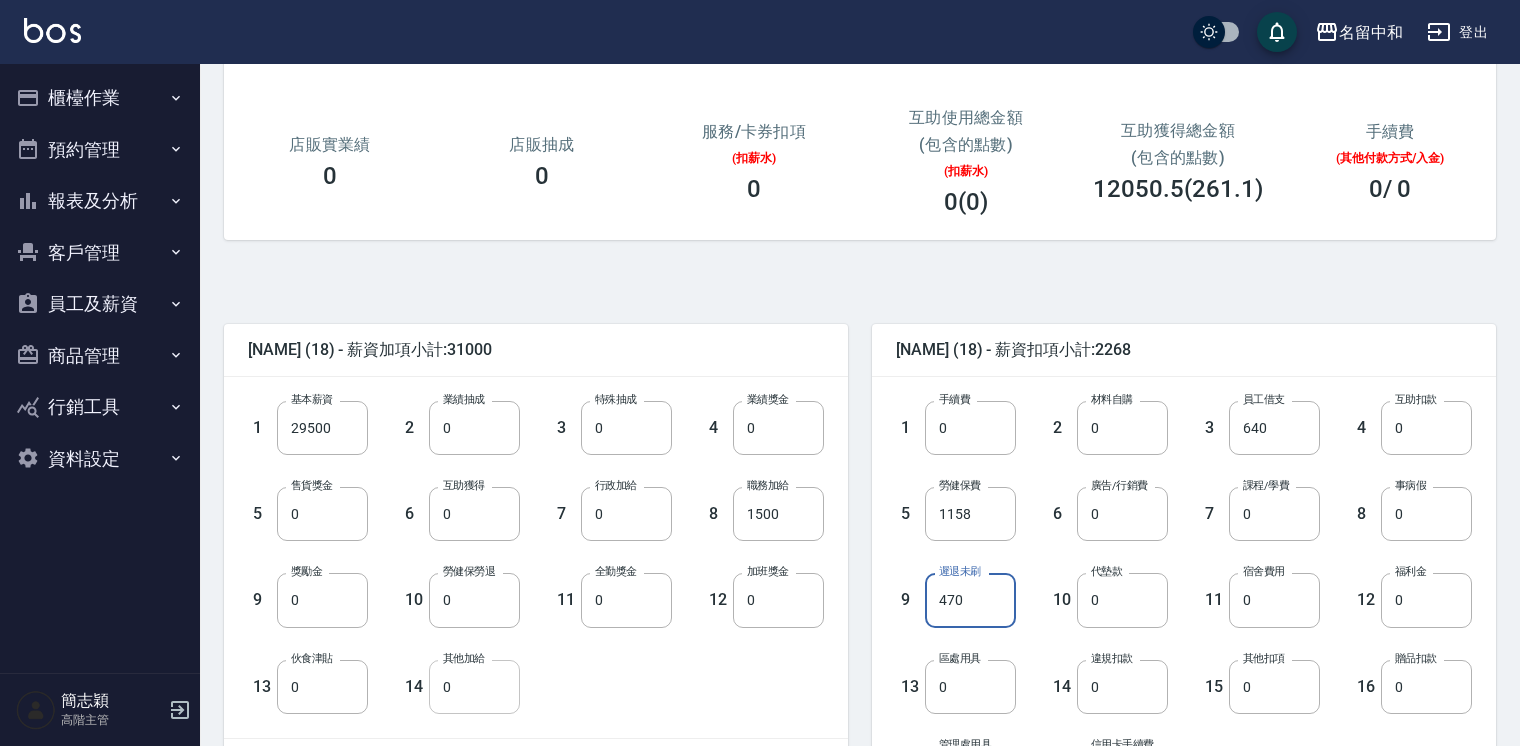 type on "470" 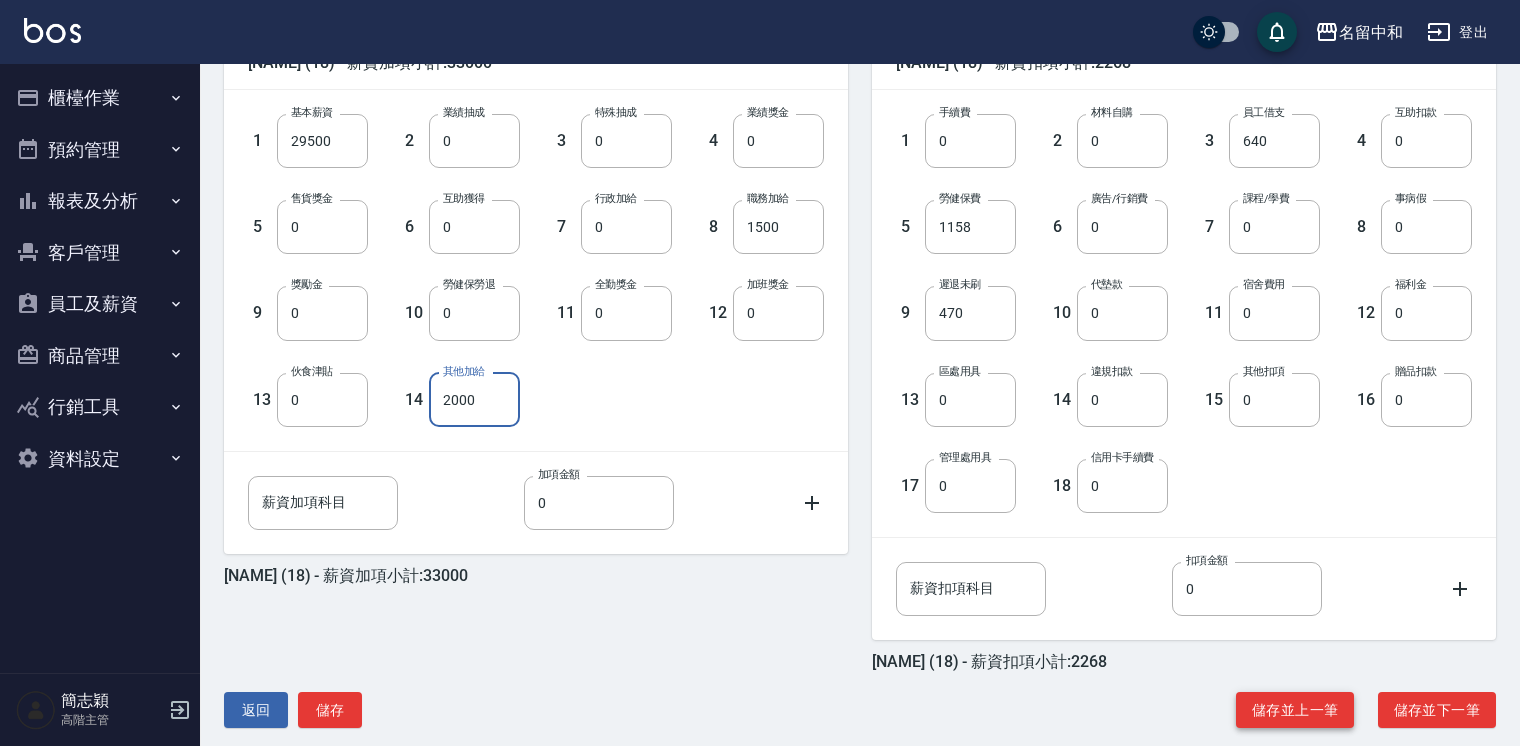scroll, scrollTop: 553, scrollLeft: 0, axis: vertical 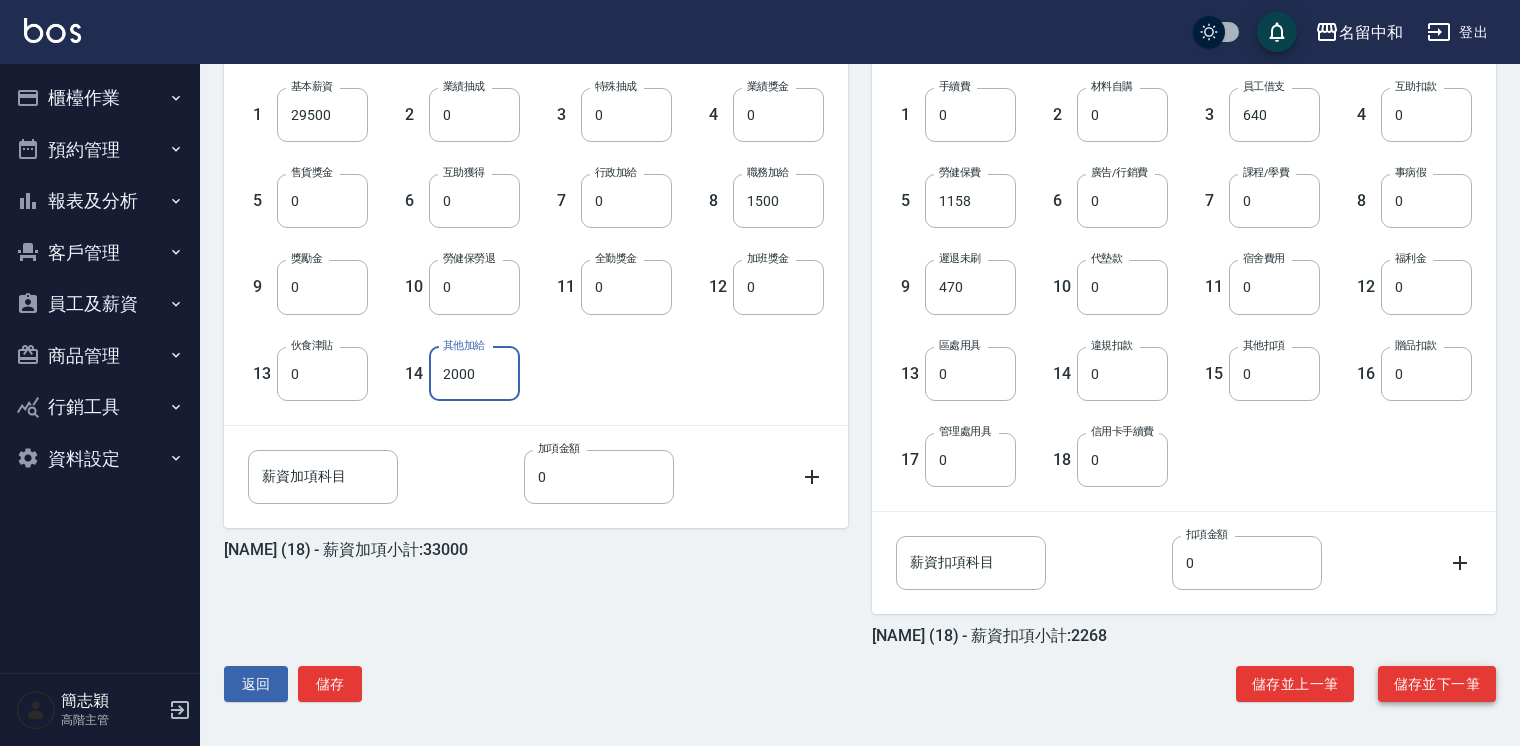 type on "2000" 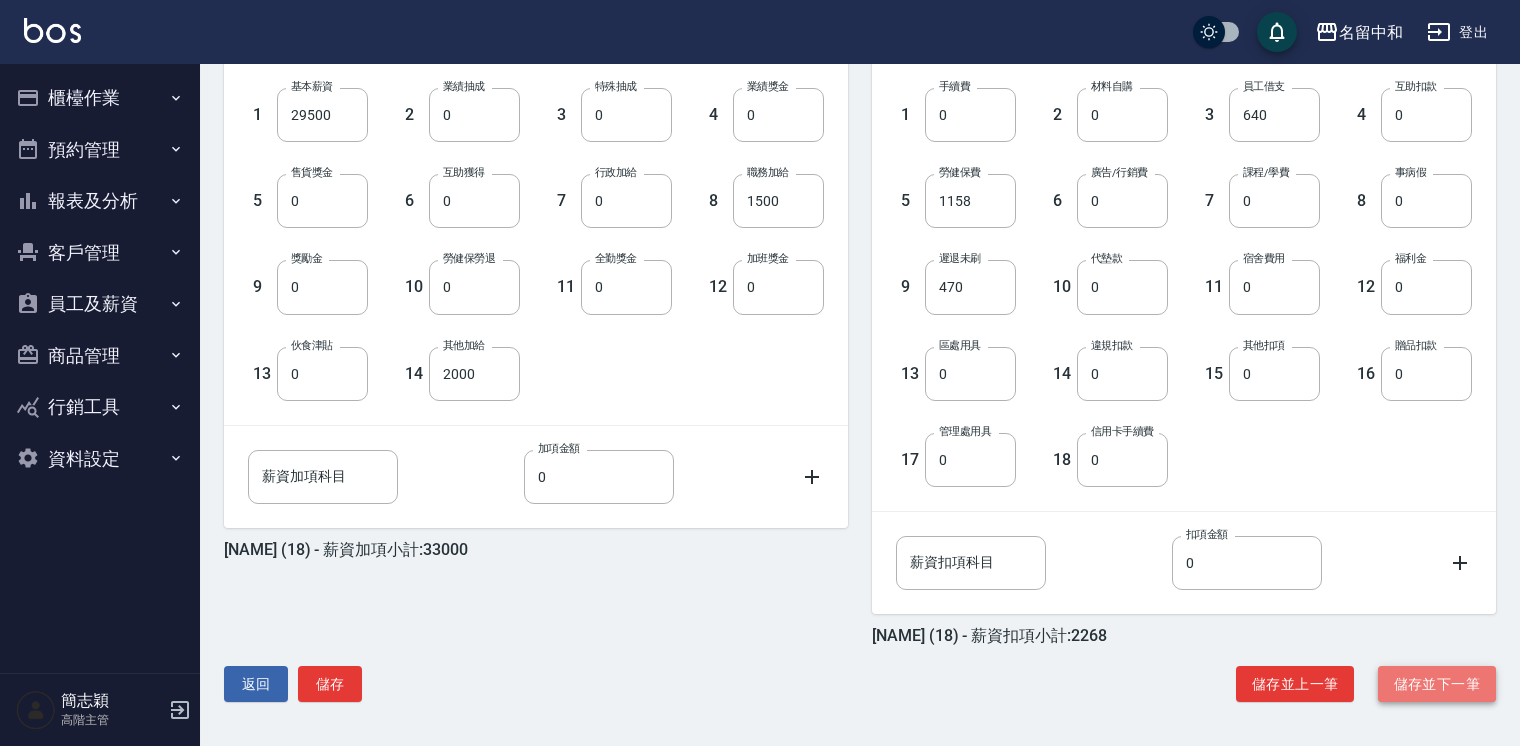 click on "儲存並下一筆" at bounding box center (1437, 684) 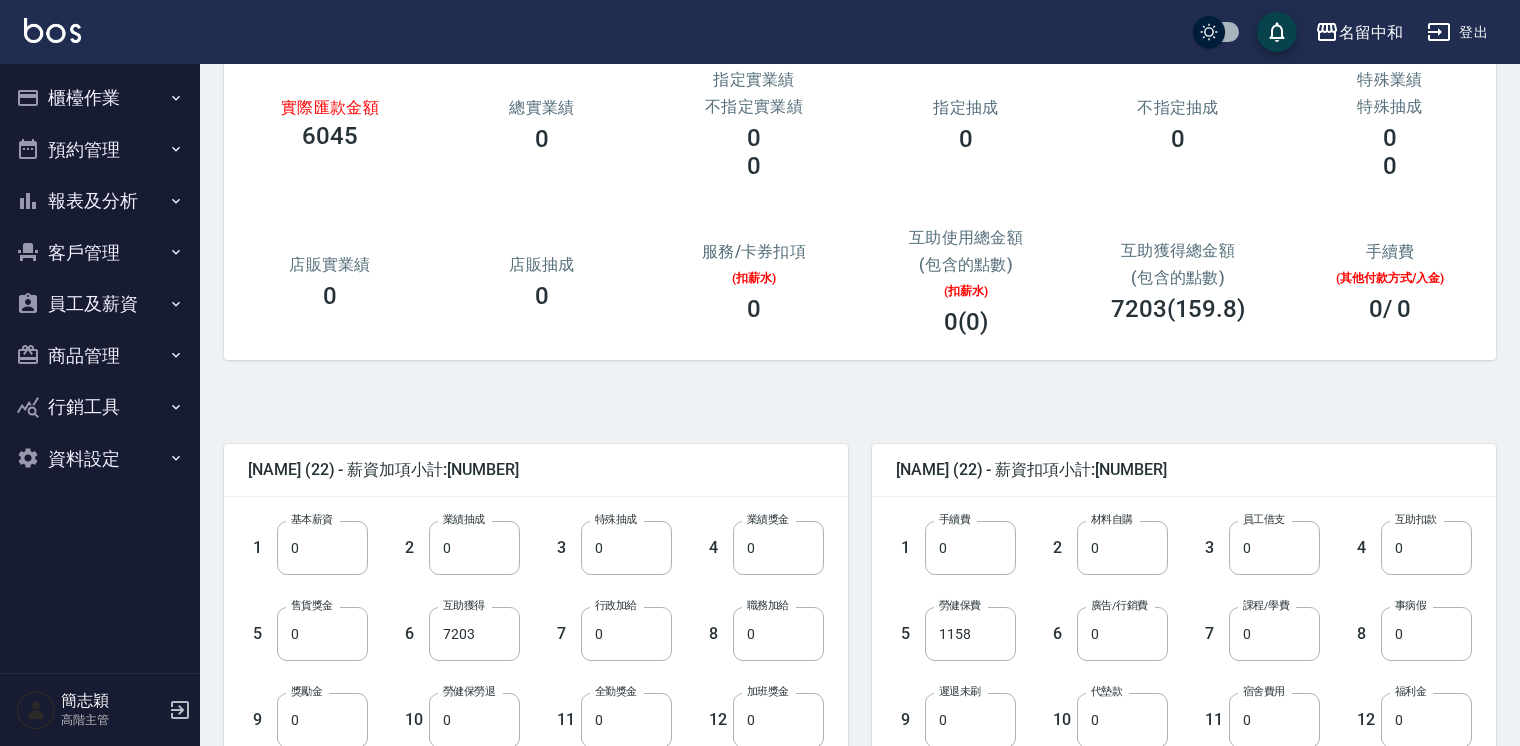 scroll, scrollTop: 160, scrollLeft: 0, axis: vertical 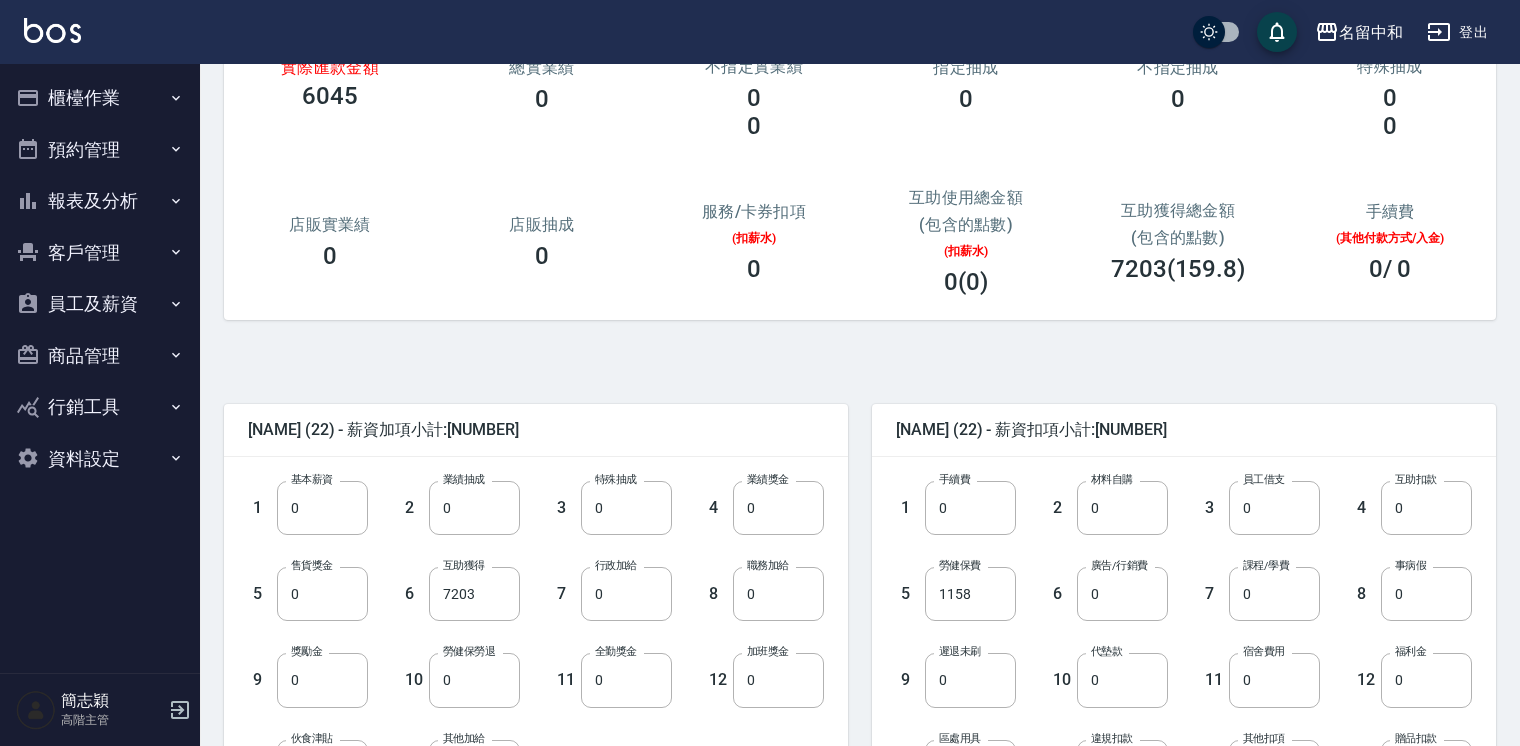 drag, startPoint x: 336, startPoint y: 490, endPoint x: 916, endPoint y: 534, distance: 581.66656 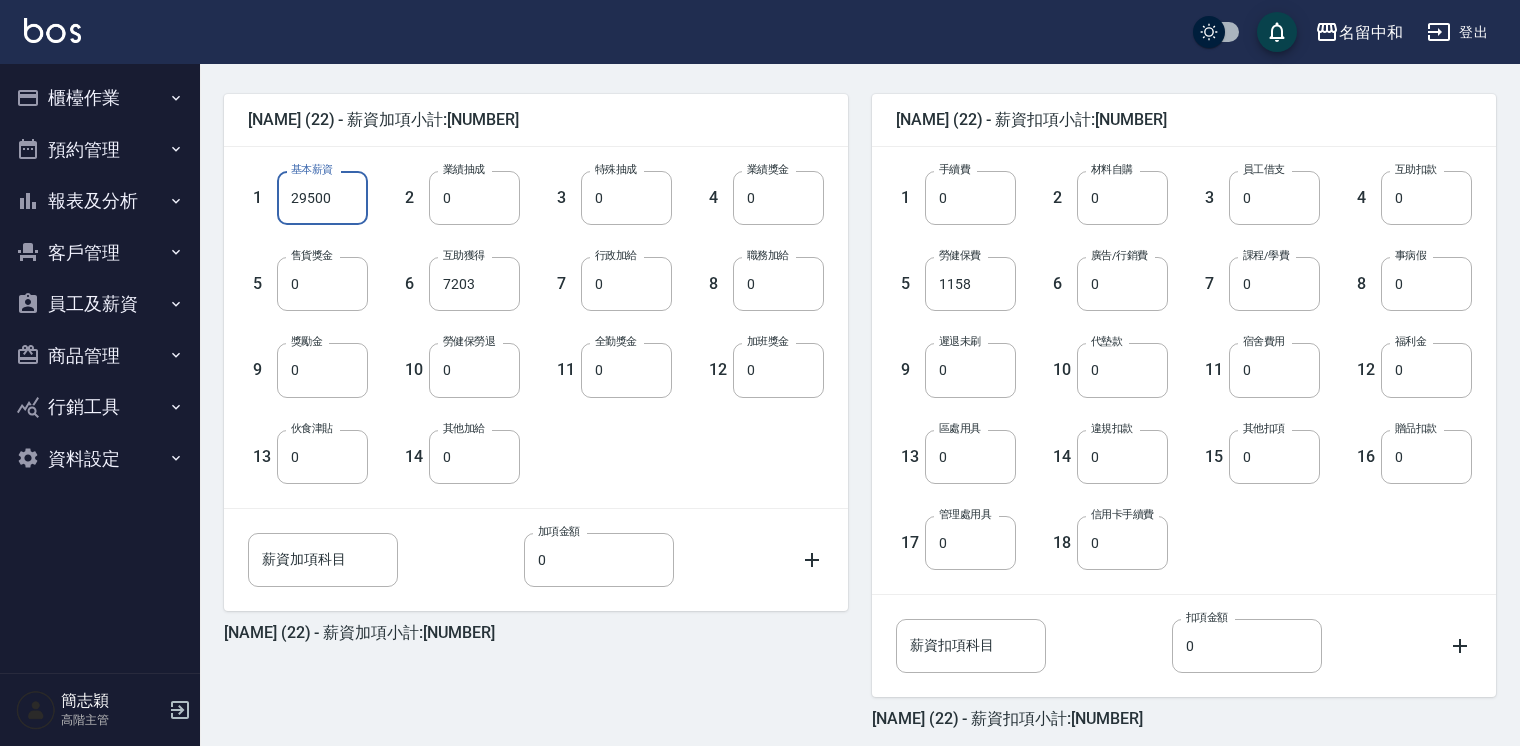 scroll, scrollTop: 480, scrollLeft: 0, axis: vertical 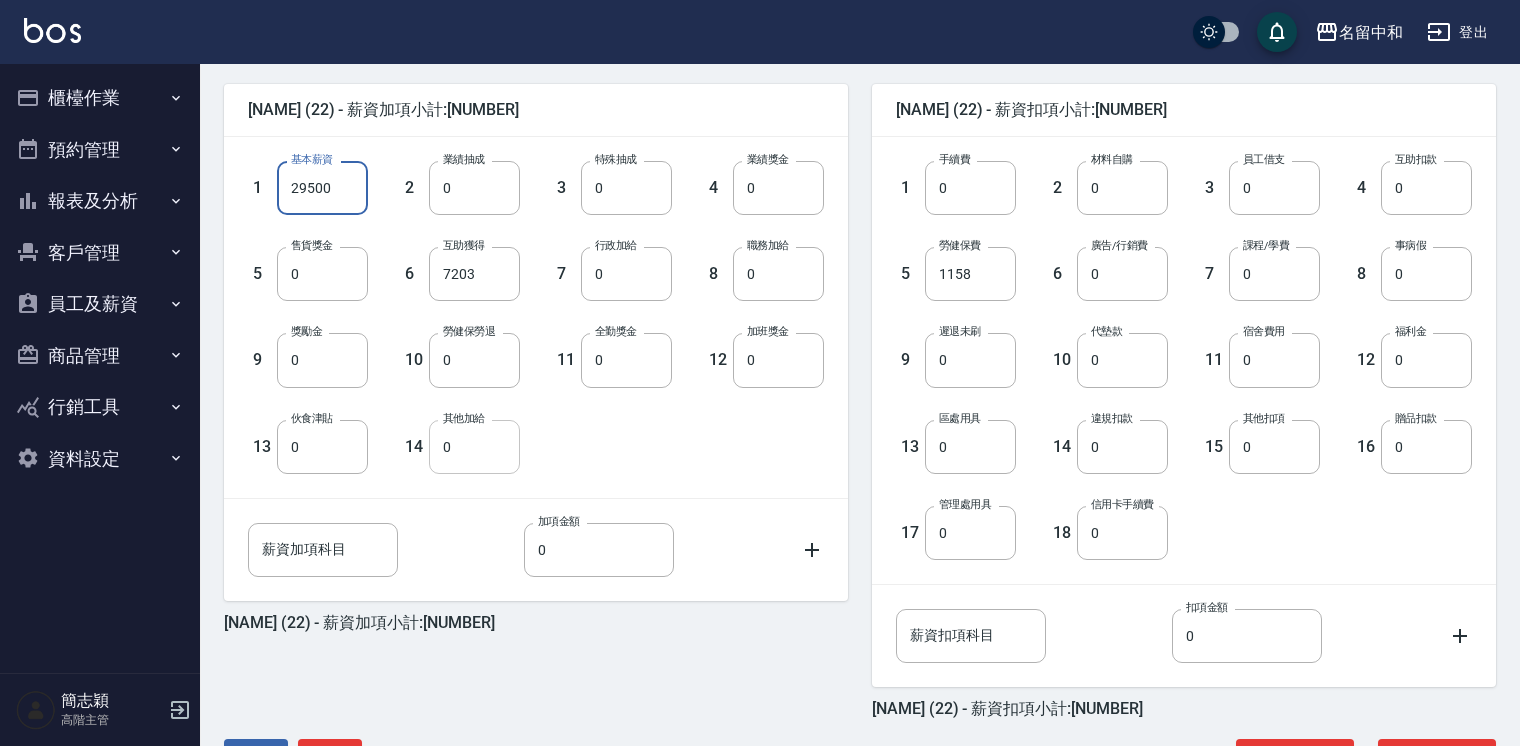 type on "29500" 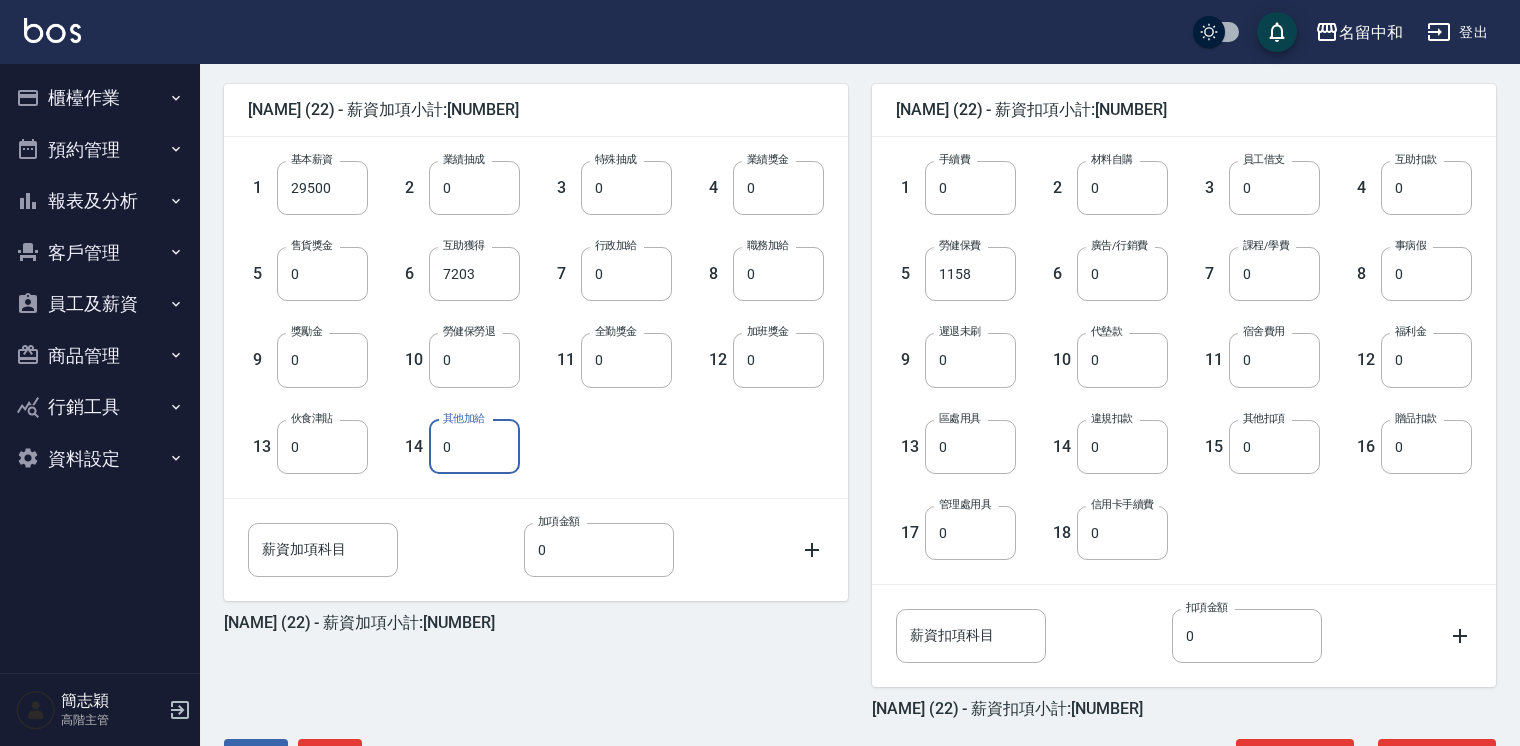 click on "0" at bounding box center [474, 447] 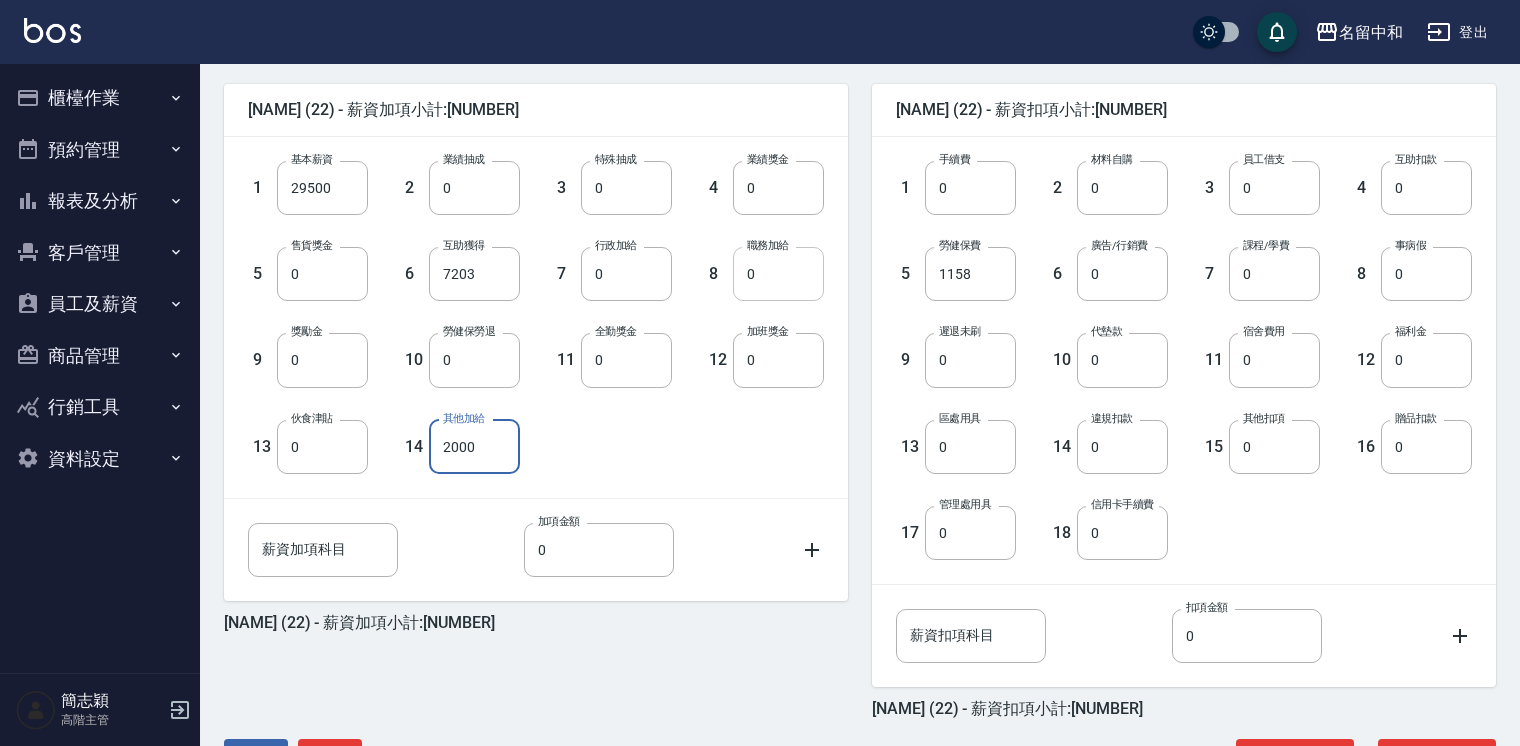 type on "2000" 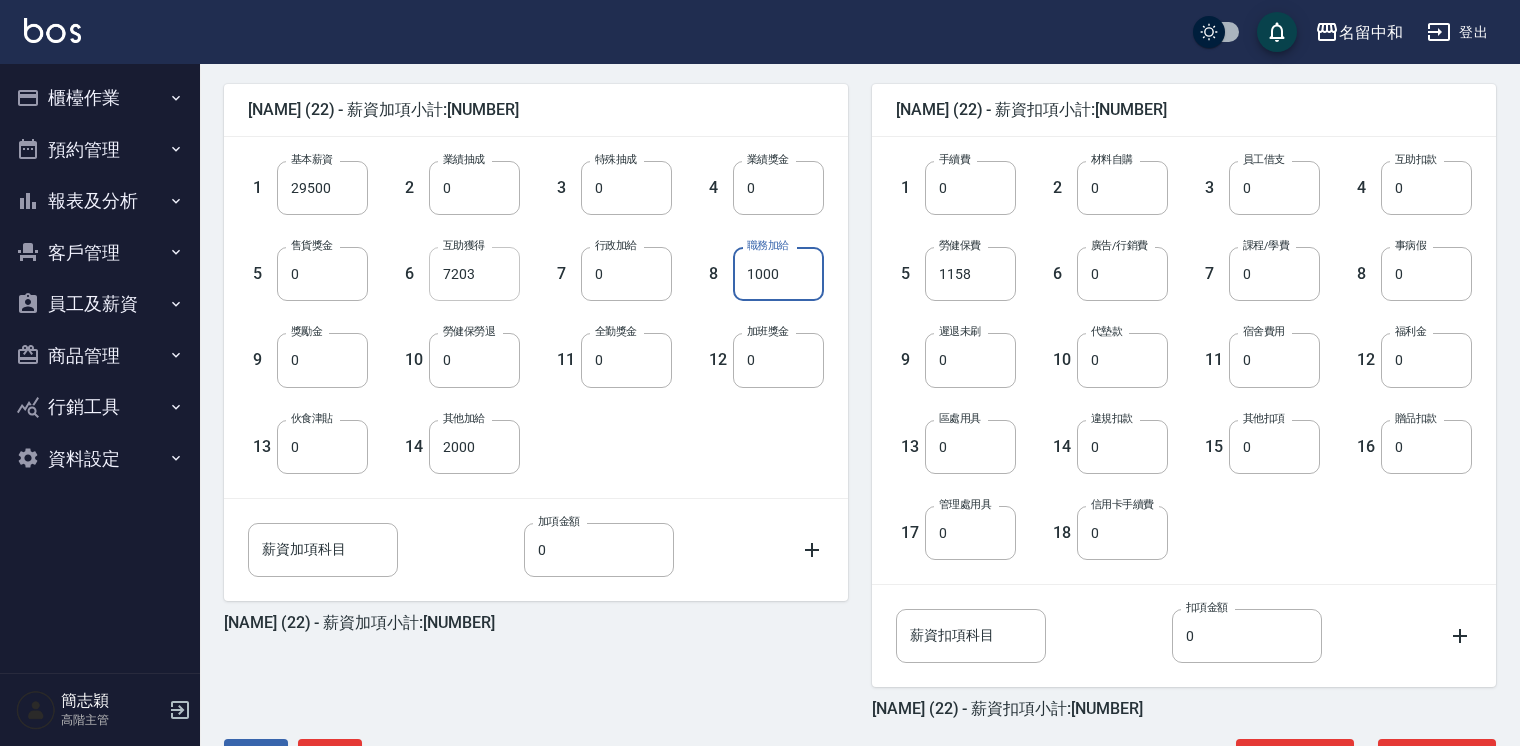 type on "1000" 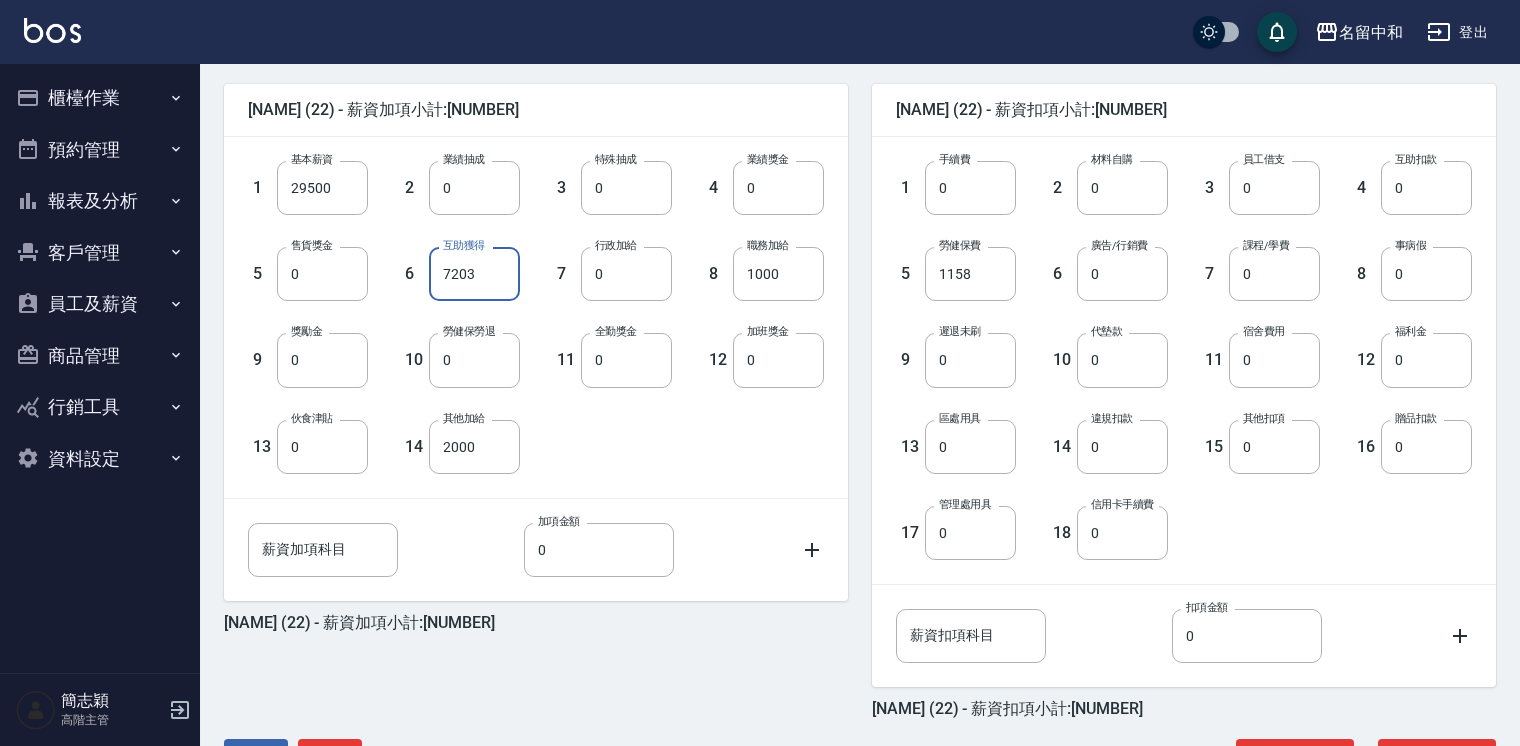 click on "7203" at bounding box center (474, 274) 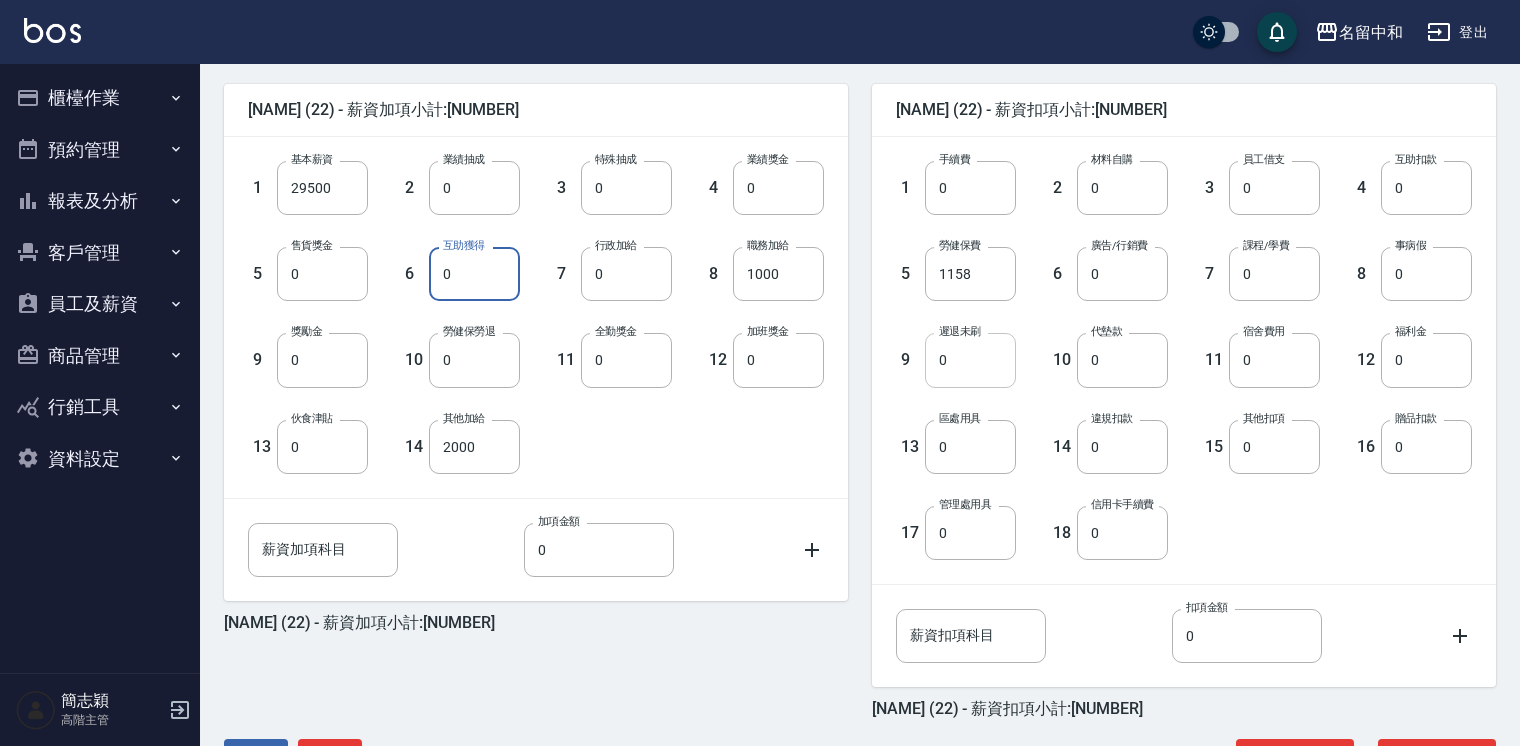 type on "0" 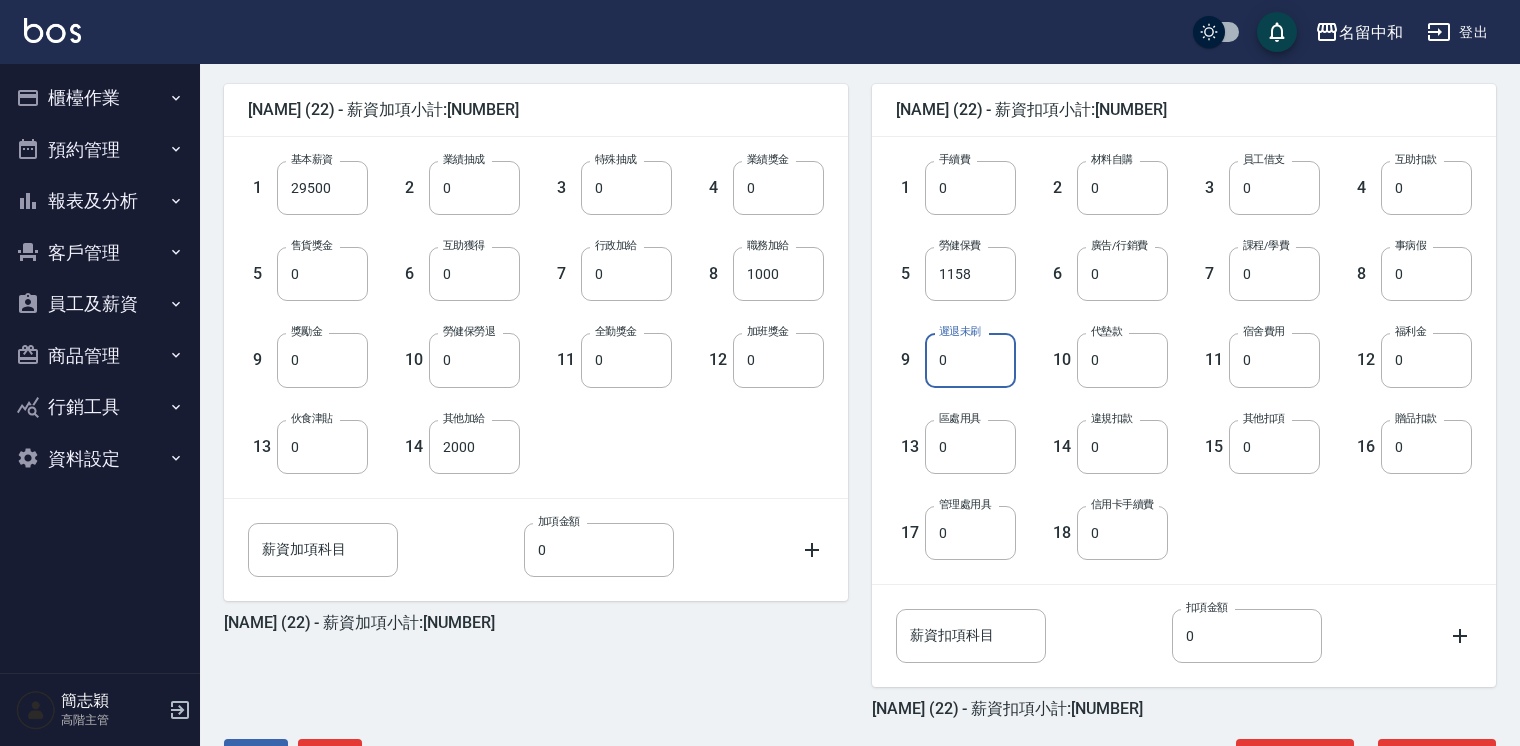 click on "0" at bounding box center [970, 360] 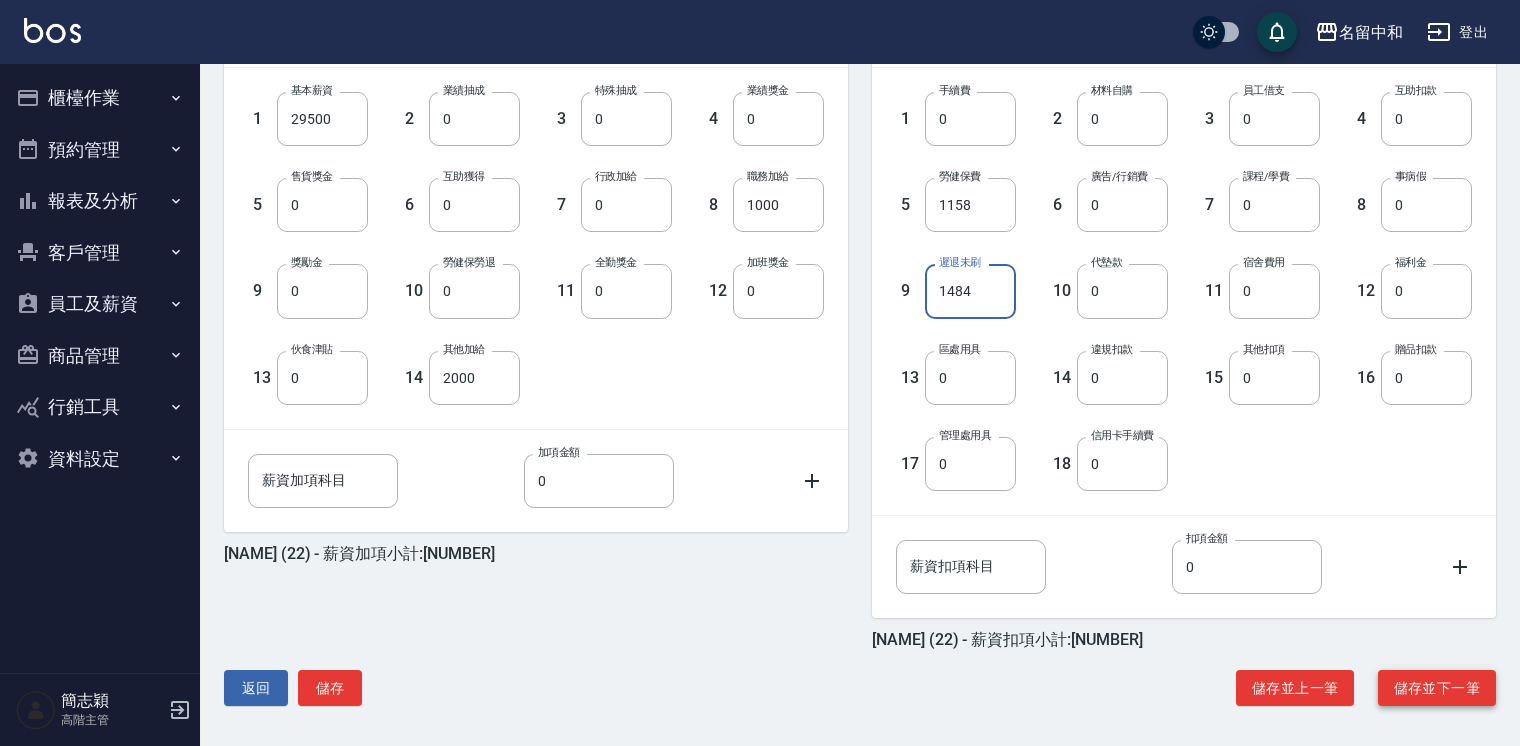 scroll, scrollTop: 553, scrollLeft: 0, axis: vertical 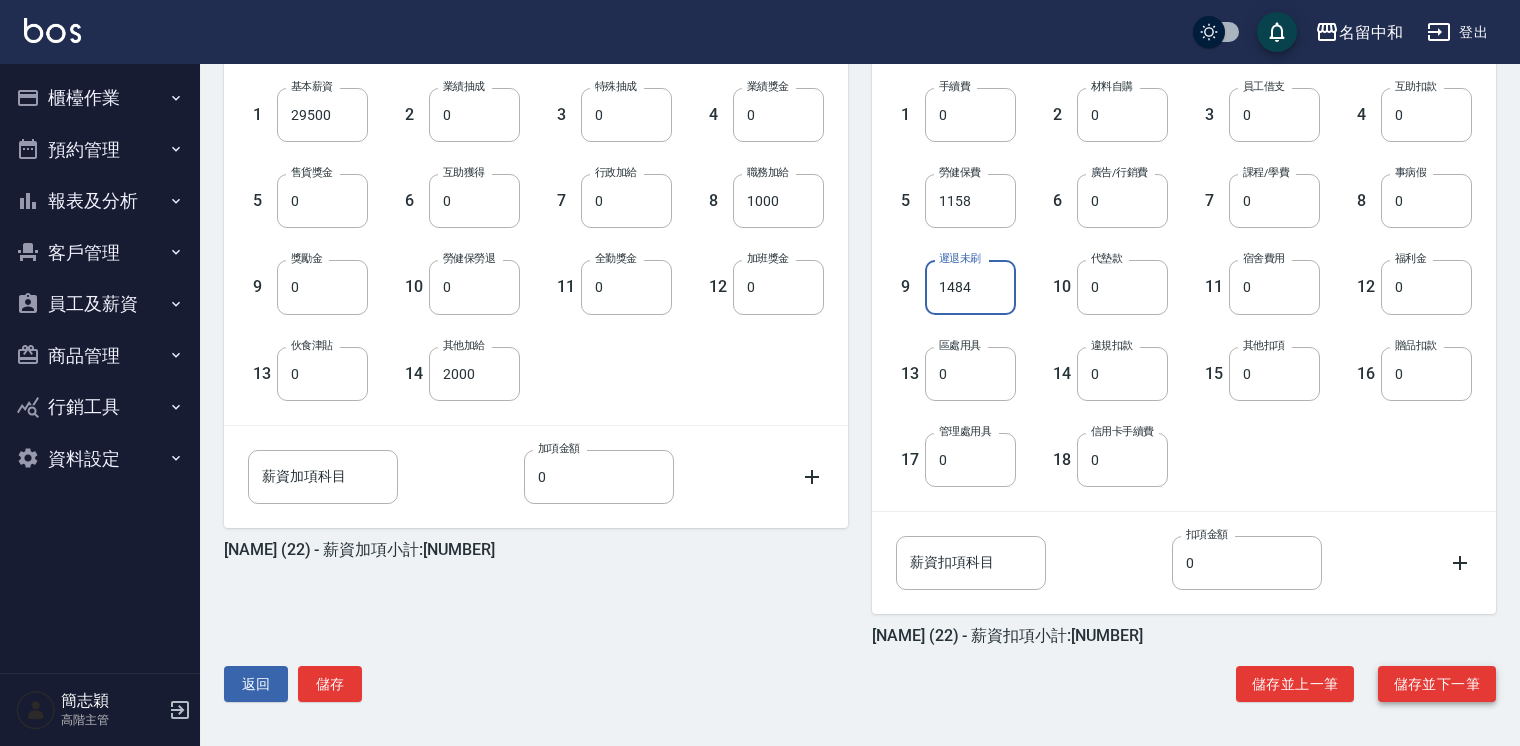 type on "1484" 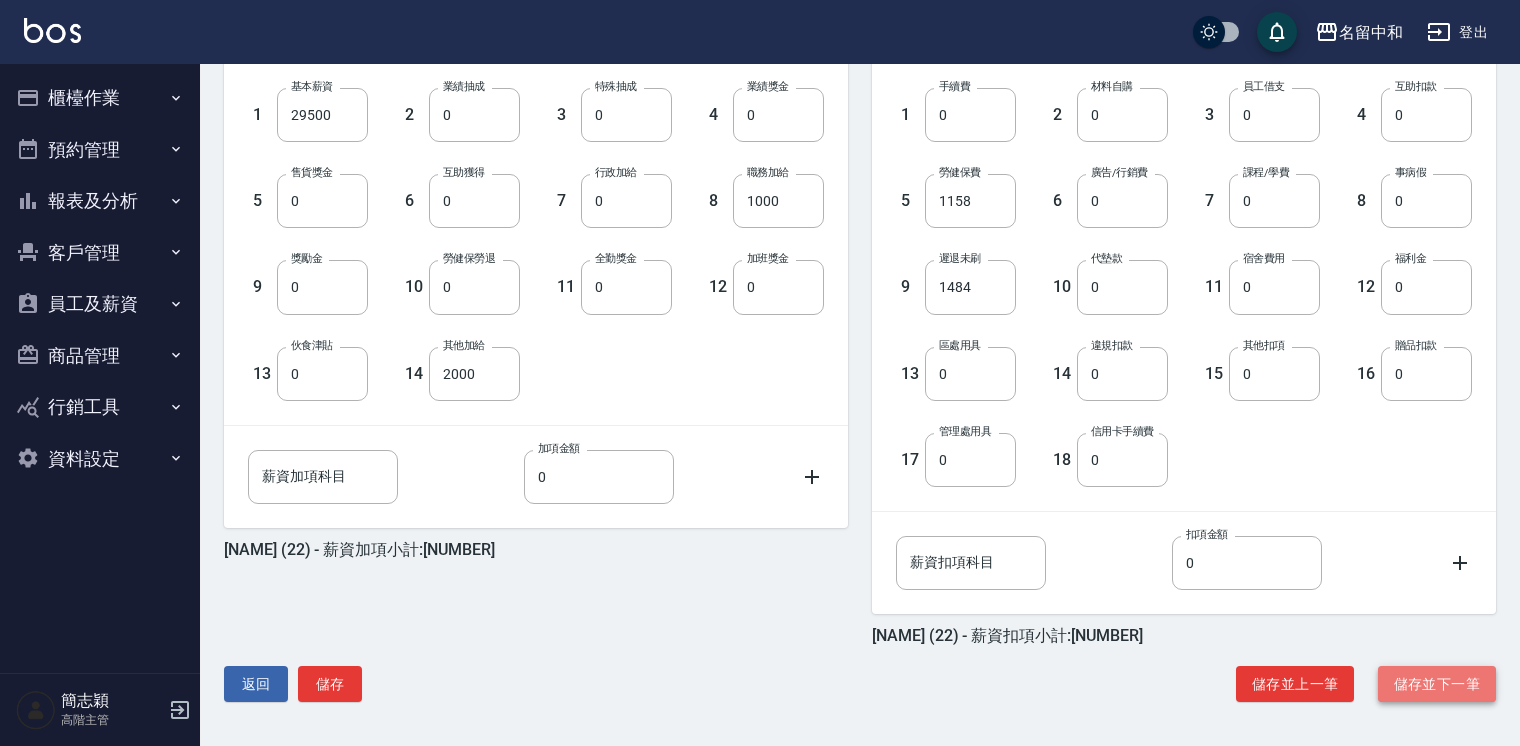 click on "儲存並下一筆" at bounding box center [1437, 684] 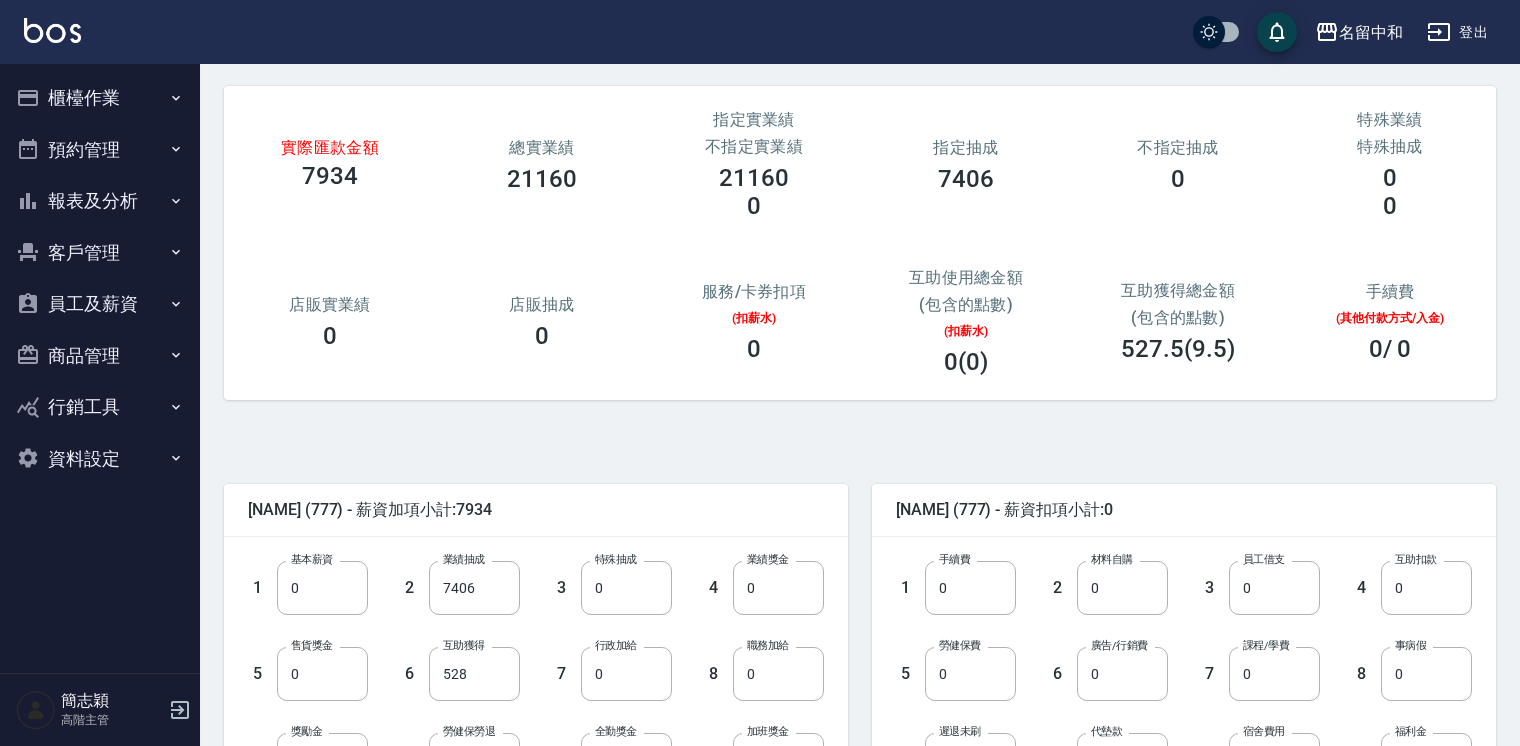 scroll, scrollTop: 240, scrollLeft: 0, axis: vertical 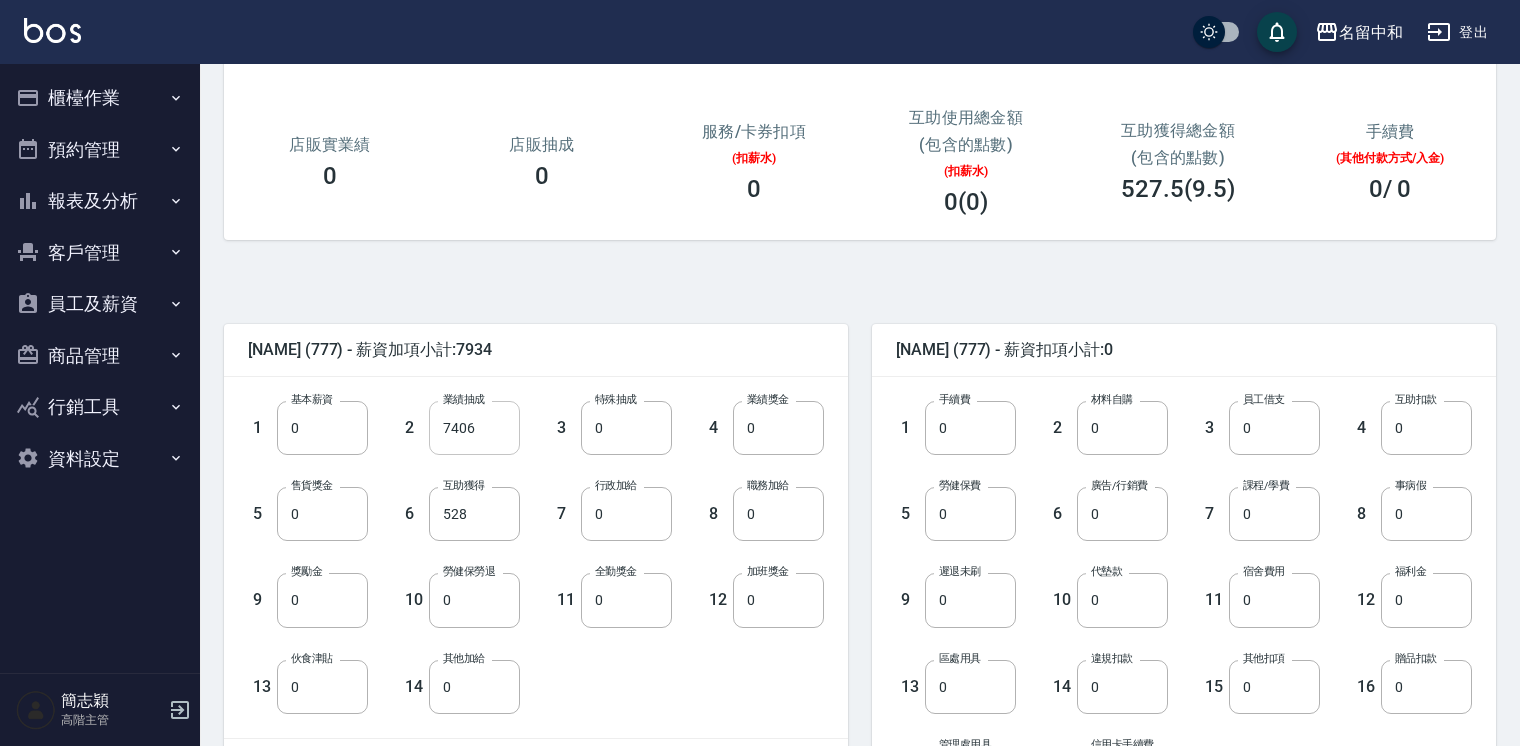 click on "7406" at bounding box center (474, 428) 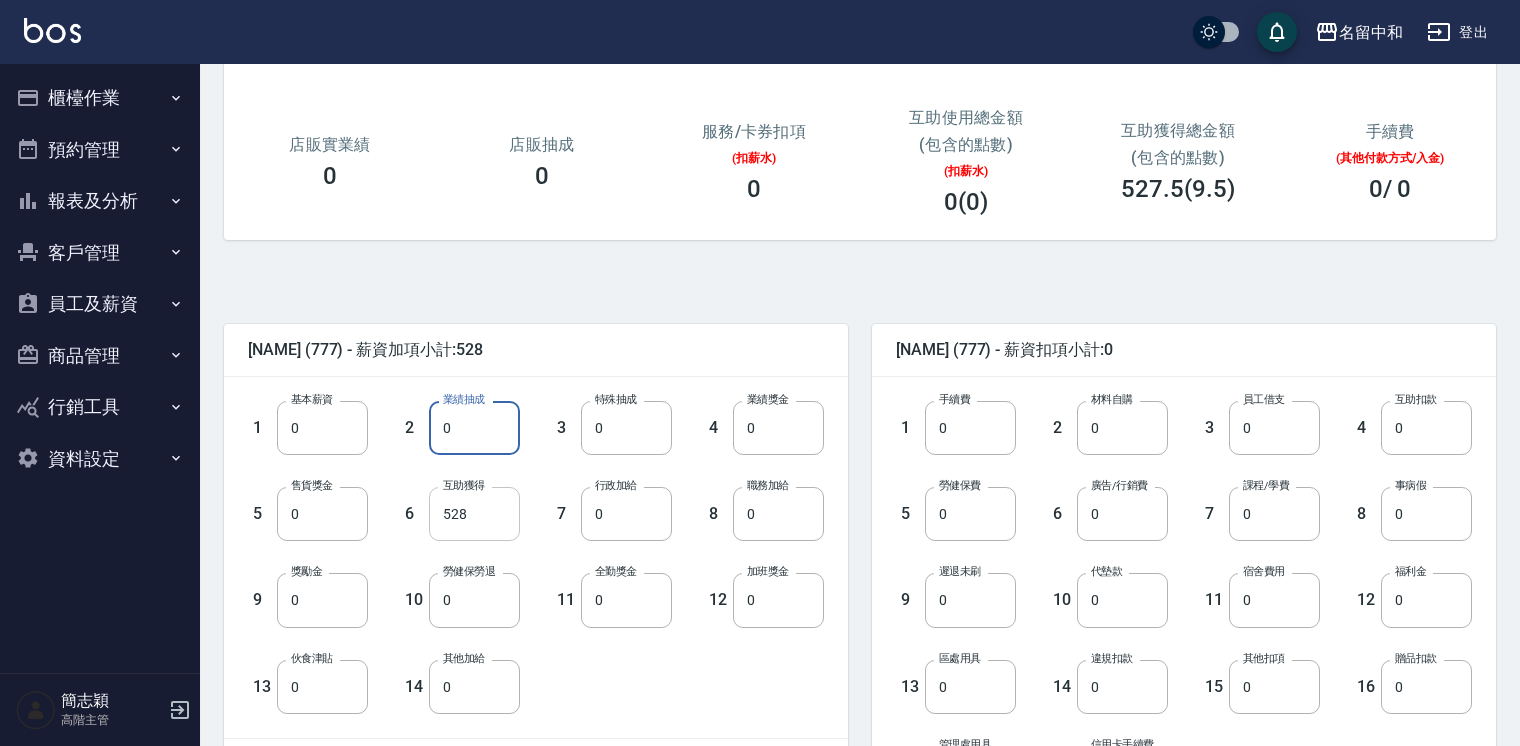 type on "0" 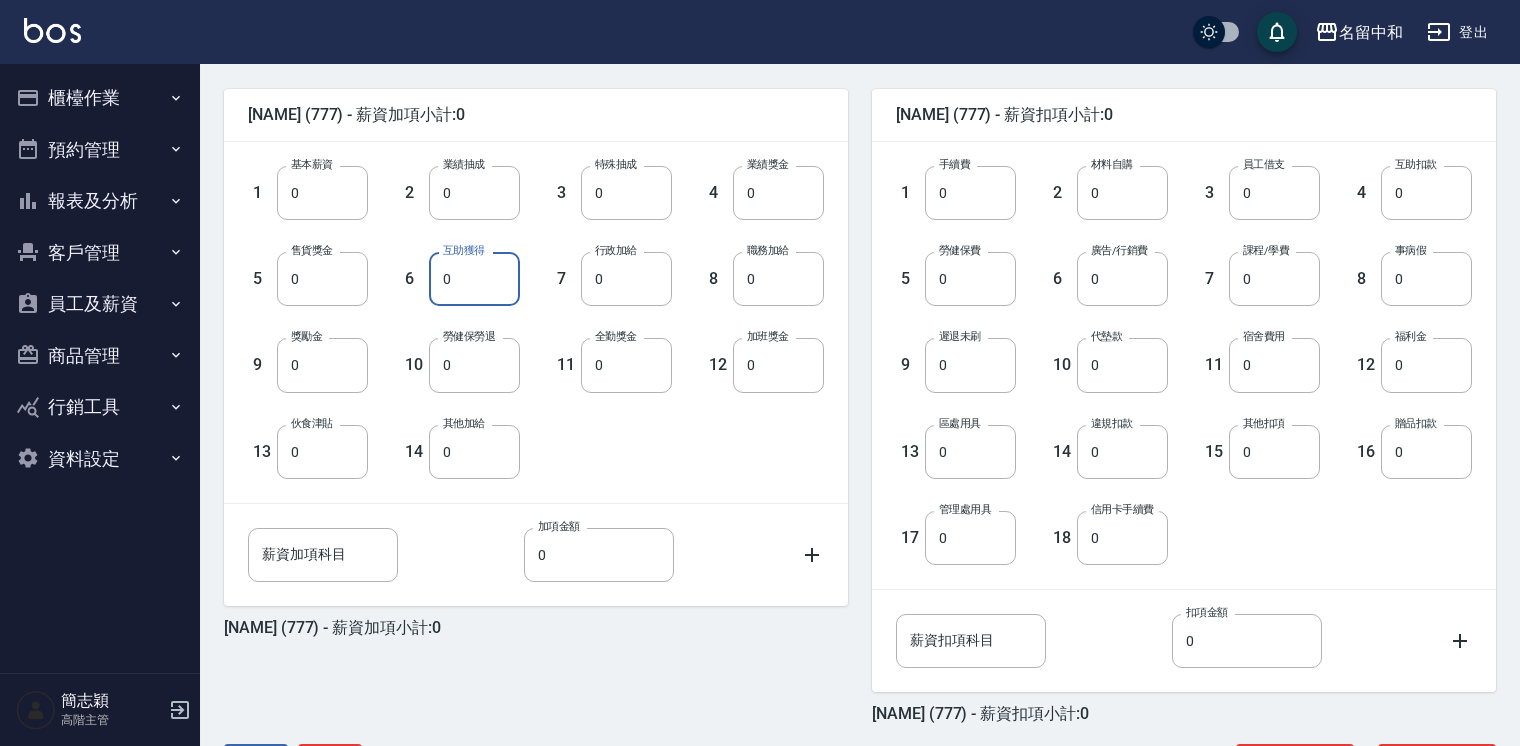 scroll, scrollTop: 480, scrollLeft: 0, axis: vertical 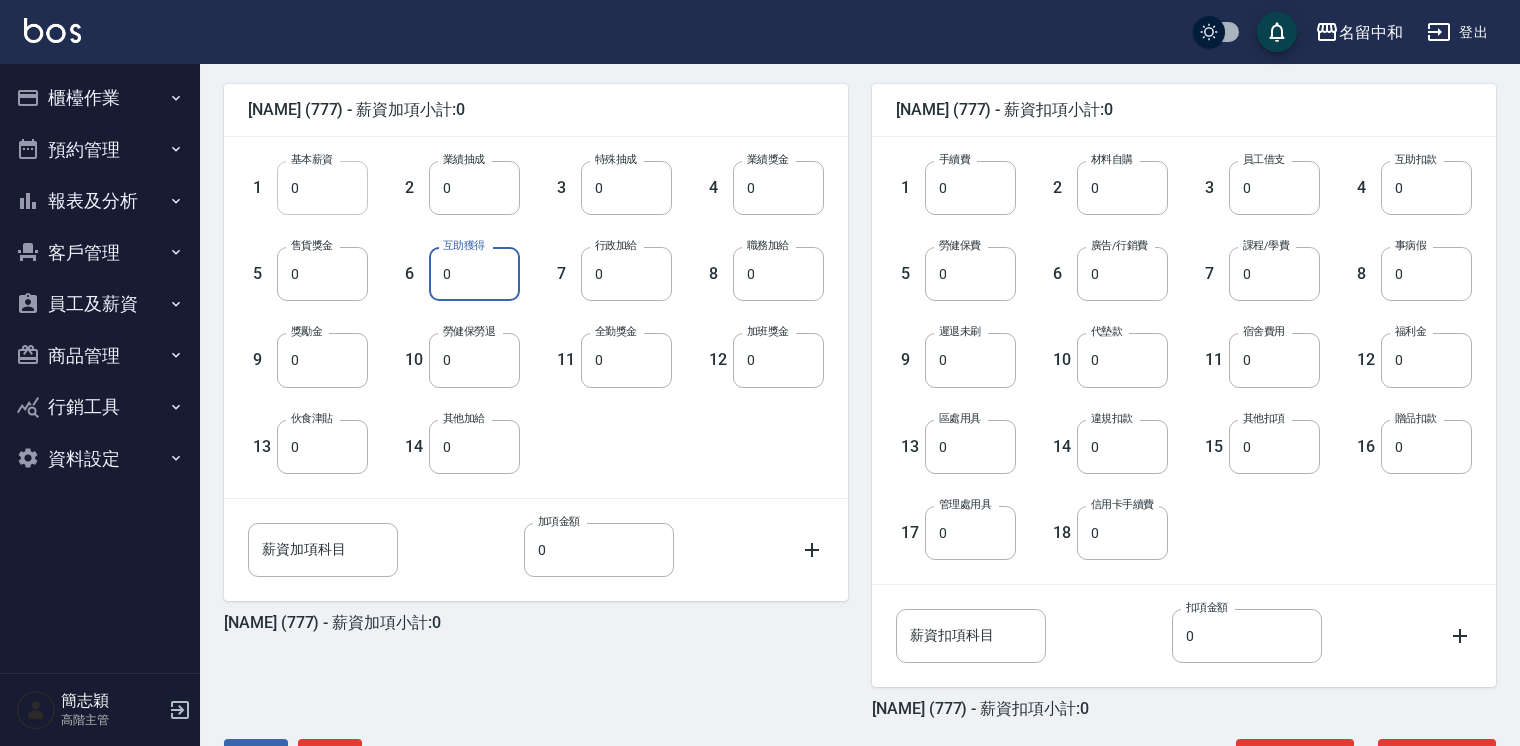 type on "0" 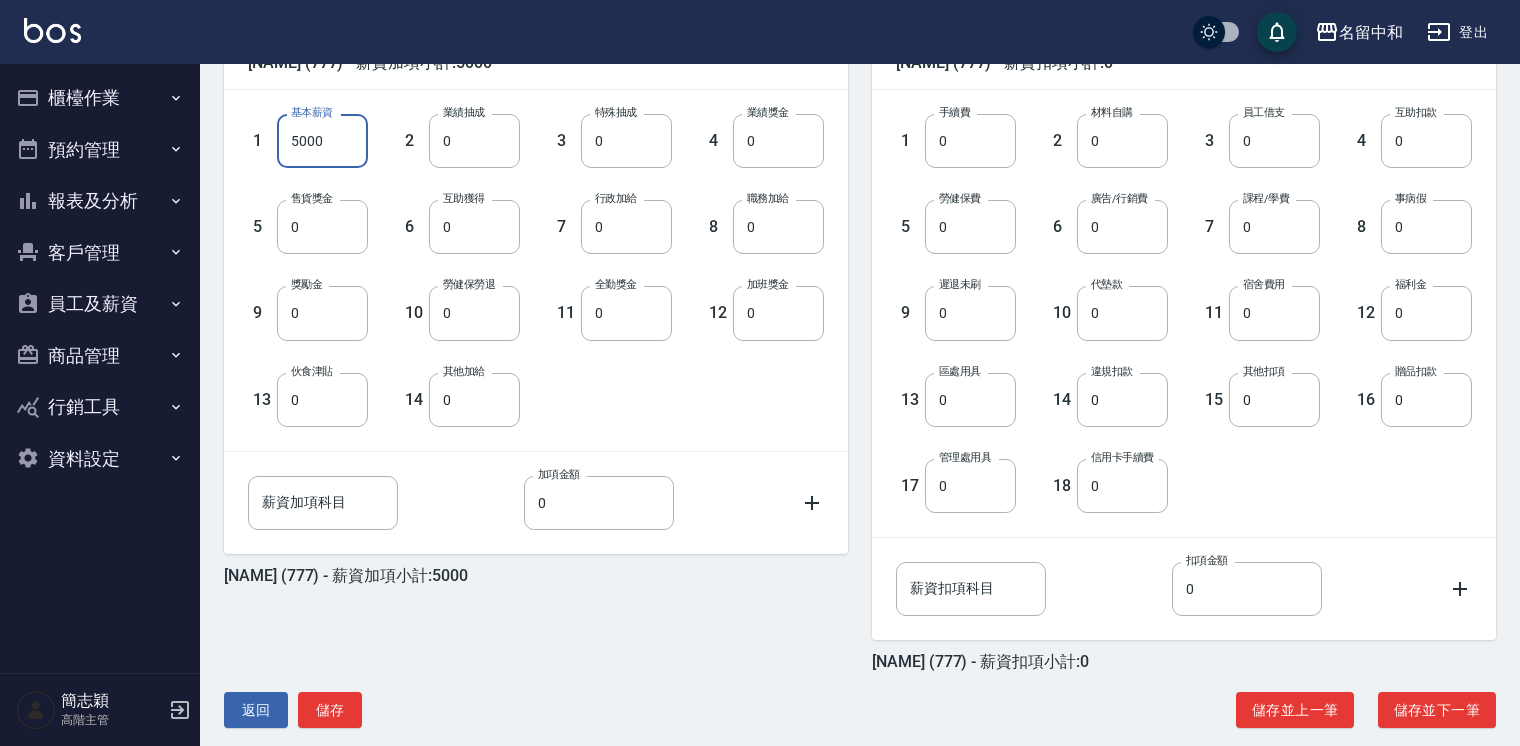 scroll, scrollTop: 553, scrollLeft: 0, axis: vertical 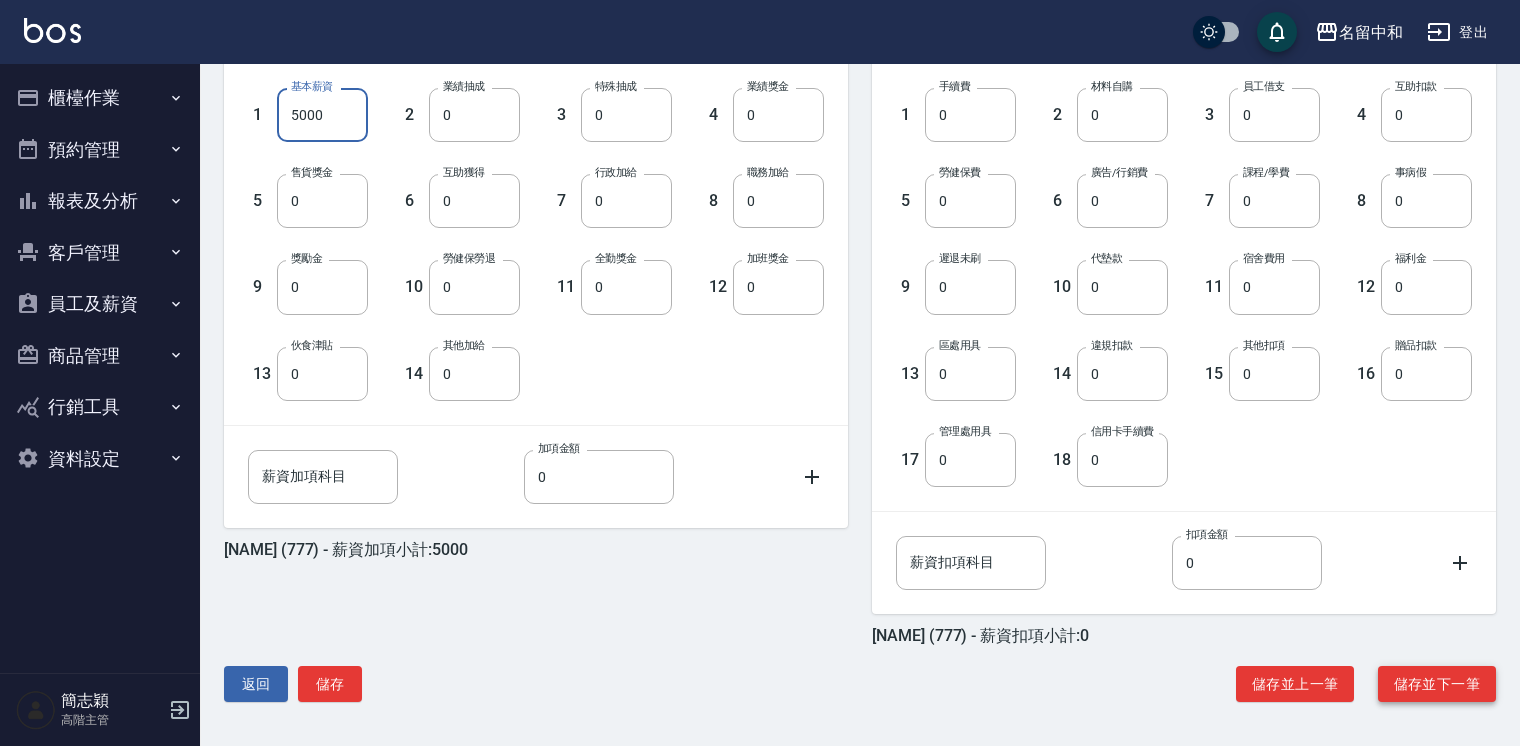 type on "5000" 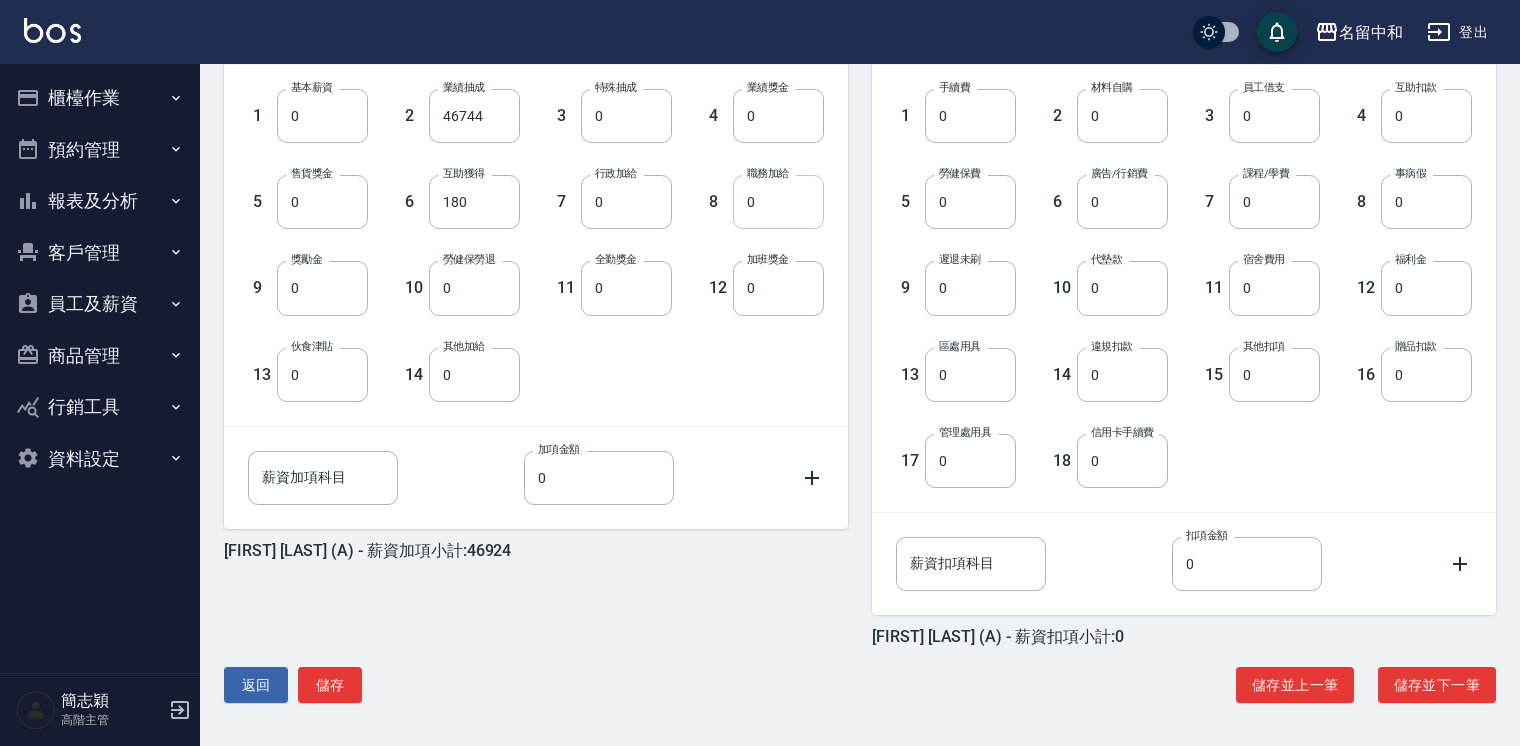 scroll, scrollTop: 553, scrollLeft: 0, axis: vertical 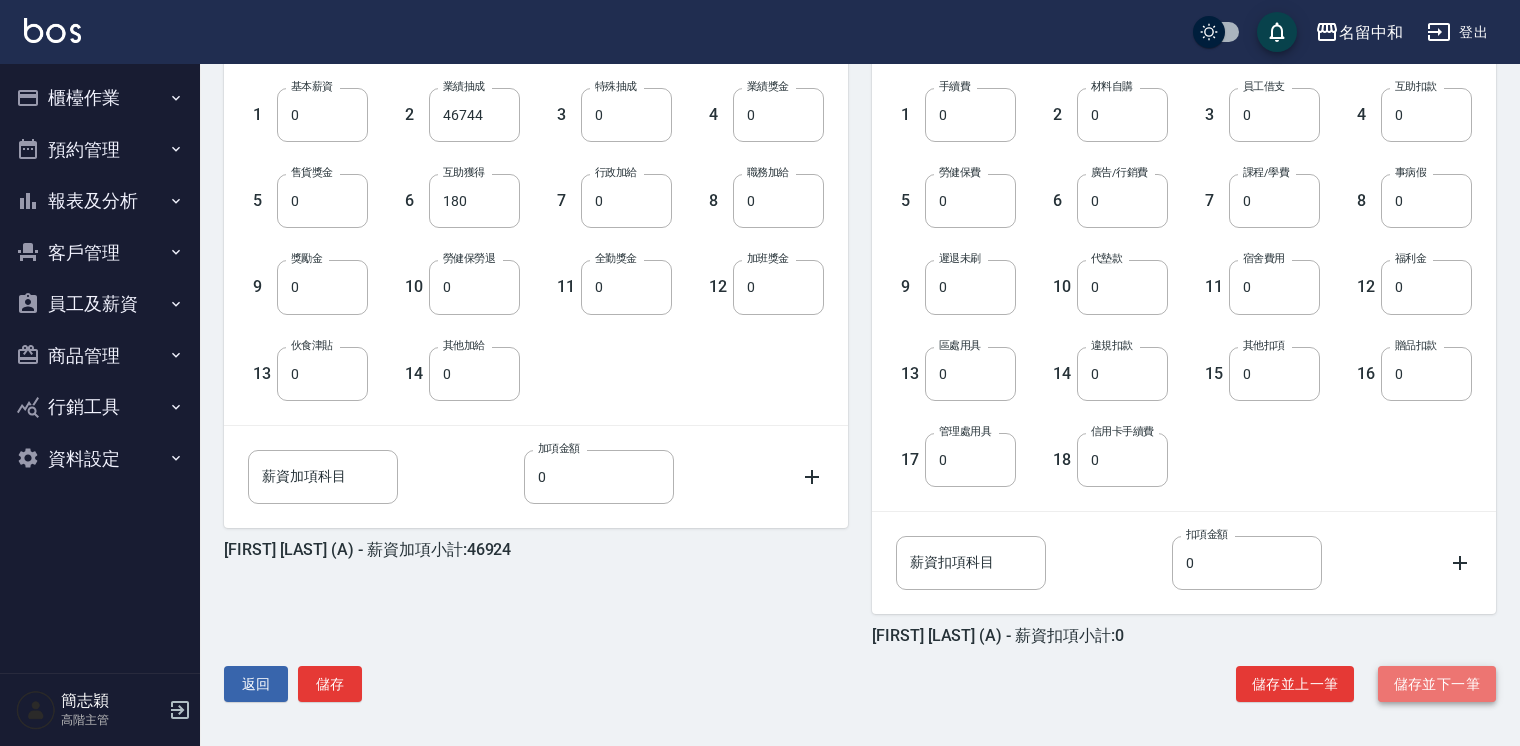 click on "儲存並下一筆" at bounding box center [1437, 684] 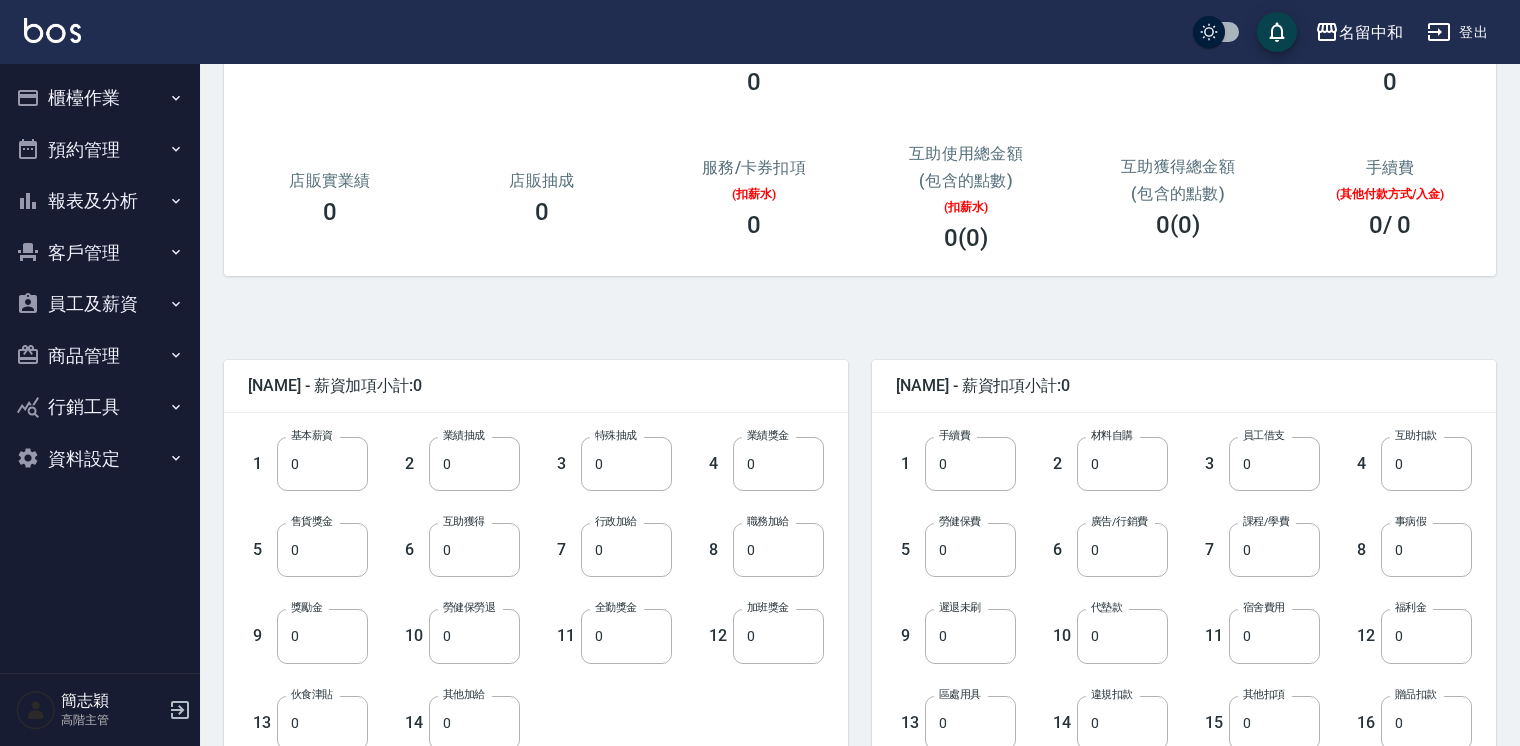 scroll, scrollTop: 240, scrollLeft: 0, axis: vertical 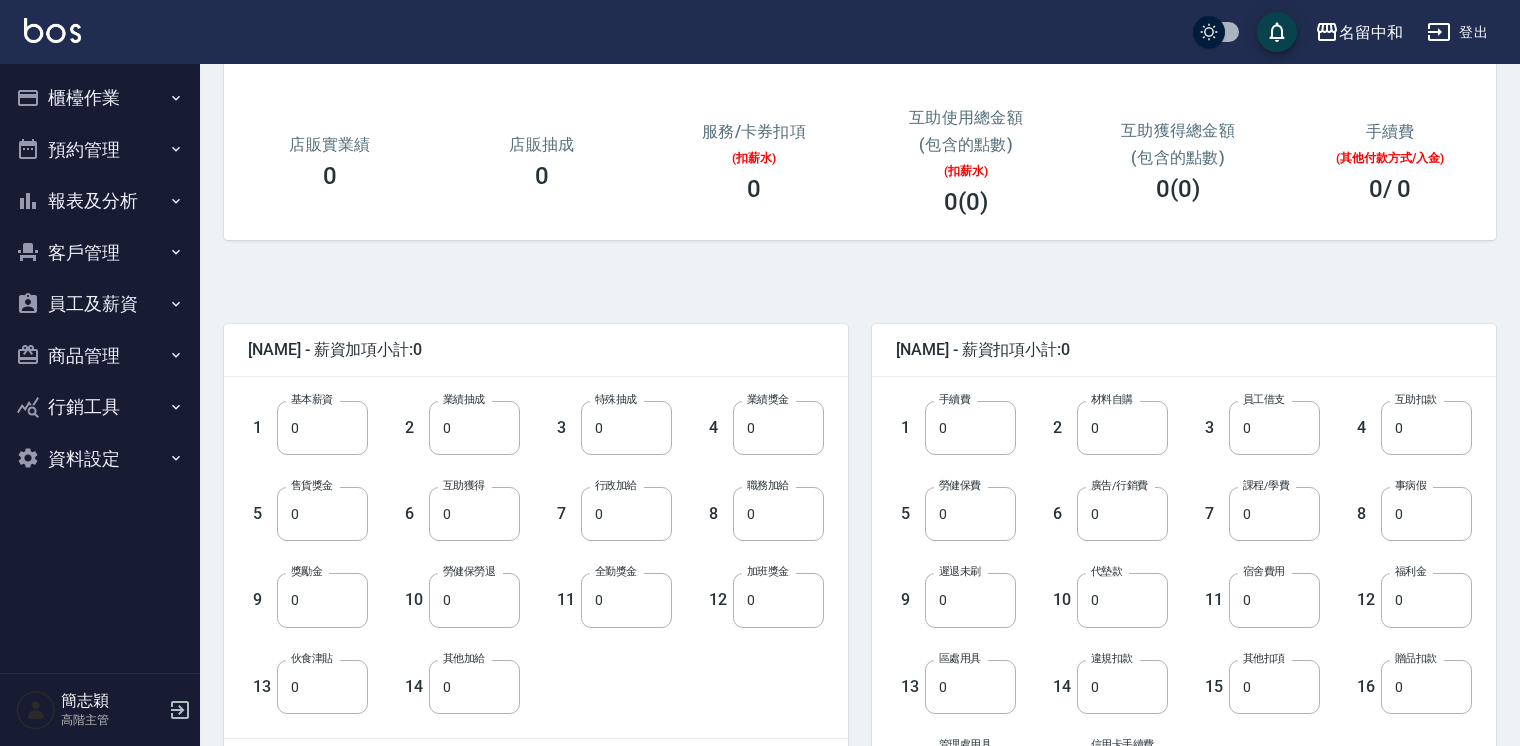 drag, startPoint x: 315, startPoint y: 435, endPoint x: 402, endPoint y: 456, distance: 89.498604 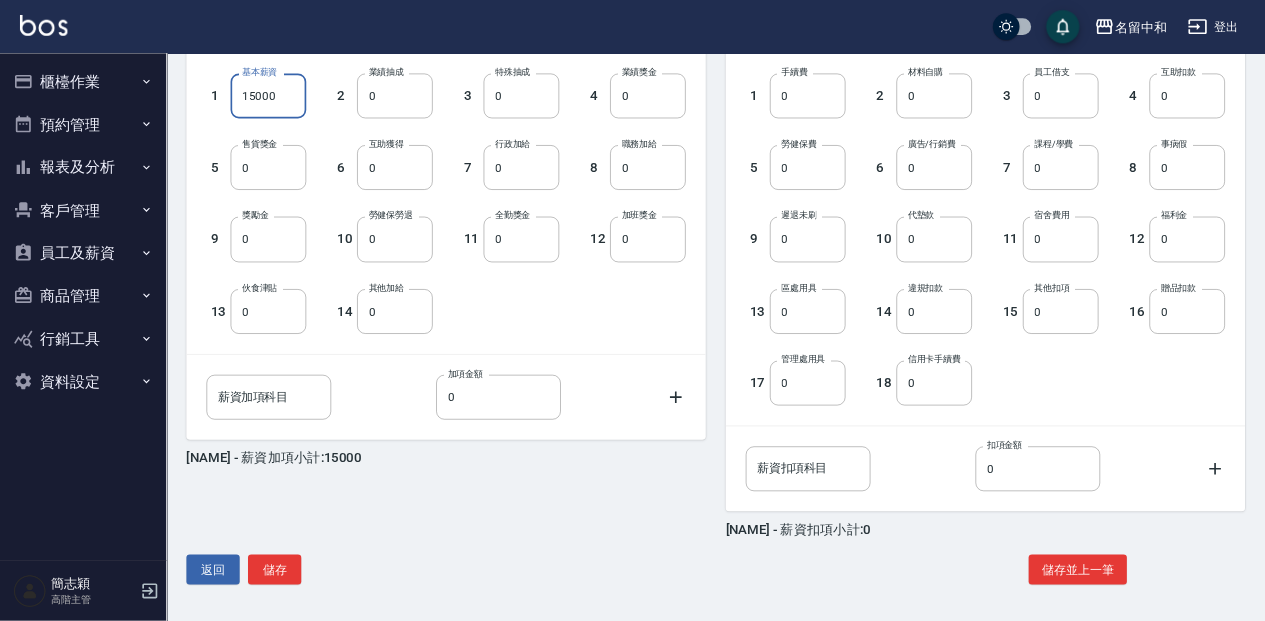 scroll, scrollTop: 553, scrollLeft: 0, axis: vertical 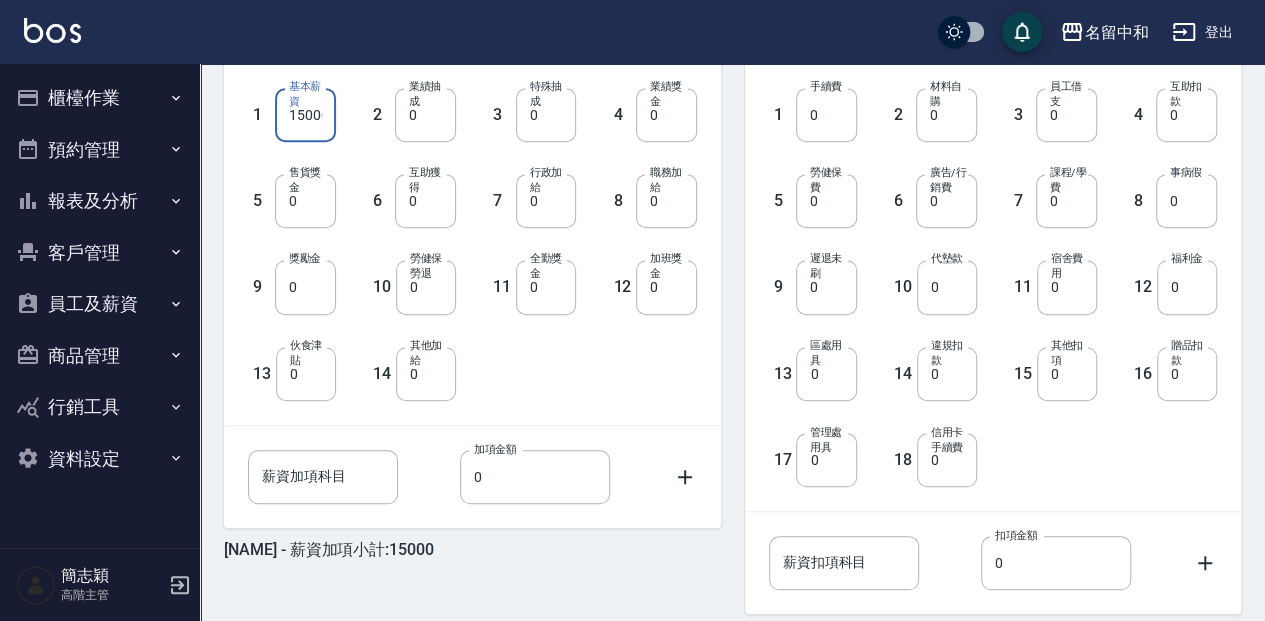 type on "15000" 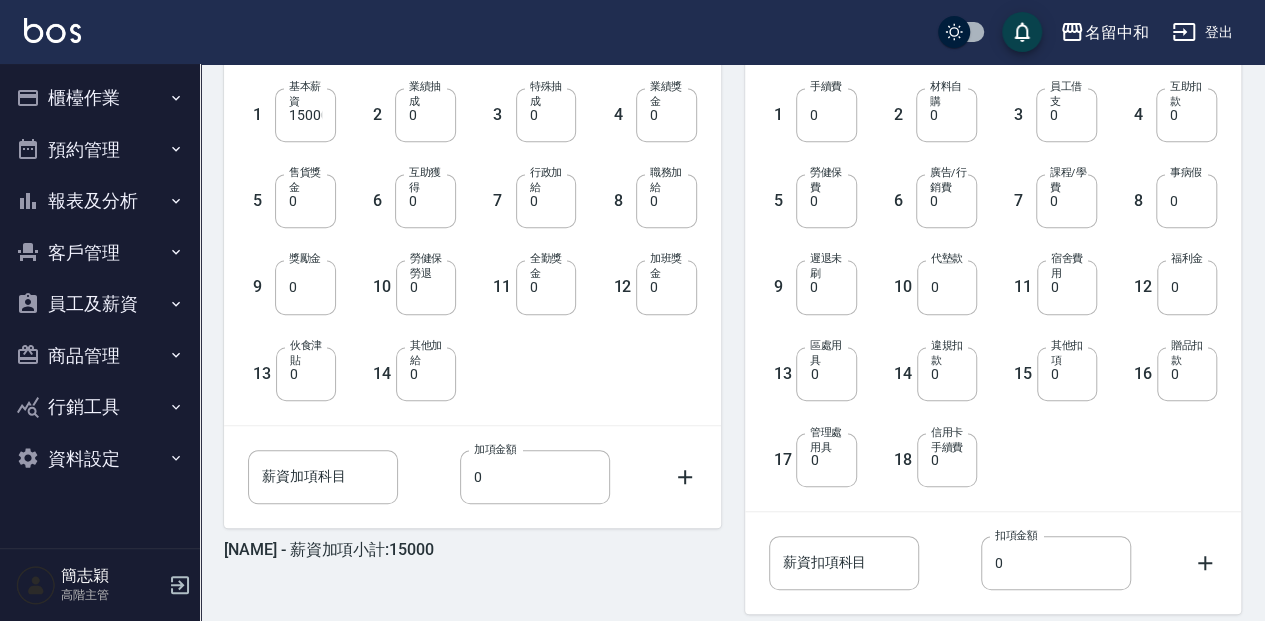 click on "櫃檯作業" at bounding box center (100, 98) 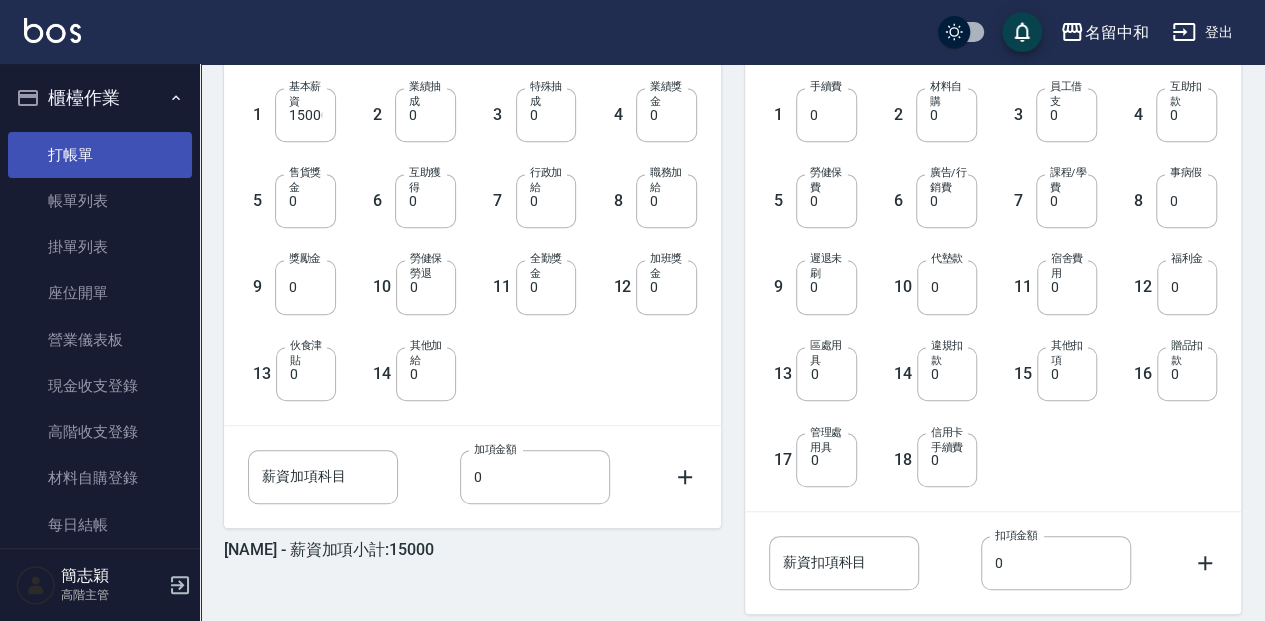 click on "打帳單" at bounding box center [100, 155] 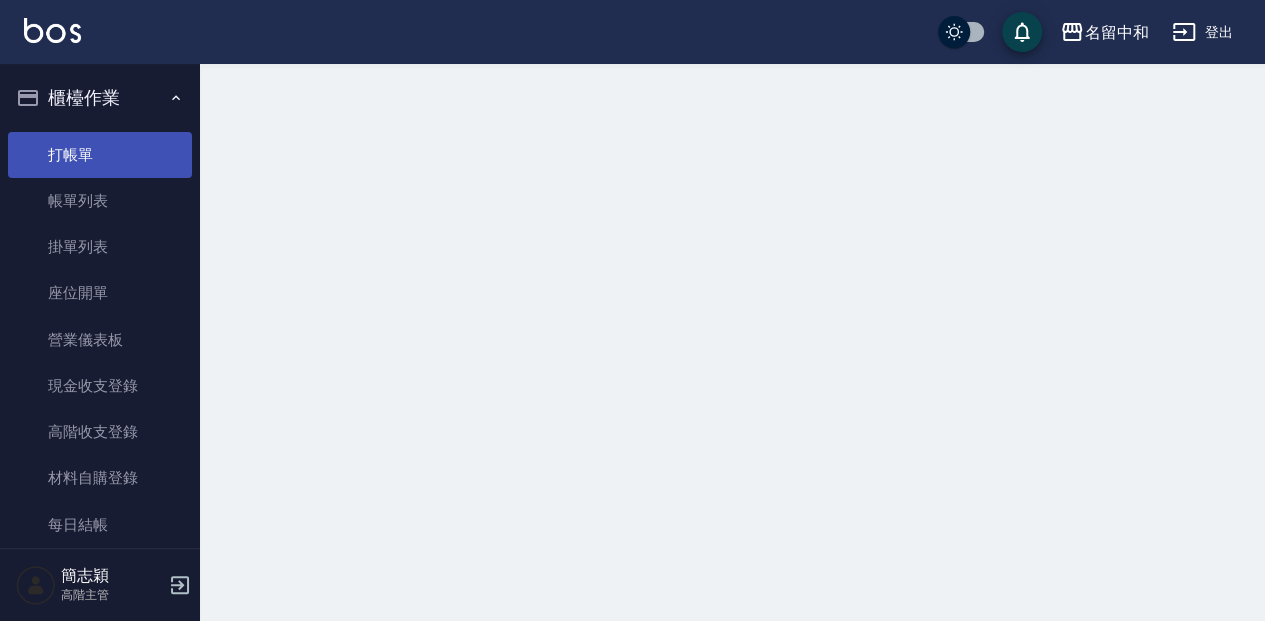scroll, scrollTop: 0, scrollLeft: 0, axis: both 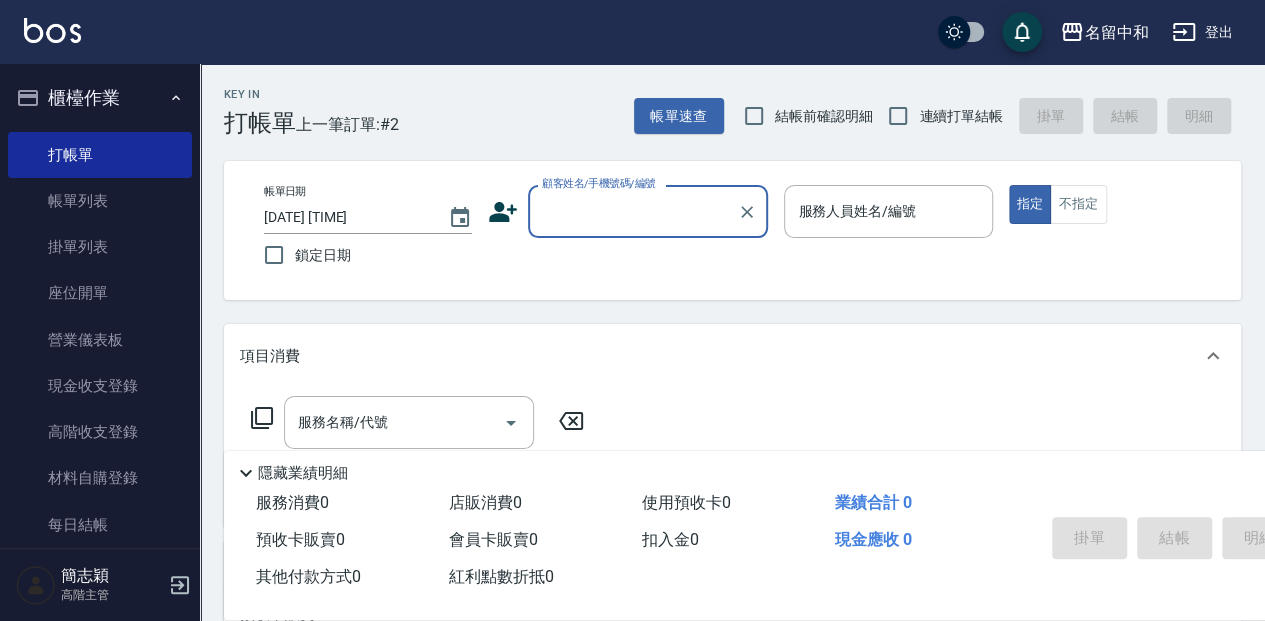 click on "顧客姓名/手機號碼/編號" at bounding box center (633, 211) 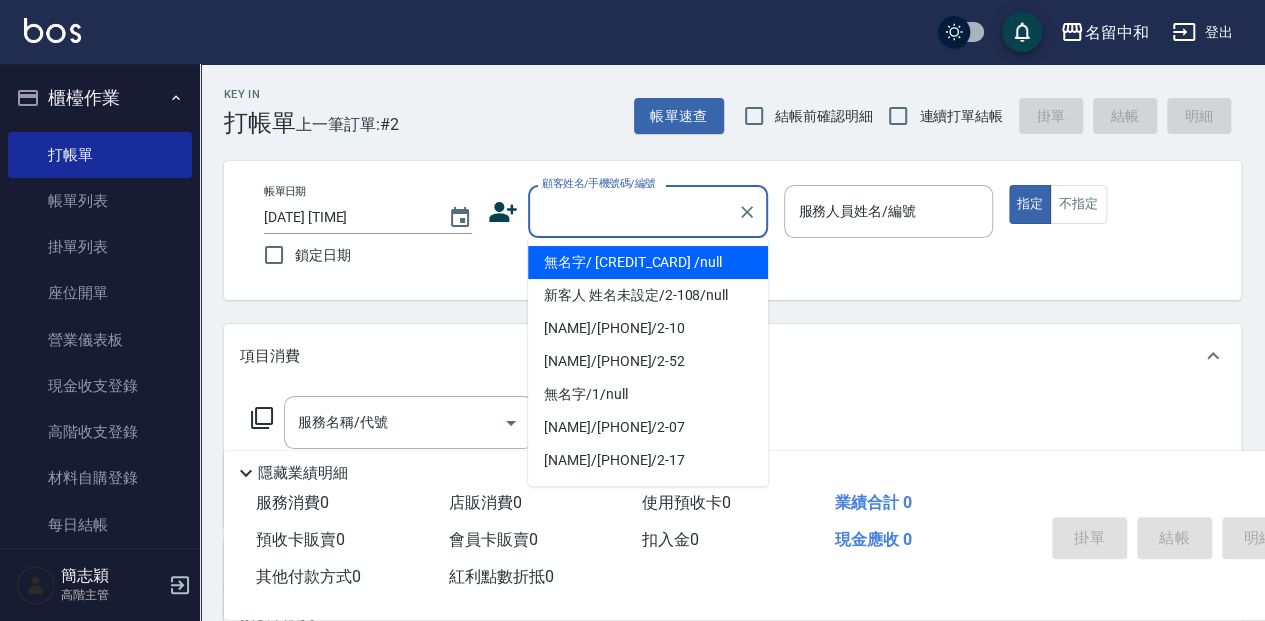 click on "無名字/                                                 12345678                              /null" at bounding box center (648, 262) 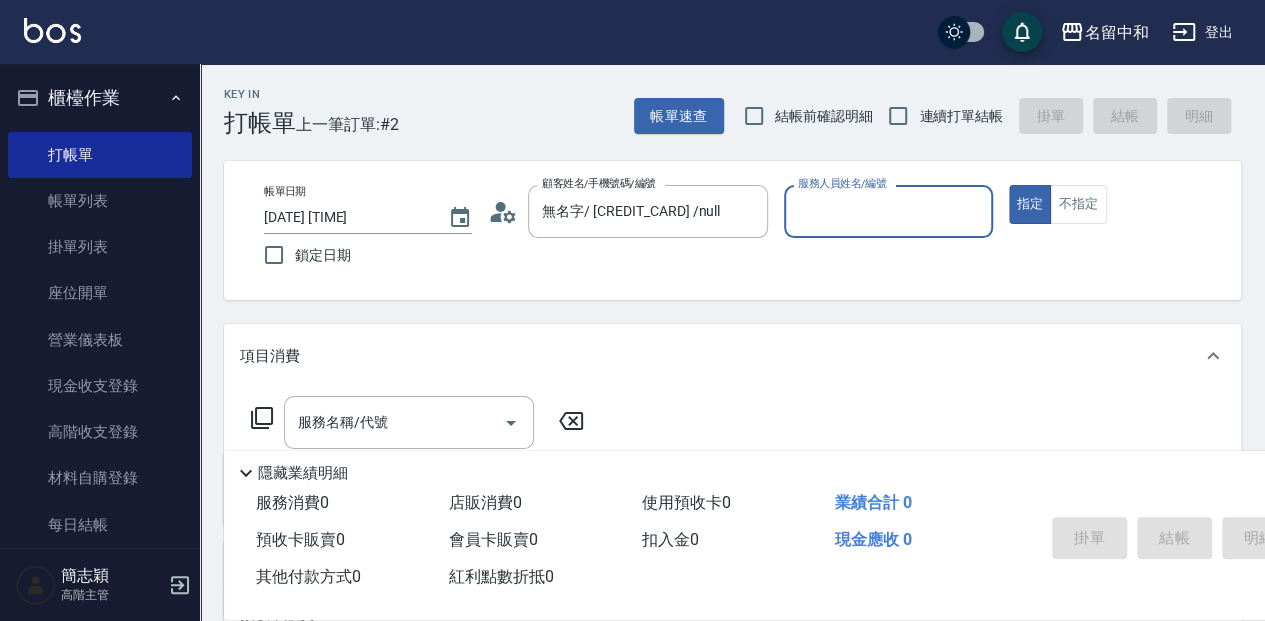 click on "服務人員姓名/編號" at bounding box center (888, 211) 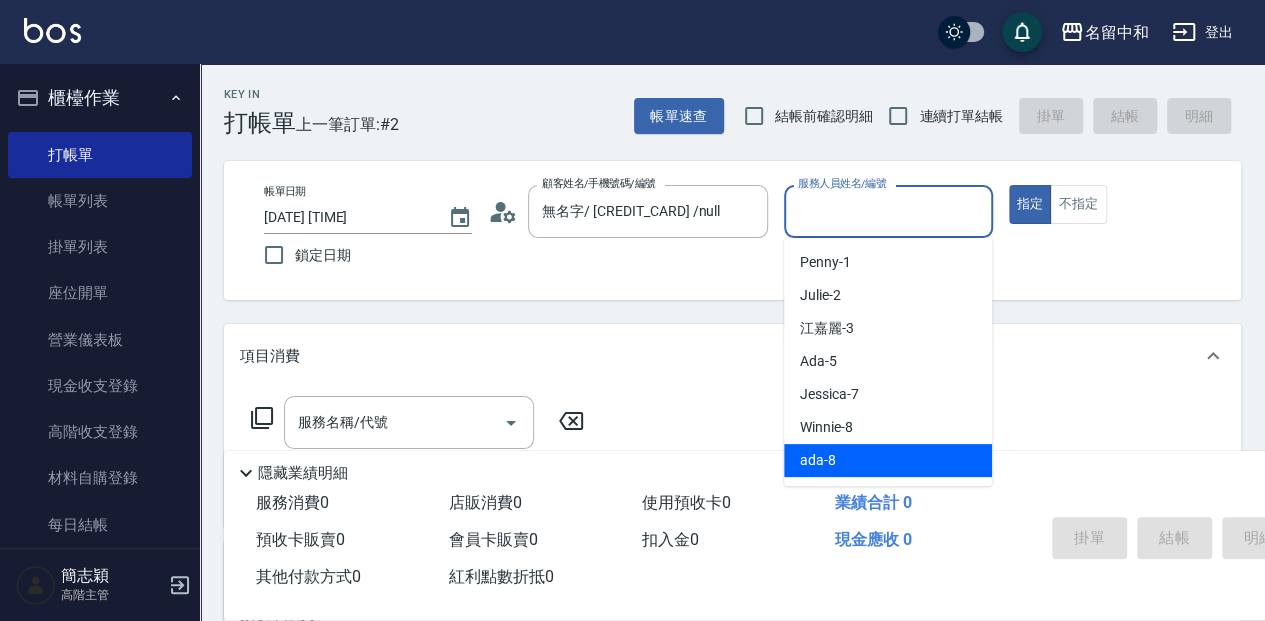 click on "ada -8" at bounding box center (888, 460) 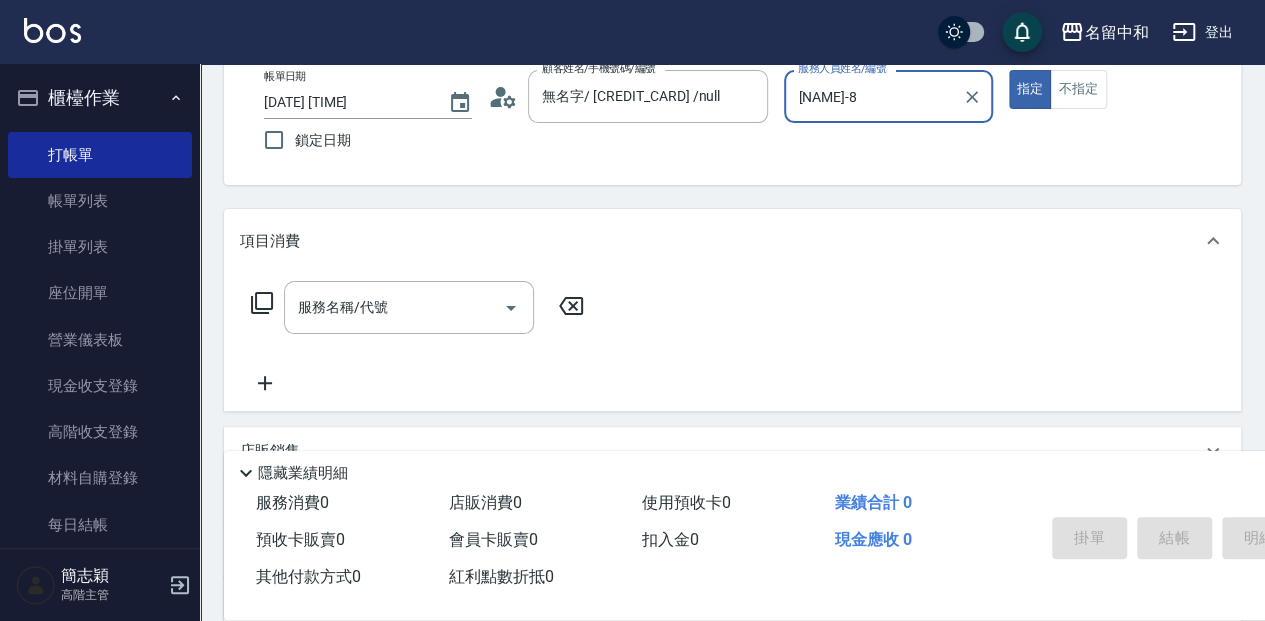 scroll, scrollTop: 133, scrollLeft: 0, axis: vertical 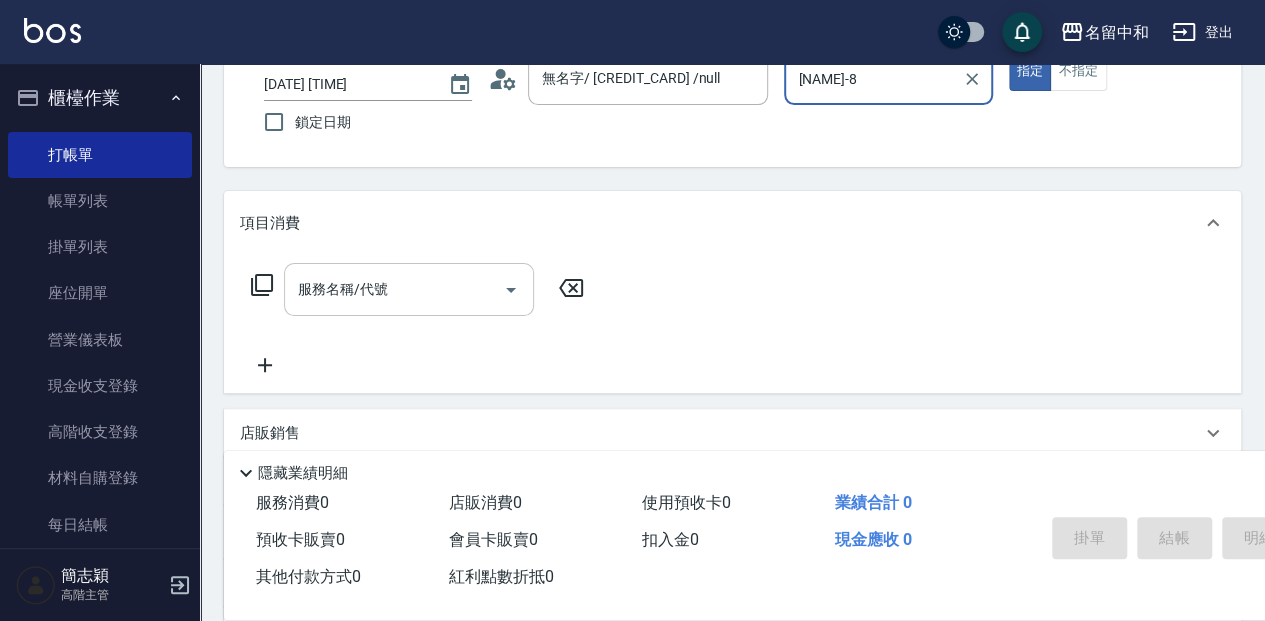 click on "服務名稱/代號" at bounding box center (409, 289) 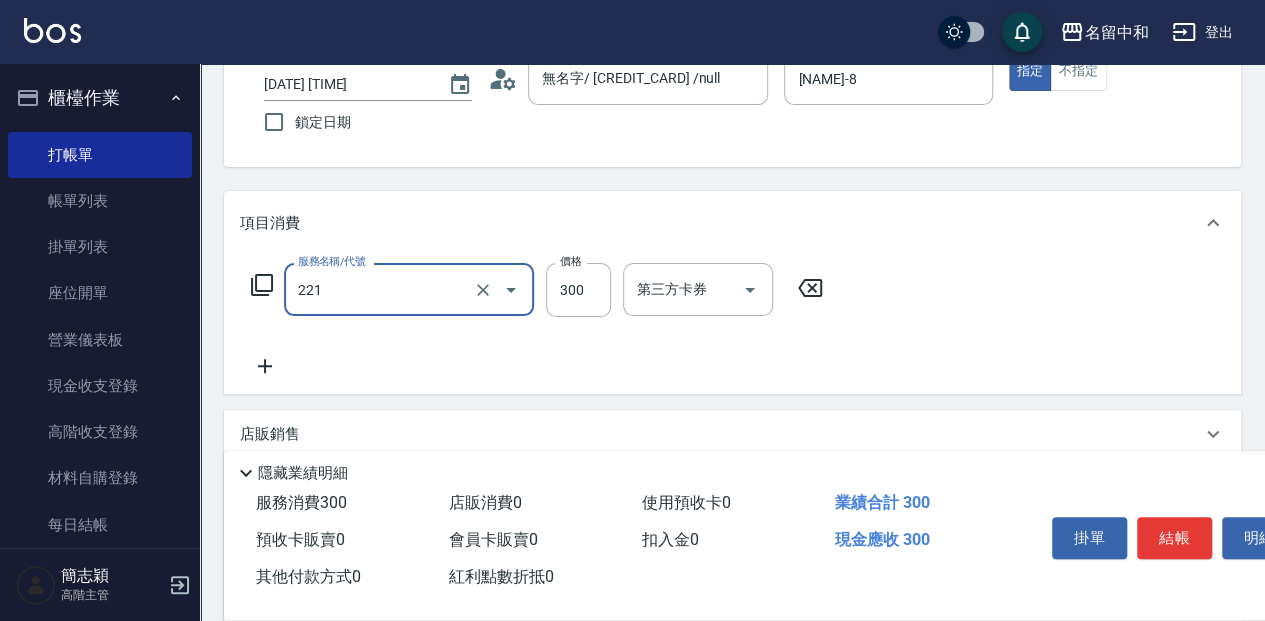type on "洗髮300(221)" 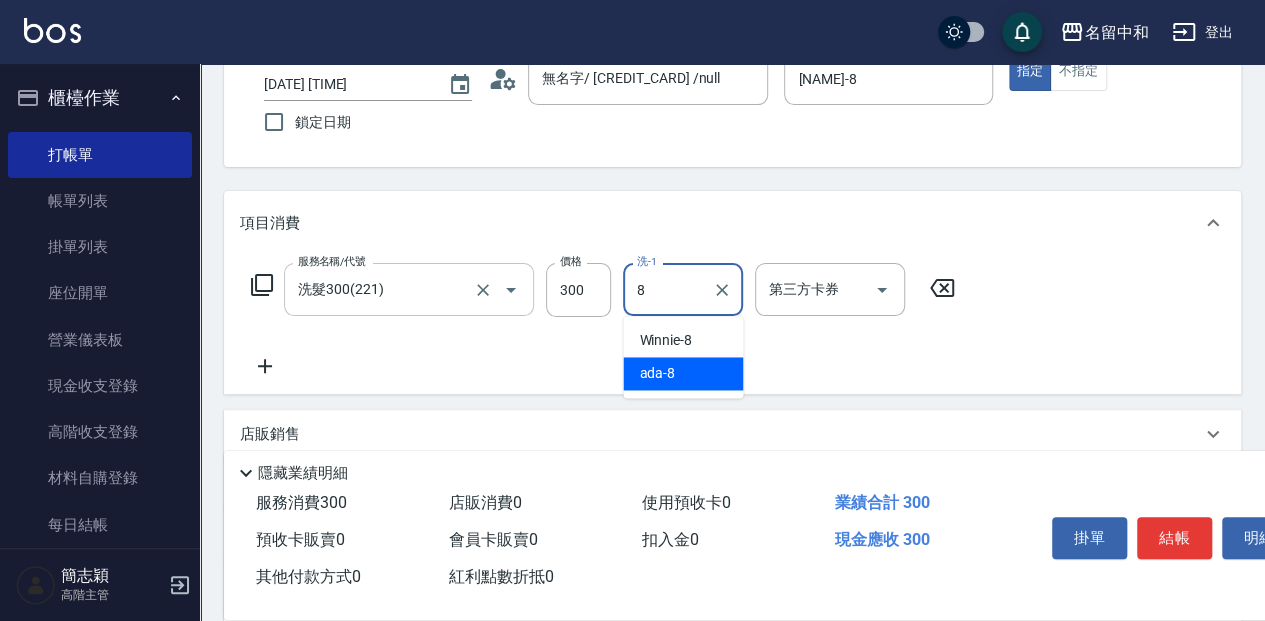 type on "ada-8" 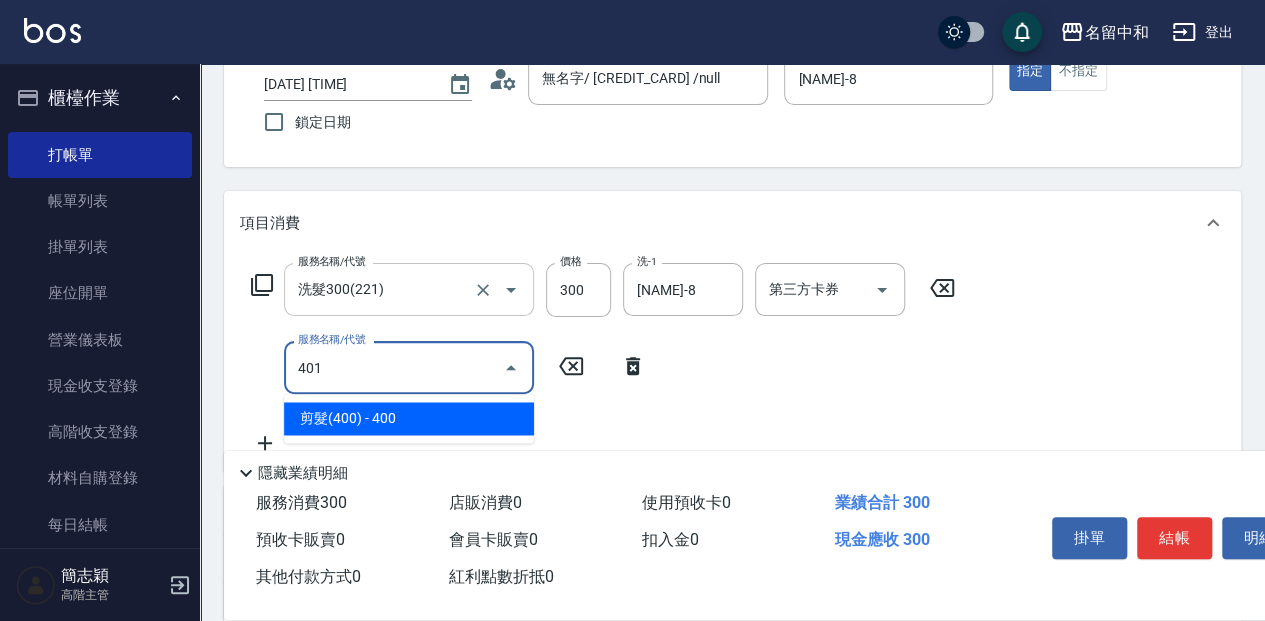 type on "剪髮(400)(401)" 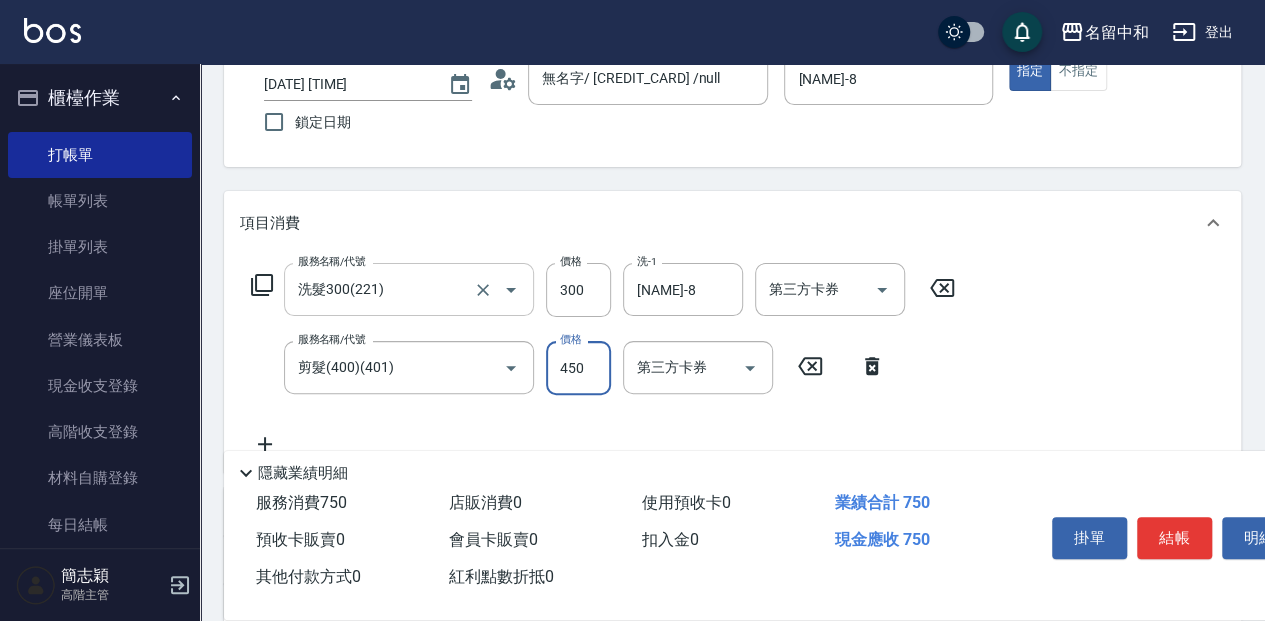 type on "450" 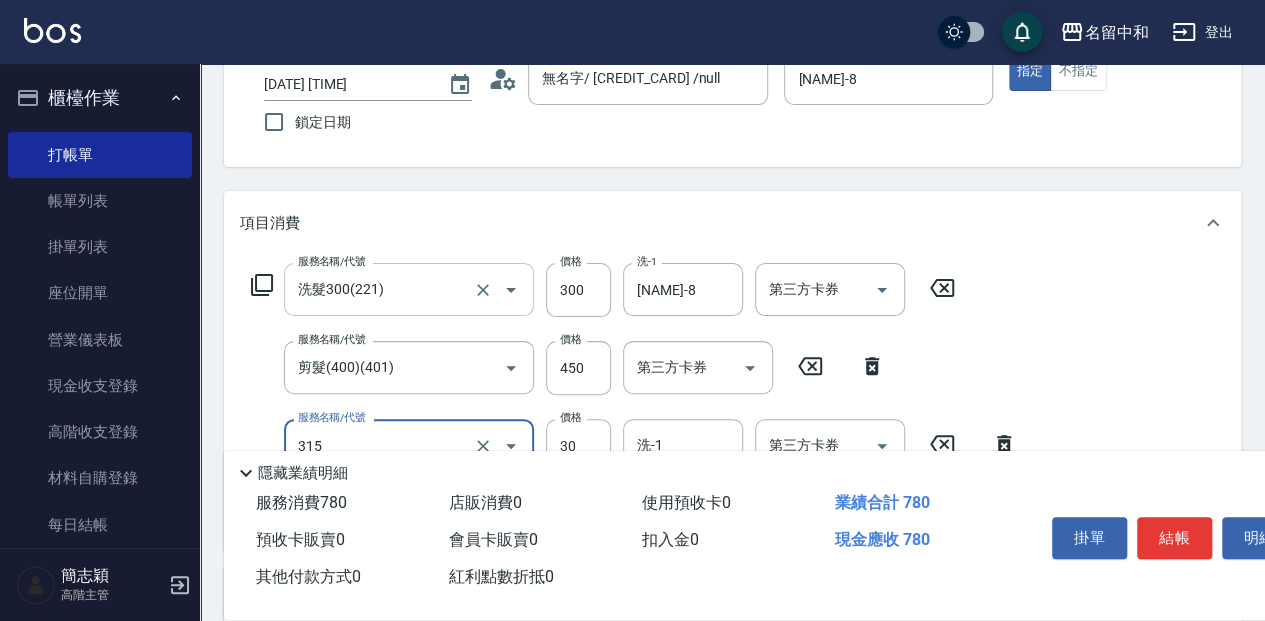type on "補燙(315)" 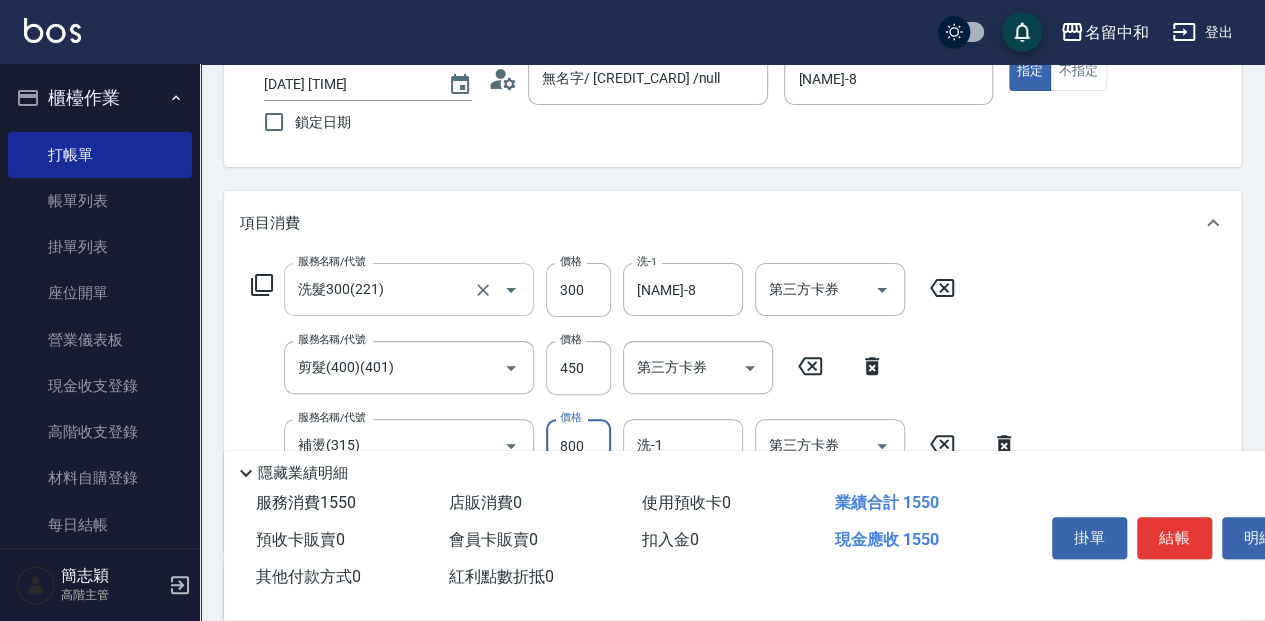 type on "800" 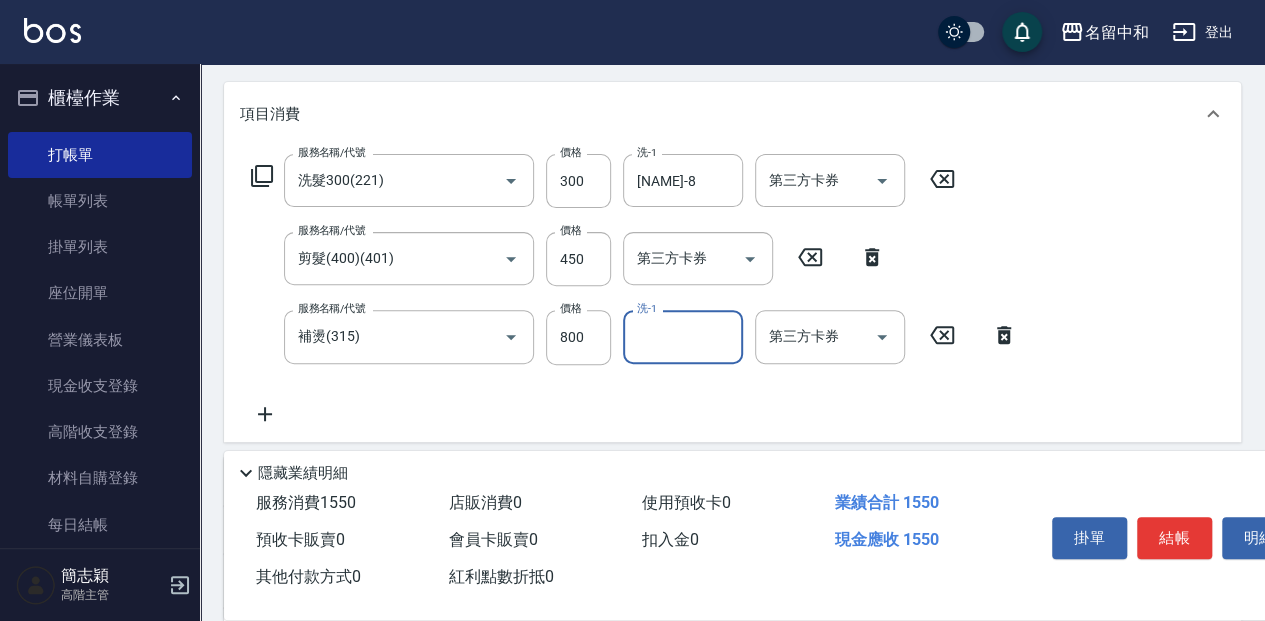 scroll, scrollTop: 266, scrollLeft: 0, axis: vertical 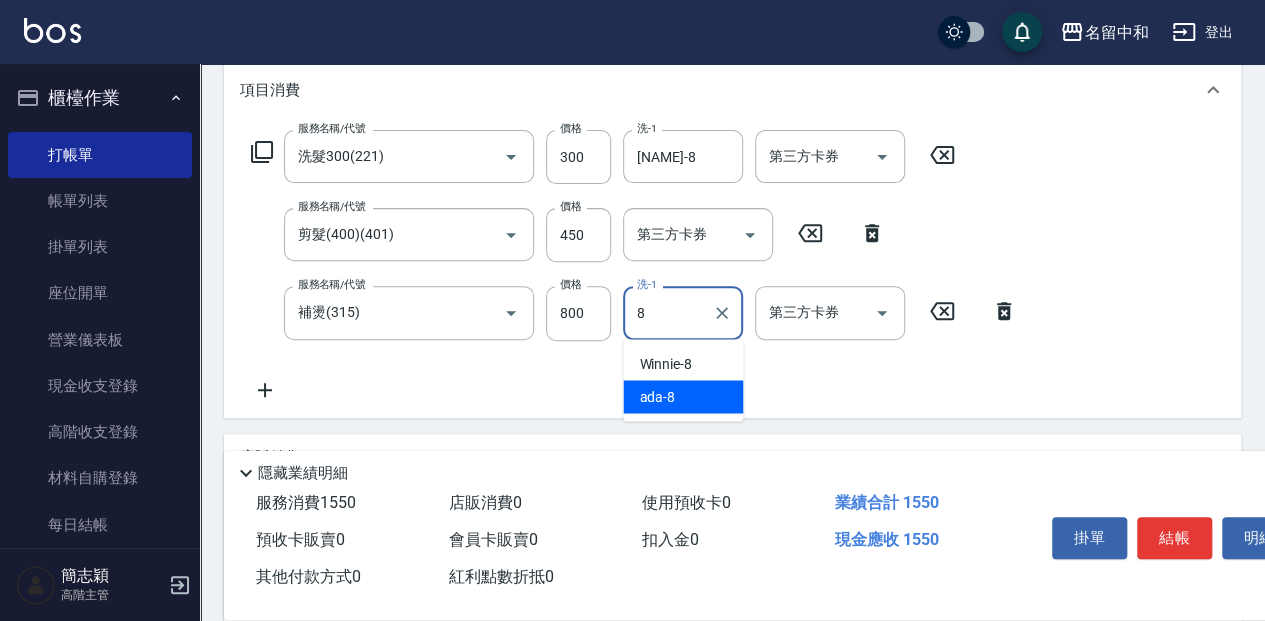 type on "ada-8" 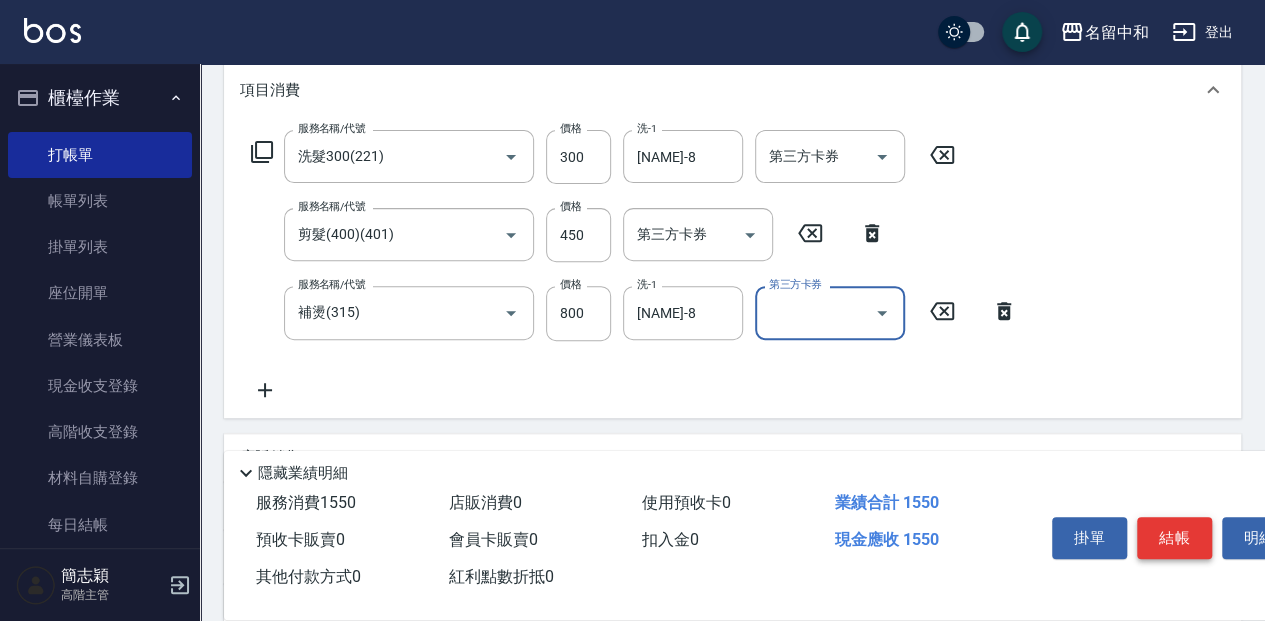 click on "結帳" at bounding box center [1174, 538] 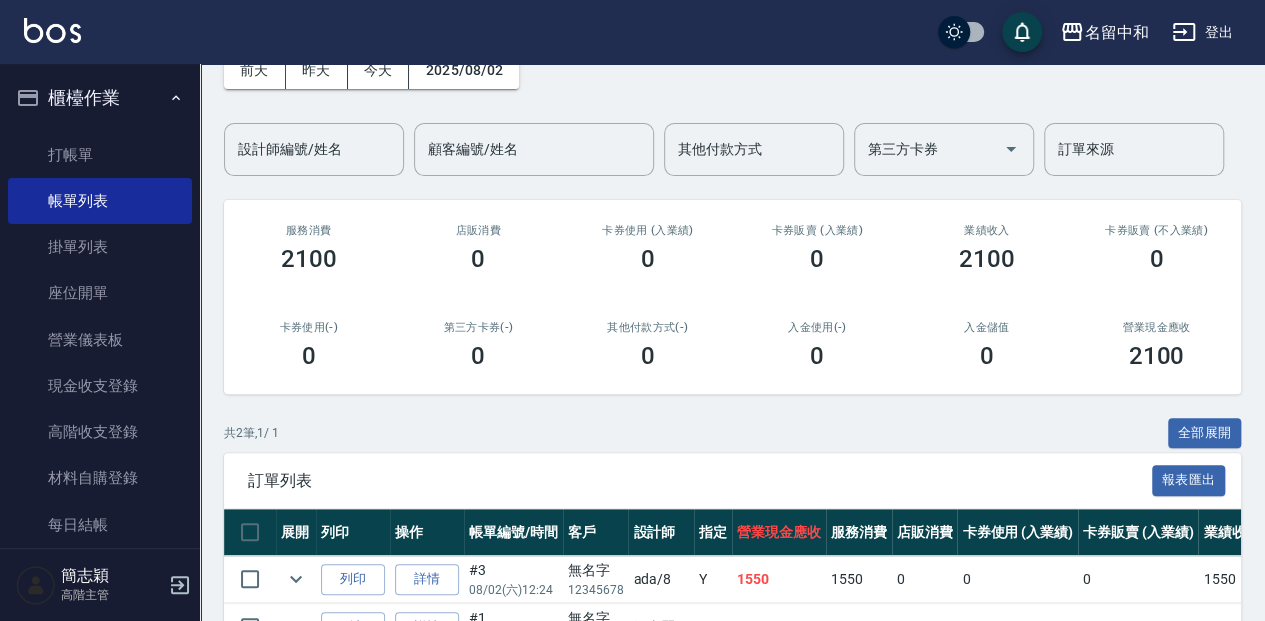 scroll, scrollTop: 133, scrollLeft: 0, axis: vertical 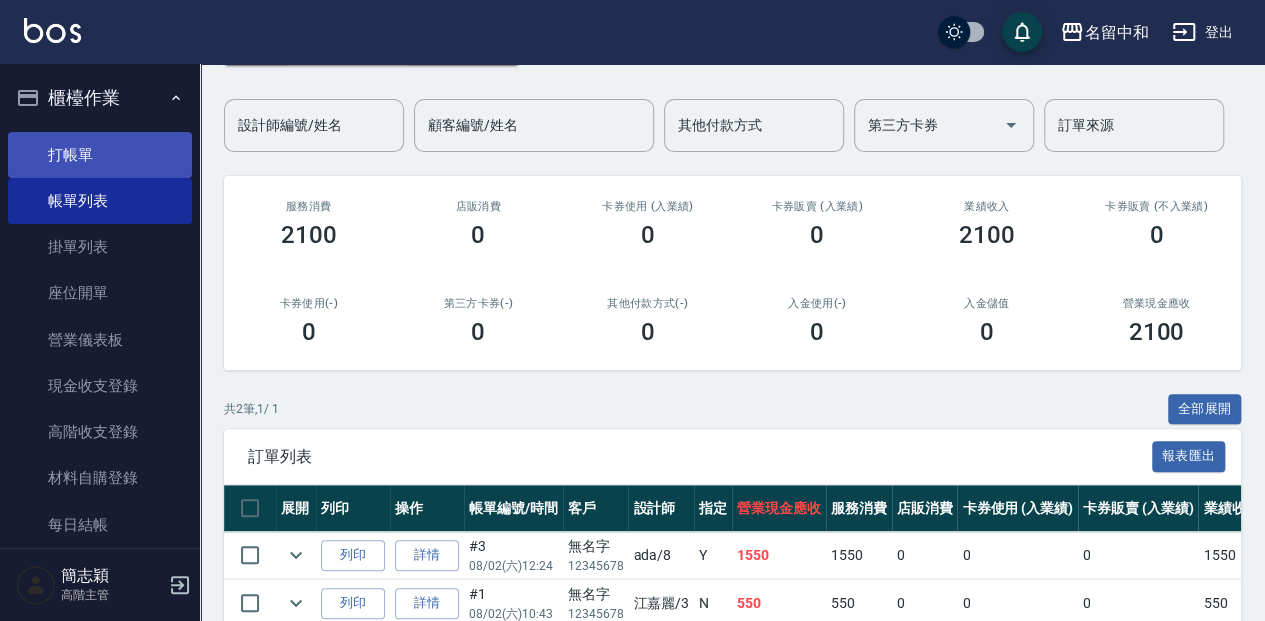 click on "打帳單" at bounding box center (100, 155) 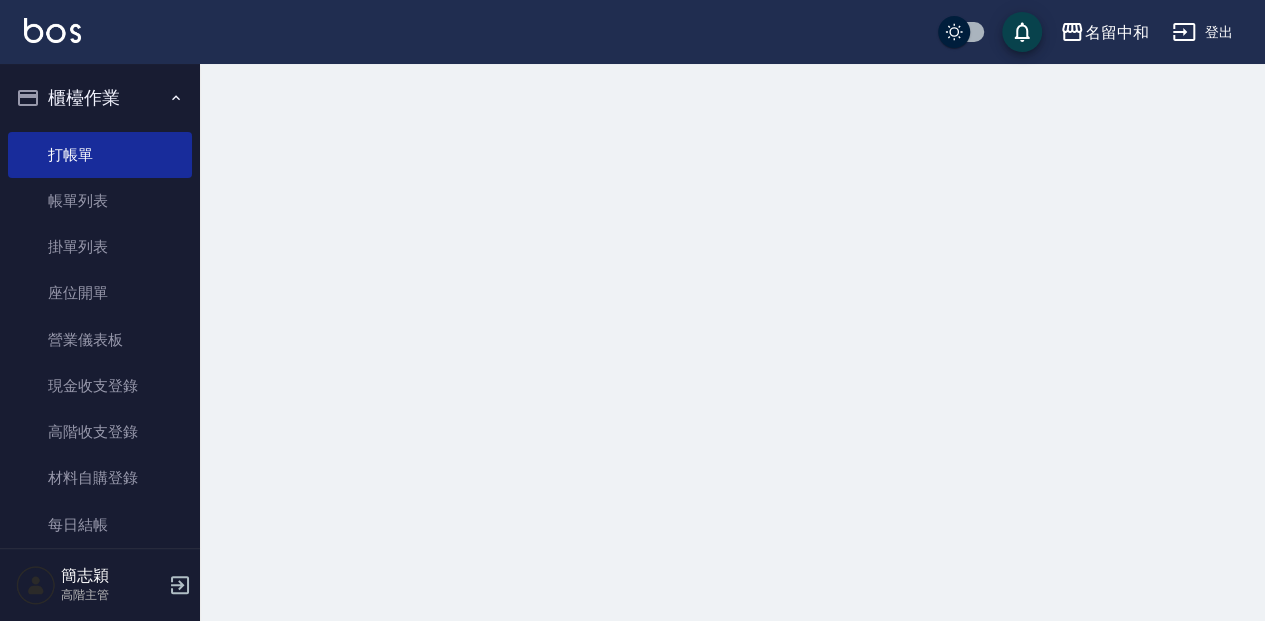scroll, scrollTop: 0, scrollLeft: 0, axis: both 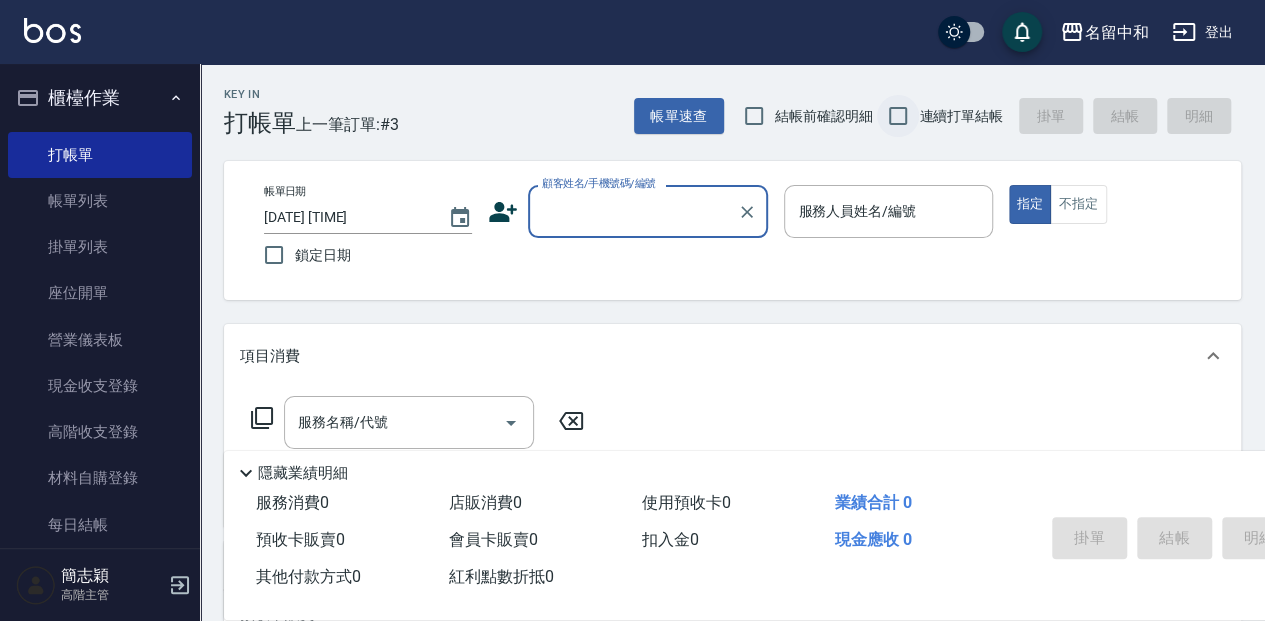 click on "連續打單結帳" at bounding box center [898, 116] 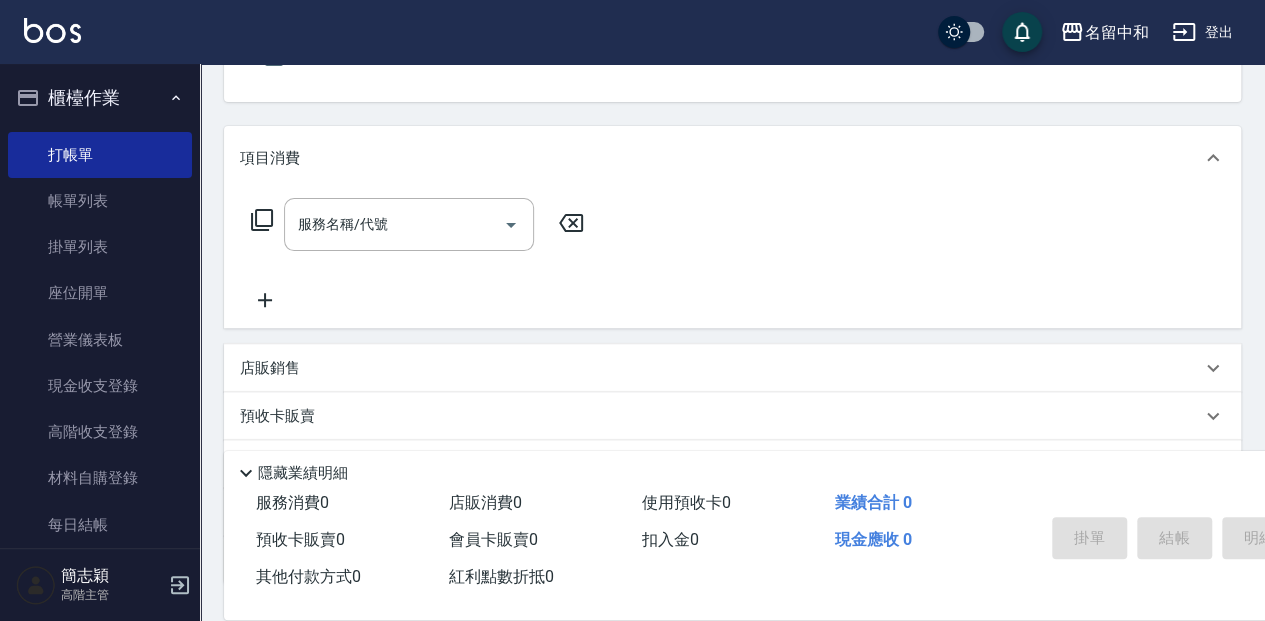 scroll, scrollTop: 200, scrollLeft: 0, axis: vertical 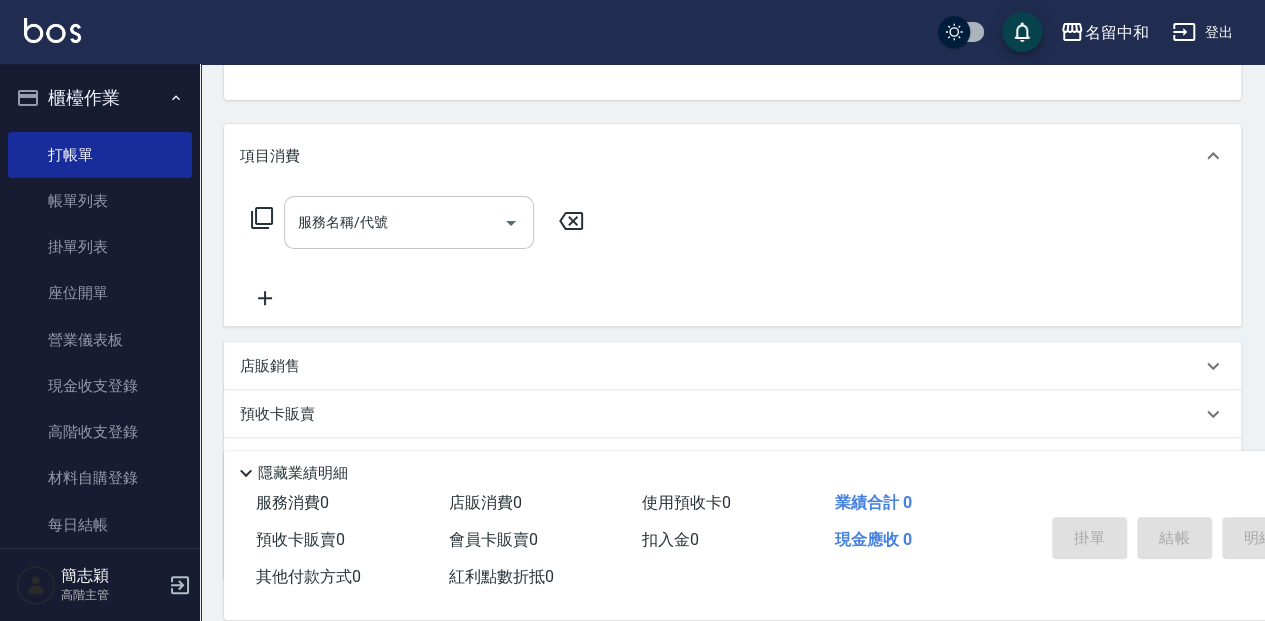 click on "服務名稱/代號" at bounding box center [394, 222] 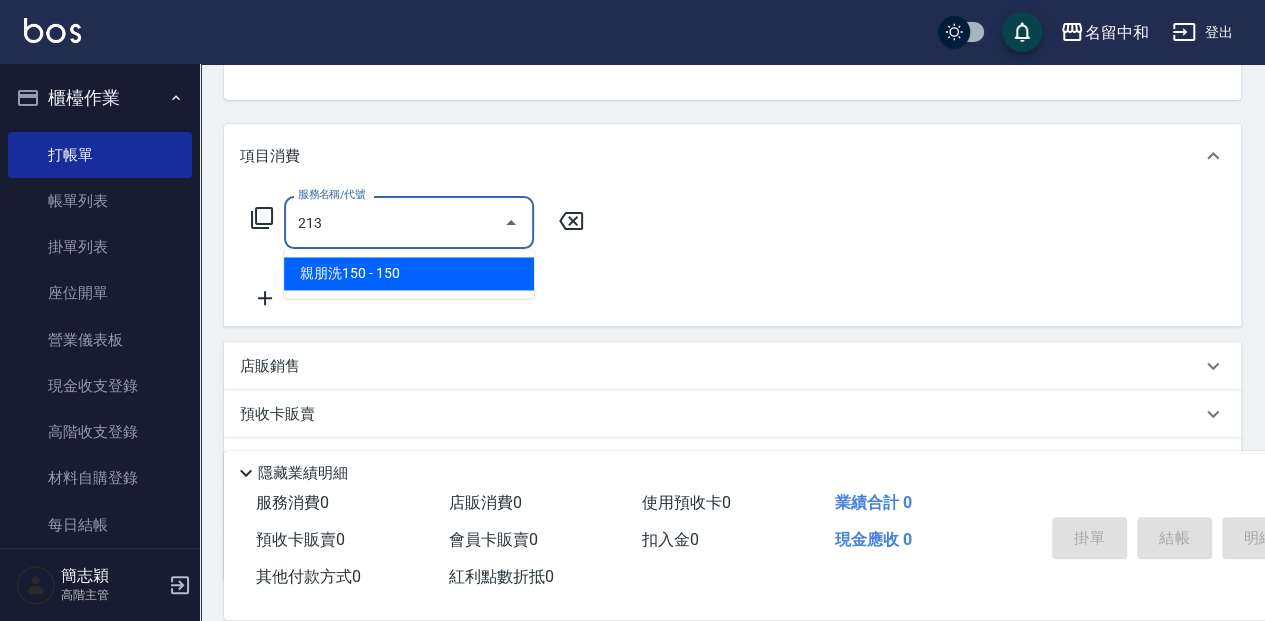 type on "親朋洗150(213)" 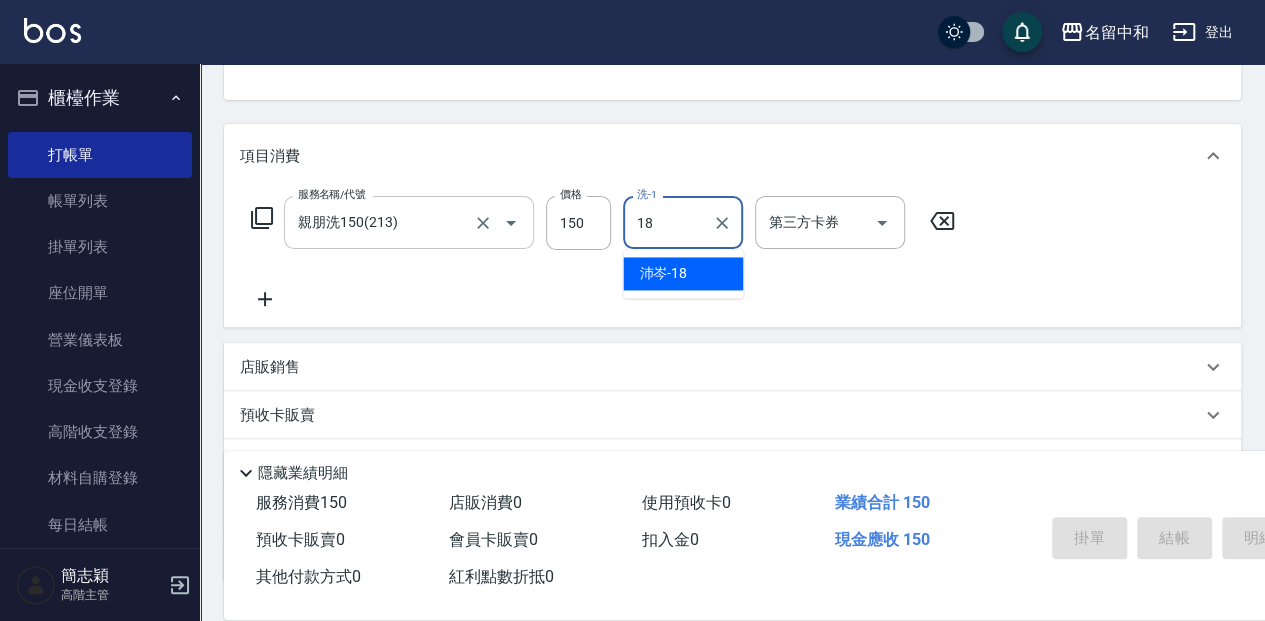 type on "沛岑-18" 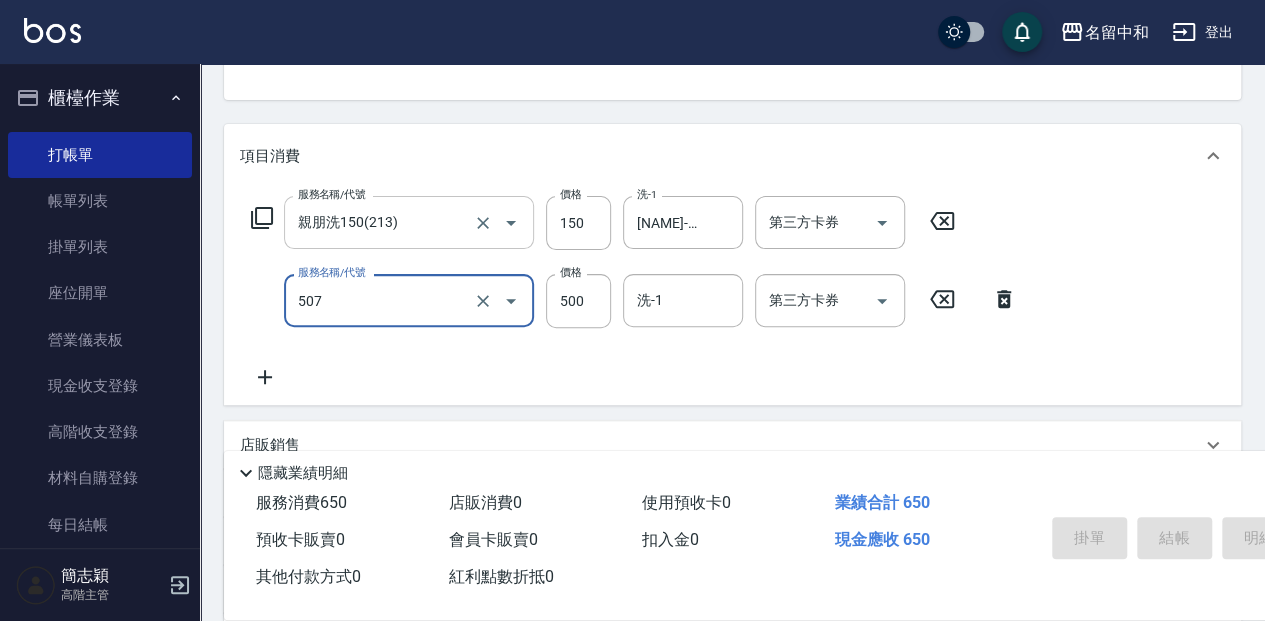 type on "補染(507)" 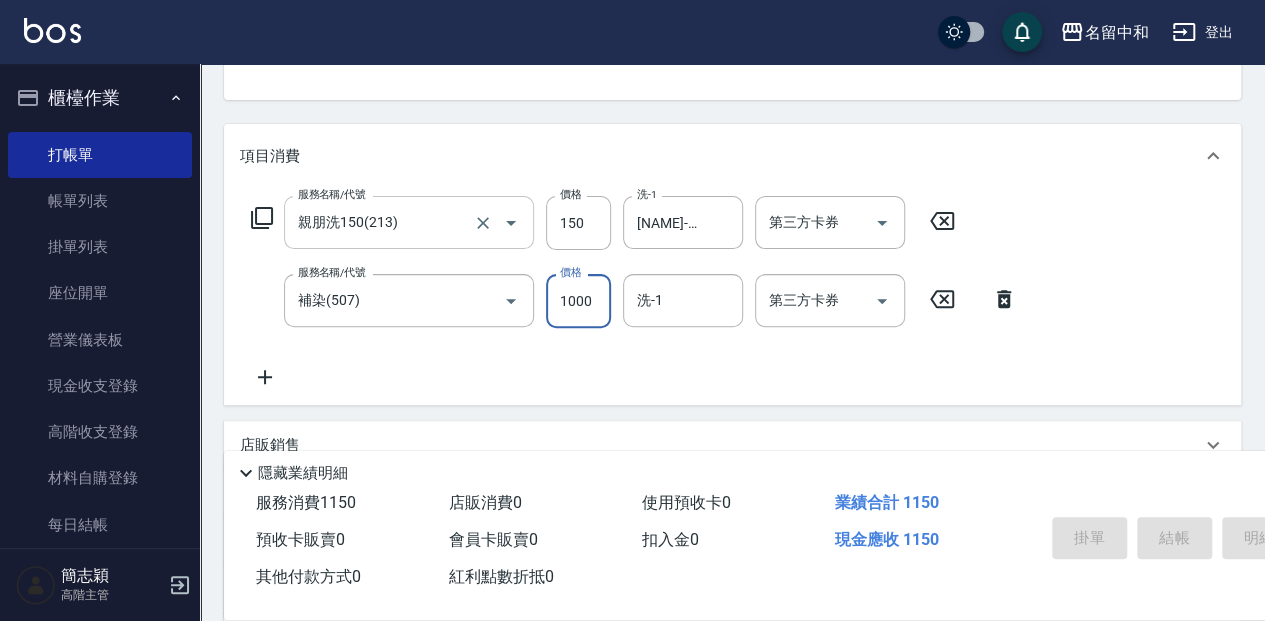 type on "1000" 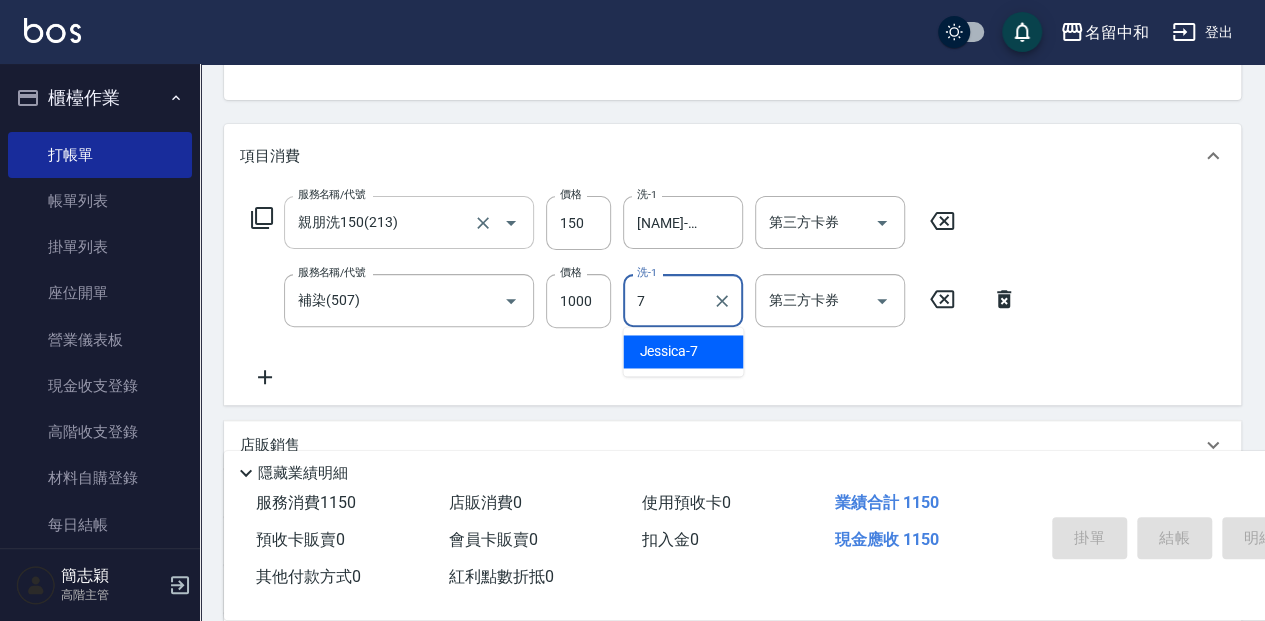 type on "Jessica-7" 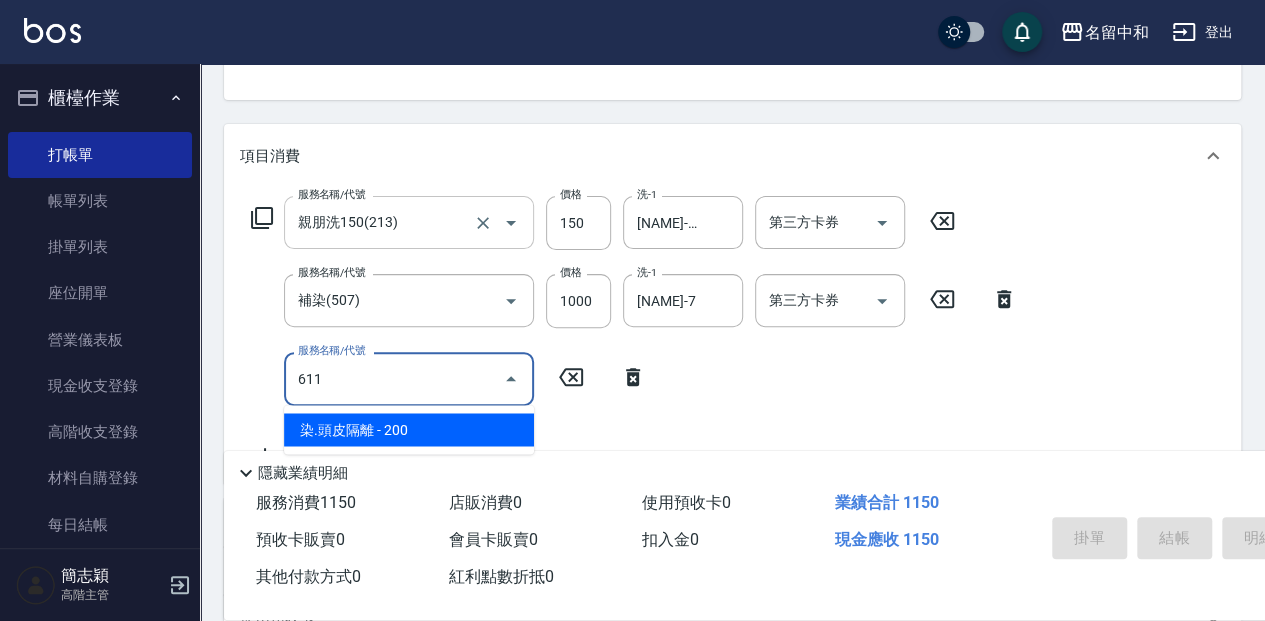 type on "染.頭皮隔離(611)" 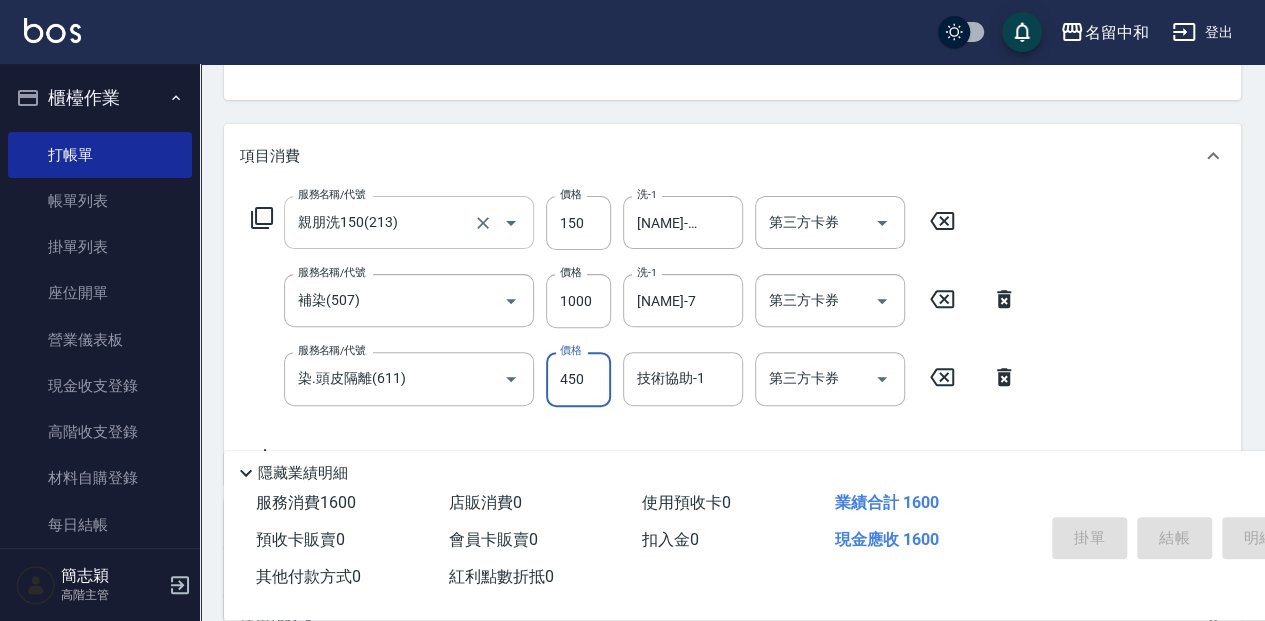 type on "450" 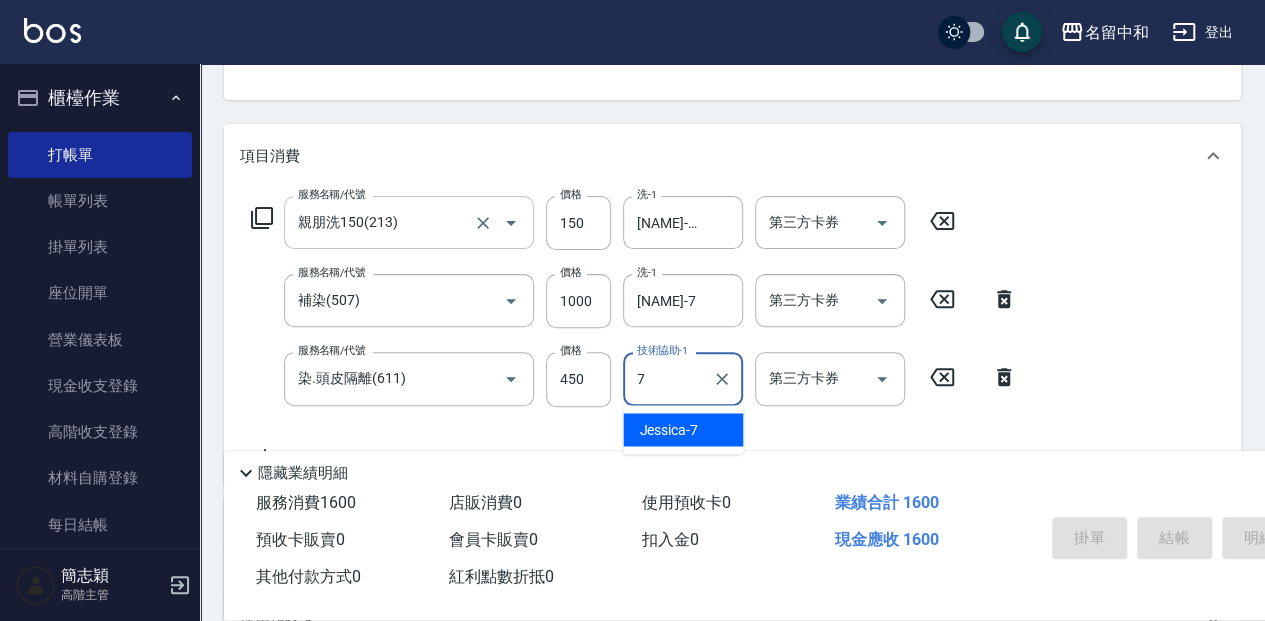 type on "Jessica-7" 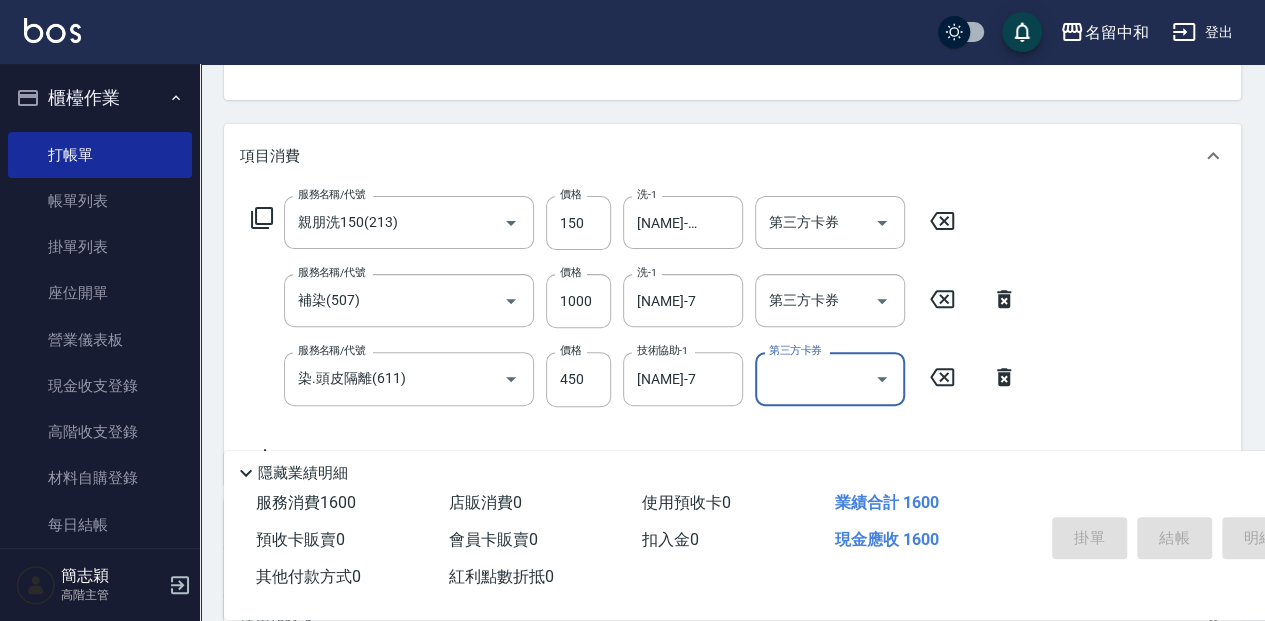 scroll, scrollTop: 266, scrollLeft: 0, axis: vertical 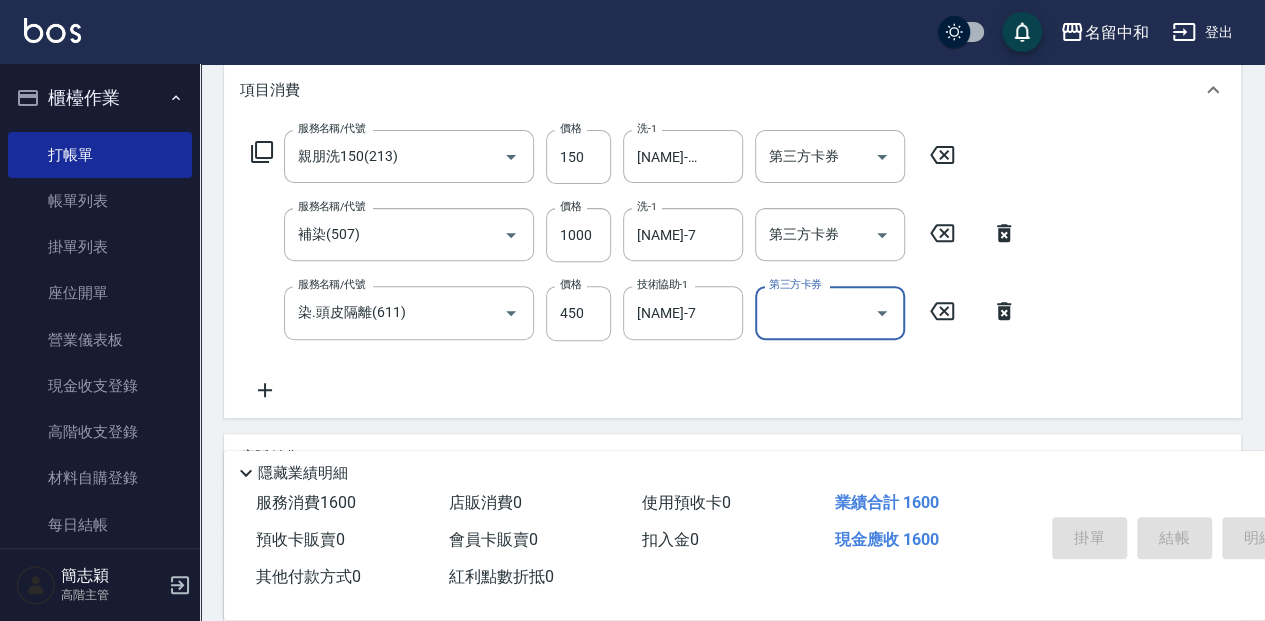 click on "隱藏業績明細" at bounding box center (303, 473) 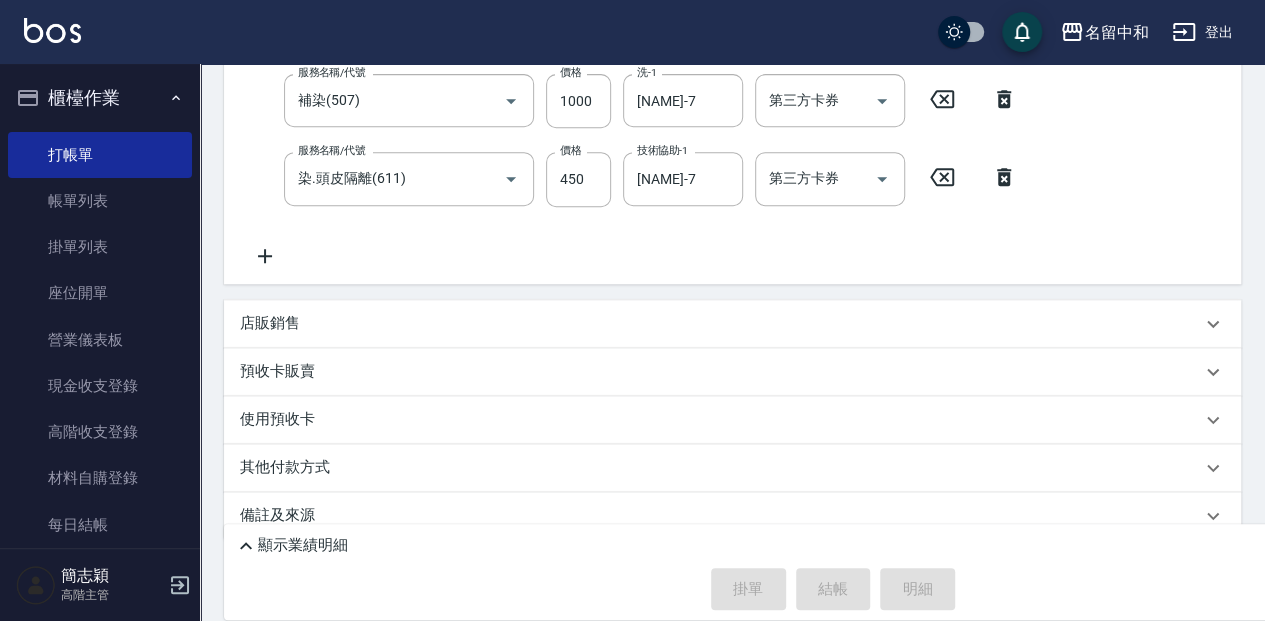 scroll, scrollTop: 428, scrollLeft: 0, axis: vertical 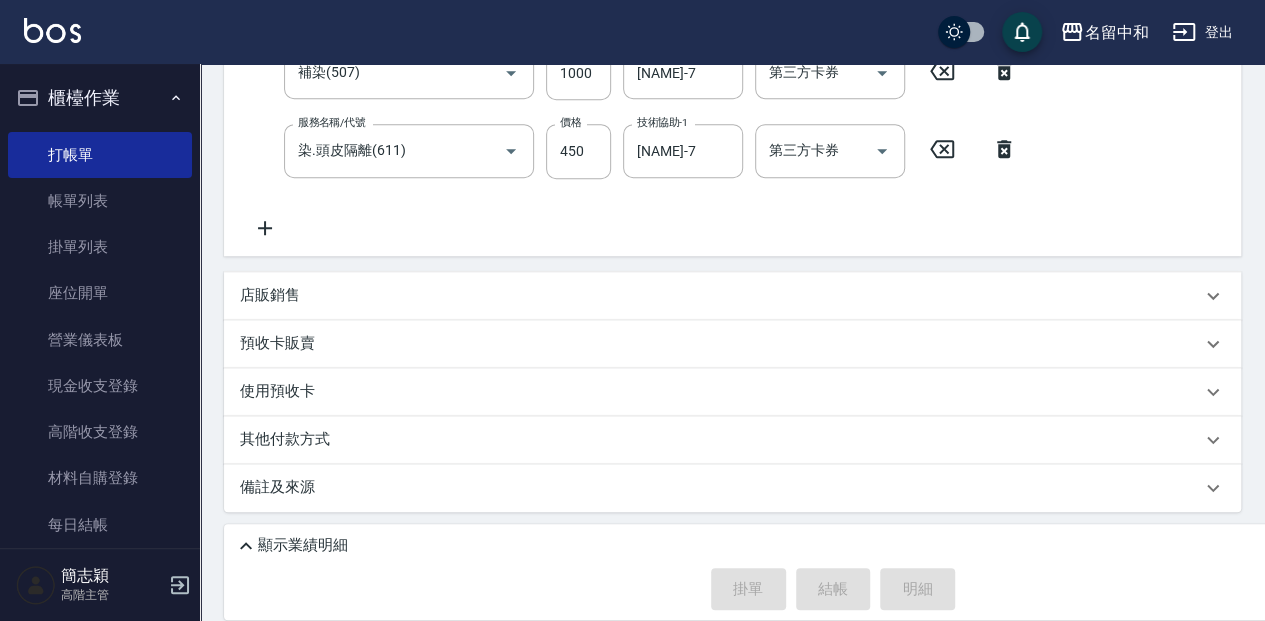 click on "顯示業績明細" at bounding box center (303, 545) 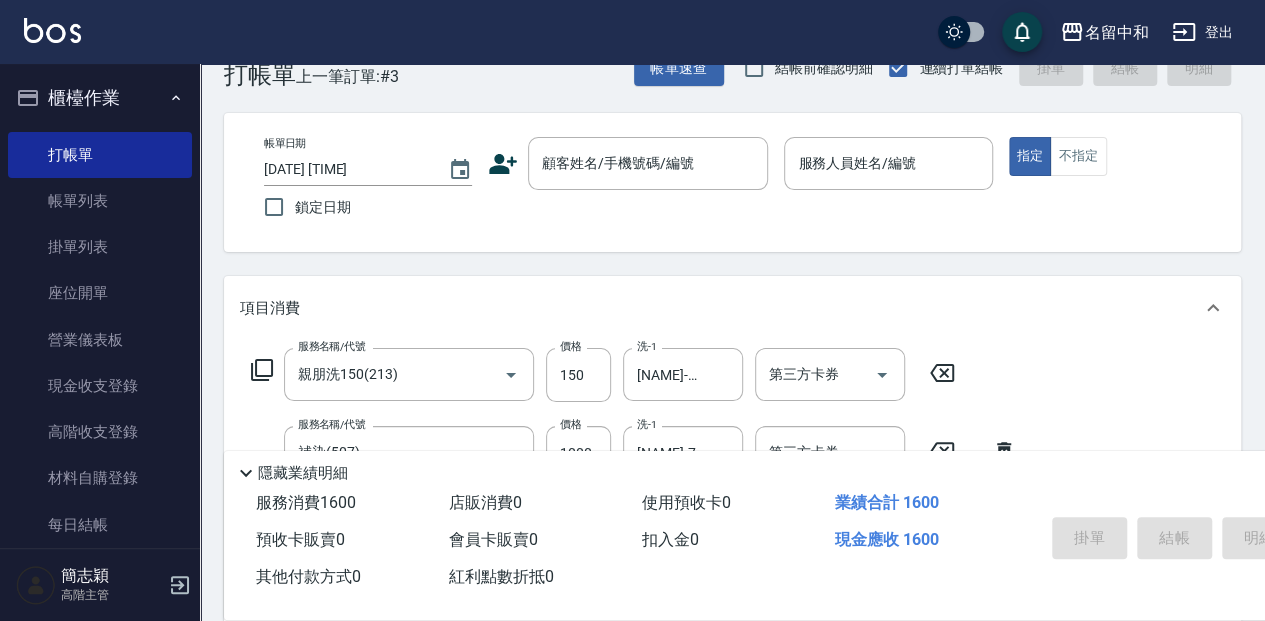 scroll, scrollTop: 28, scrollLeft: 0, axis: vertical 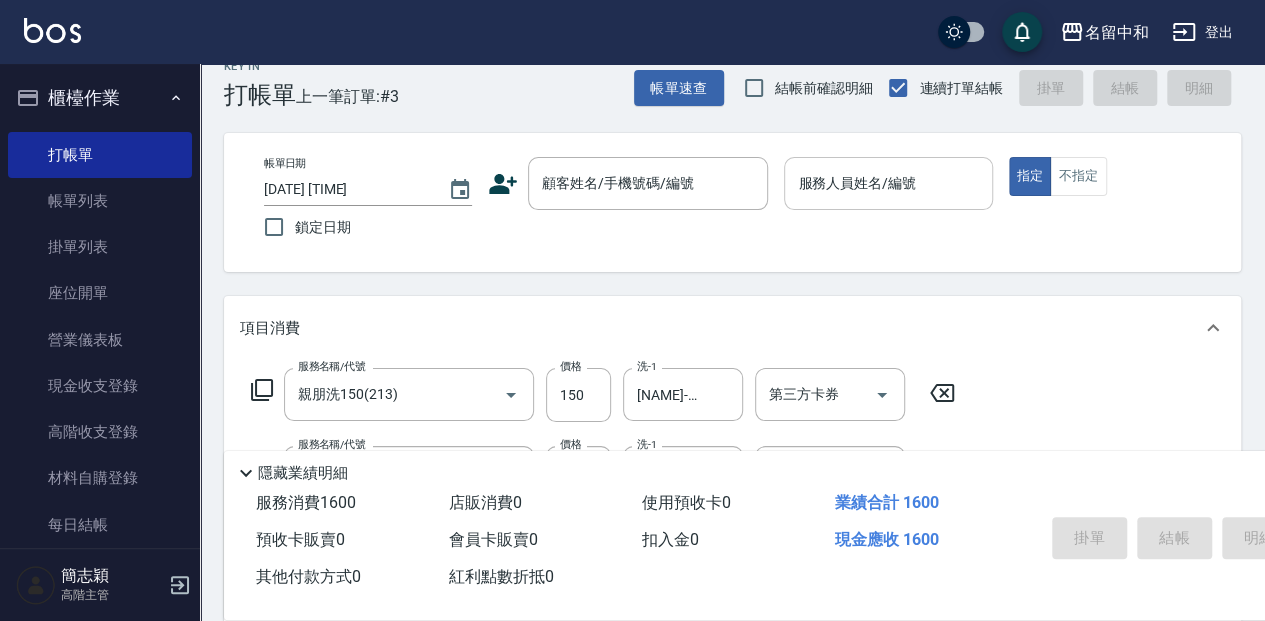 click on "服務人員姓名/編號 服務人員姓名/編號" at bounding box center [888, 183] 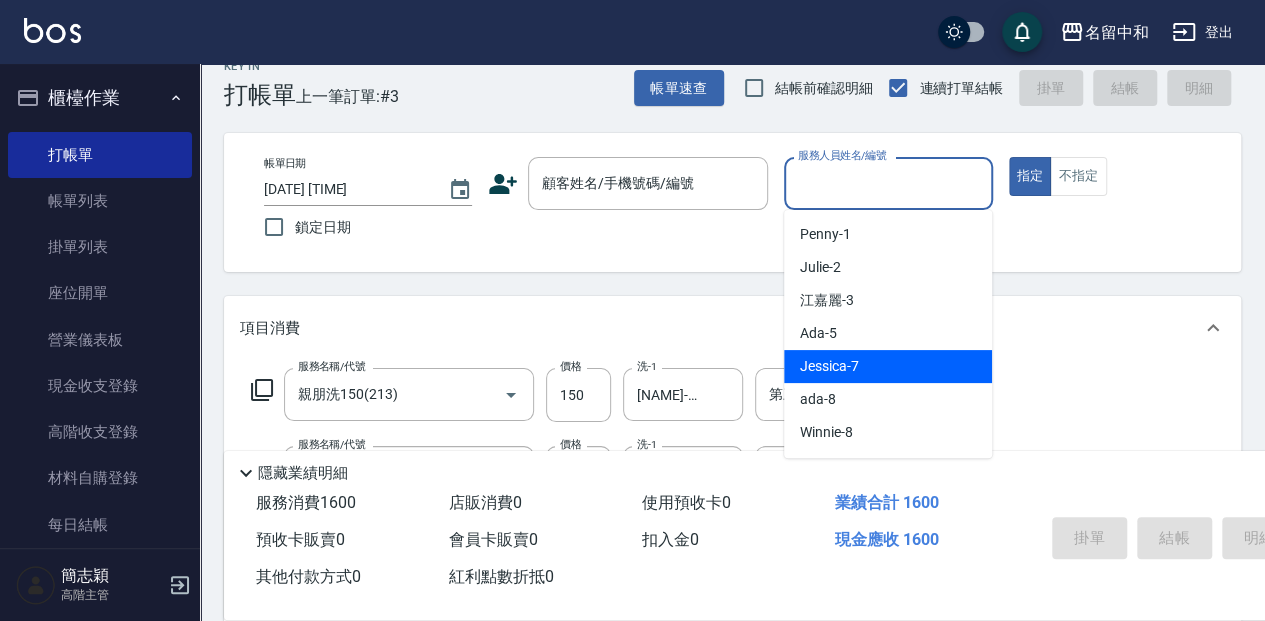 click on "Jessica -7" at bounding box center (829, 366) 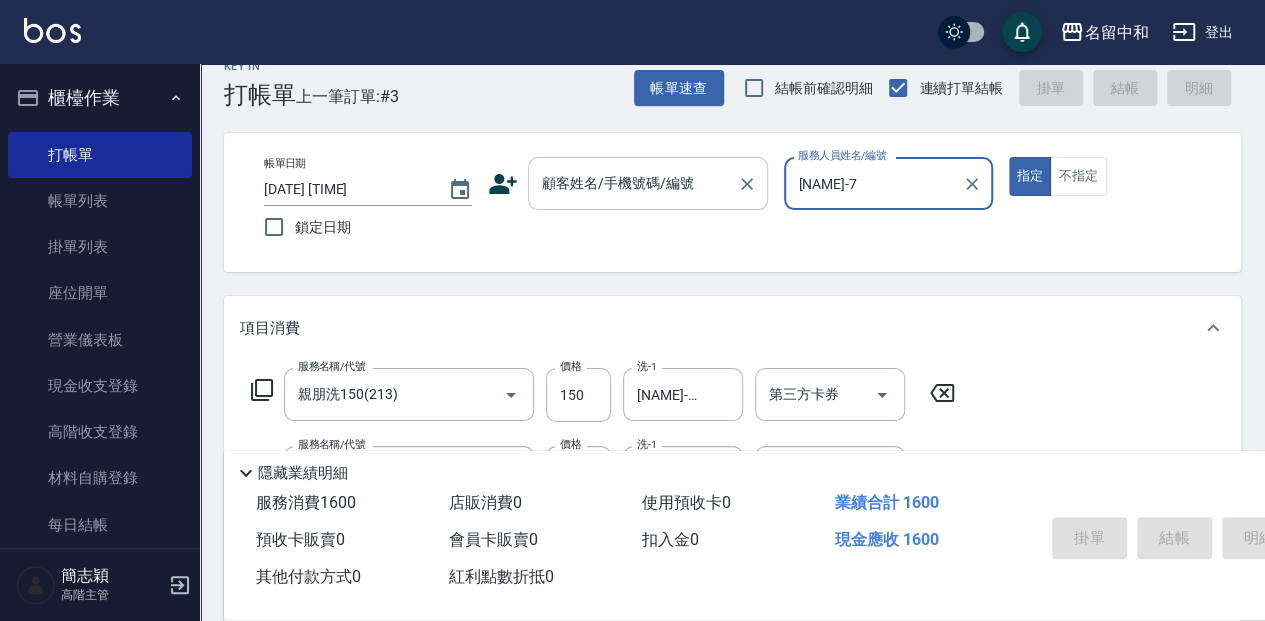click on "顧客姓名/手機號碼/編號 顧客姓名/手機號碼/編號" at bounding box center (648, 183) 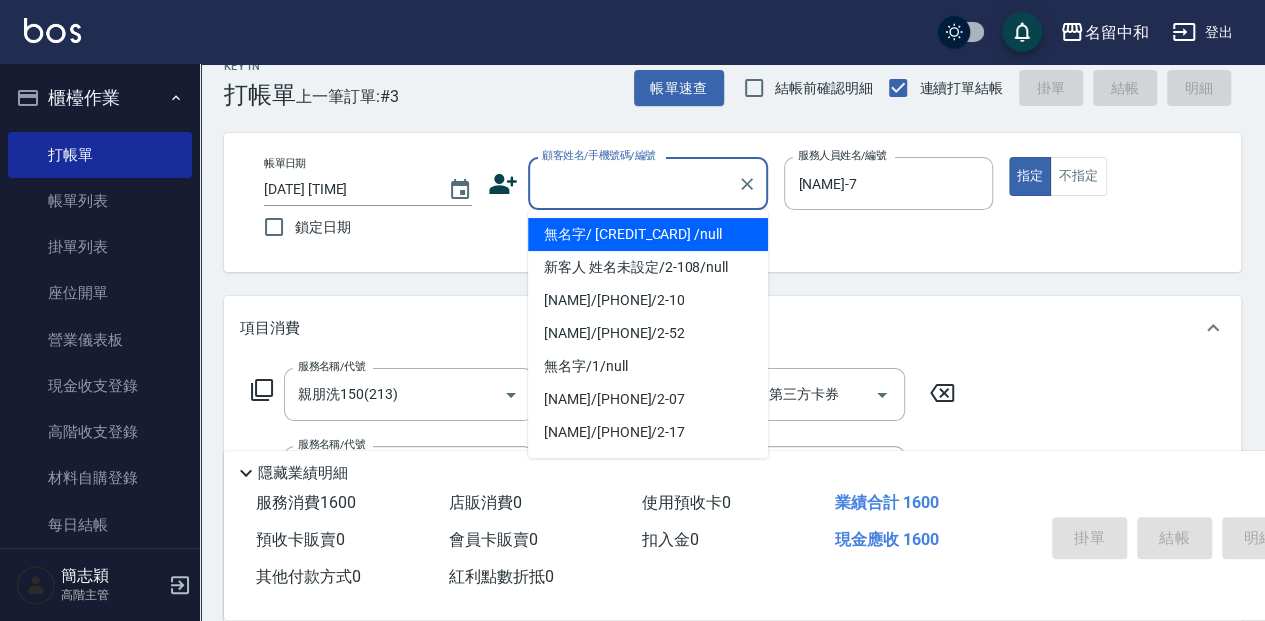 click on "無名字/                                                 12345678                              /null" at bounding box center (648, 234) 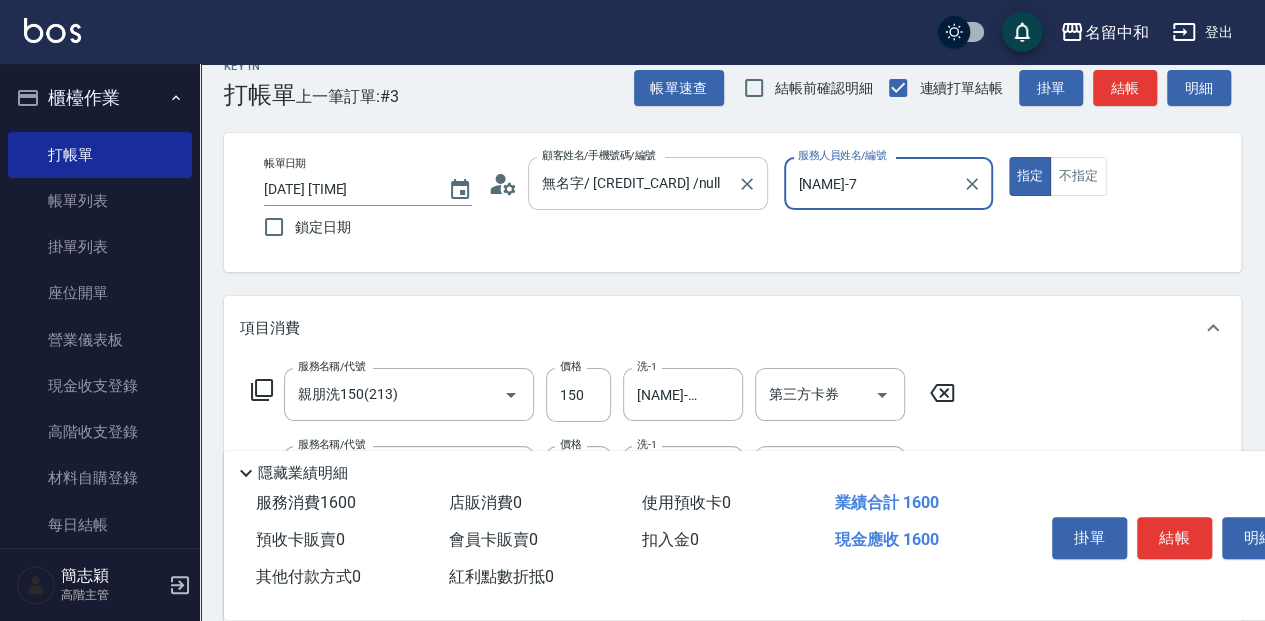 type on "無名字/                                                 12345678                              /null" 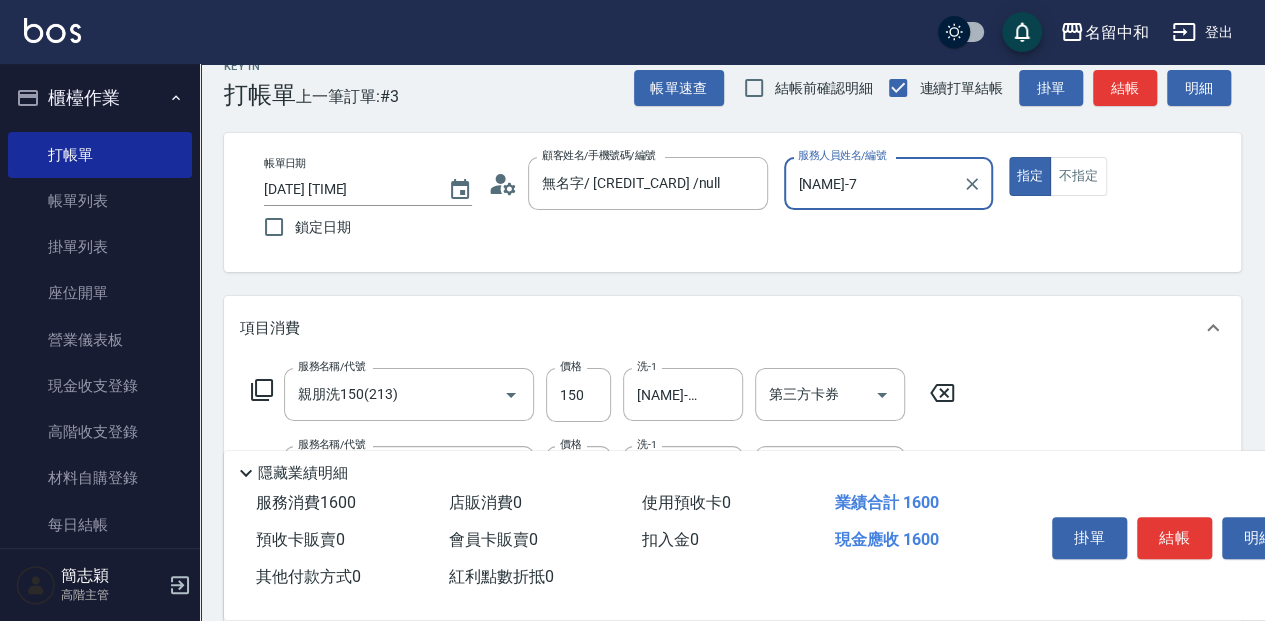 click on "結帳" at bounding box center [1174, 538] 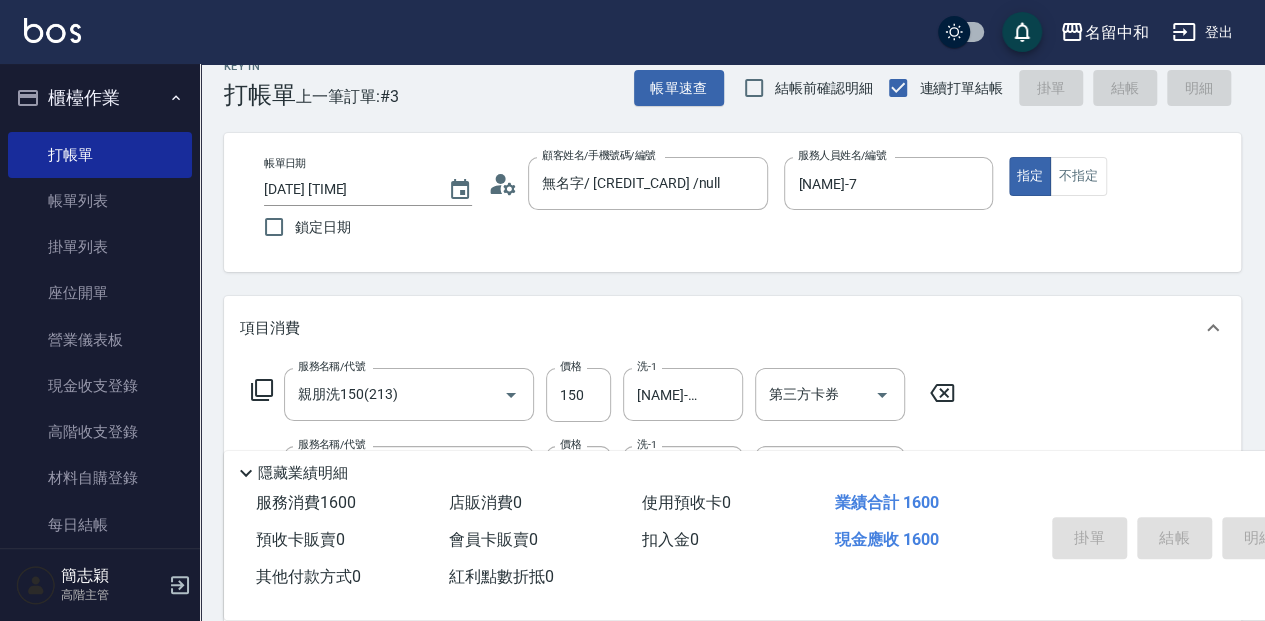 type on "2025/08/02 12:26" 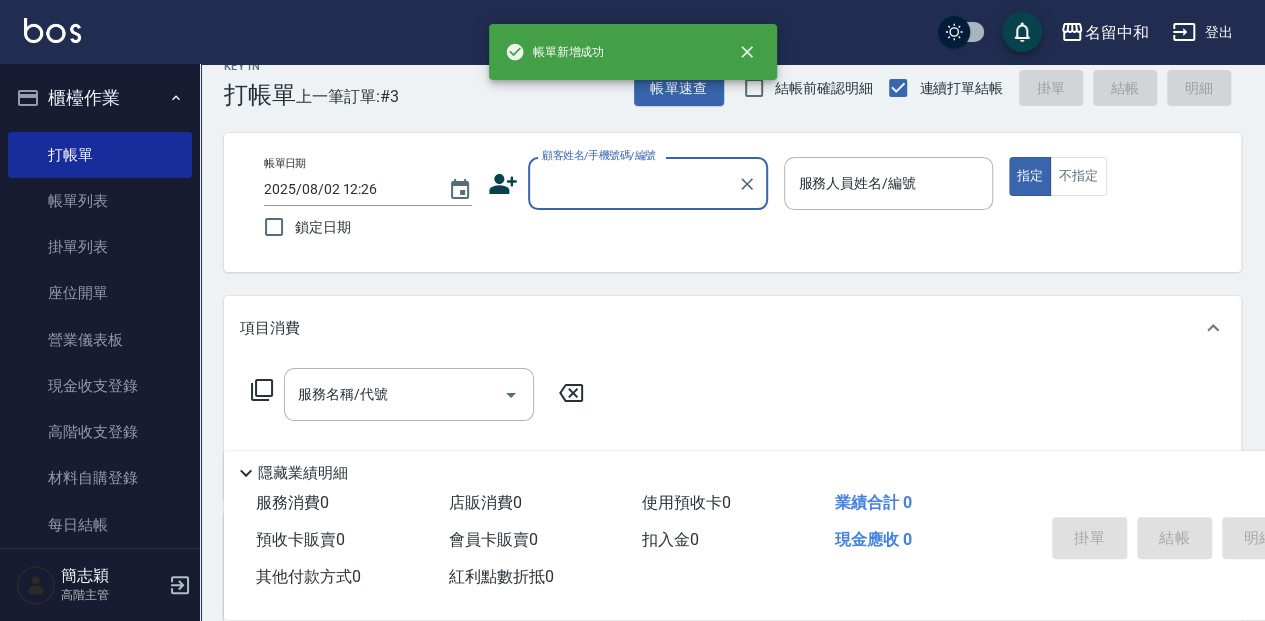 scroll, scrollTop: 0, scrollLeft: 0, axis: both 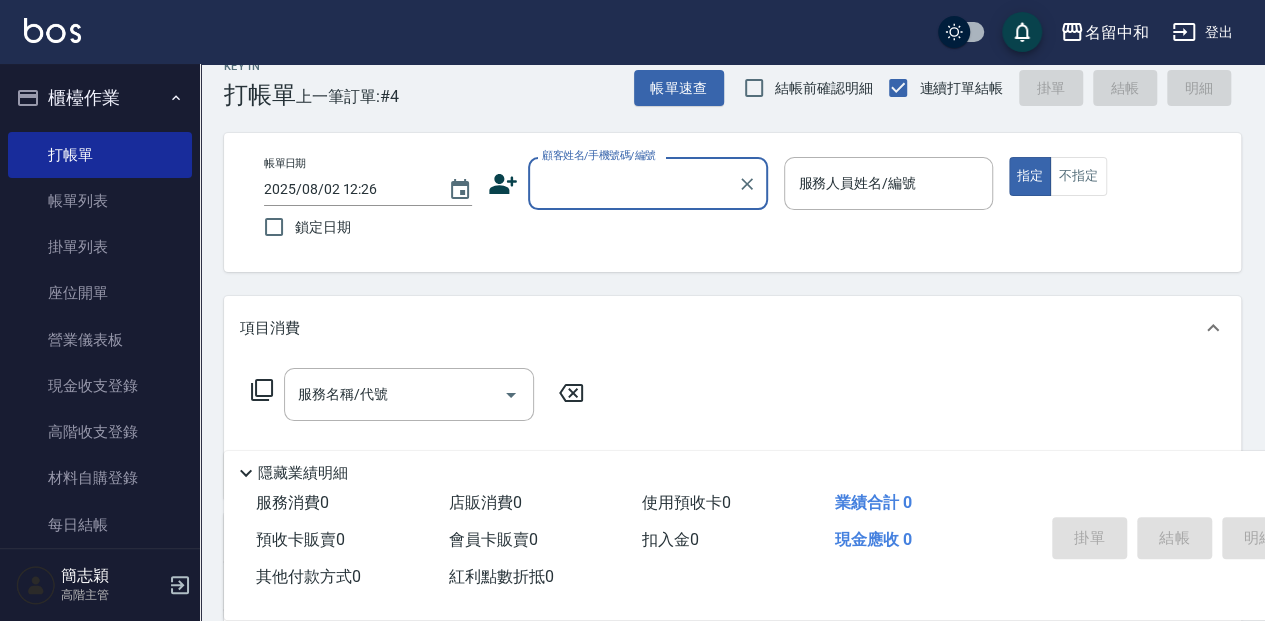 click on "顧客姓名/手機號碼/編號" at bounding box center (633, 183) 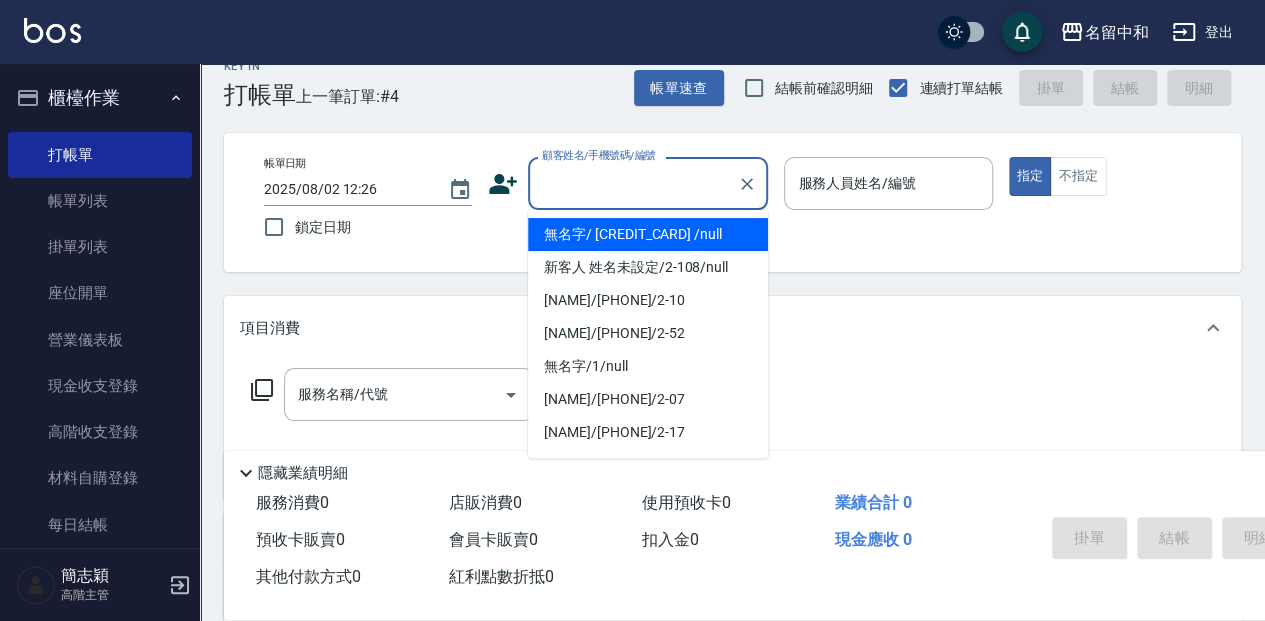 click on "無名字/                                                 12345678                              /null" at bounding box center [648, 234] 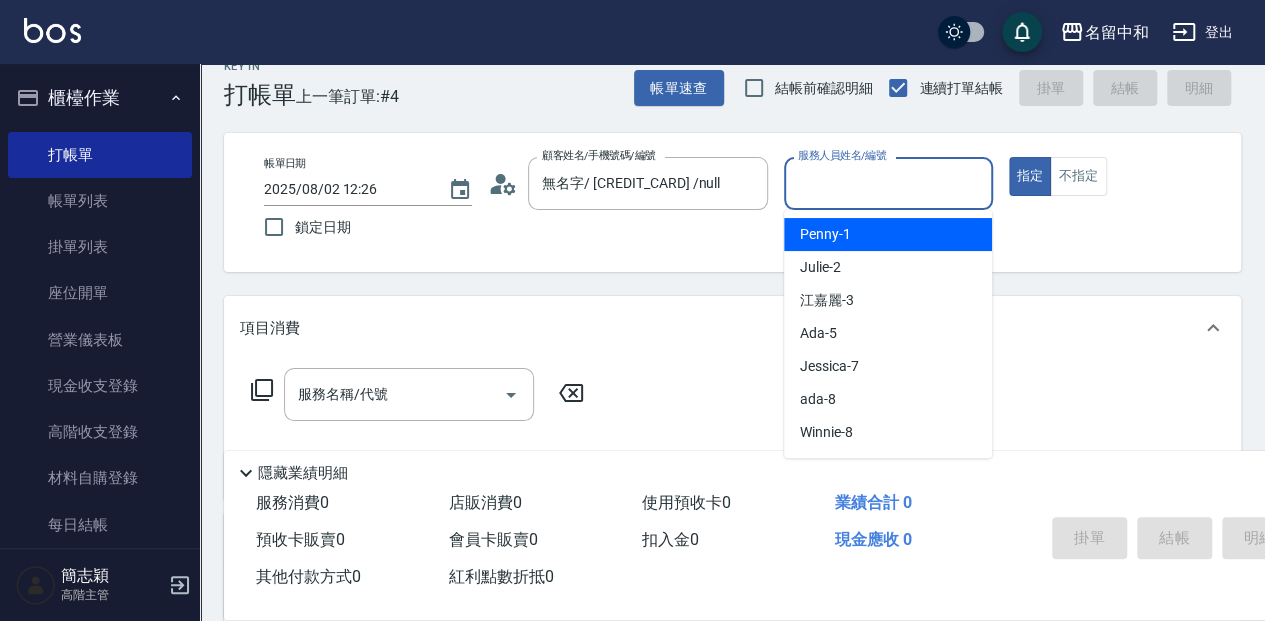 drag, startPoint x: 848, startPoint y: 177, endPoint x: 855, endPoint y: 236, distance: 59.413803 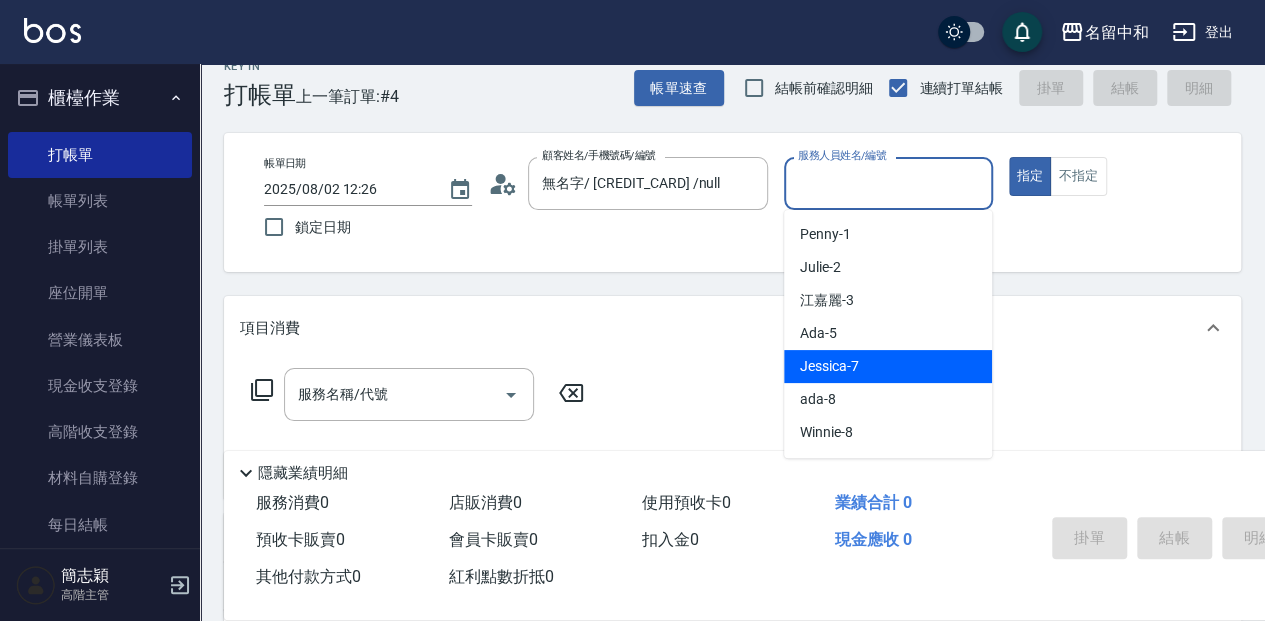click on "Jessica -7" at bounding box center [829, 366] 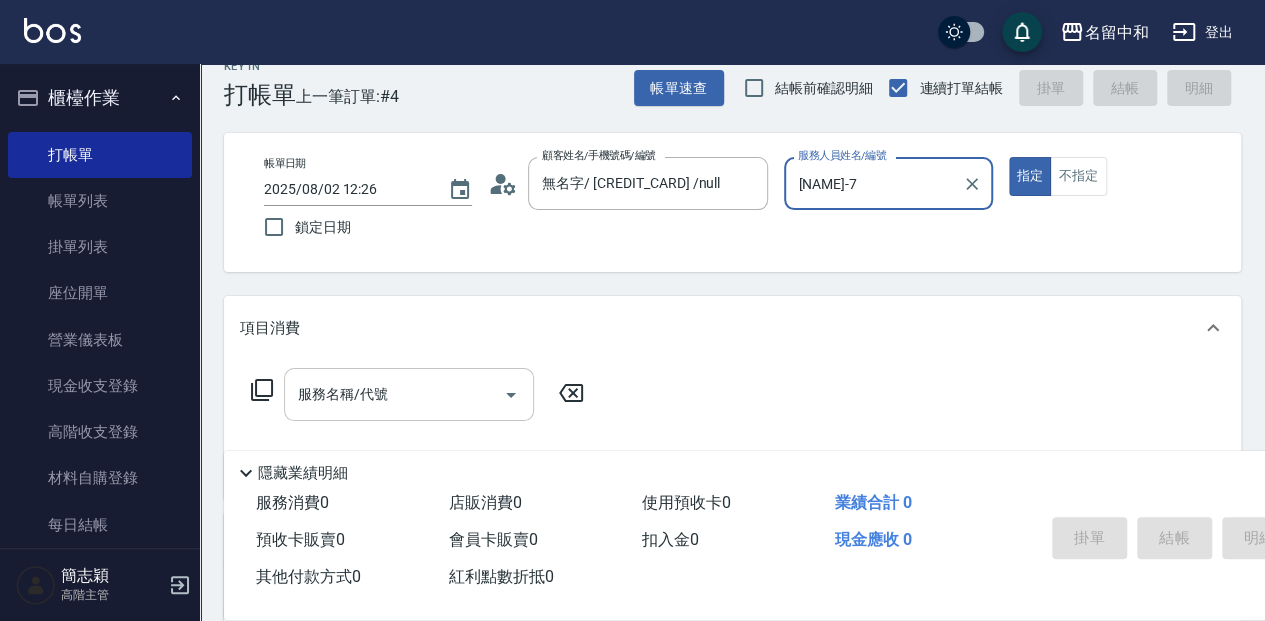 click on "服務名稱/代號" at bounding box center [394, 394] 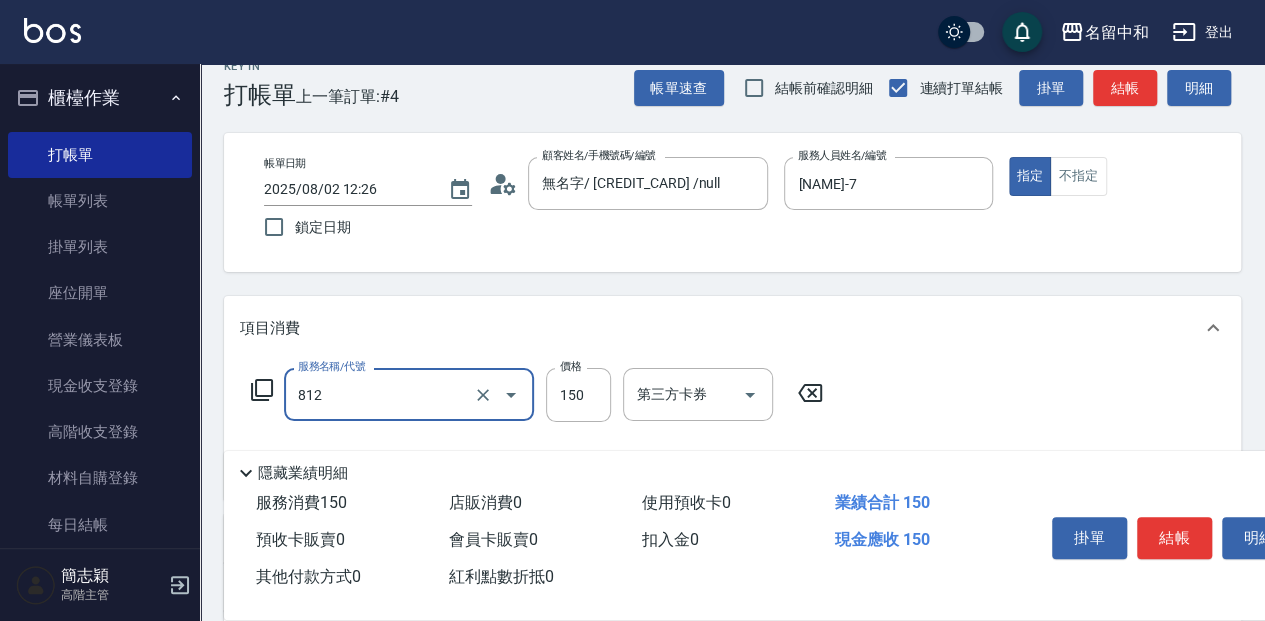 type on "單梳(812)" 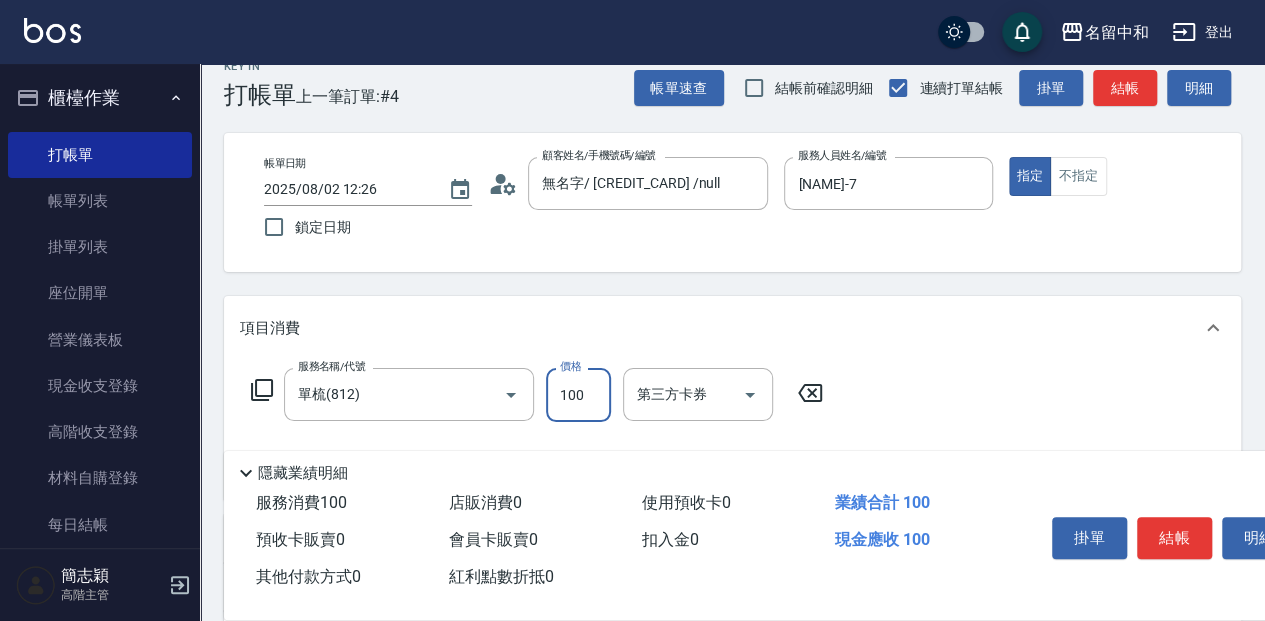 type on "100" 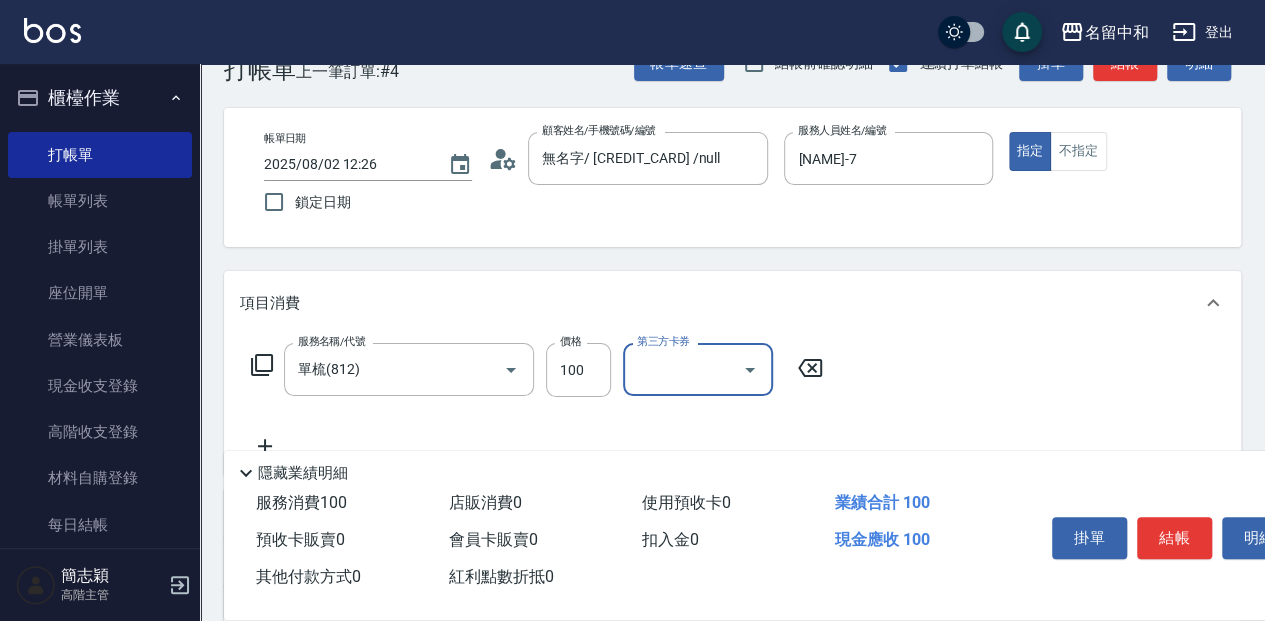 scroll, scrollTop: 94, scrollLeft: 0, axis: vertical 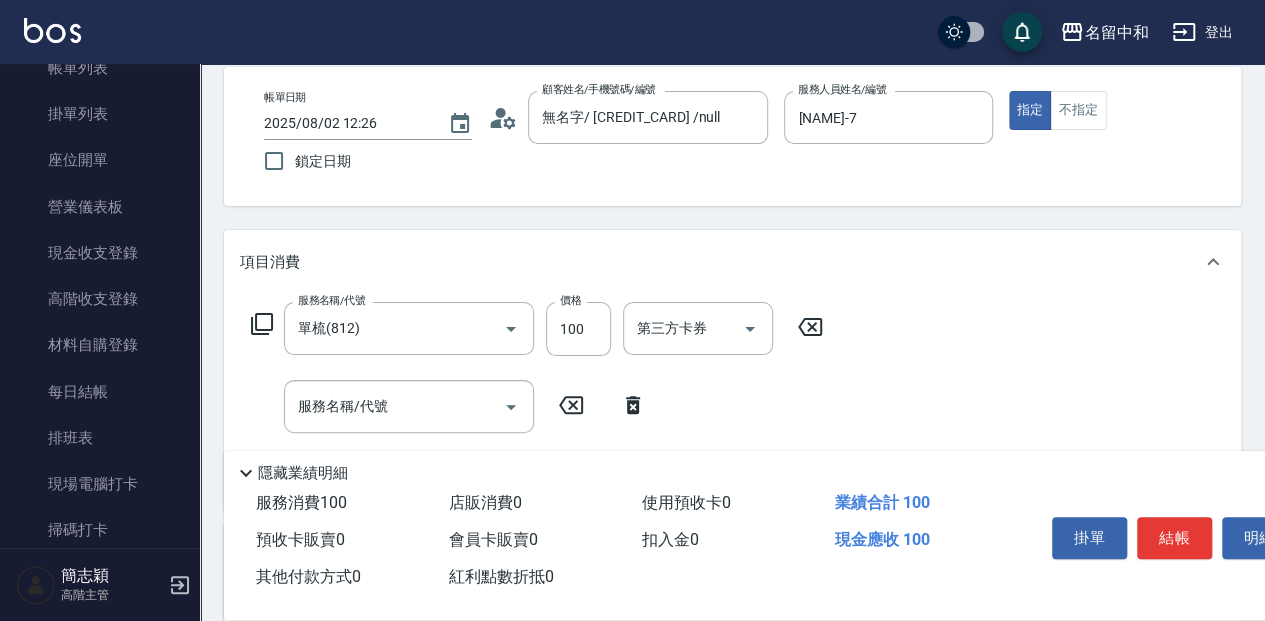 click 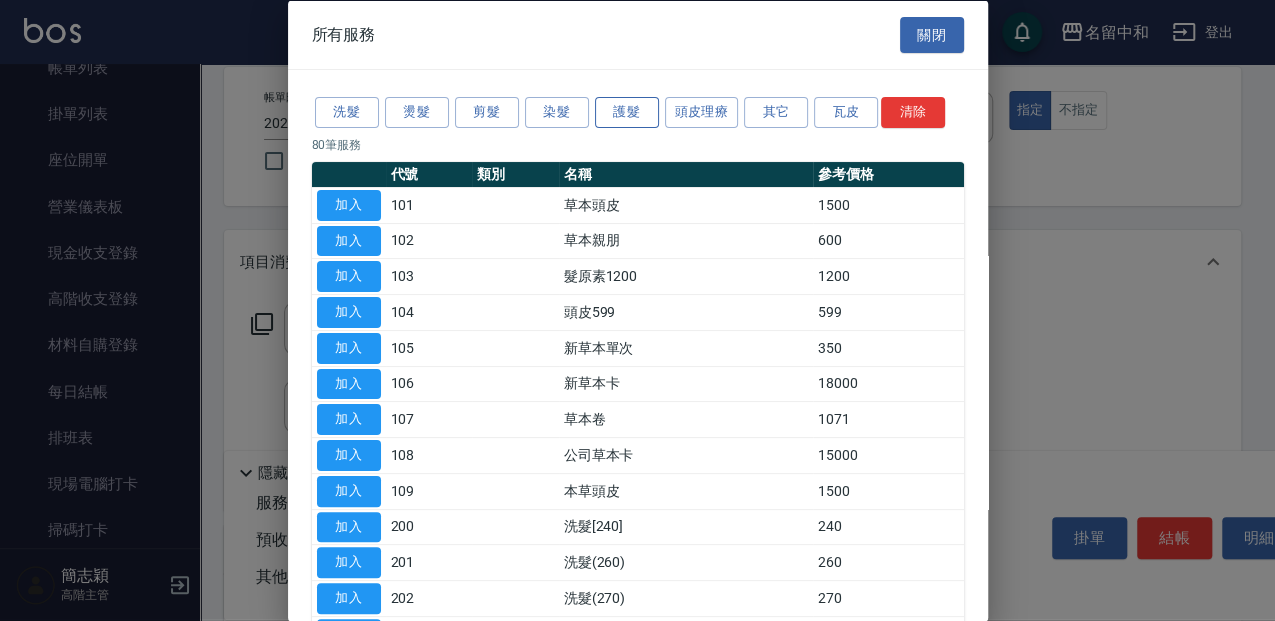 click on "護髮" at bounding box center (627, 112) 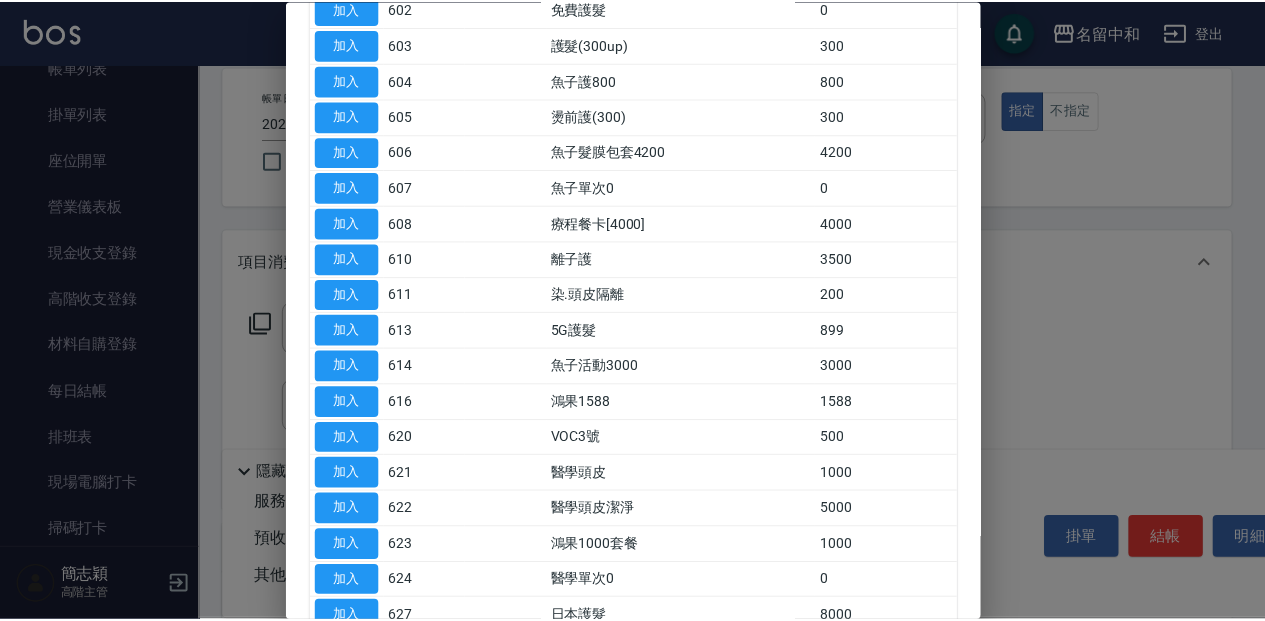 scroll, scrollTop: 266, scrollLeft: 0, axis: vertical 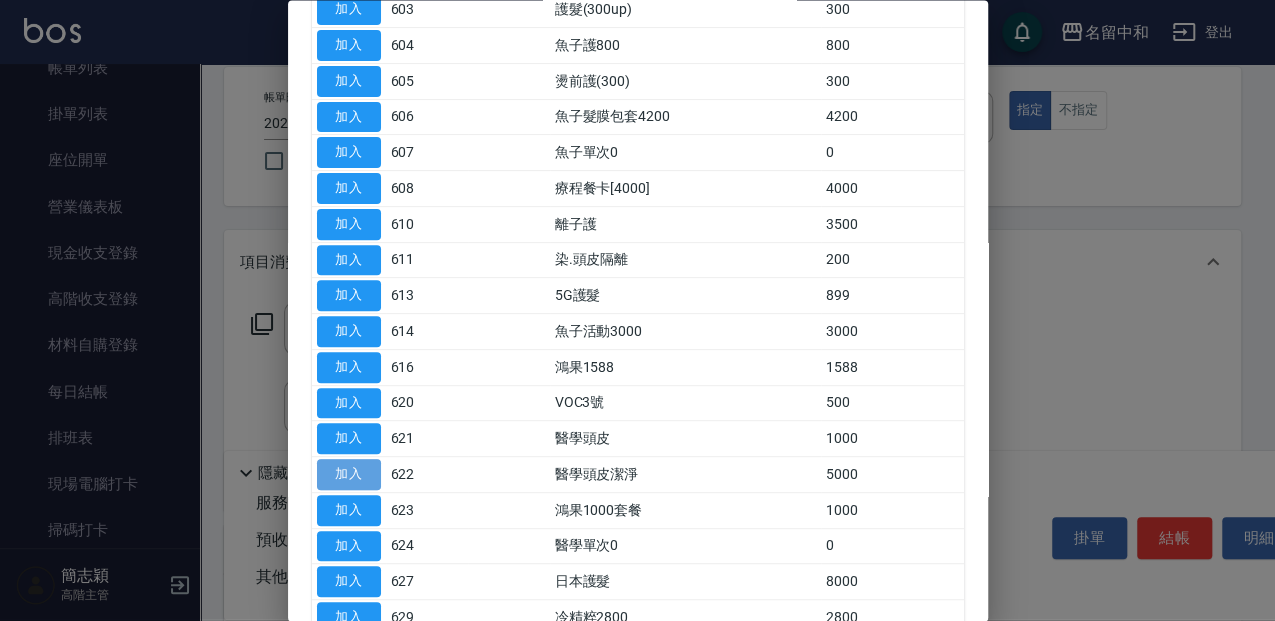 click on "加入" at bounding box center (349, 475) 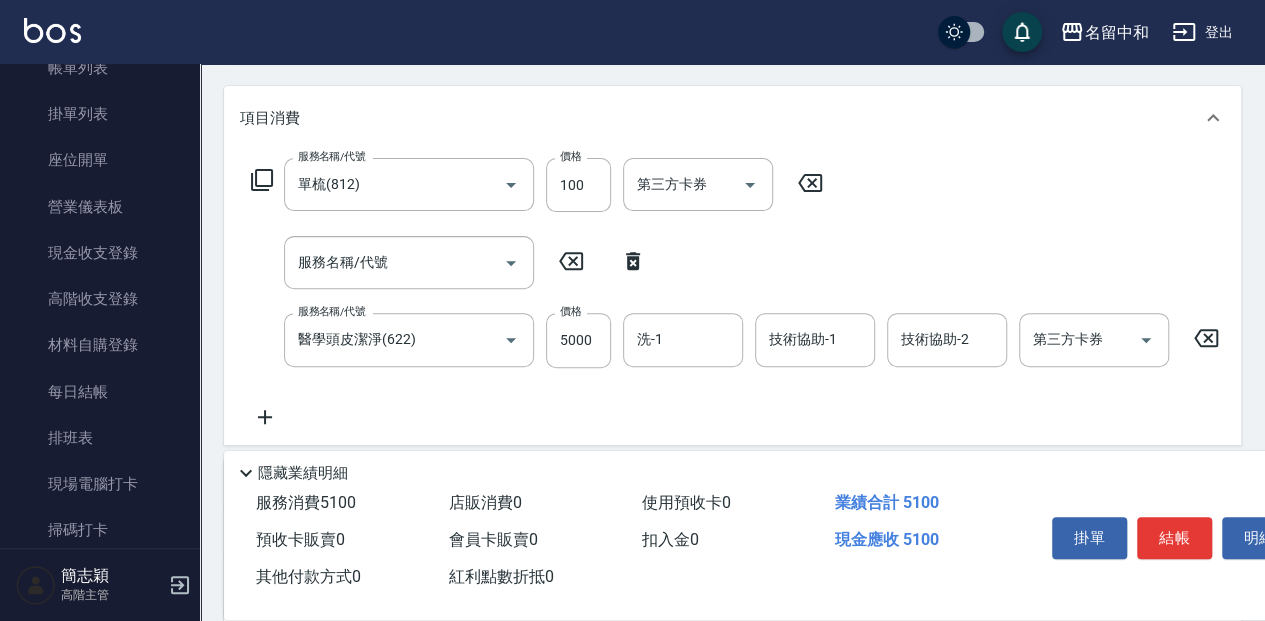 scroll, scrollTop: 294, scrollLeft: 0, axis: vertical 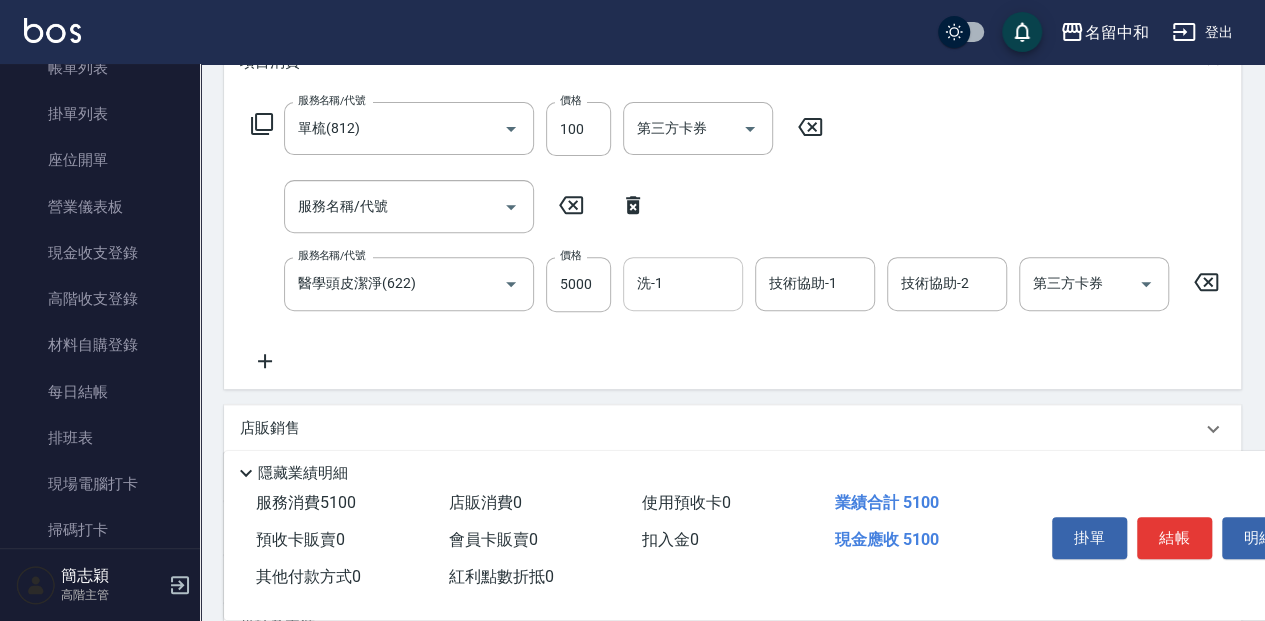 click on "洗-1" at bounding box center (683, 283) 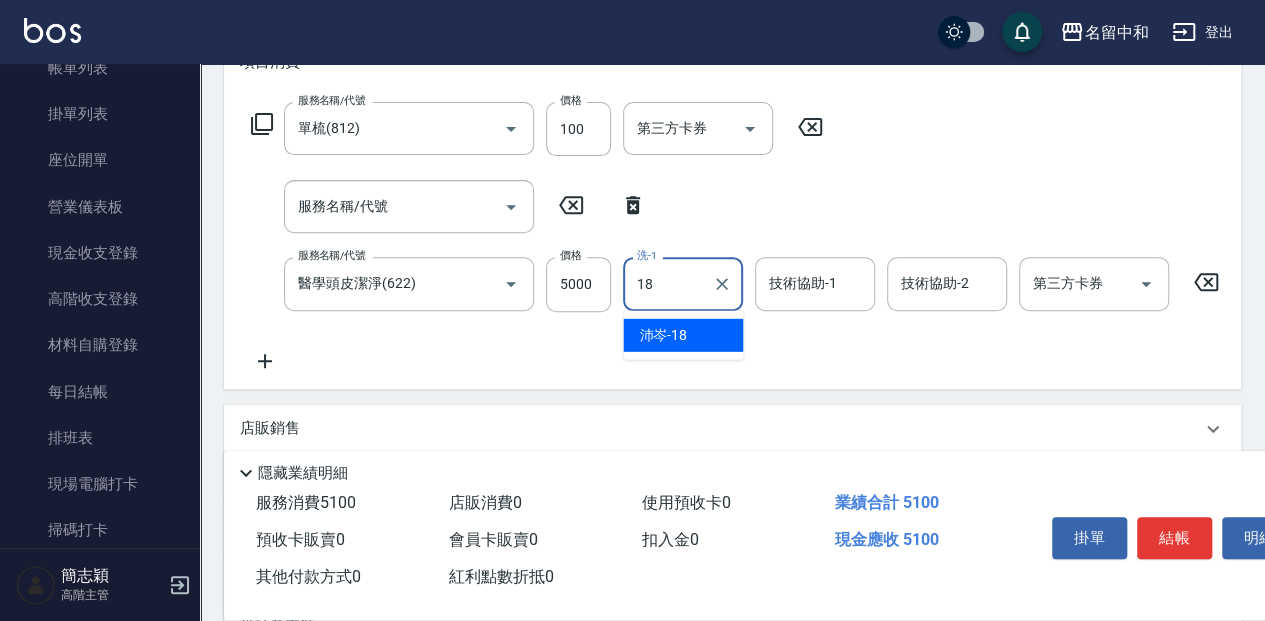 type on "沛岑-18" 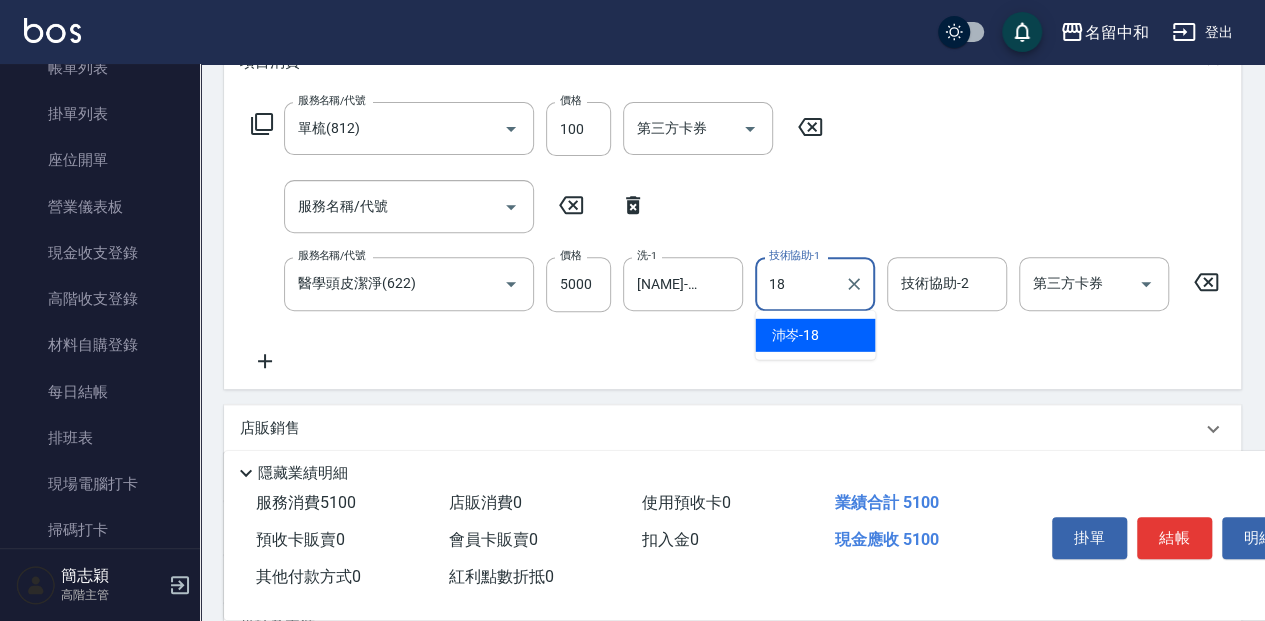 type on "沛岑-18" 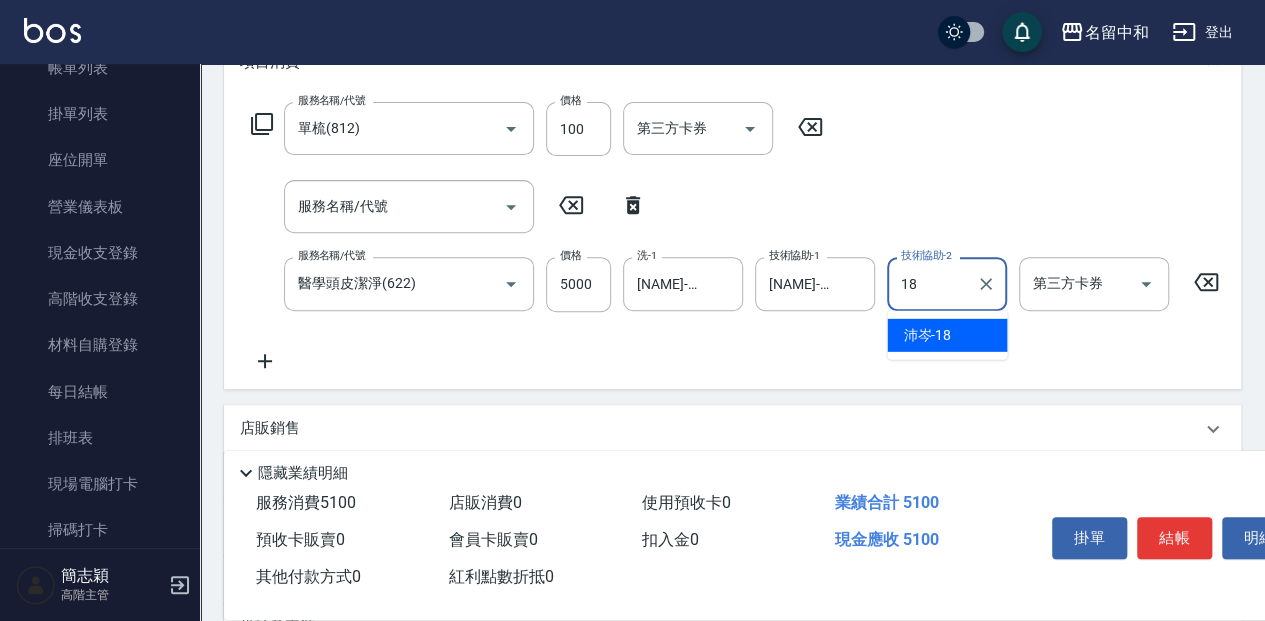 type on "沛岑-18" 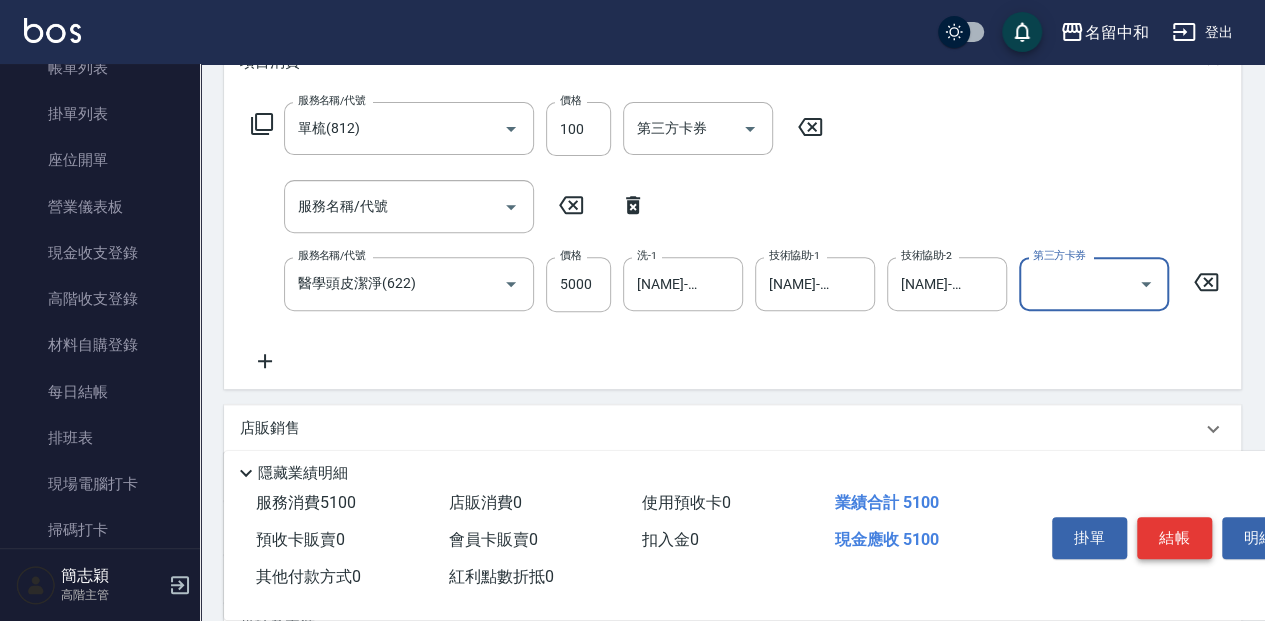 click on "結帳" at bounding box center (1174, 538) 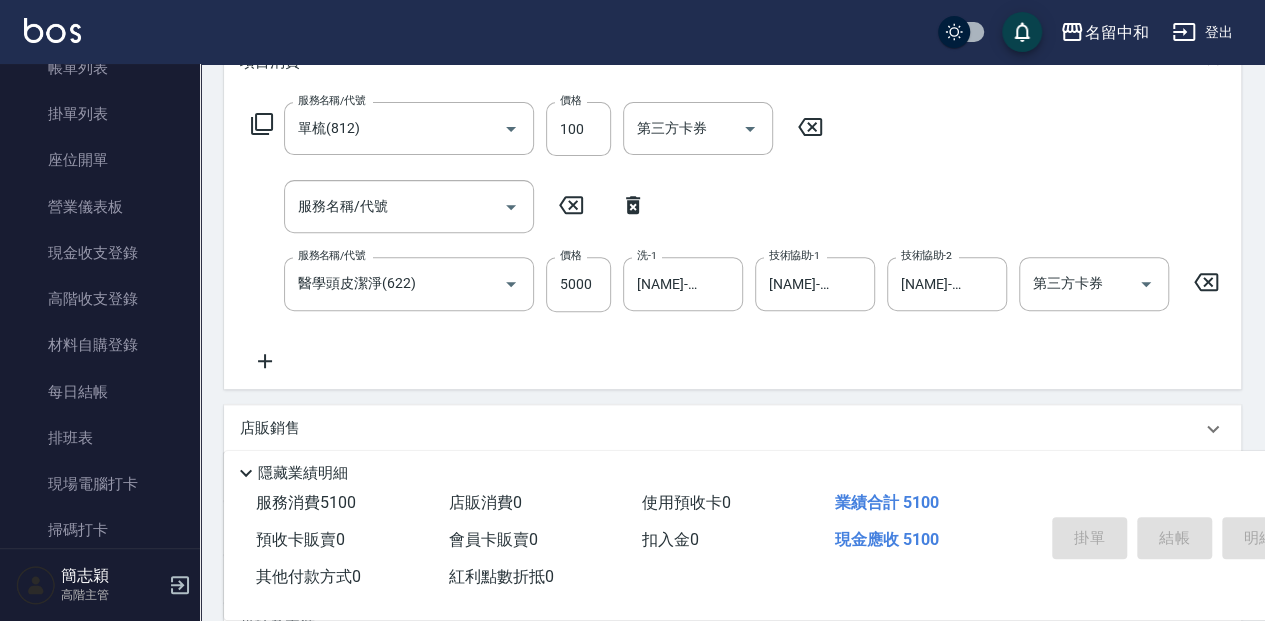 type on "2025/08/02 12:27" 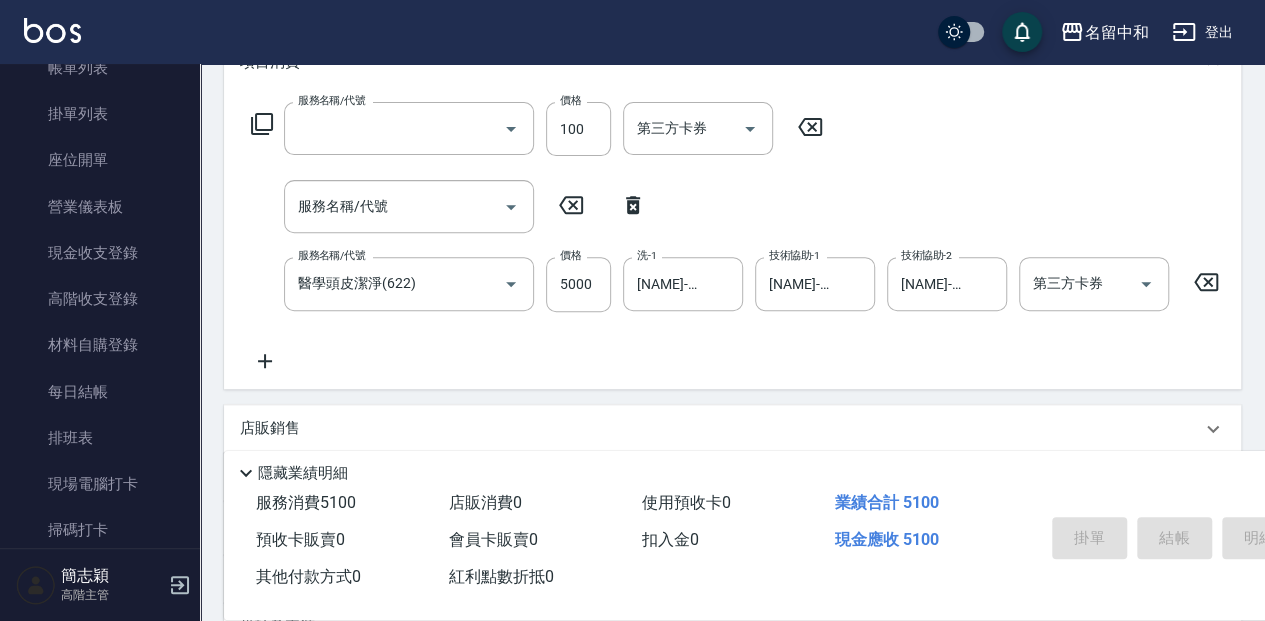scroll, scrollTop: 0, scrollLeft: 0, axis: both 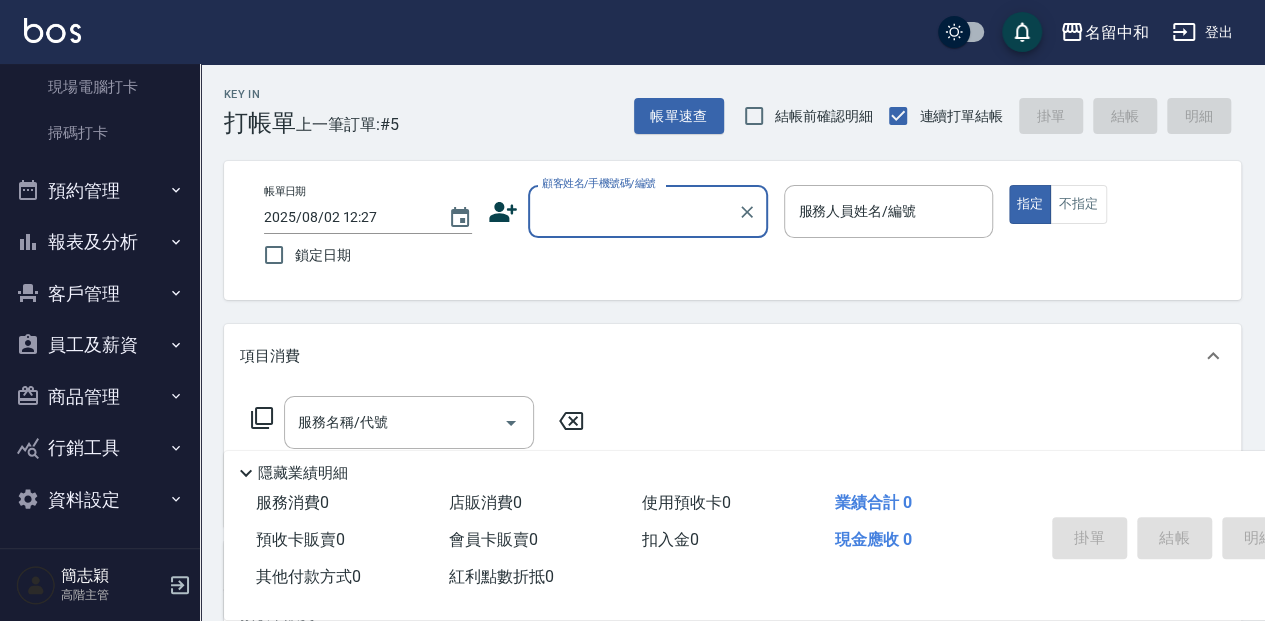 click on "員工及薪資" at bounding box center [100, 345] 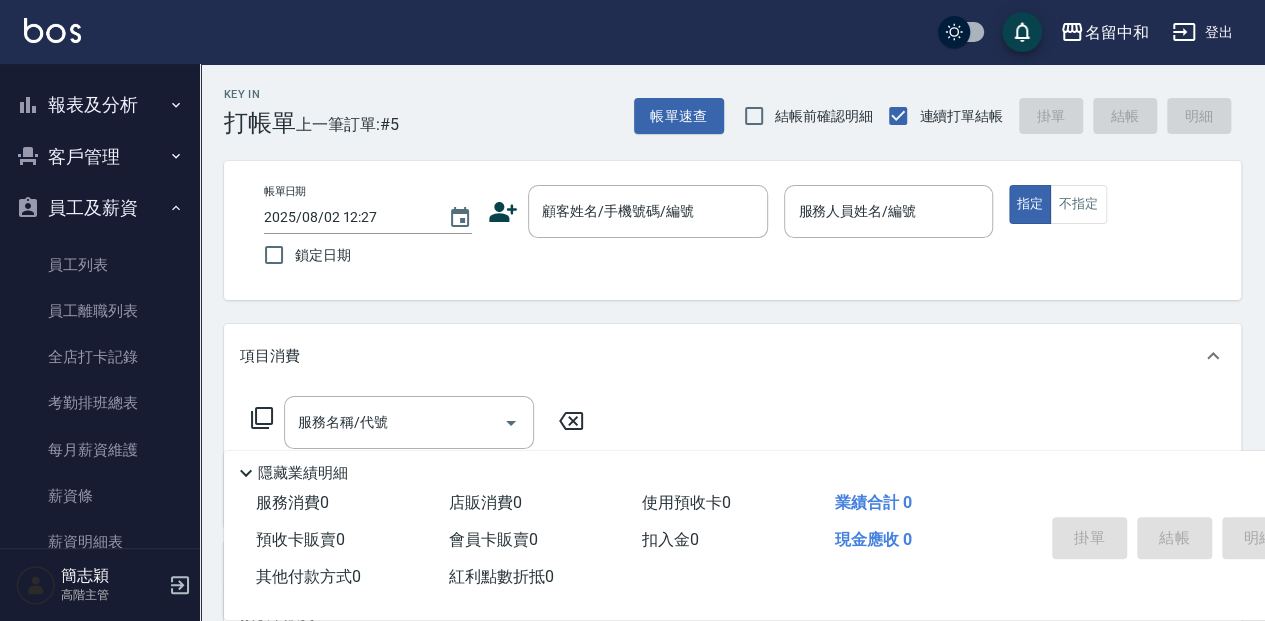 scroll, scrollTop: 730, scrollLeft: 0, axis: vertical 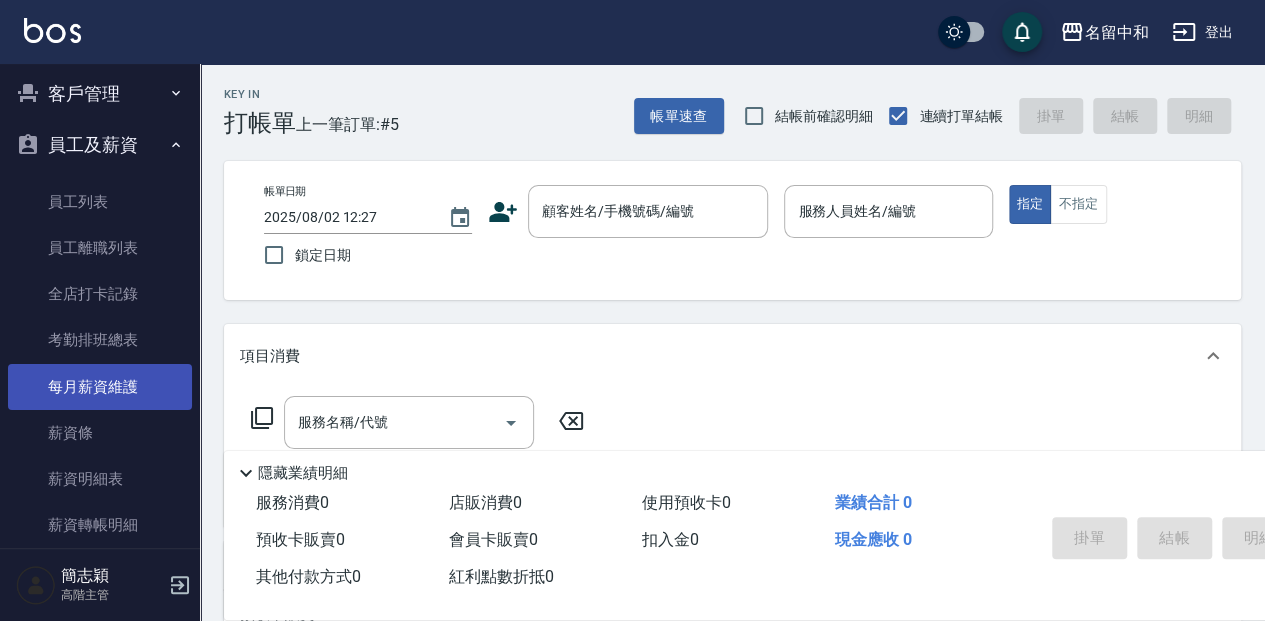 click on "每月薪資維護" at bounding box center [100, 387] 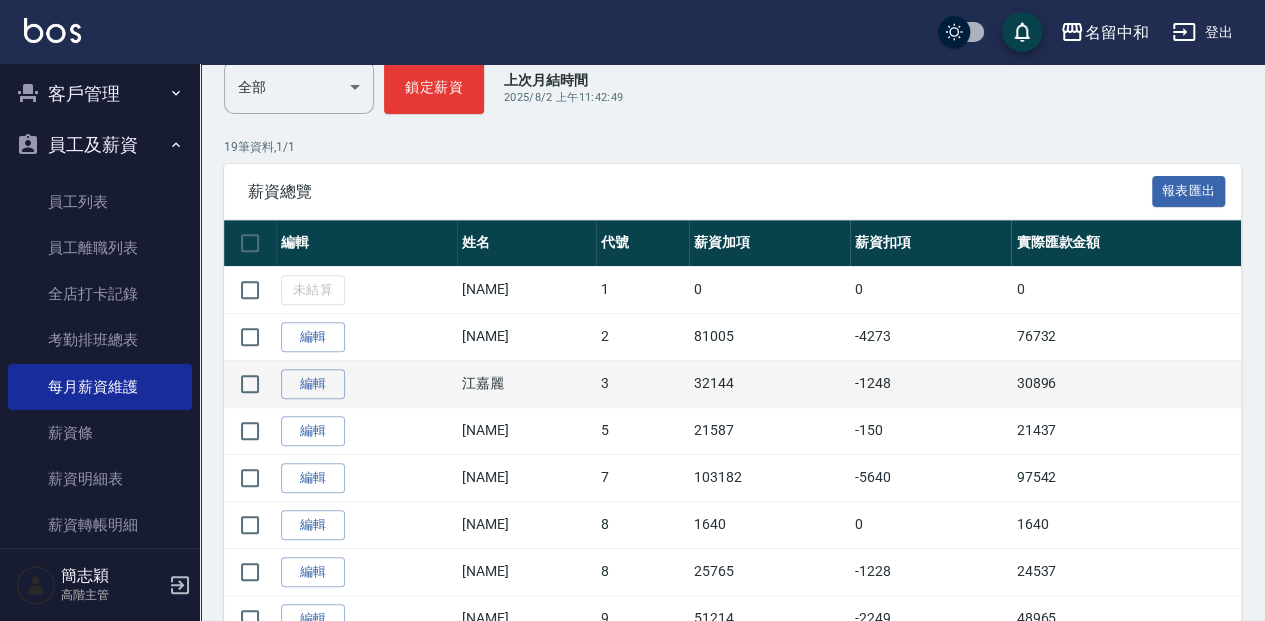 scroll, scrollTop: 266, scrollLeft: 0, axis: vertical 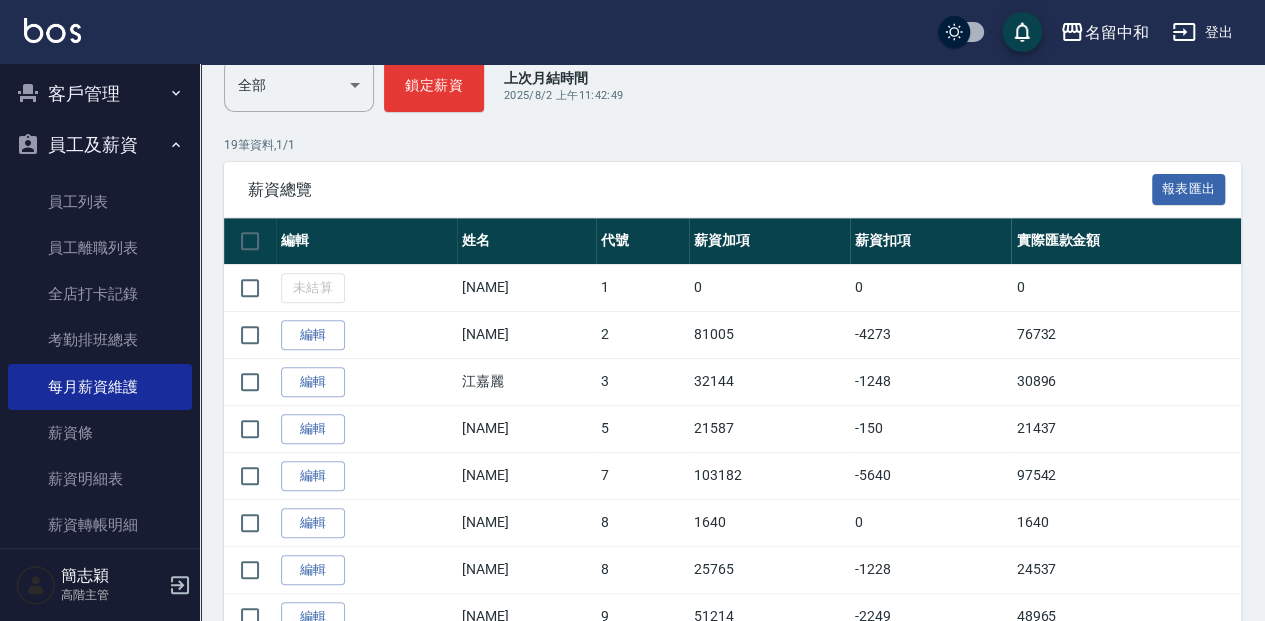 click on "編輯" at bounding box center [313, 429] 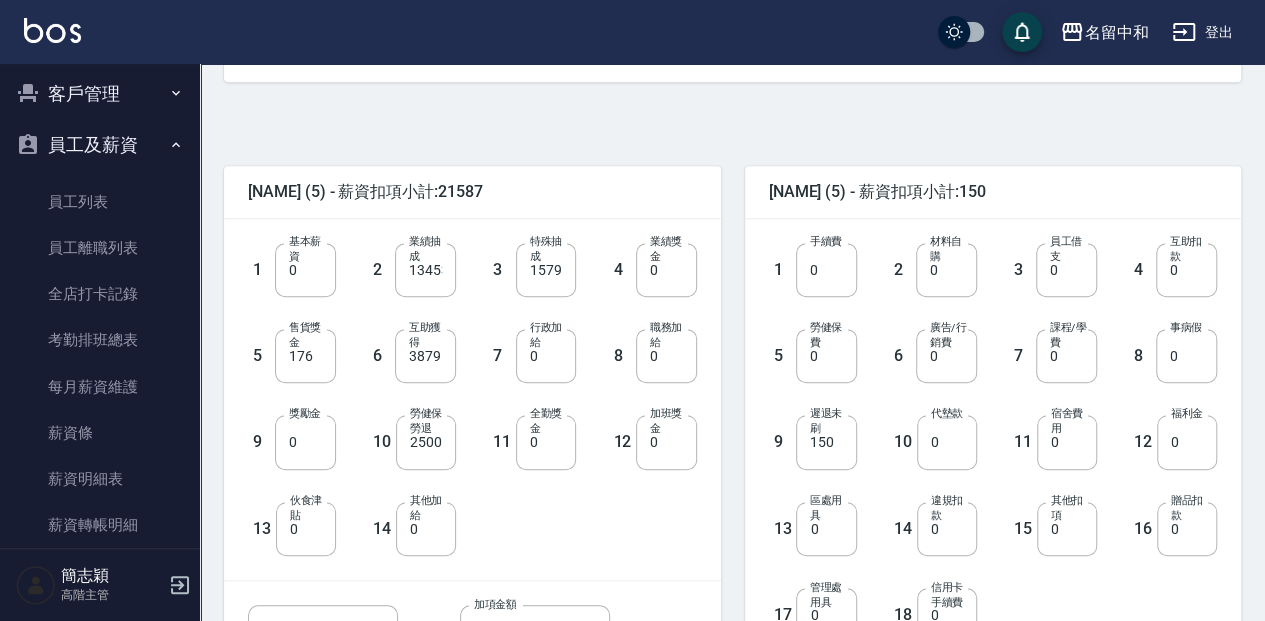 scroll, scrollTop: 400, scrollLeft: 0, axis: vertical 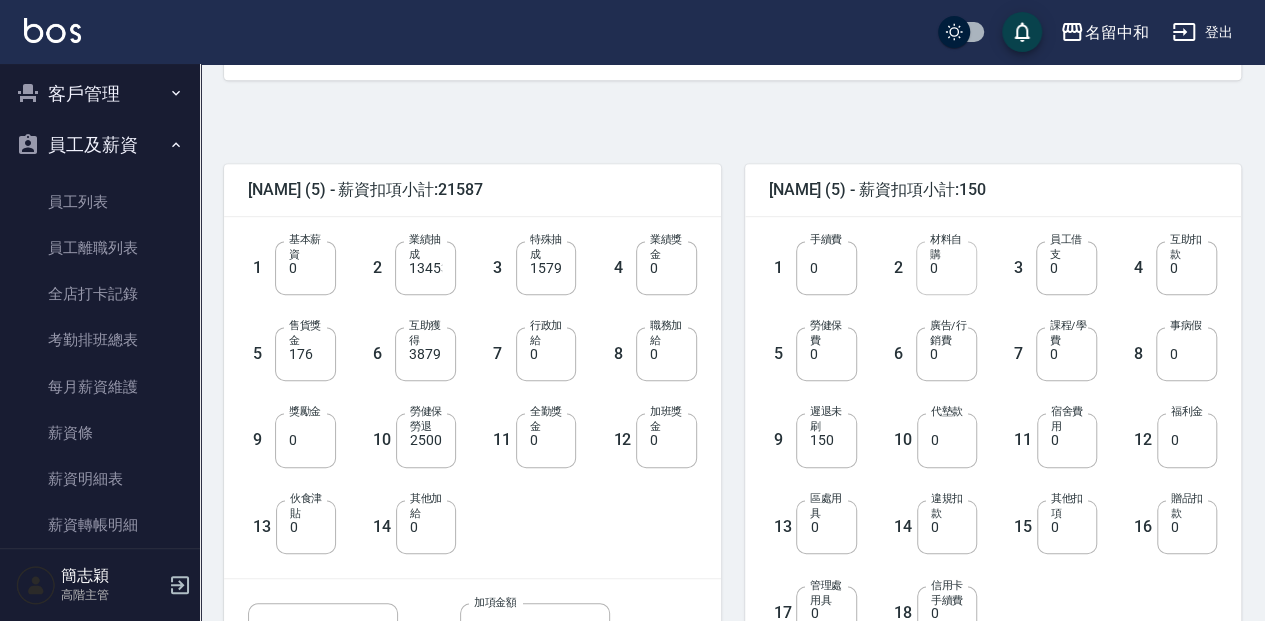 click on "0" at bounding box center (946, 268) 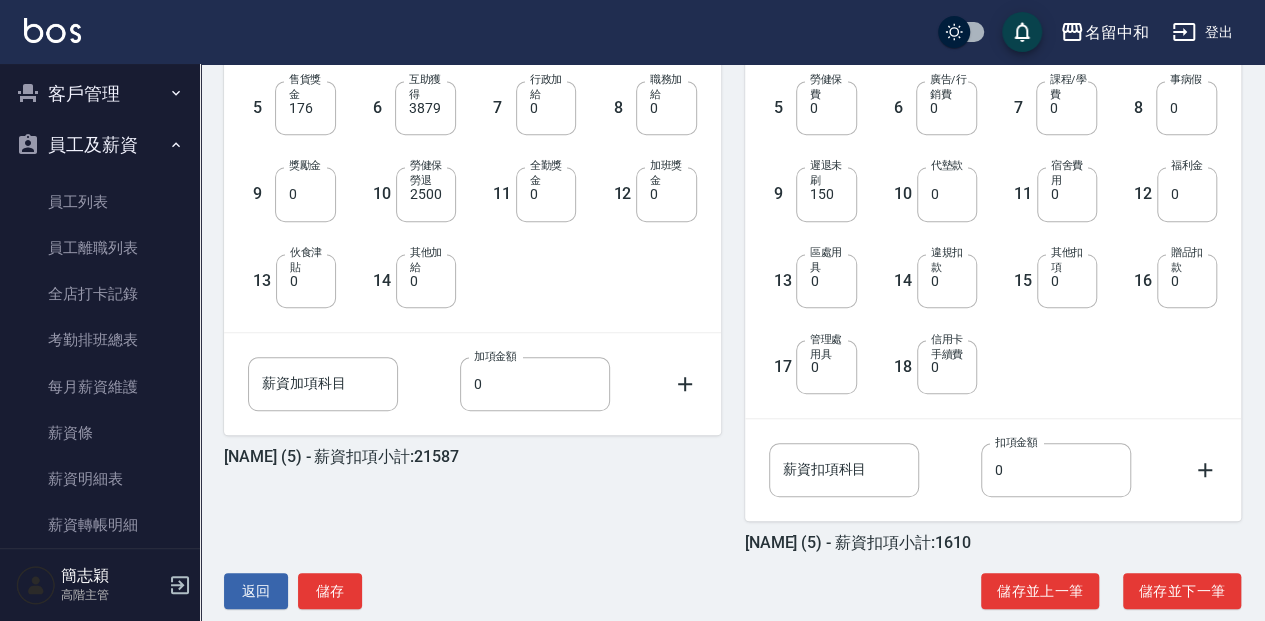 scroll, scrollTop: 677, scrollLeft: 0, axis: vertical 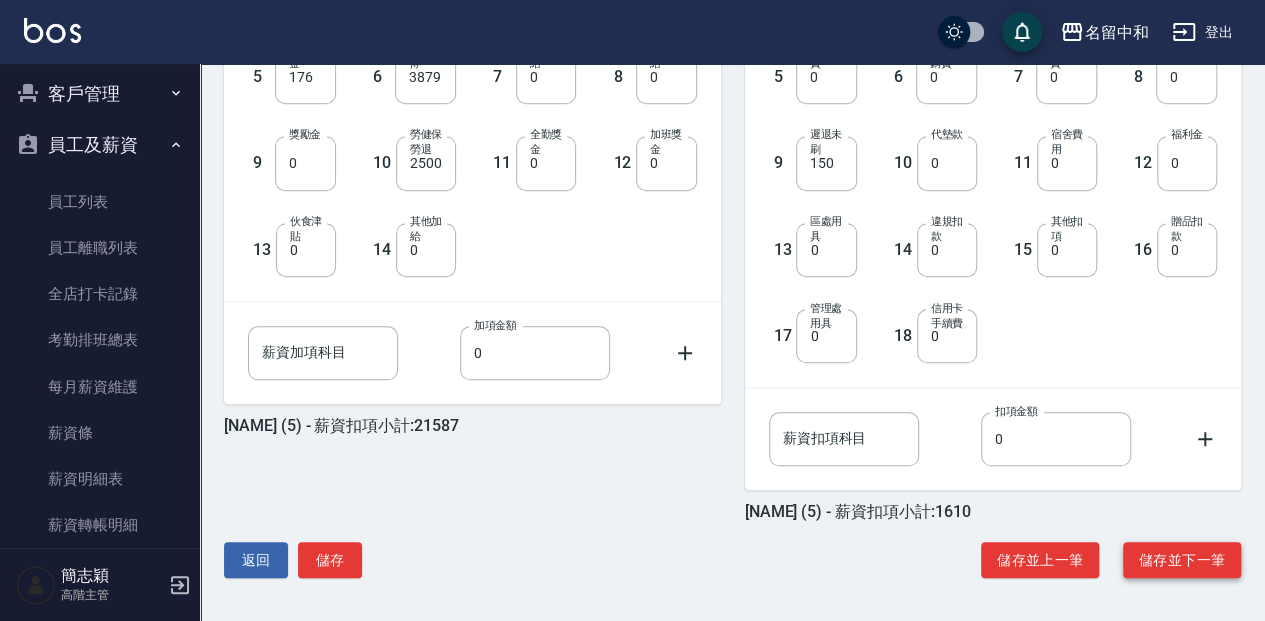 type on "1460" 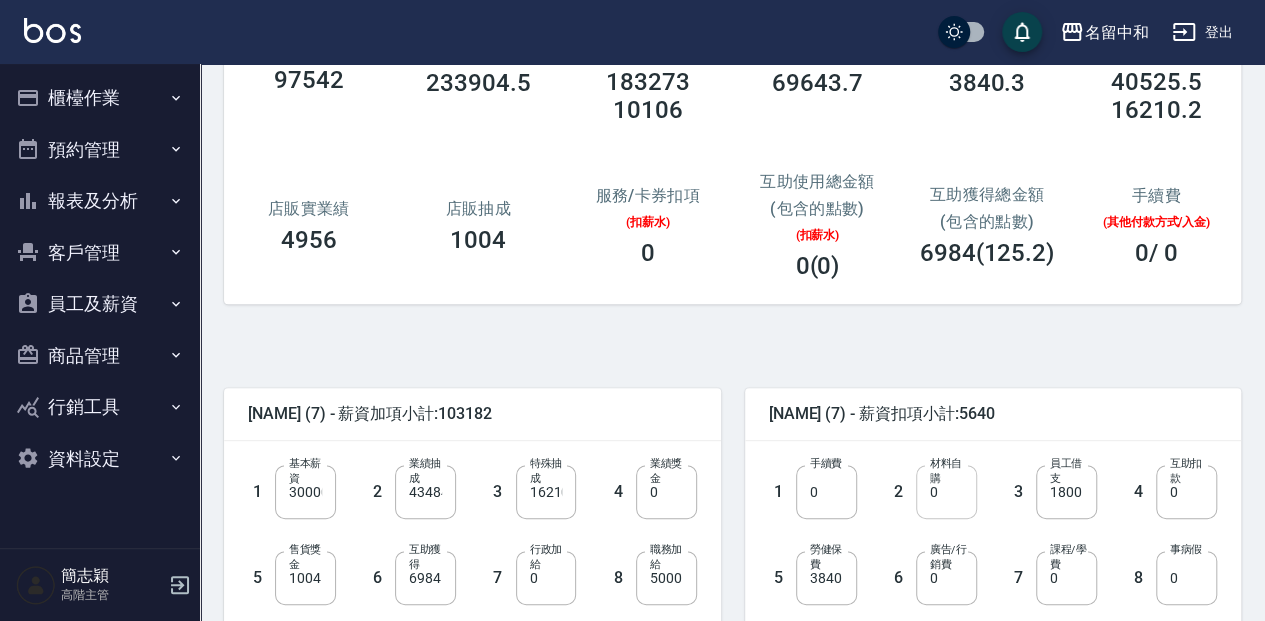 scroll, scrollTop: 200, scrollLeft: 0, axis: vertical 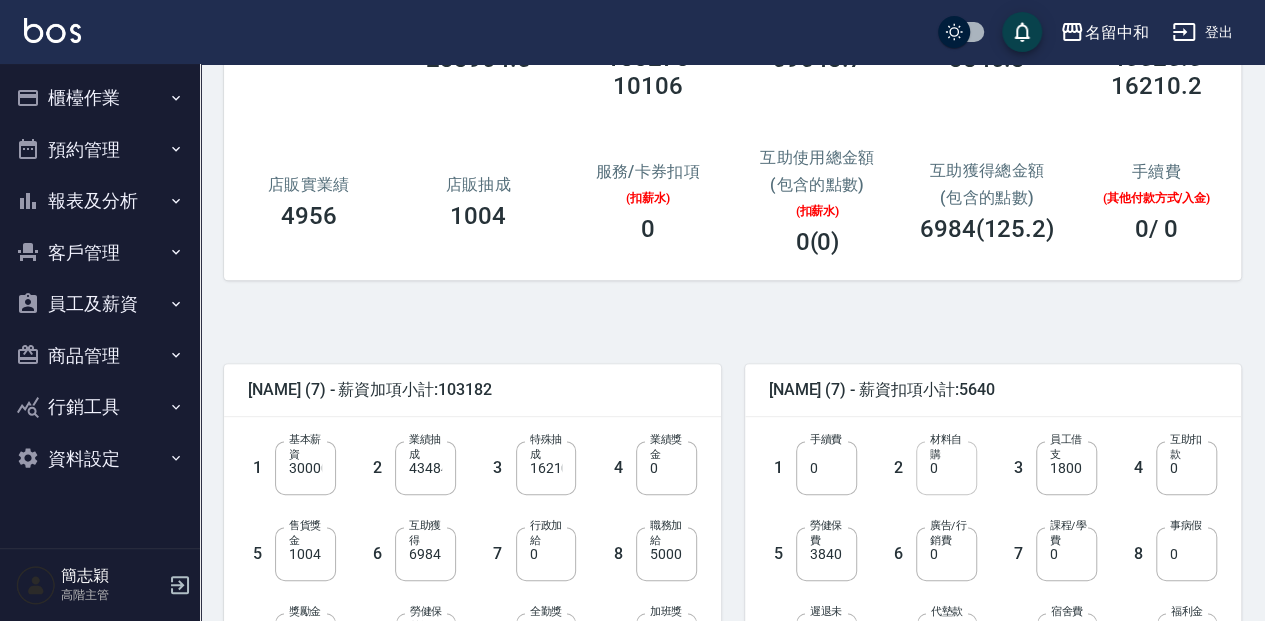 click on "0" at bounding box center (946, 468) 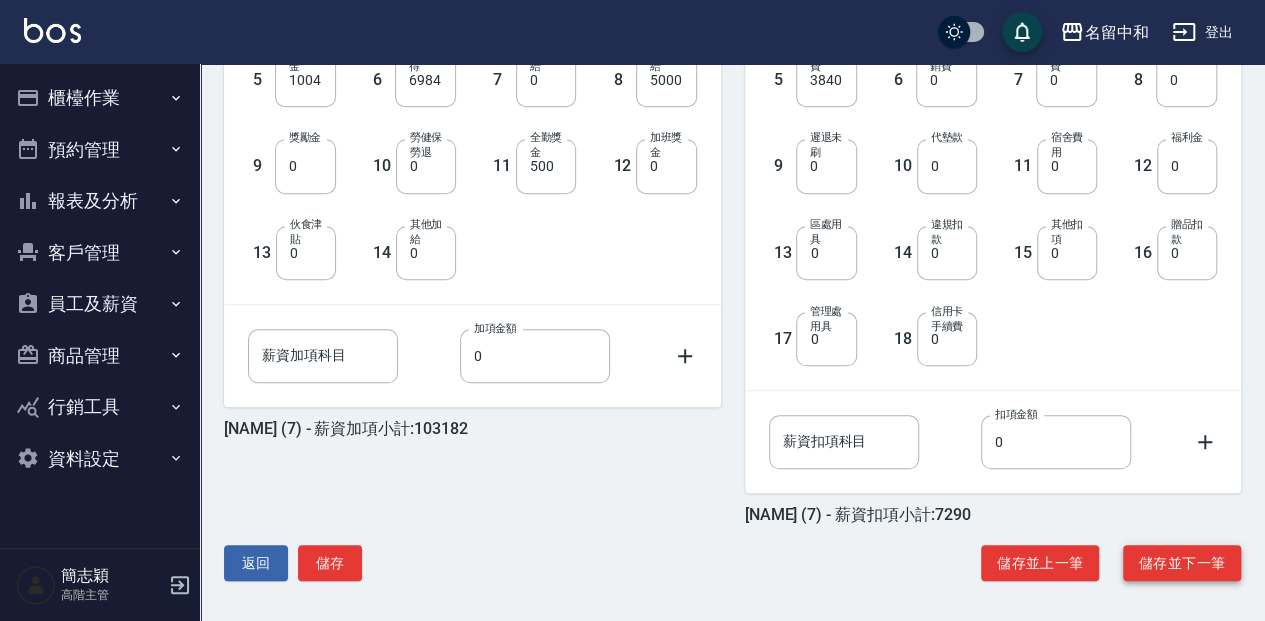 scroll, scrollTop: 677, scrollLeft: 0, axis: vertical 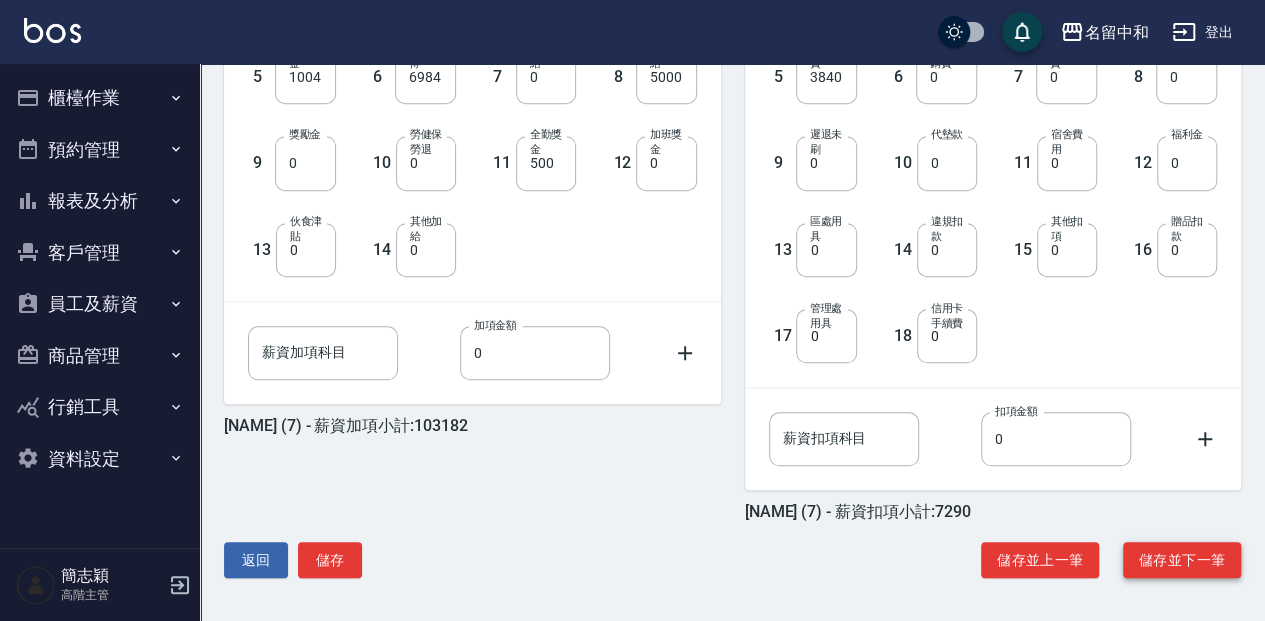 type on "1650" 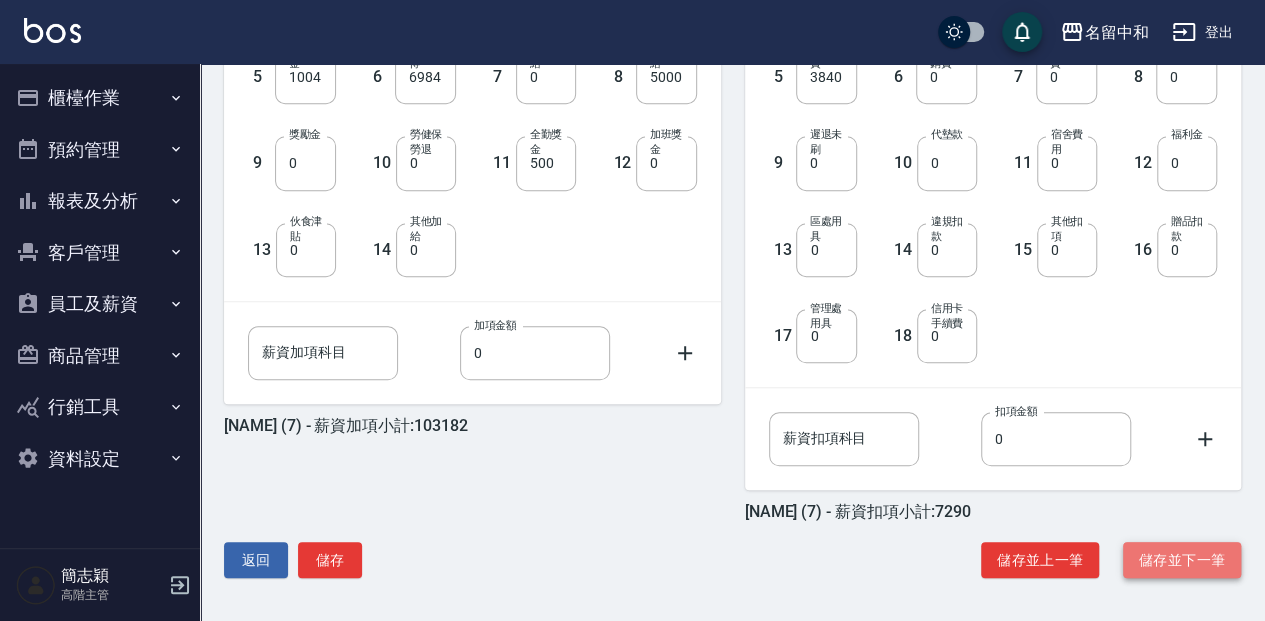 click on "儲存並下一筆" at bounding box center [1182, 560] 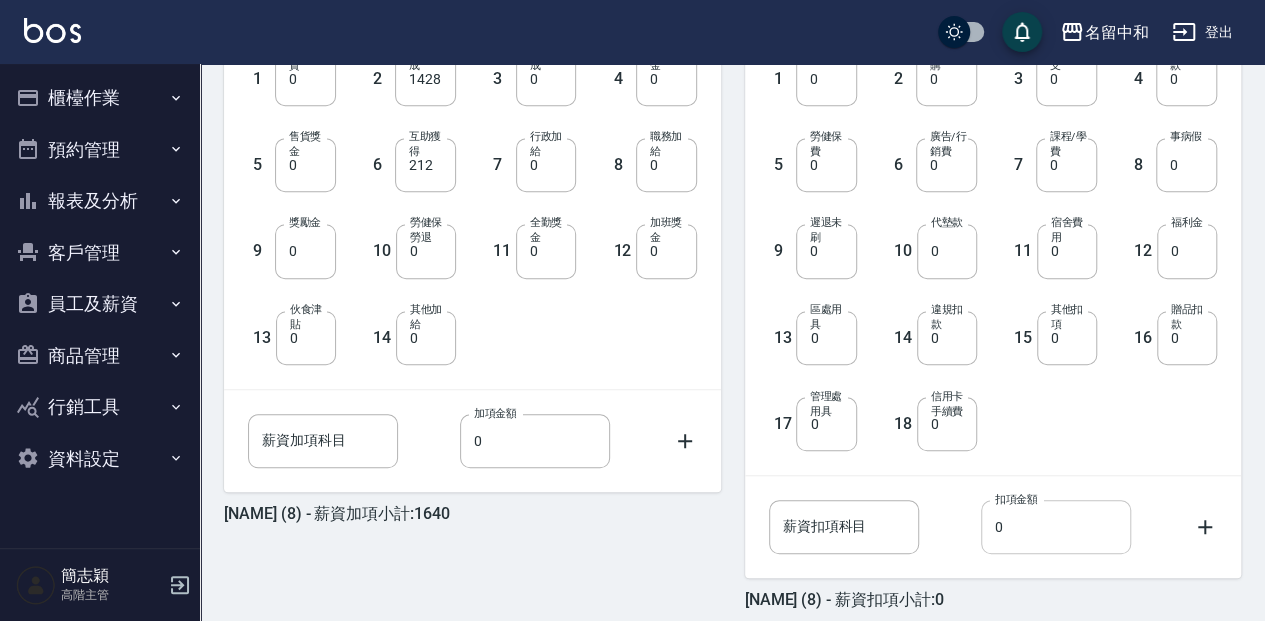 scroll, scrollTop: 666, scrollLeft: 0, axis: vertical 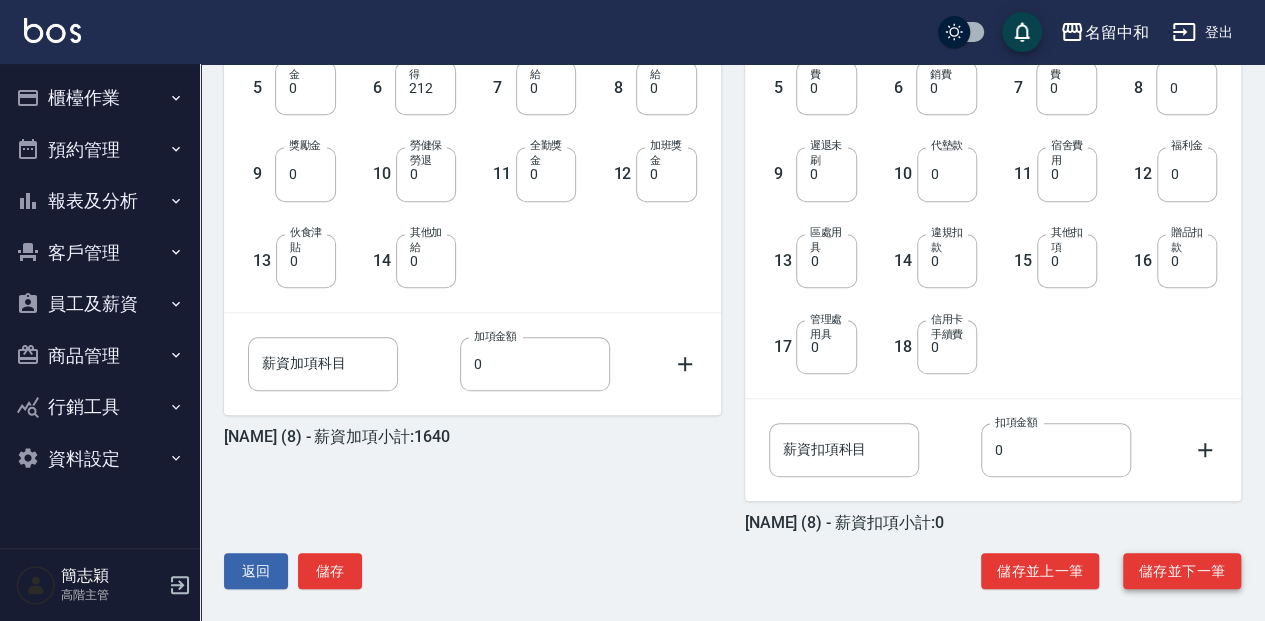 click on "儲存並下一筆" at bounding box center (1182, 571) 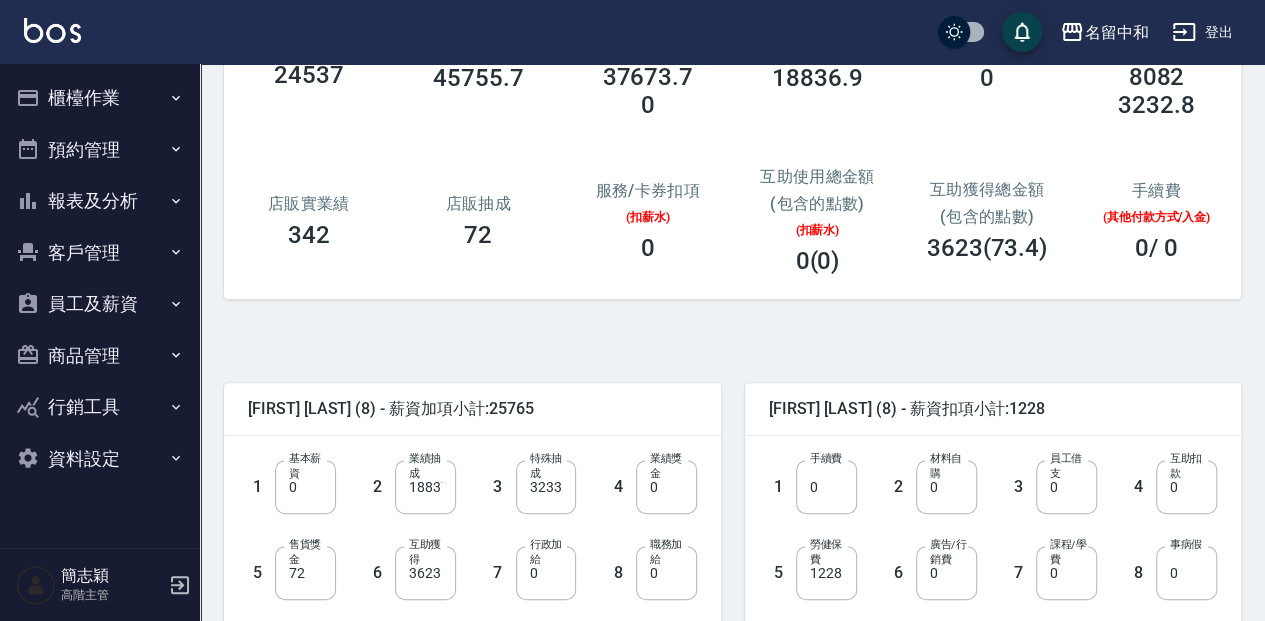 scroll, scrollTop: 266, scrollLeft: 0, axis: vertical 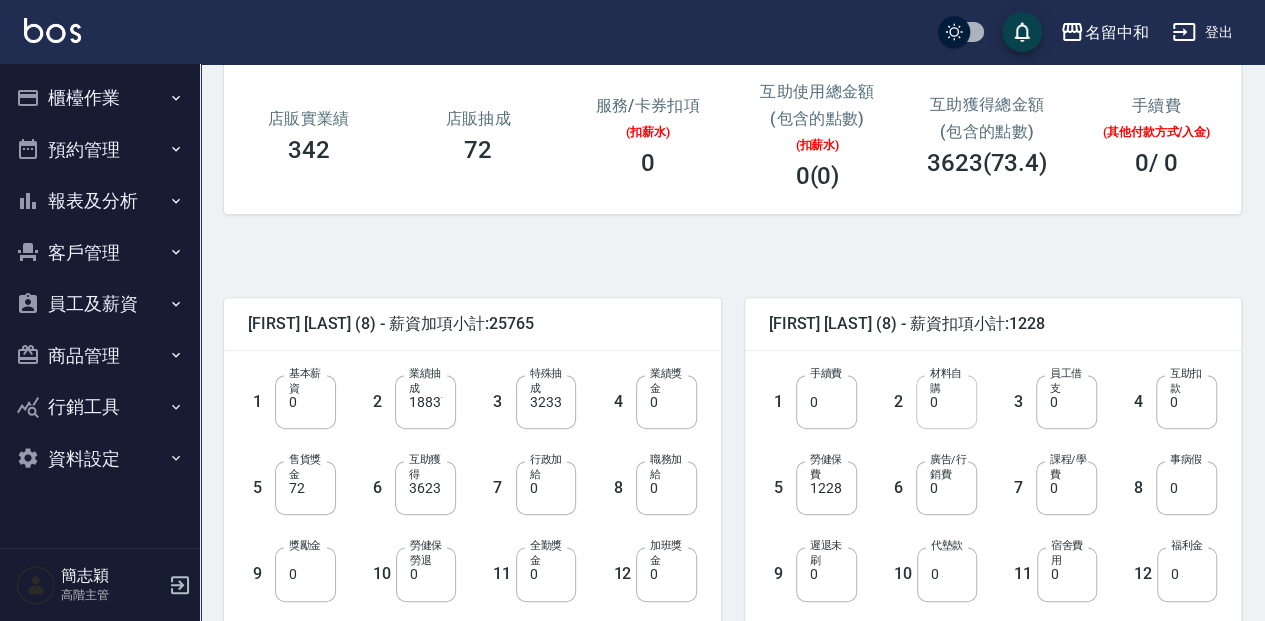 click on "0" at bounding box center [946, 402] 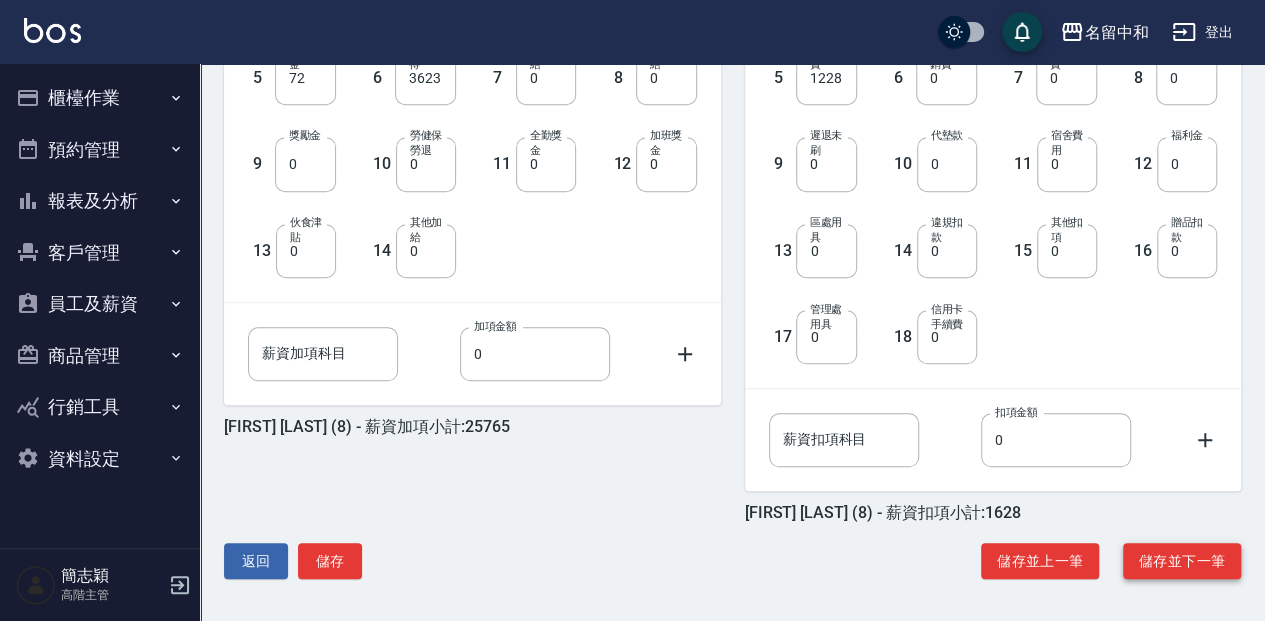 scroll, scrollTop: 677, scrollLeft: 0, axis: vertical 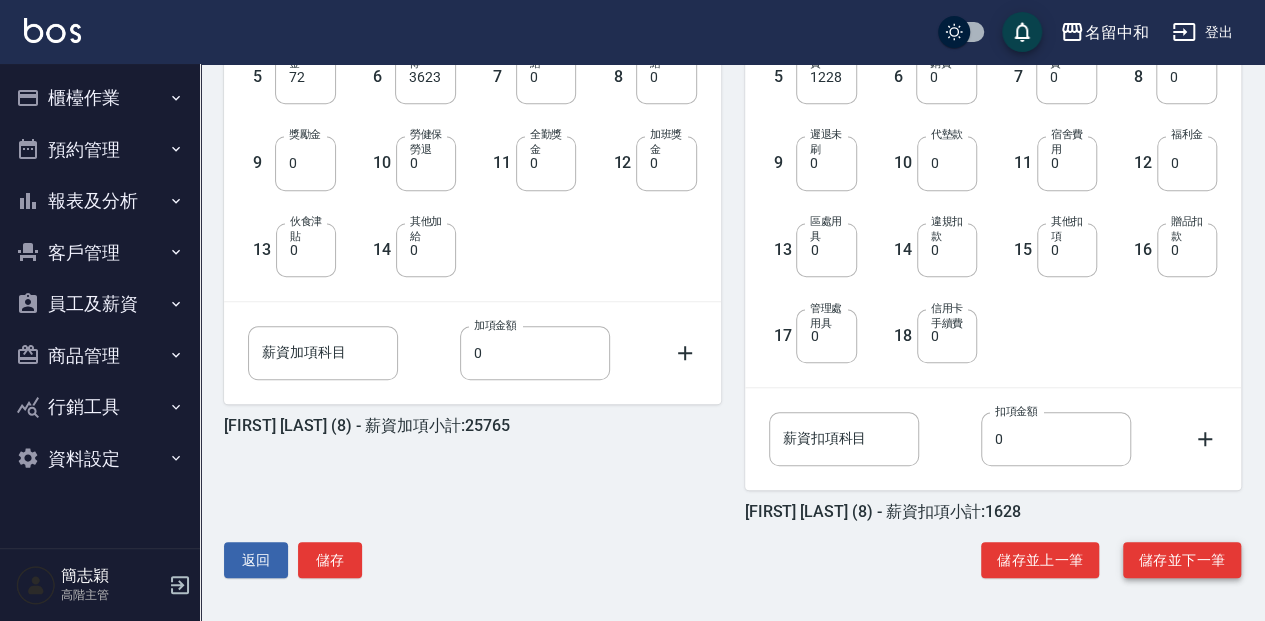 type on "400" 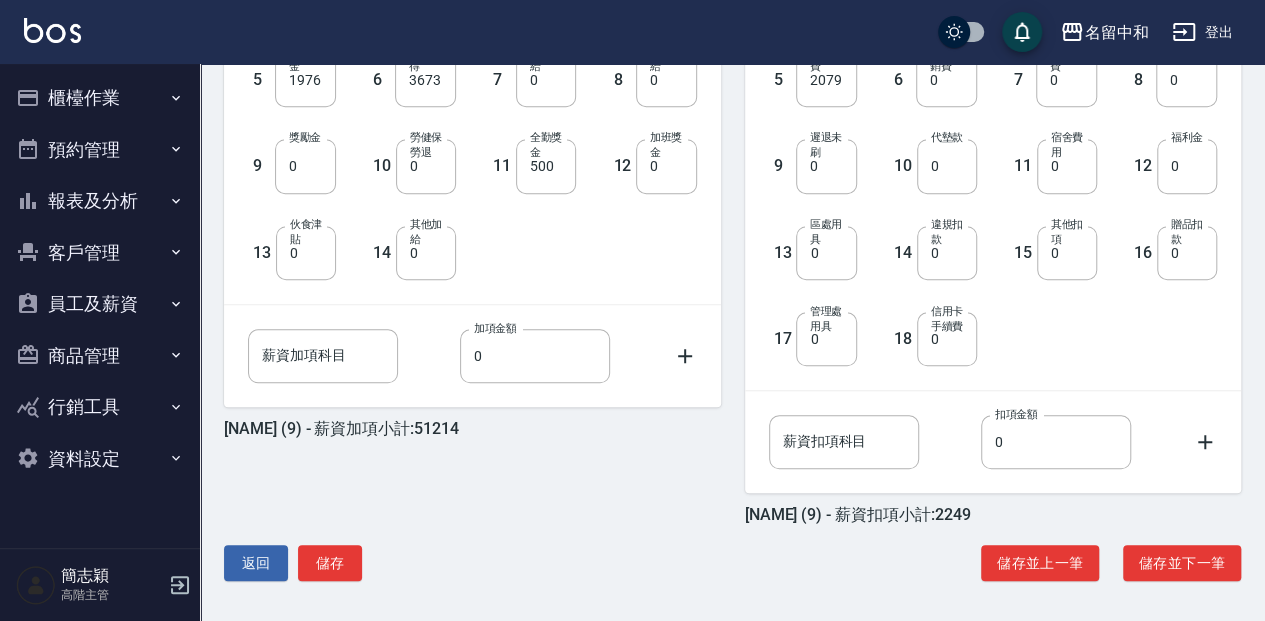 scroll, scrollTop: 677, scrollLeft: 0, axis: vertical 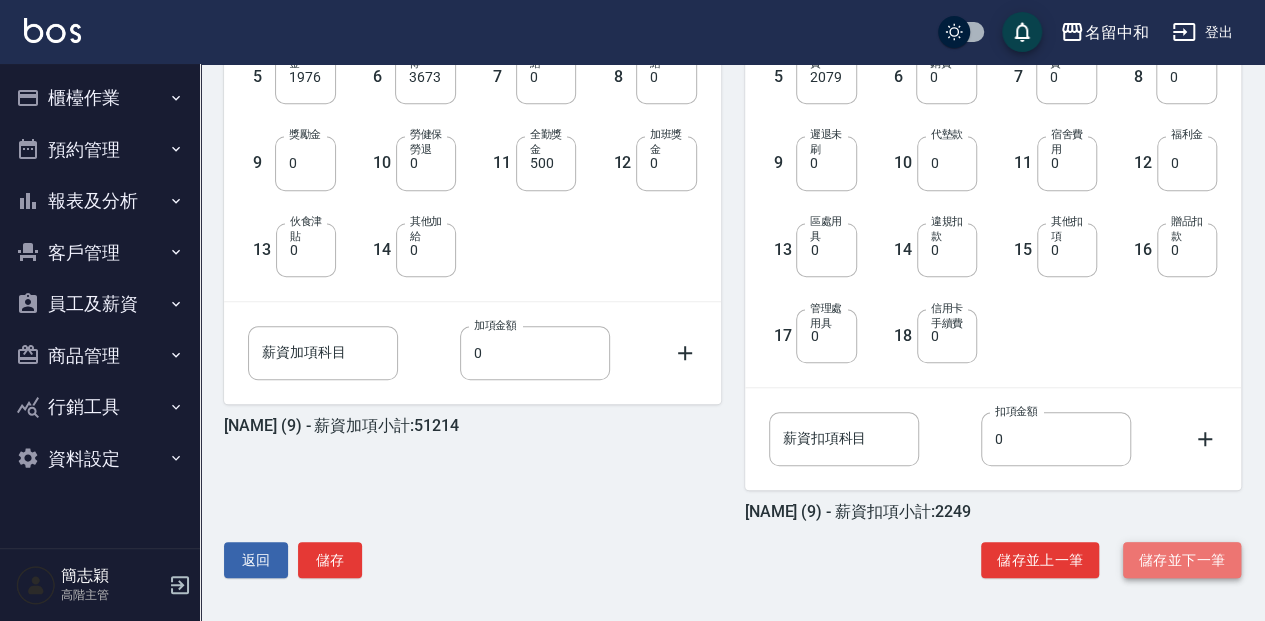 click on "儲存並下一筆" at bounding box center (1182, 560) 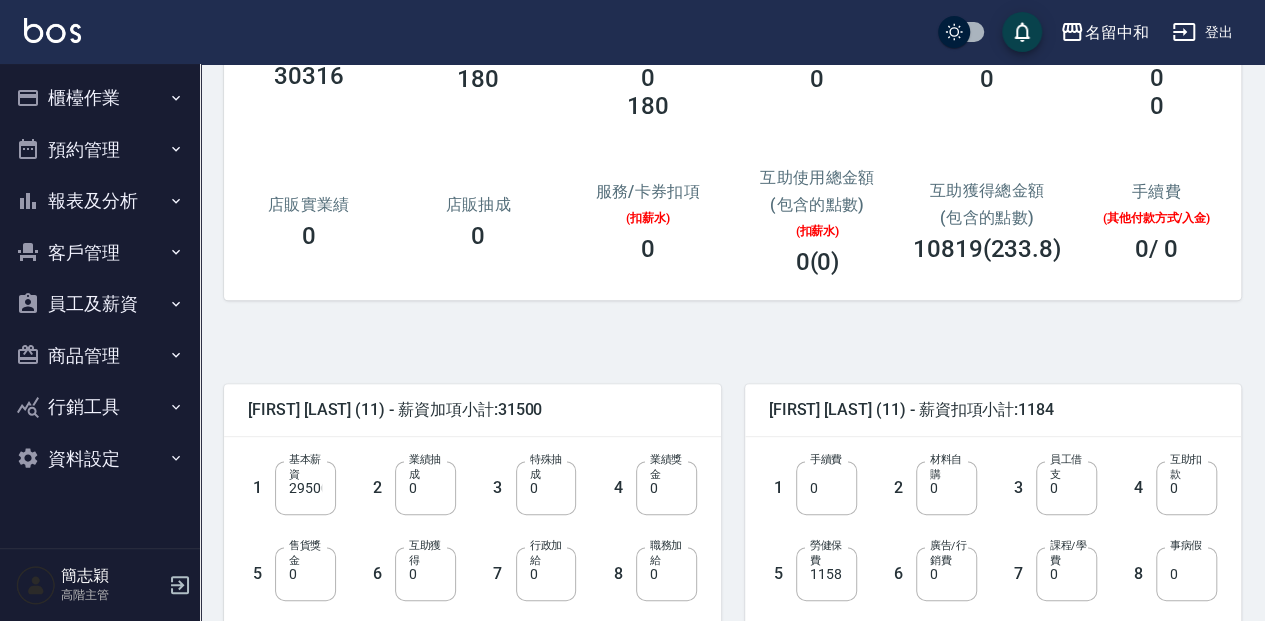 scroll, scrollTop: 200, scrollLeft: 0, axis: vertical 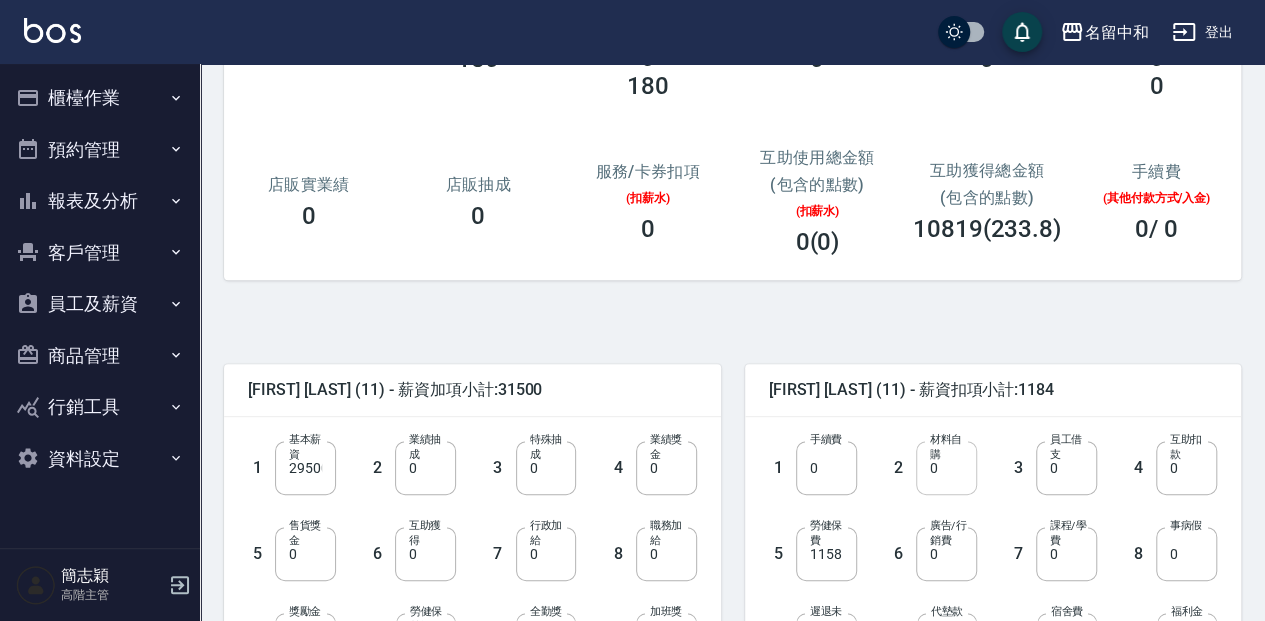 click on "0" at bounding box center [946, 468] 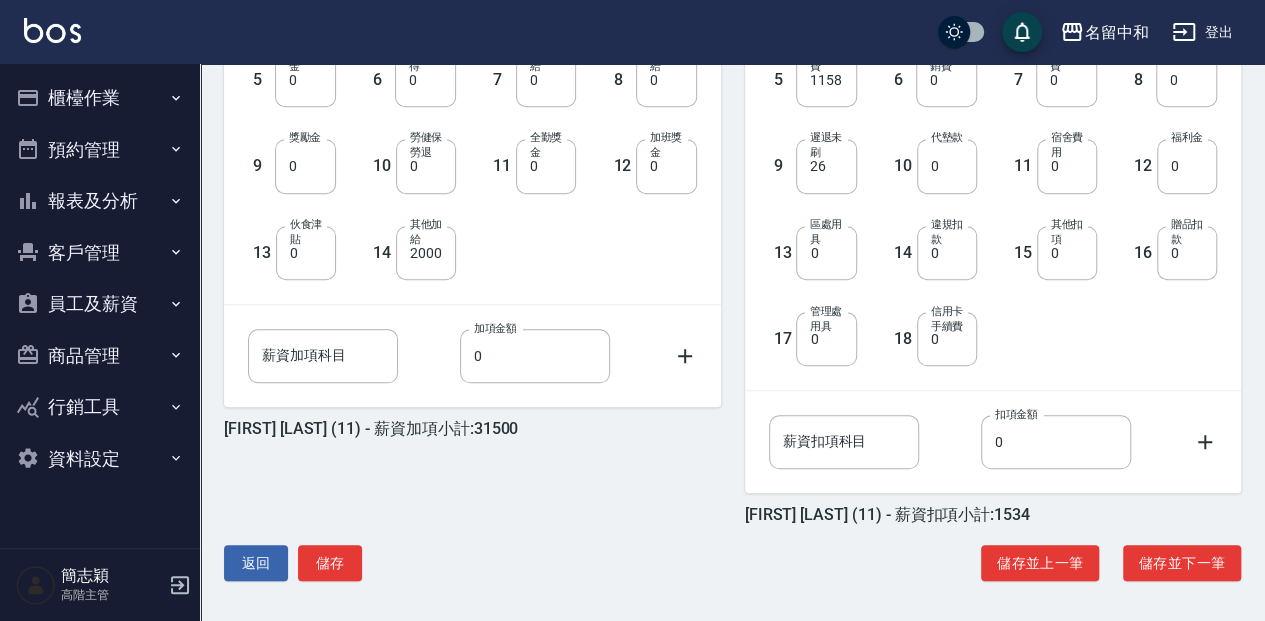 scroll, scrollTop: 677, scrollLeft: 0, axis: vertical 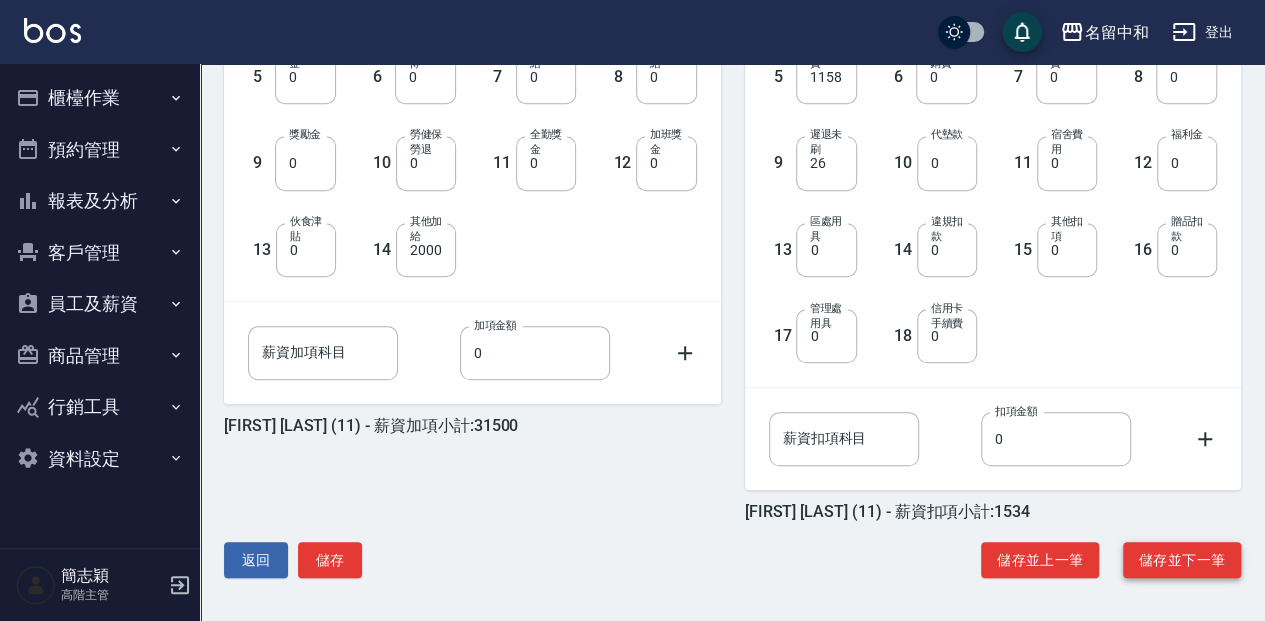 type on "350" 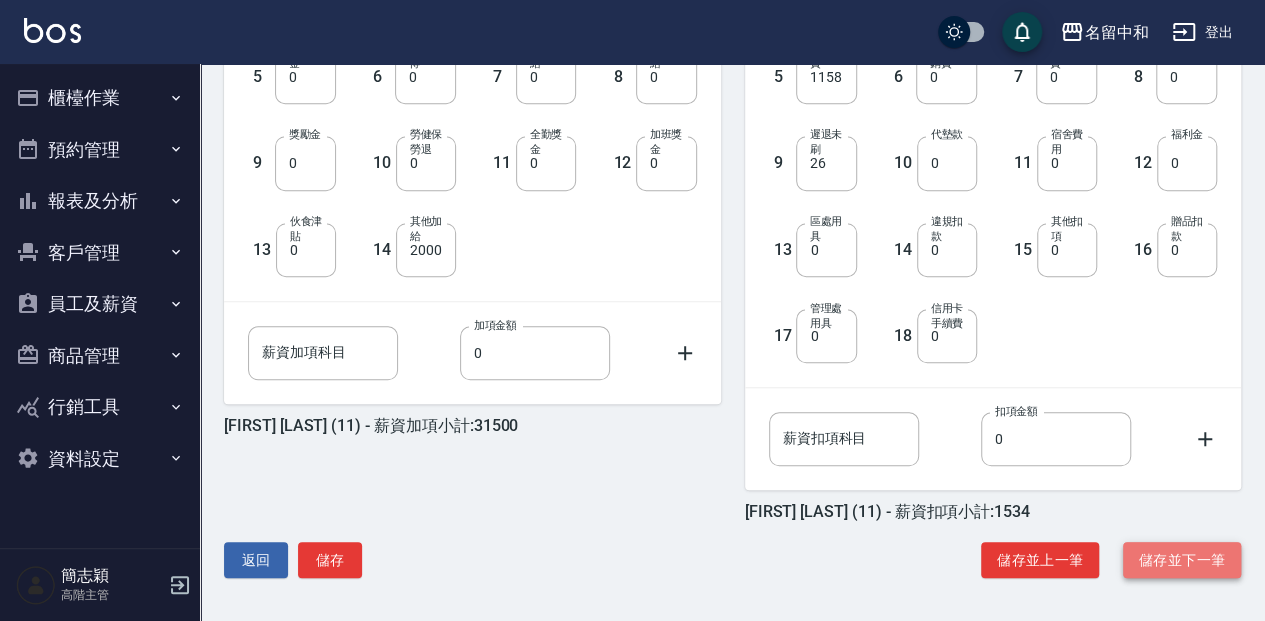click on "儲存並下一筆" at bounding box center (1182, 560) 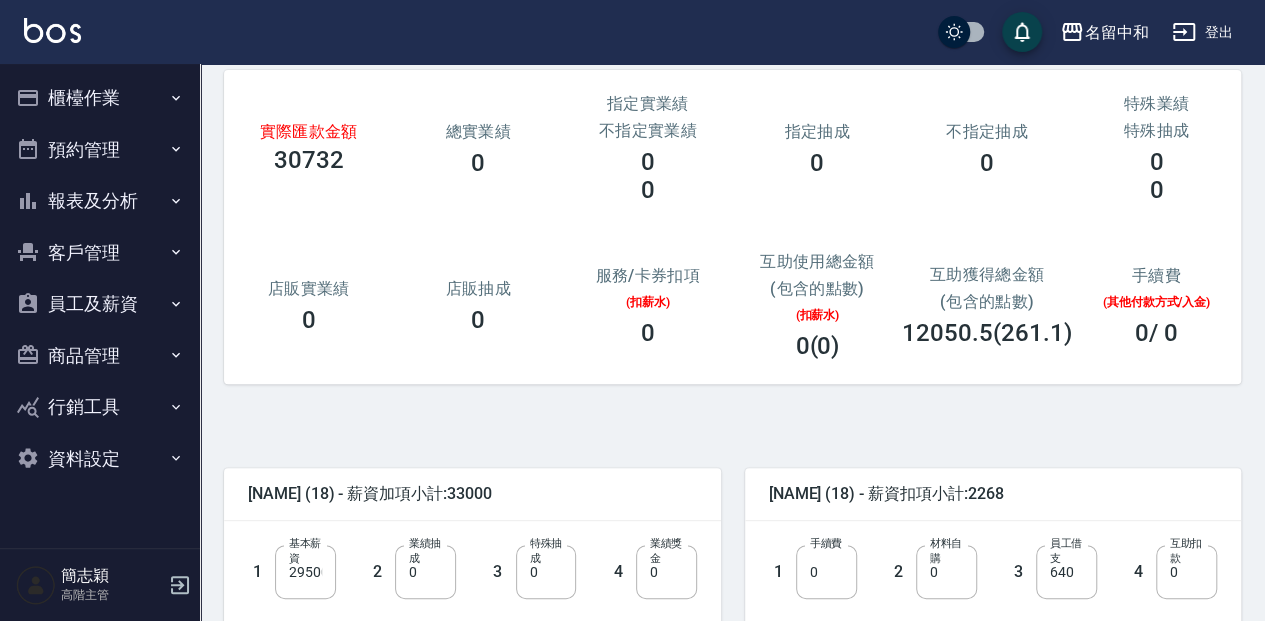 scroll, scrollTop: 133, scrollLeft: 0, axis: vertical 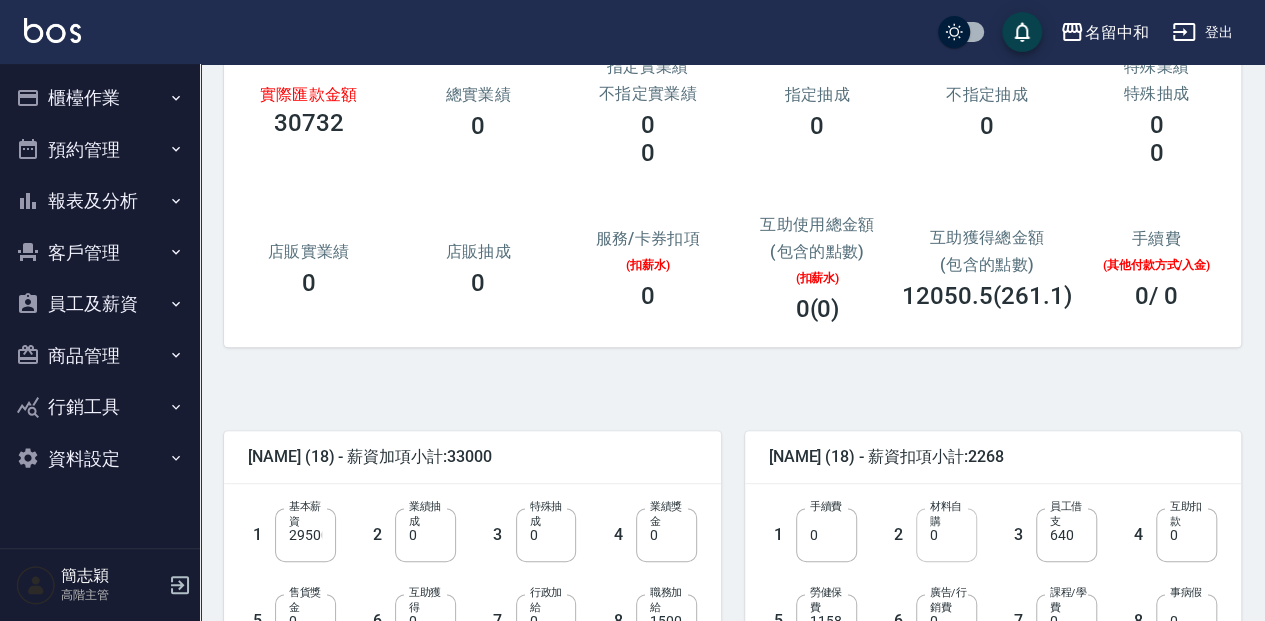 click on "0" at bounding box center (946, 535) 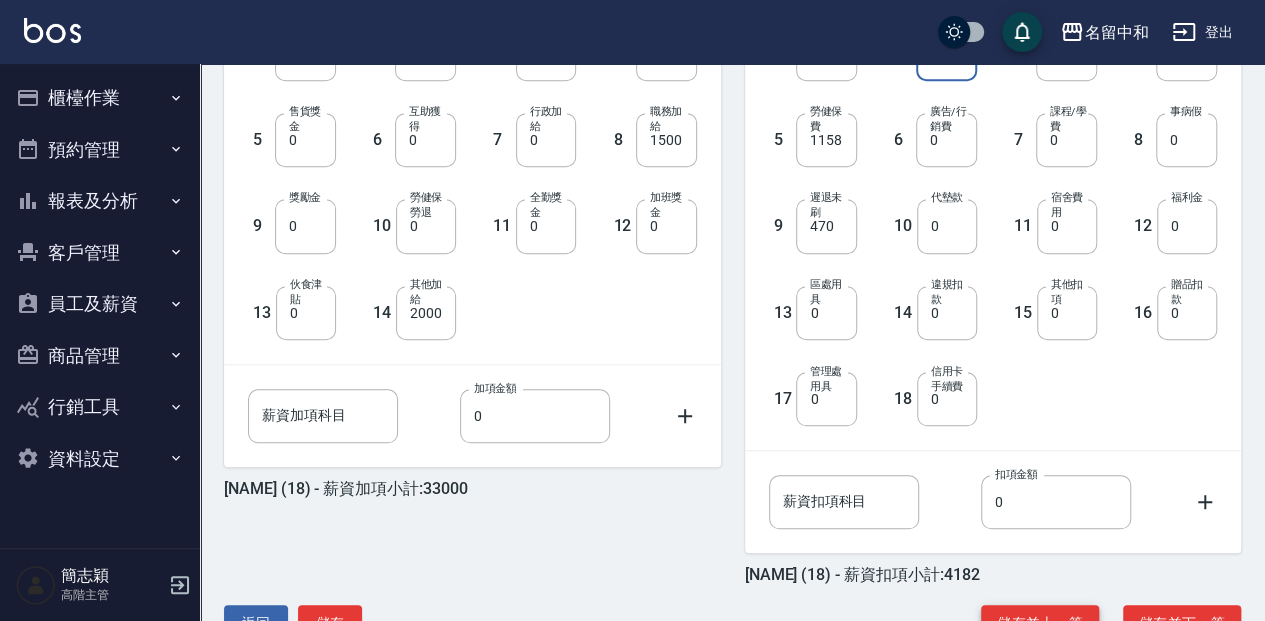 scroll, scrollTop: 677, scrollLeft: 0, axis: vertical 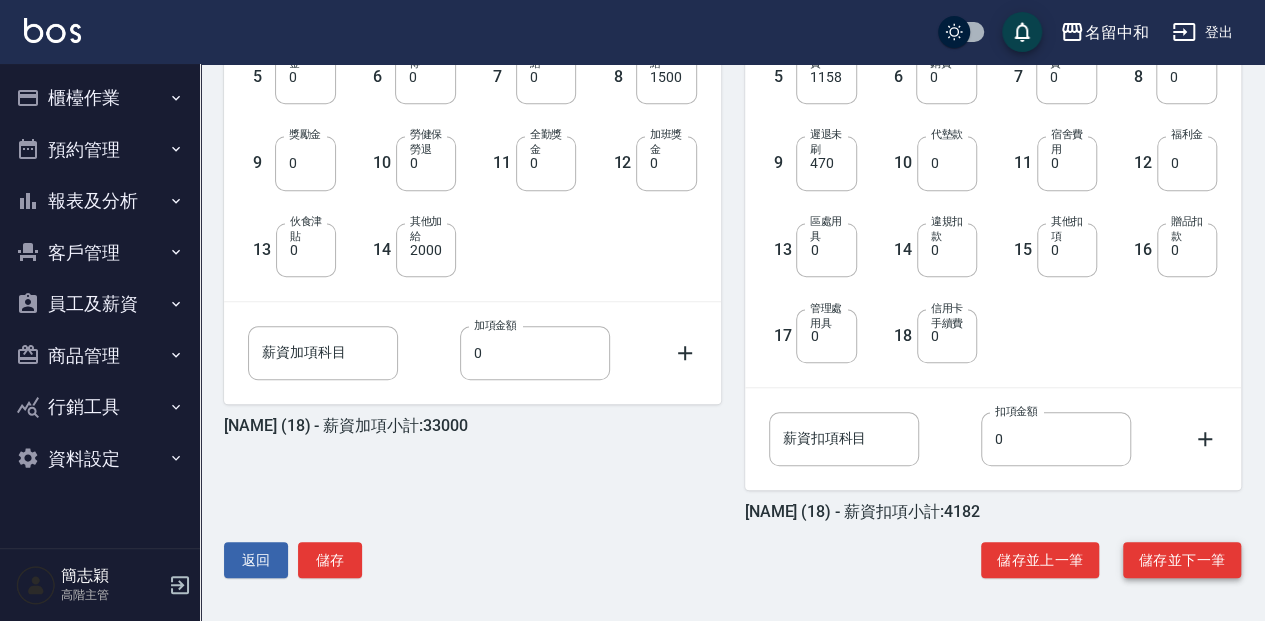 type on "1914" 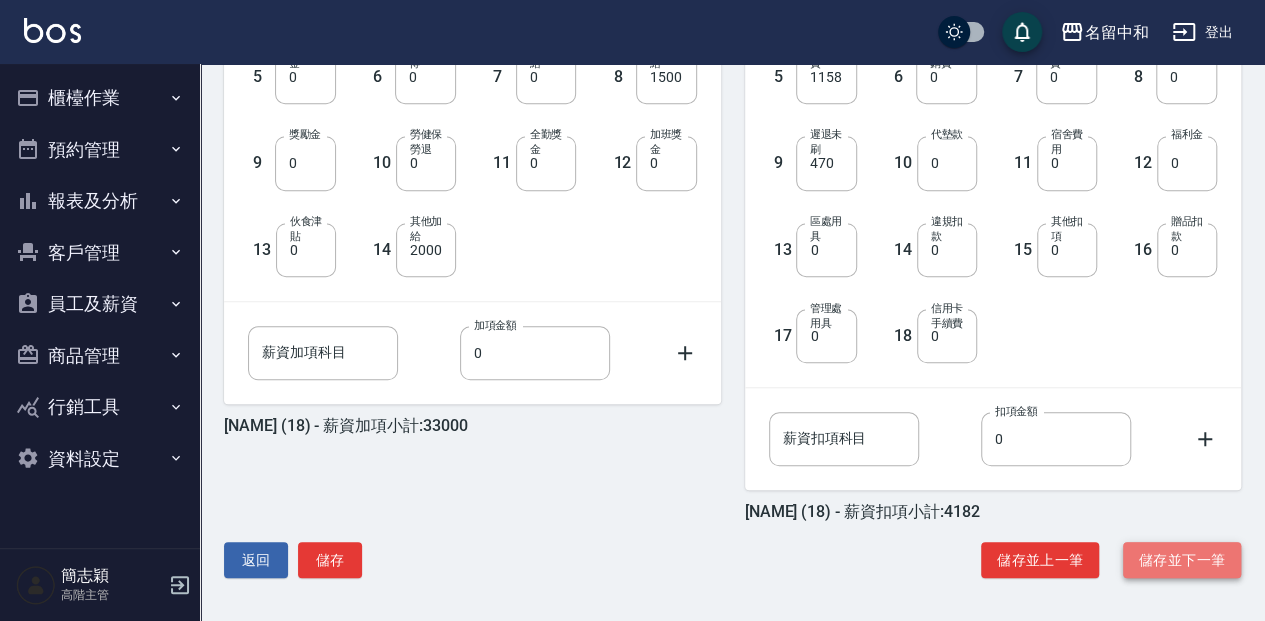 click on "儲存並下一筆" at bounding box center (1182, 560) 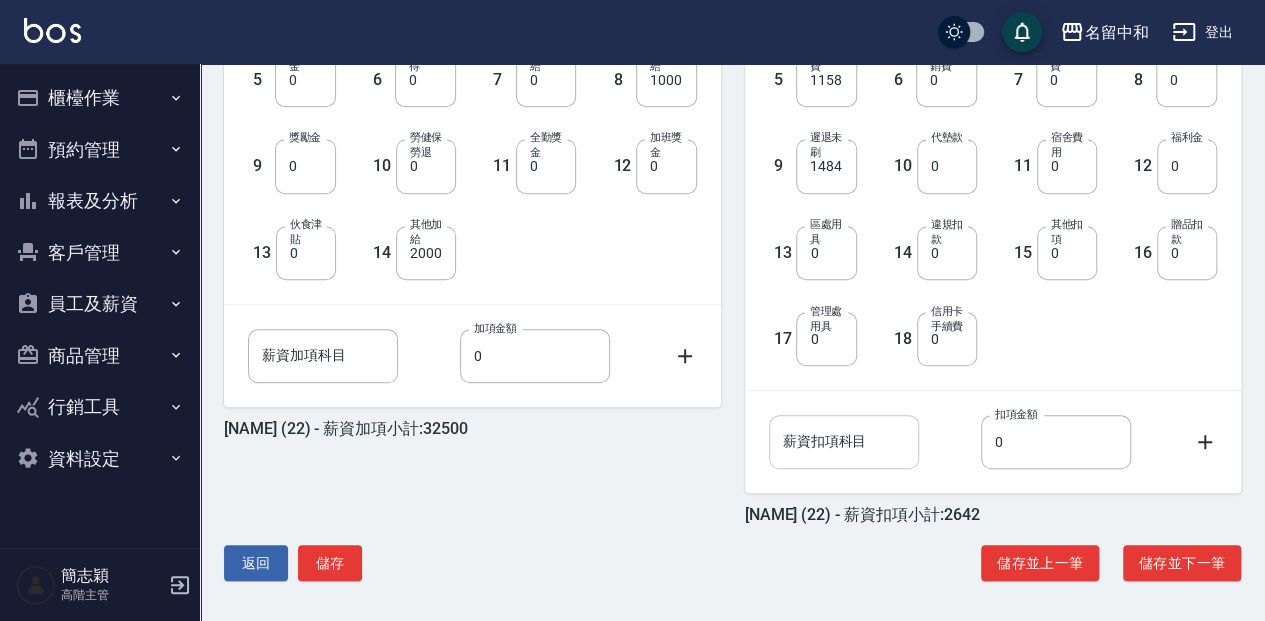 scroll, scrollTop: 677, scrollLeft: 0, axis: vertical 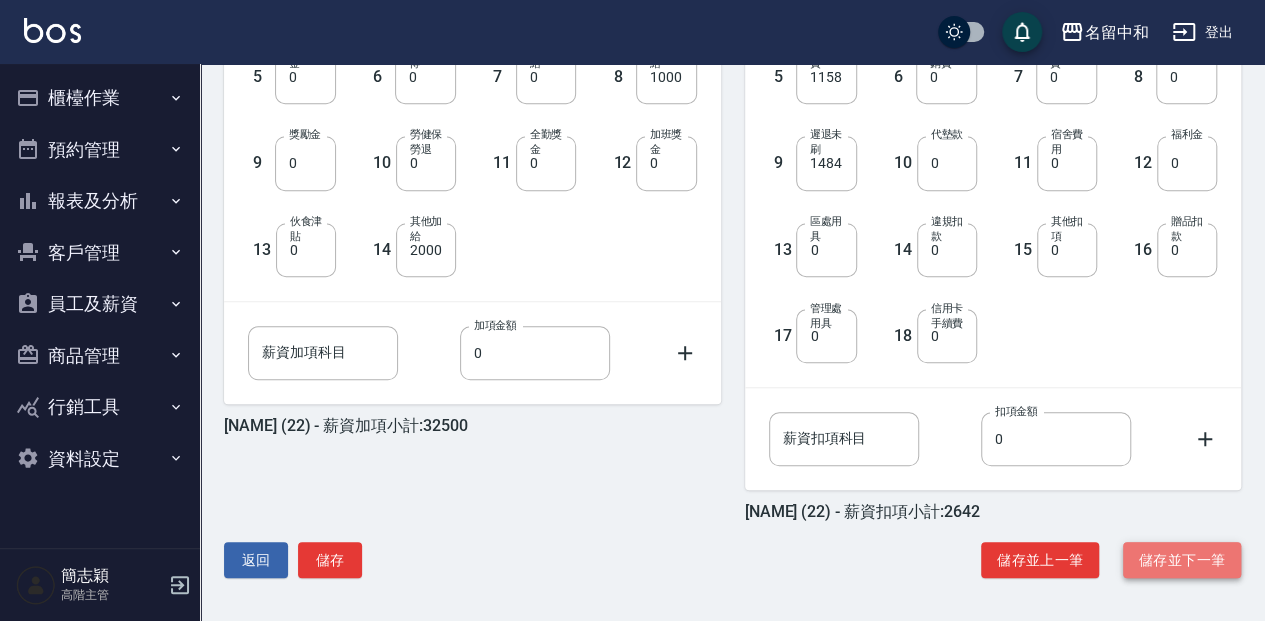click on "儲存並下一筆" at bounding box center (1182, 560) 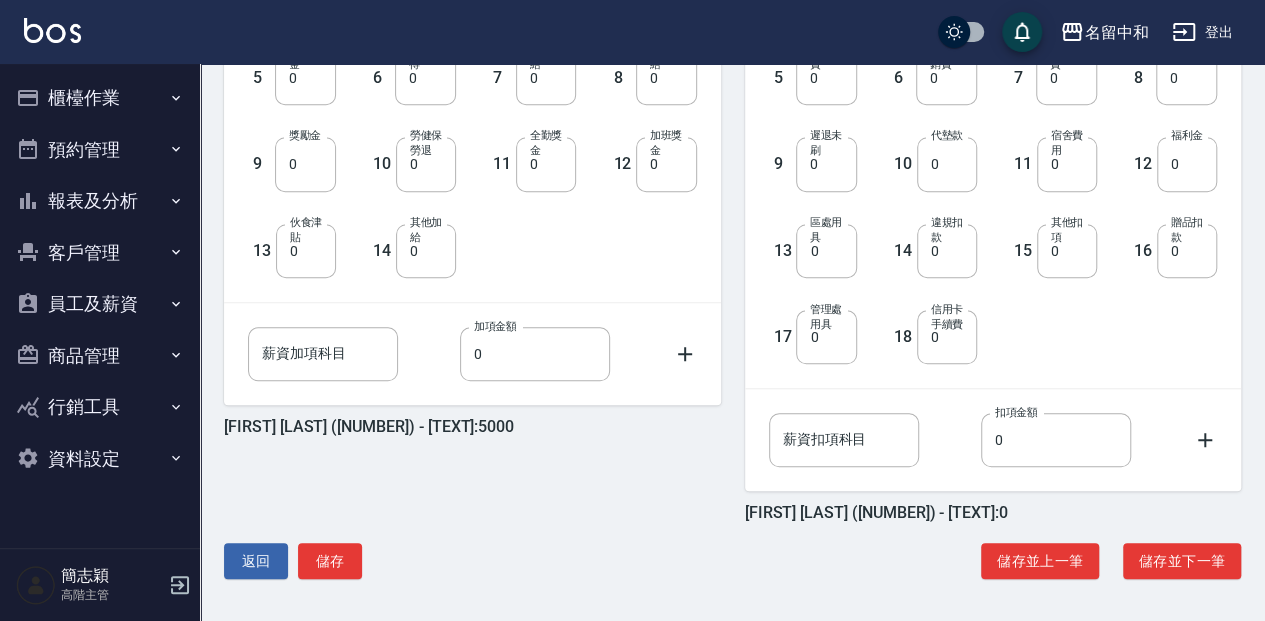 scroll, scrollTop: 677, scrollLeft: 0, axis: vertical 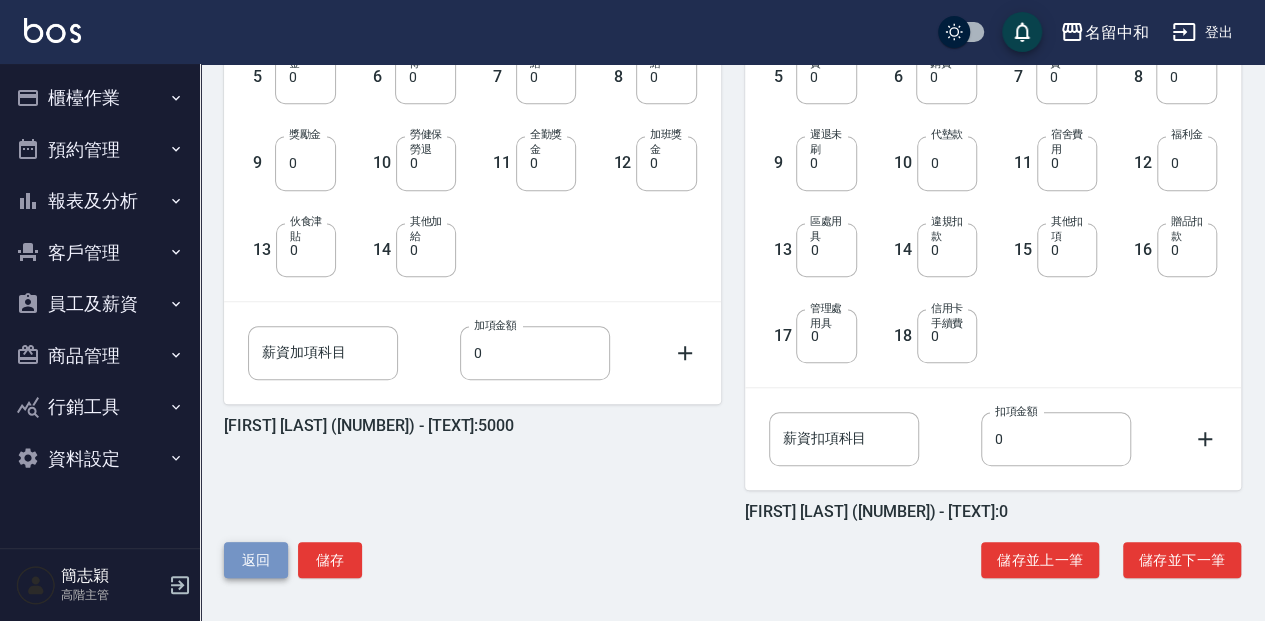 click on "返回" at bounding box center (256, 560) 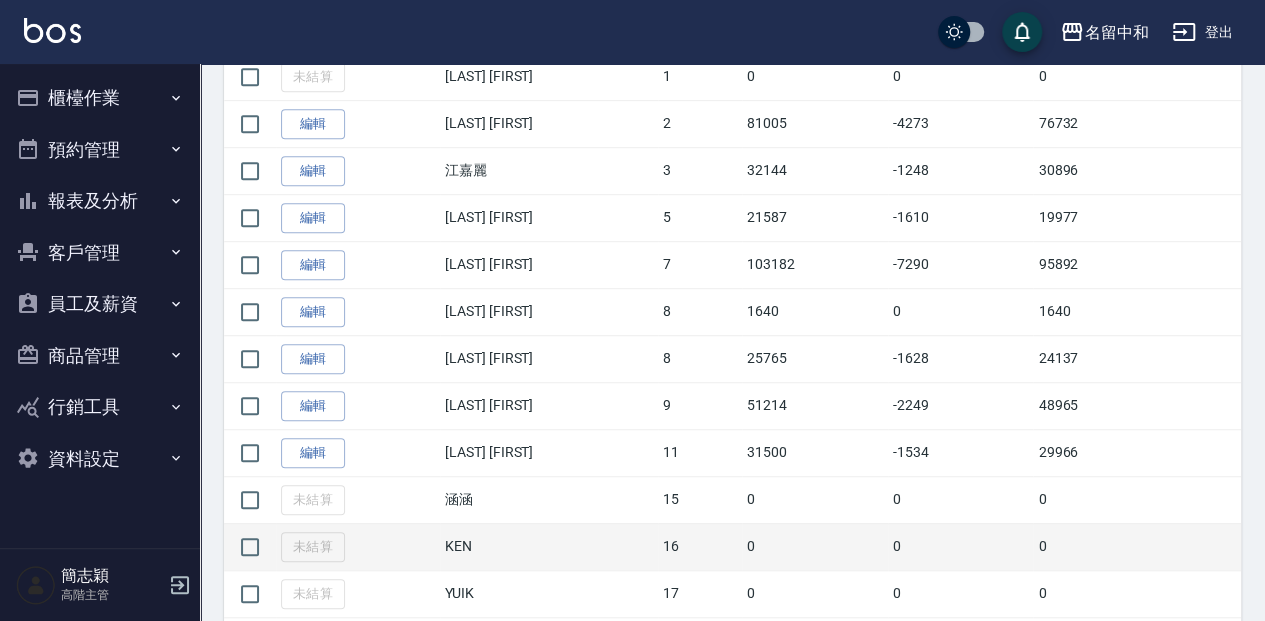 scroll, scrollTop: 466, scrollLeft: 0, axis: vertical 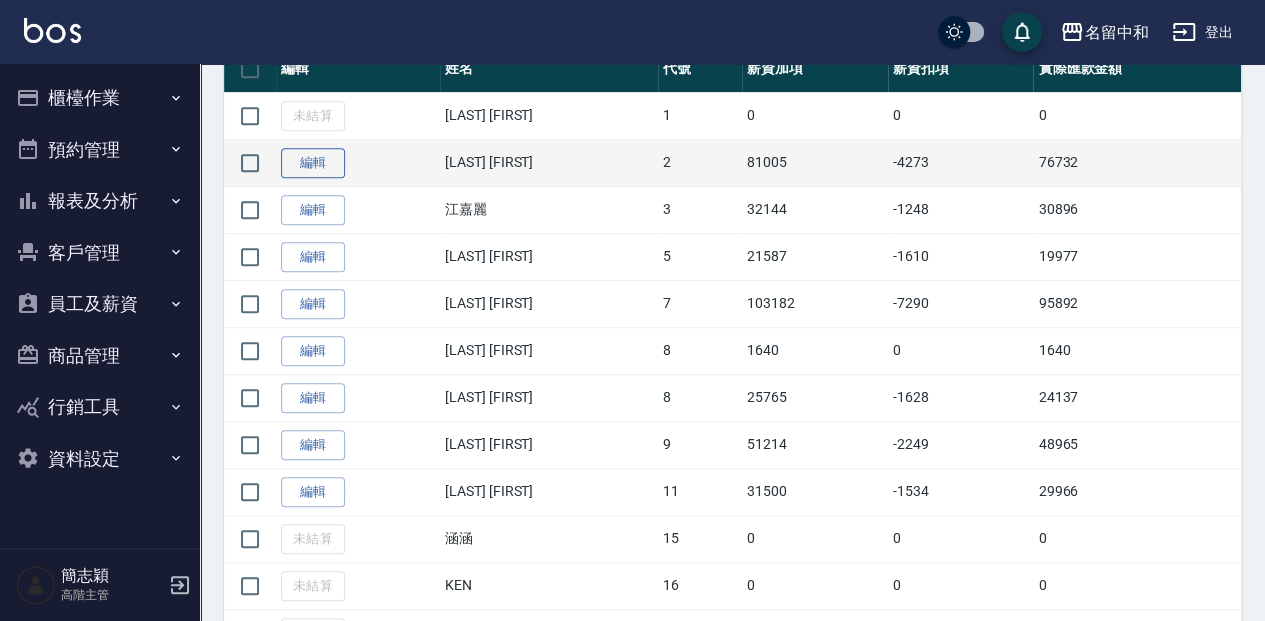 click on "編輯" at bounding box center (313, 163) 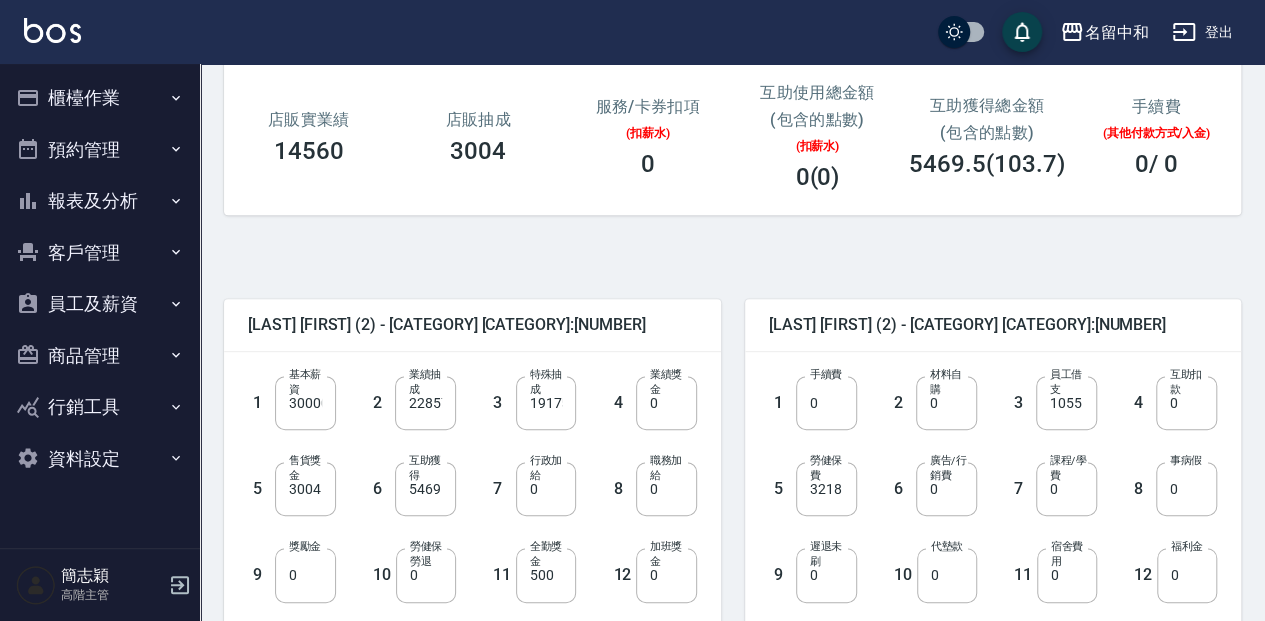 scroll, scrollTop: 266, scrollLeft: 0, axis: vertical 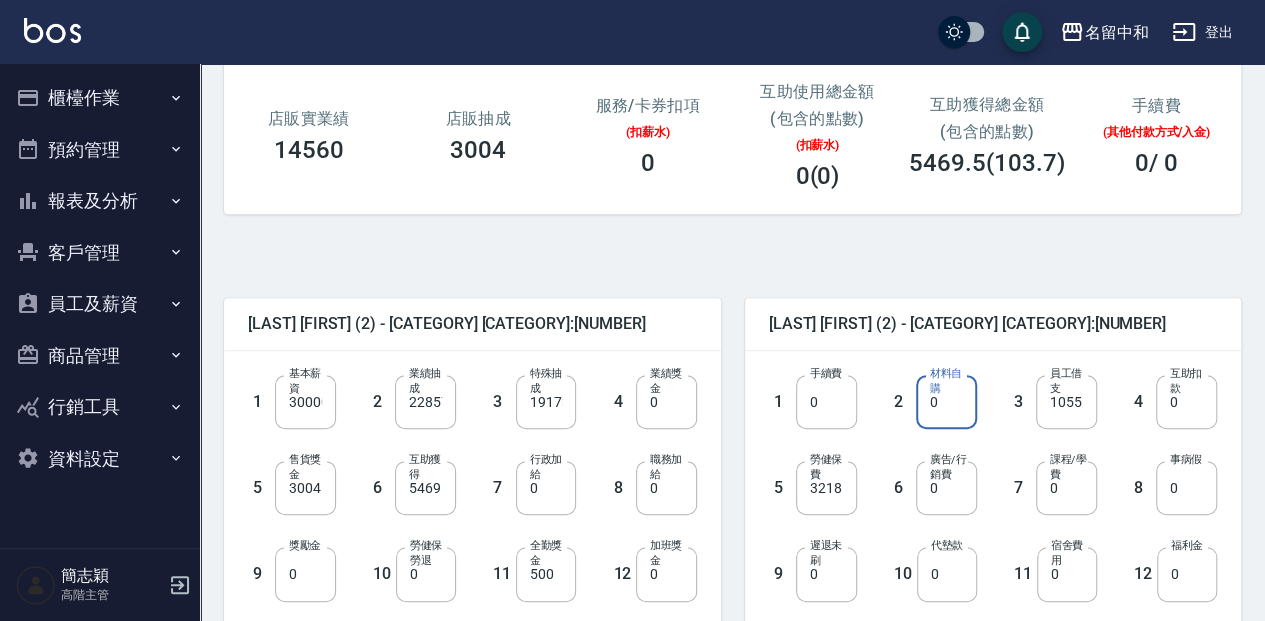 click on "0" at bounding box center [946, 402] 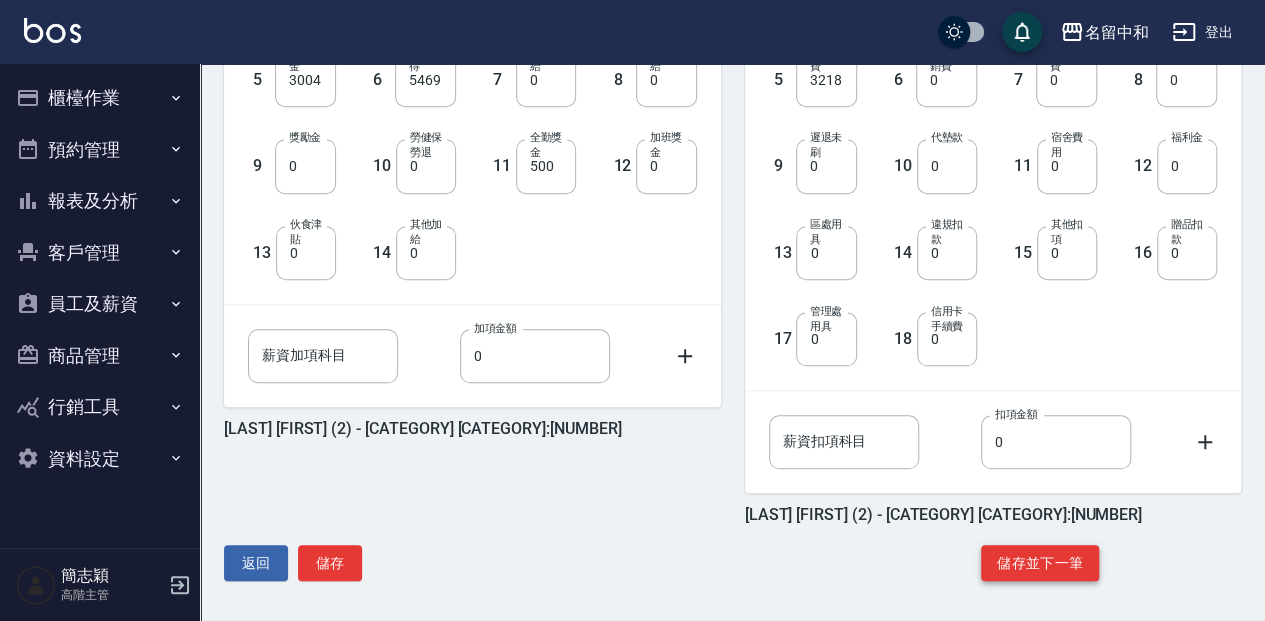 scroll, scrollTop: 677, scrollLeft: 0, axis: vertical 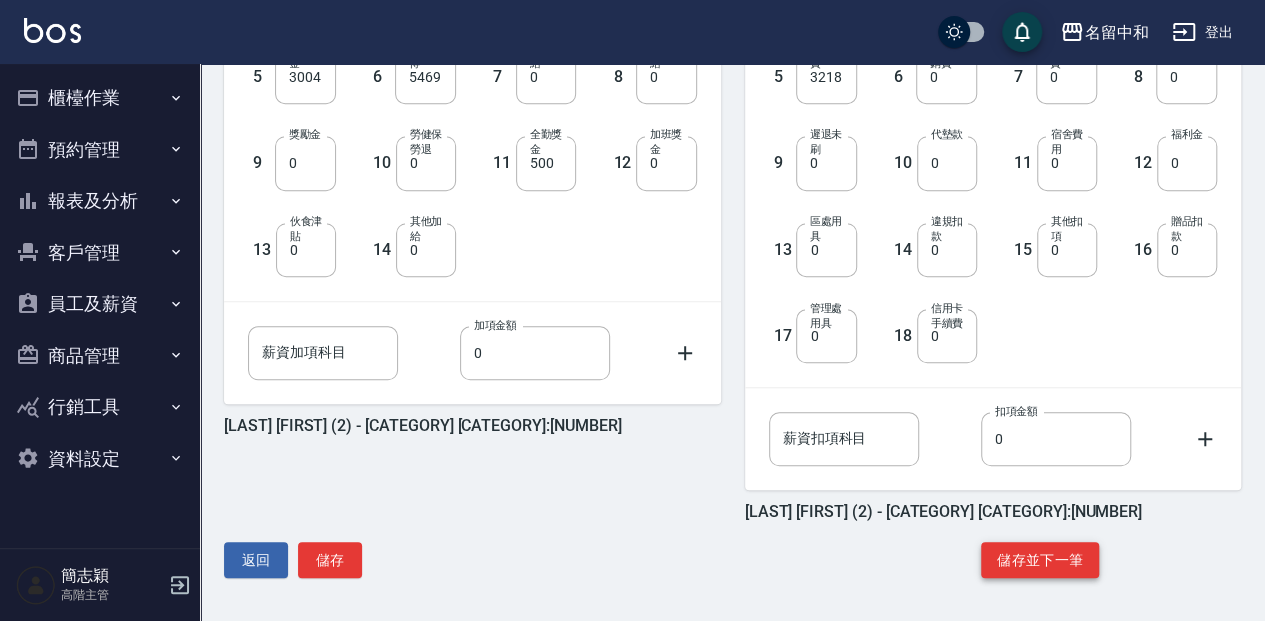 type on "3255" 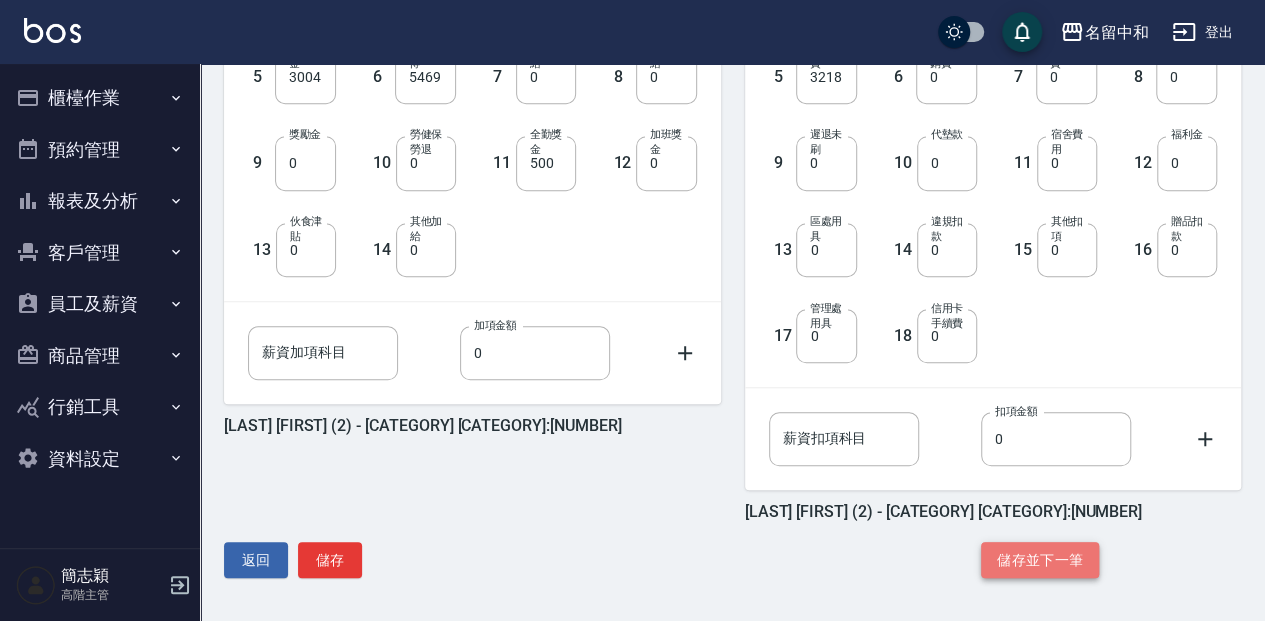 click on "儲存並下一筆" 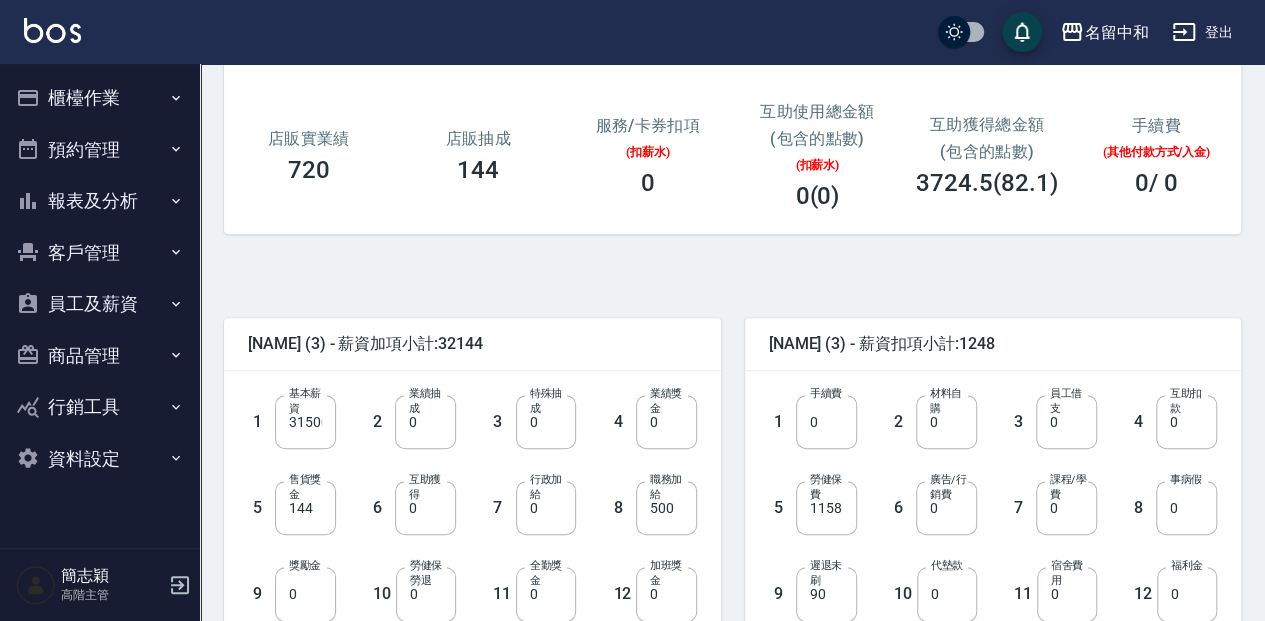 scroll, scrollTop: 266, scrollLeft: 0, axis: vertical 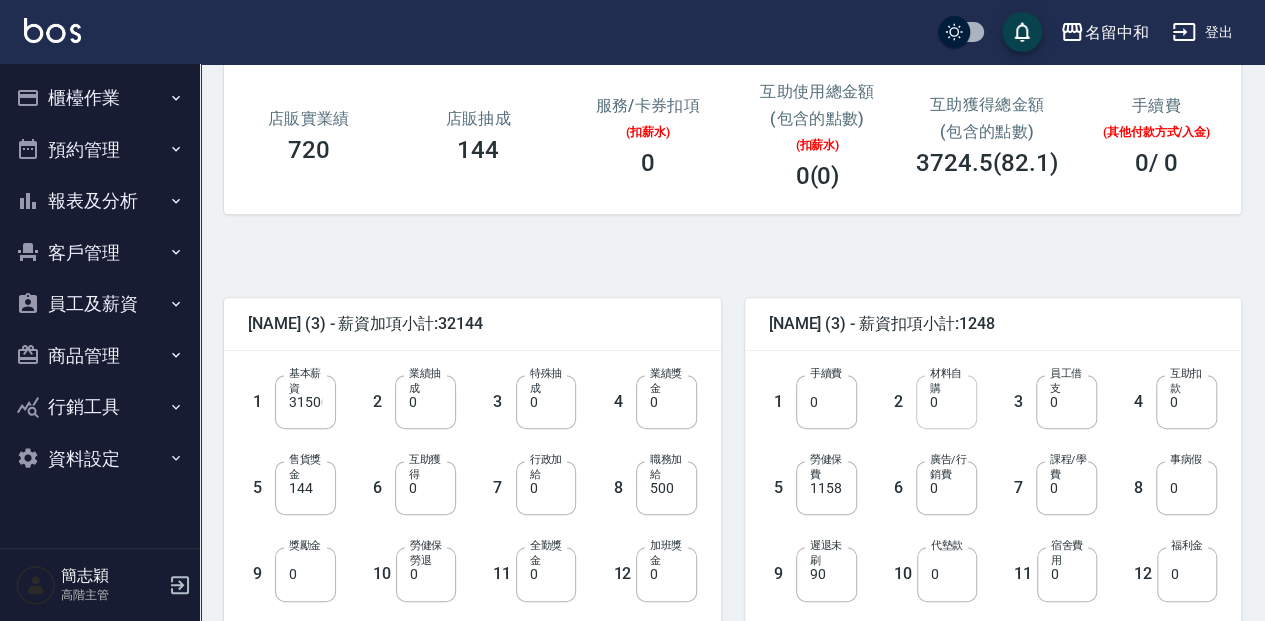 click on "0" at bounding box center (946, 402) 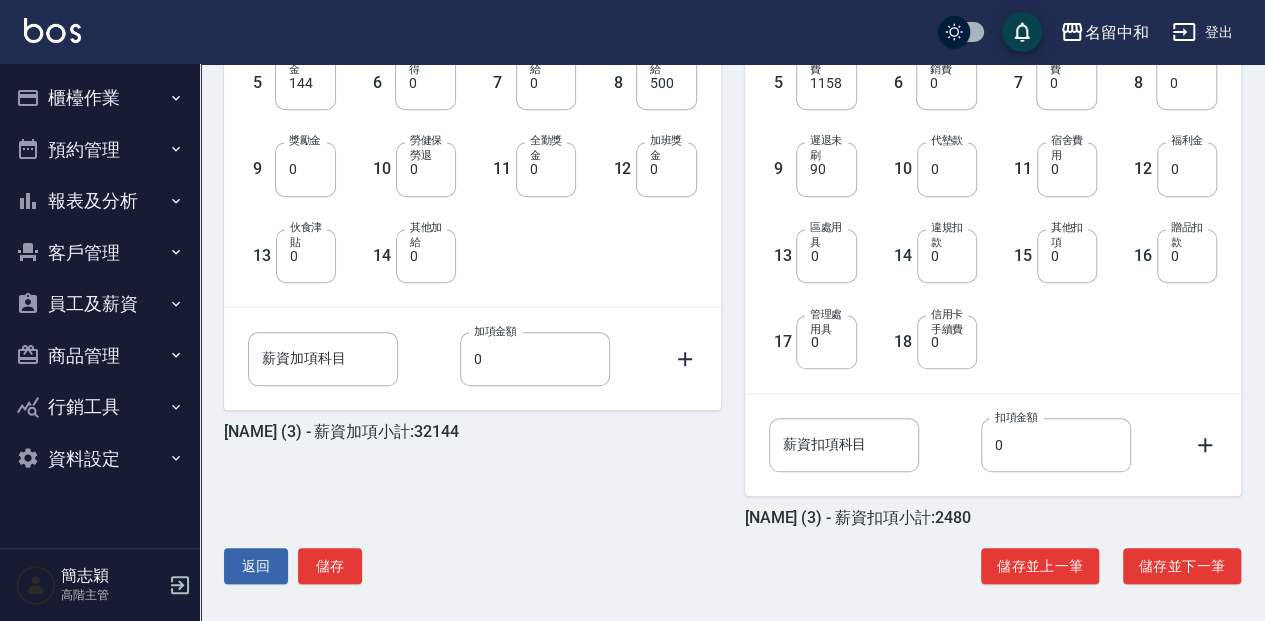 scroll, scrollTop: 677, scrollLeft: 0, axis: vertical 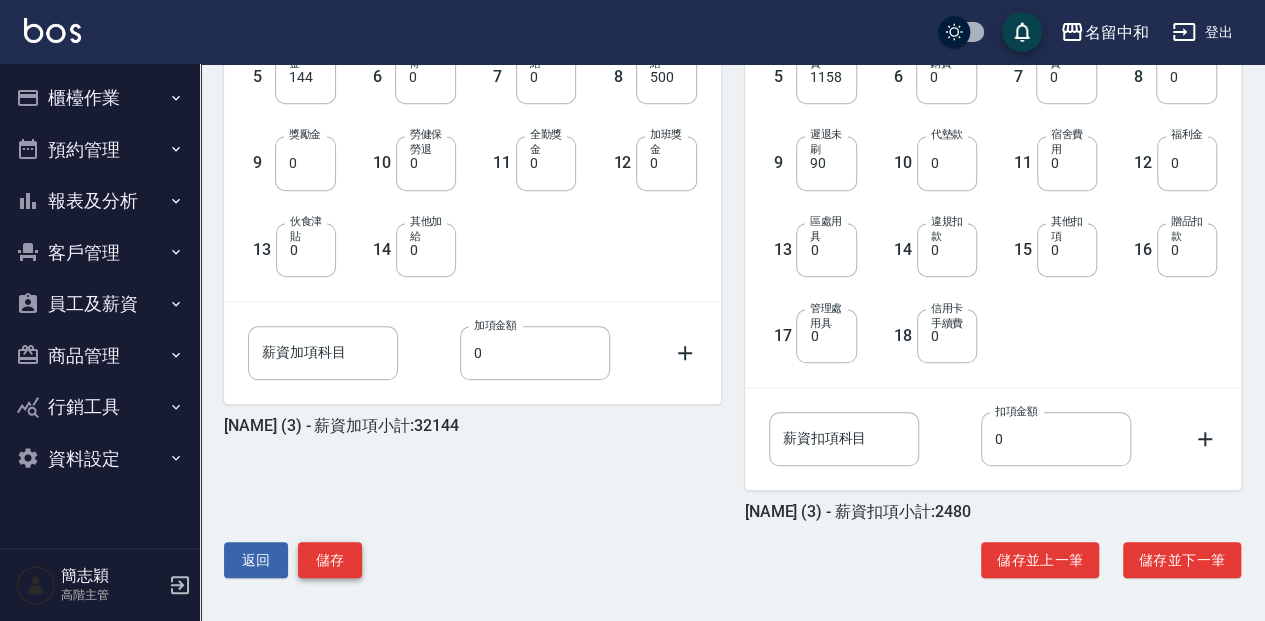 type on "1232" 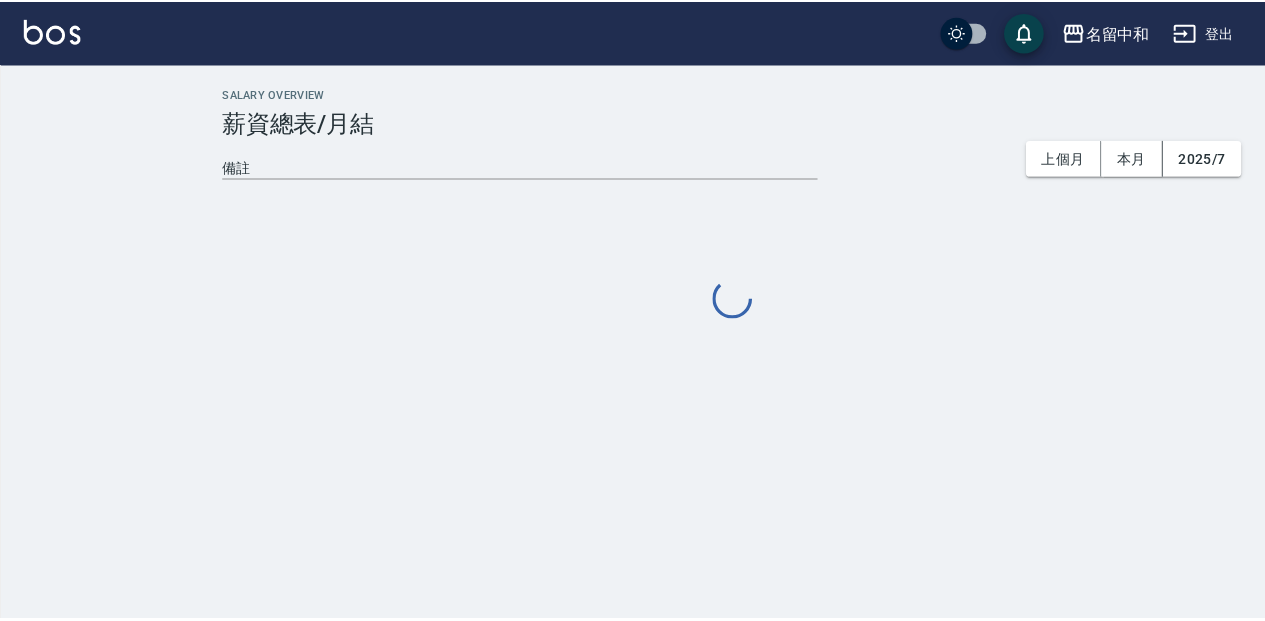scroll, scrollTop: 0, scrollLeft: 0, axis: both 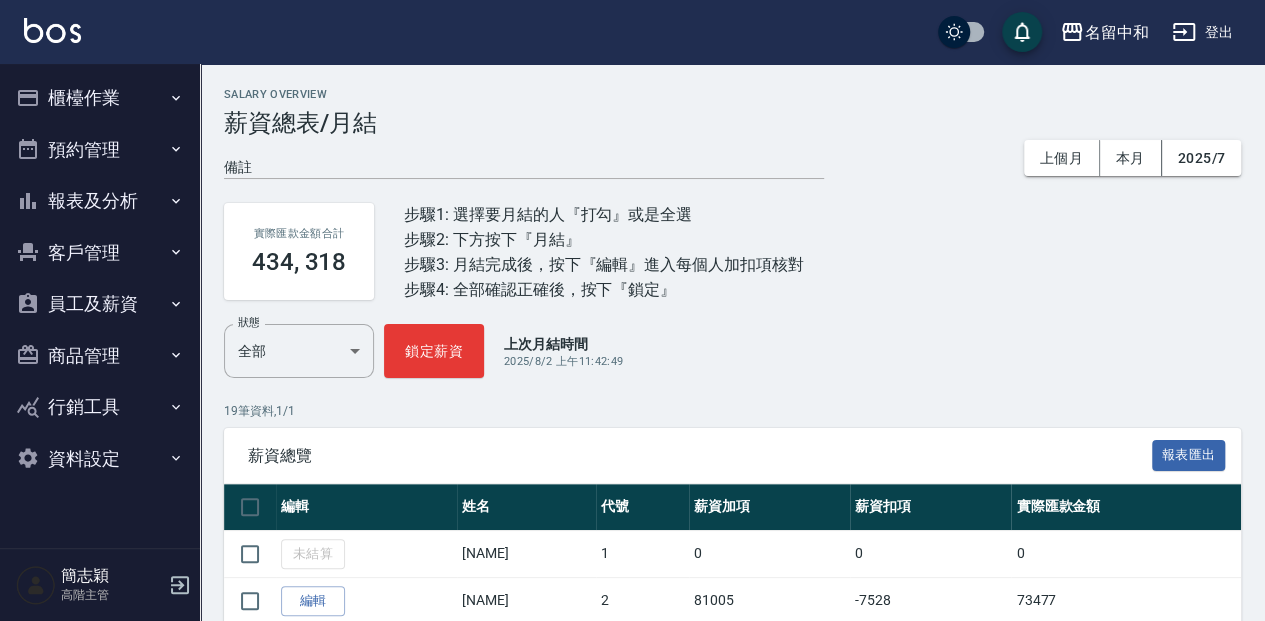 click on "報表及分析" at bounding box center (100, 201) 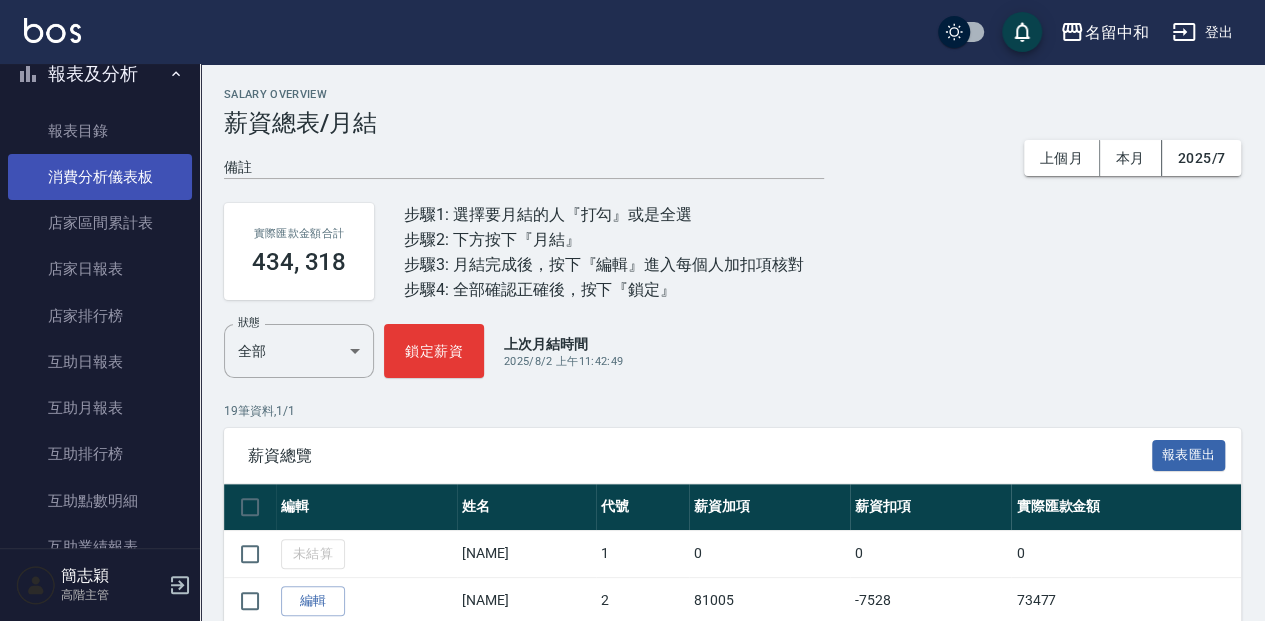 scroll, scrollTop: 133, scrollLeft: 0, axis: vertical 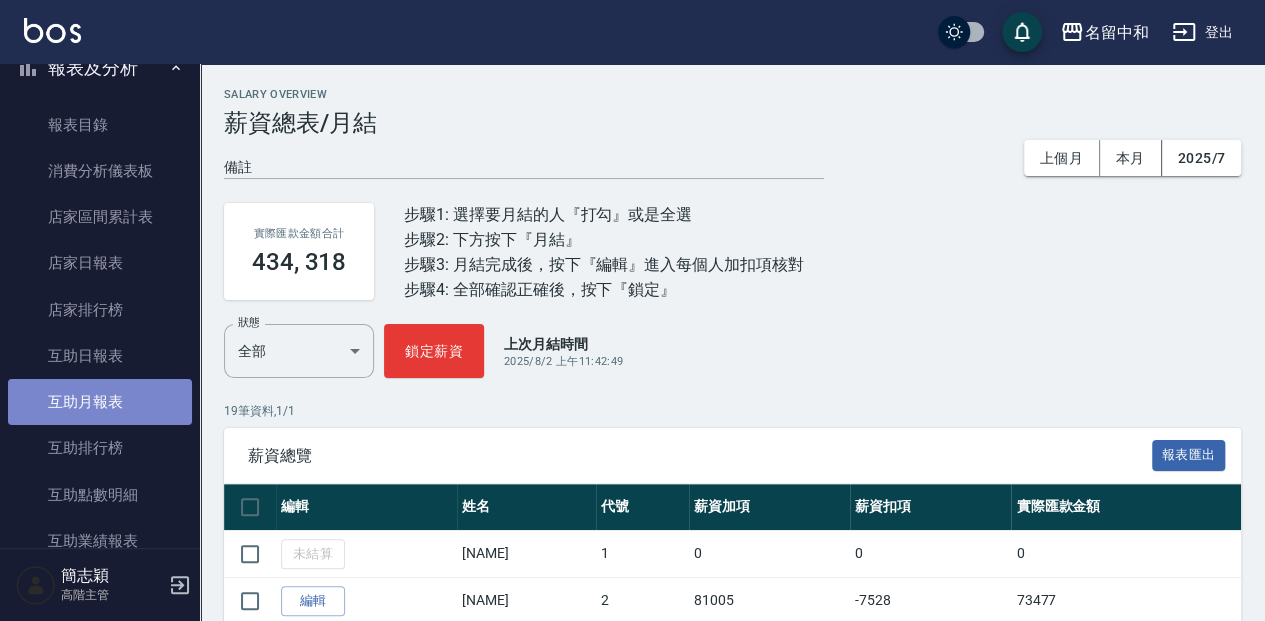 click on "互助月報表" at bounding box center (100, 402) 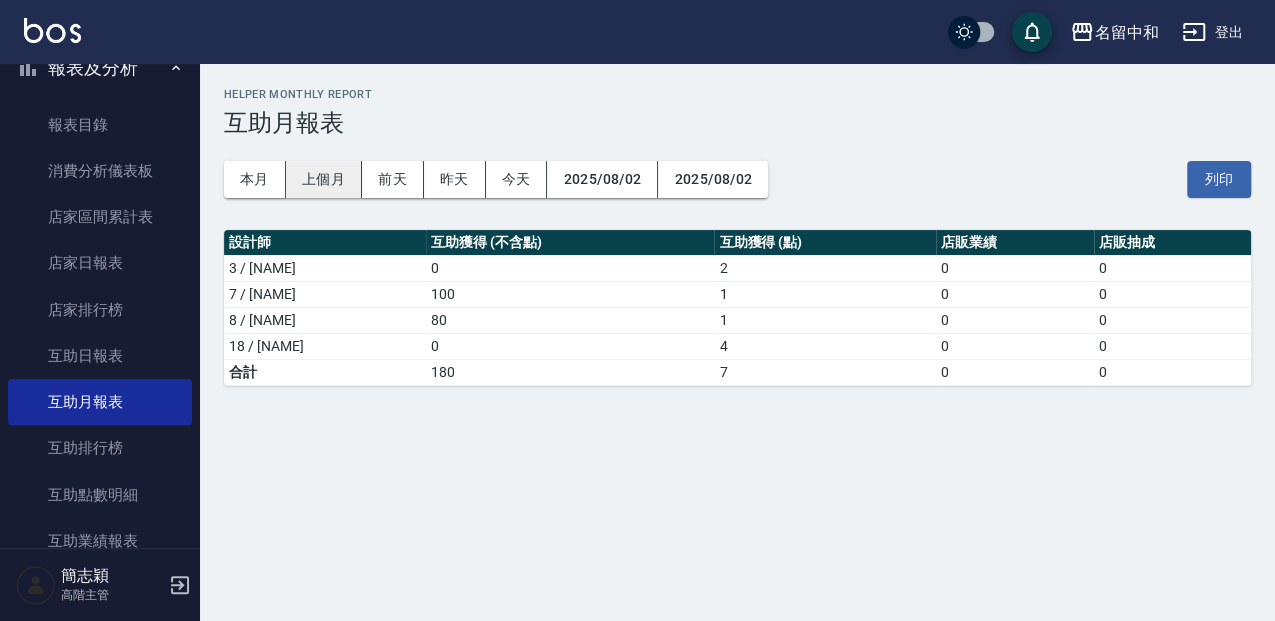 click on "上個月" at bounding box center (324, 179) 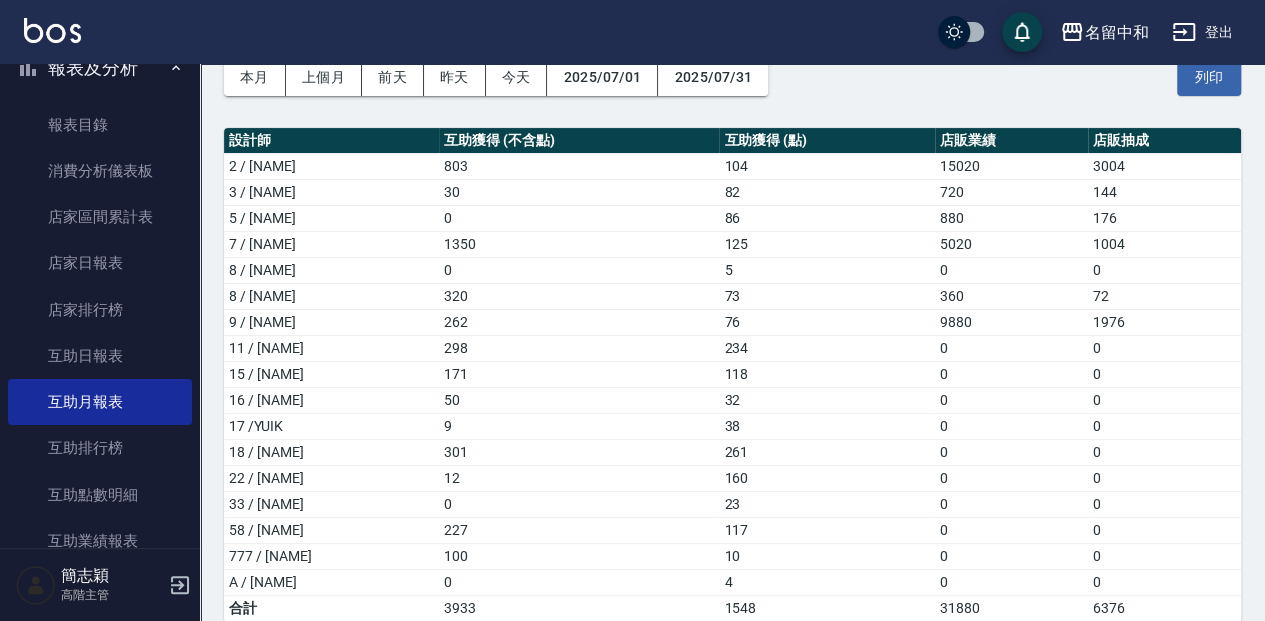 scroll, scrollTop: 120, scrollLeft: 0, axis: vertical 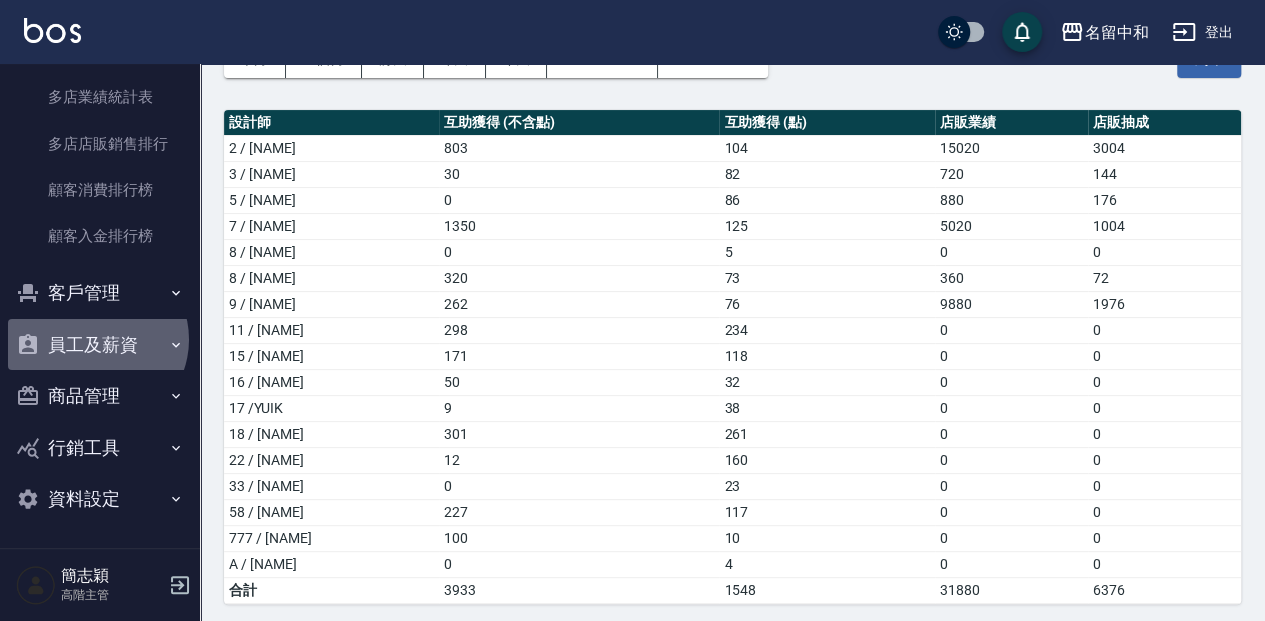 click on "員工及薪資" at bounding box center [100, 345] 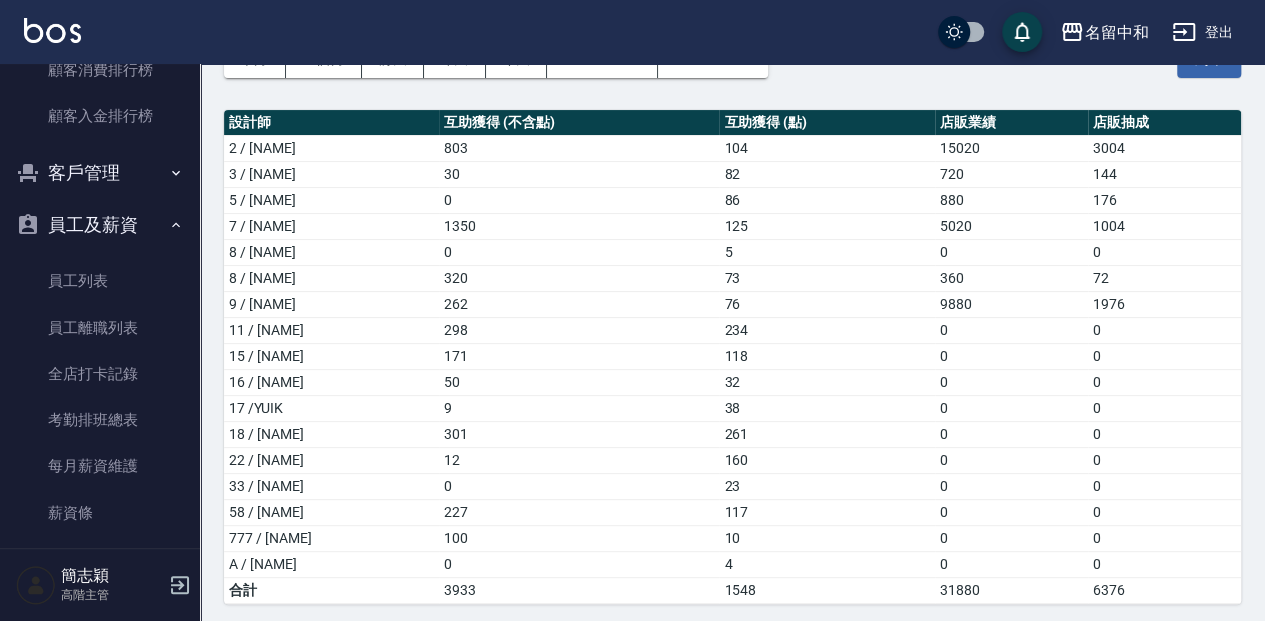 scroll, scrollTop: 2097, scrollLeft: 0, axis: vertical 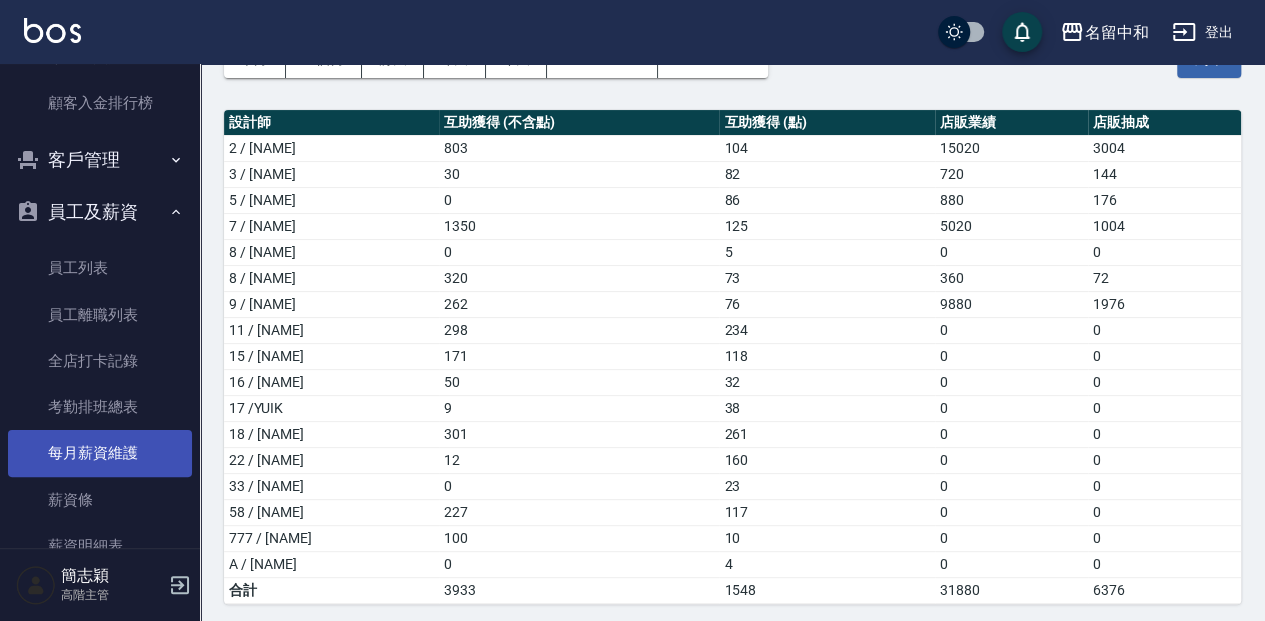 click on "每月薪資維護" at bounding box center (100, 453) 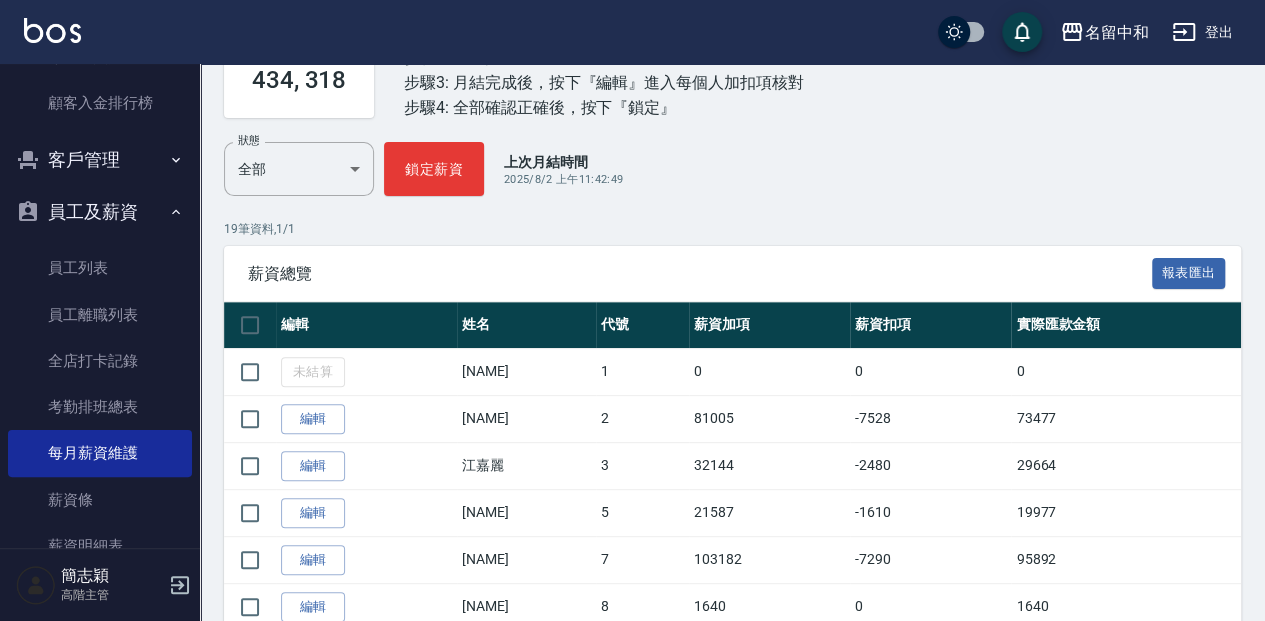 scroll, scrollTop: 200, scrollLeft: 0, axis: vertical 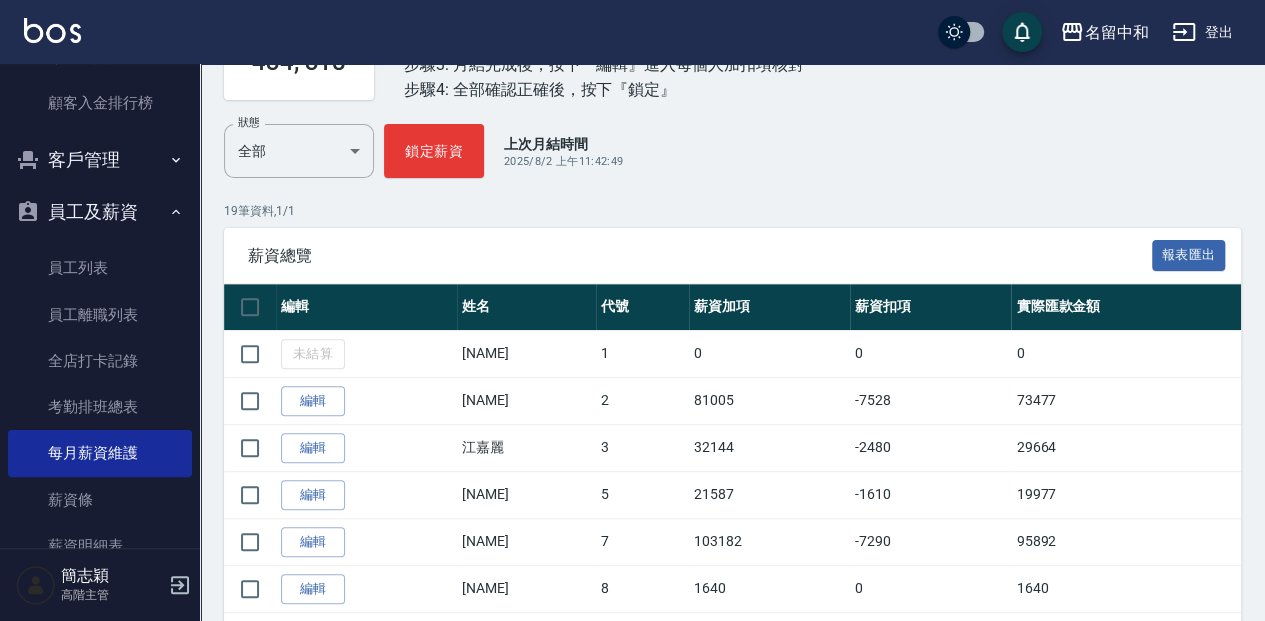 click on "編輯" at bounding box center (313, 448) 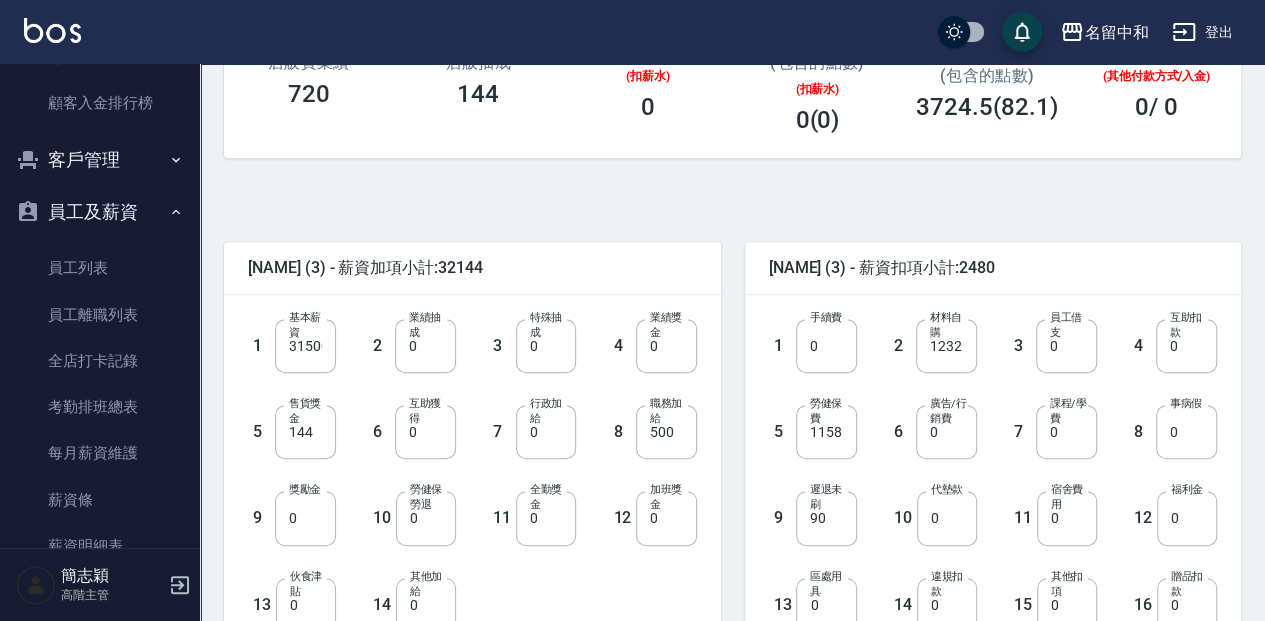scroll, scrollTop: 333, scrollLeft: 0, axis: vertical 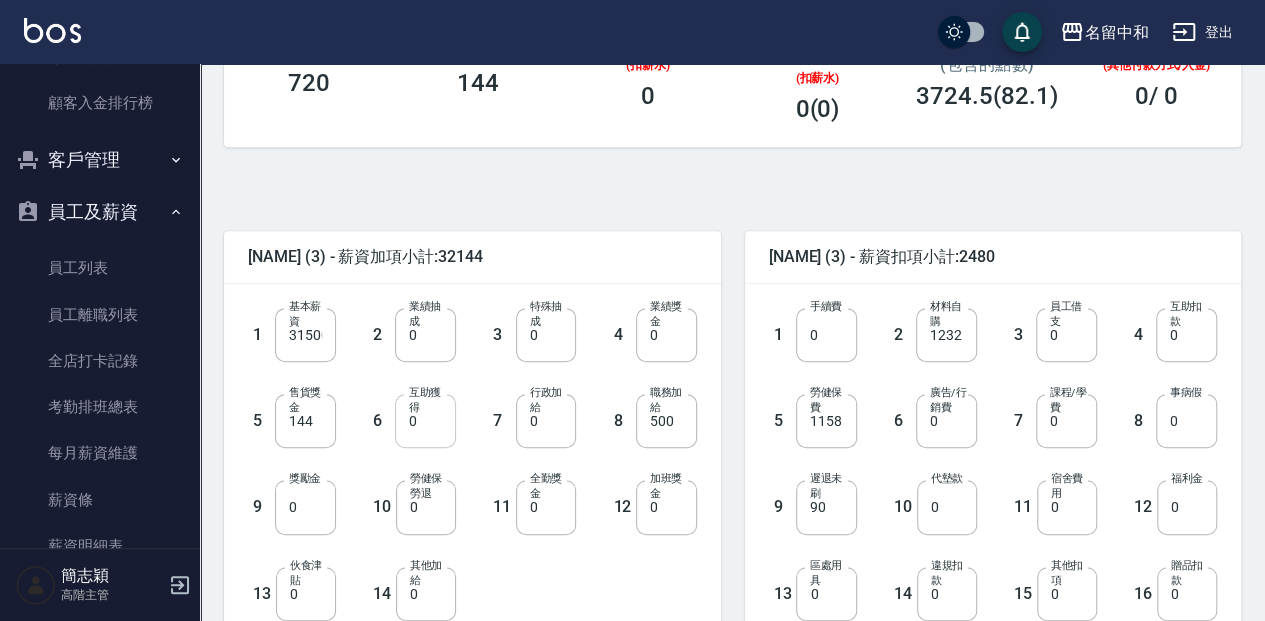 click on "0" at bounding box center [425, 421] 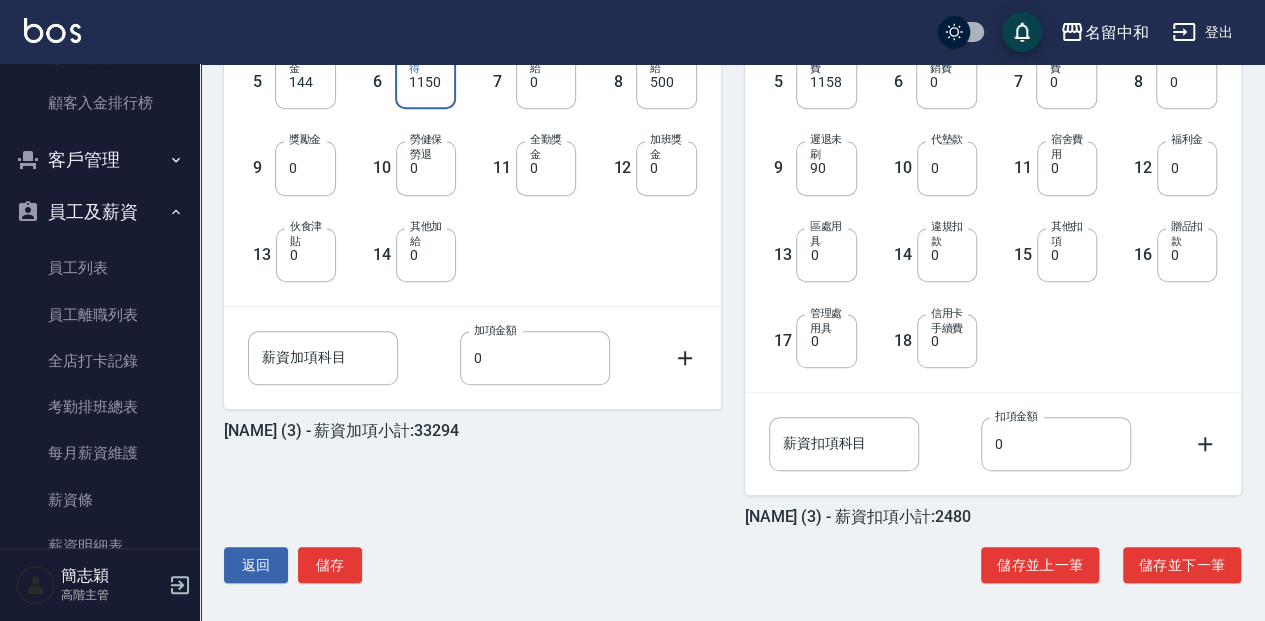 scroll, scrollTop: 677, scrollLeft: 0, axis: vertical 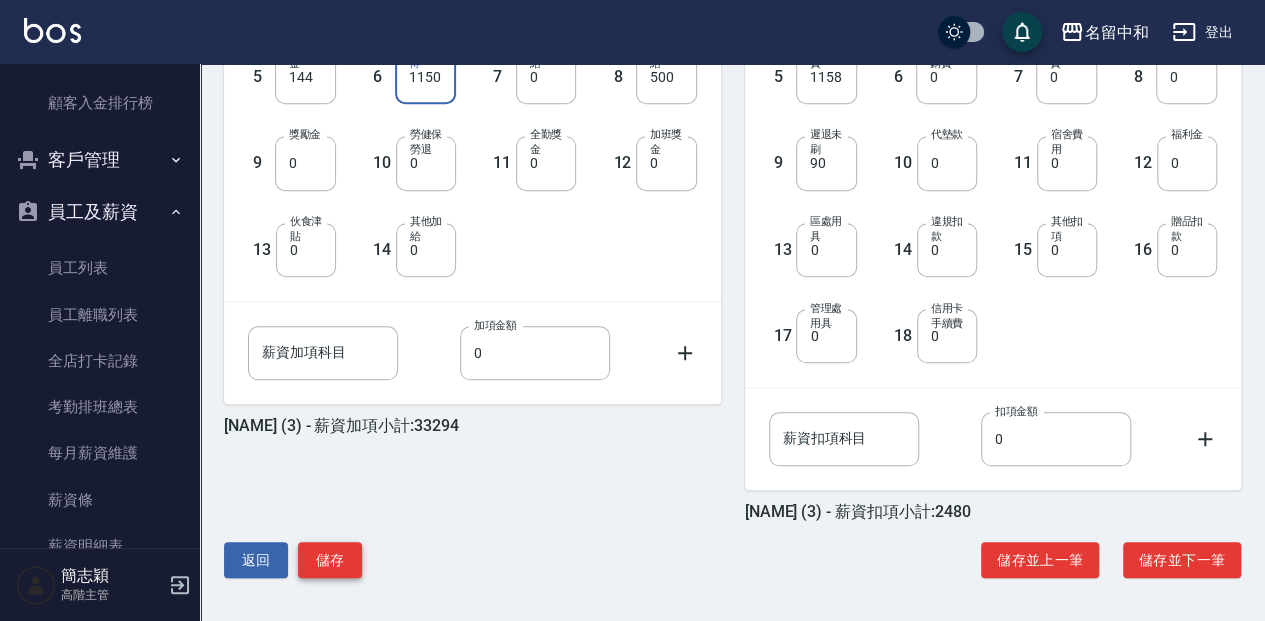 type on "1150" 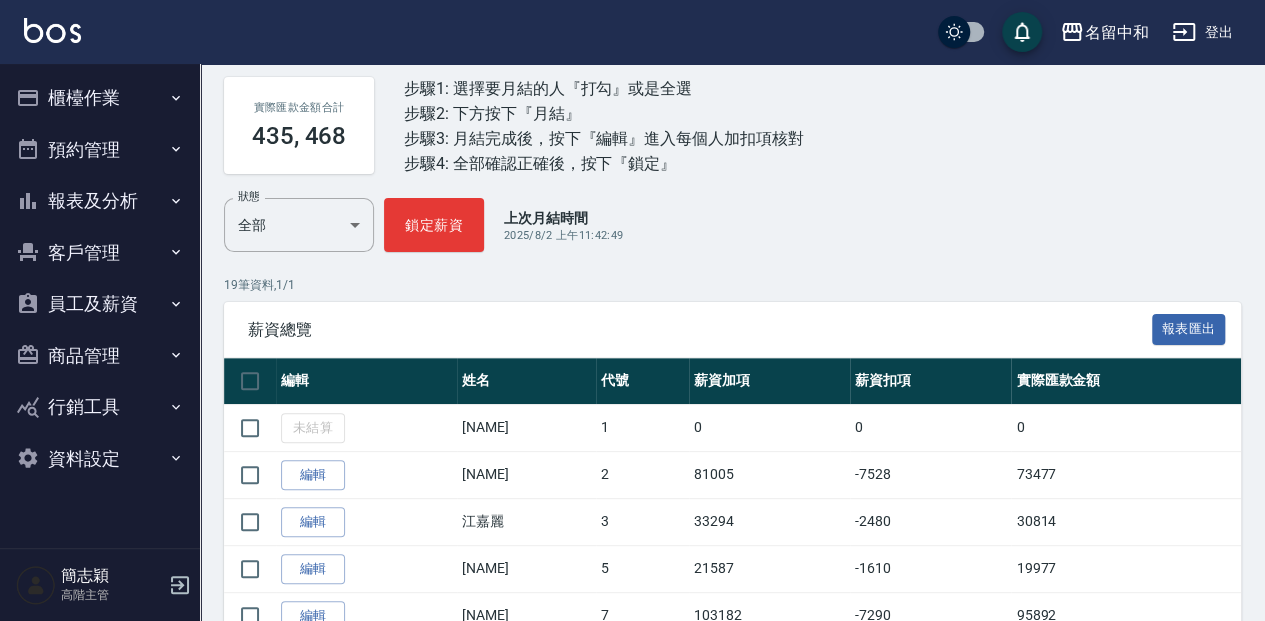 scroll, scrollTop: 59, scrollLeft: 0, axis: vertical 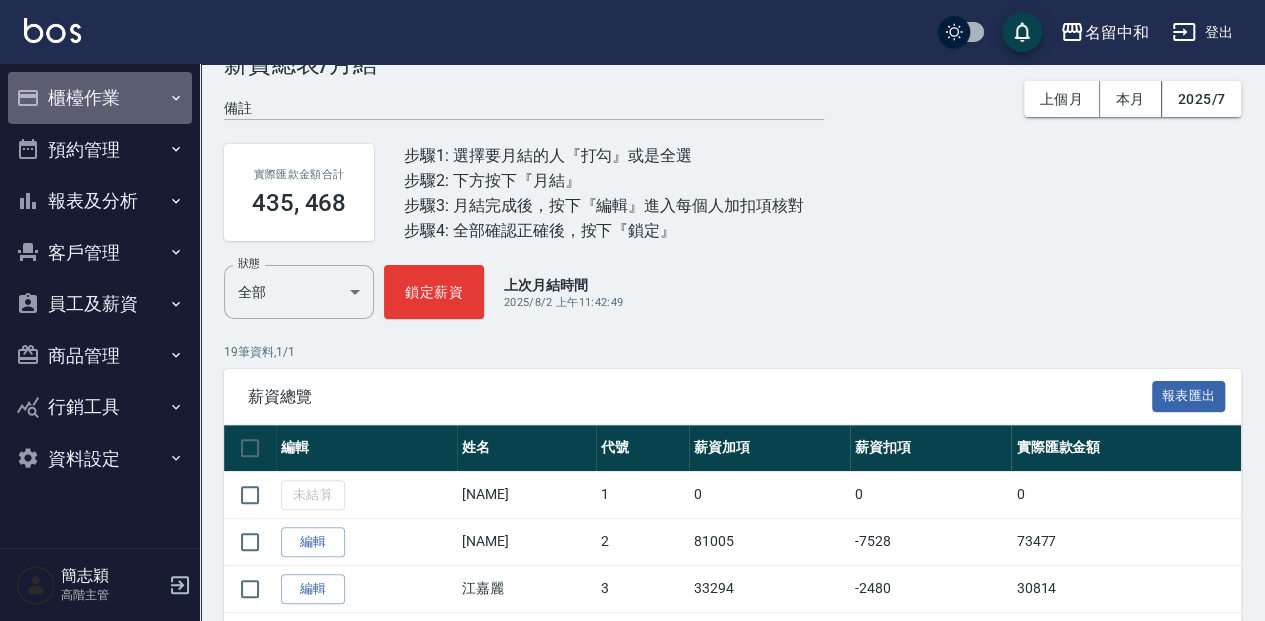 click on "櫃檯作業" at bounding box center (100, 98) 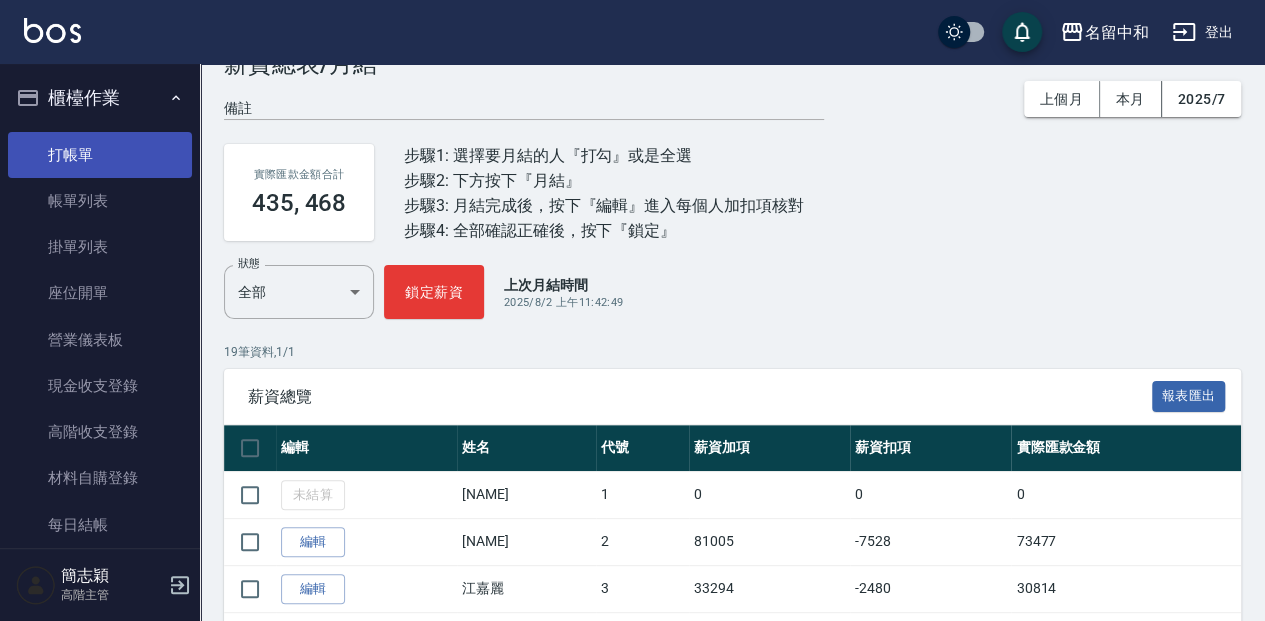 click on "打帳單" at bounding box center (100, 155) 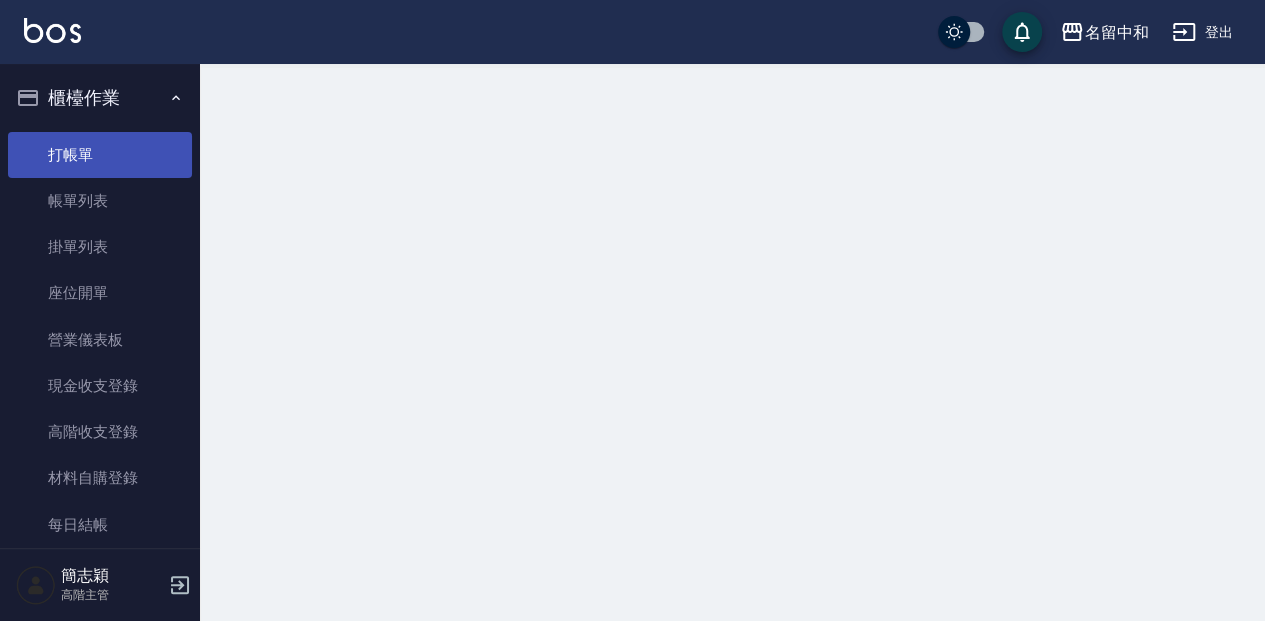 scroll, scrollTop: 0, scrollLeft: 0, axis: both 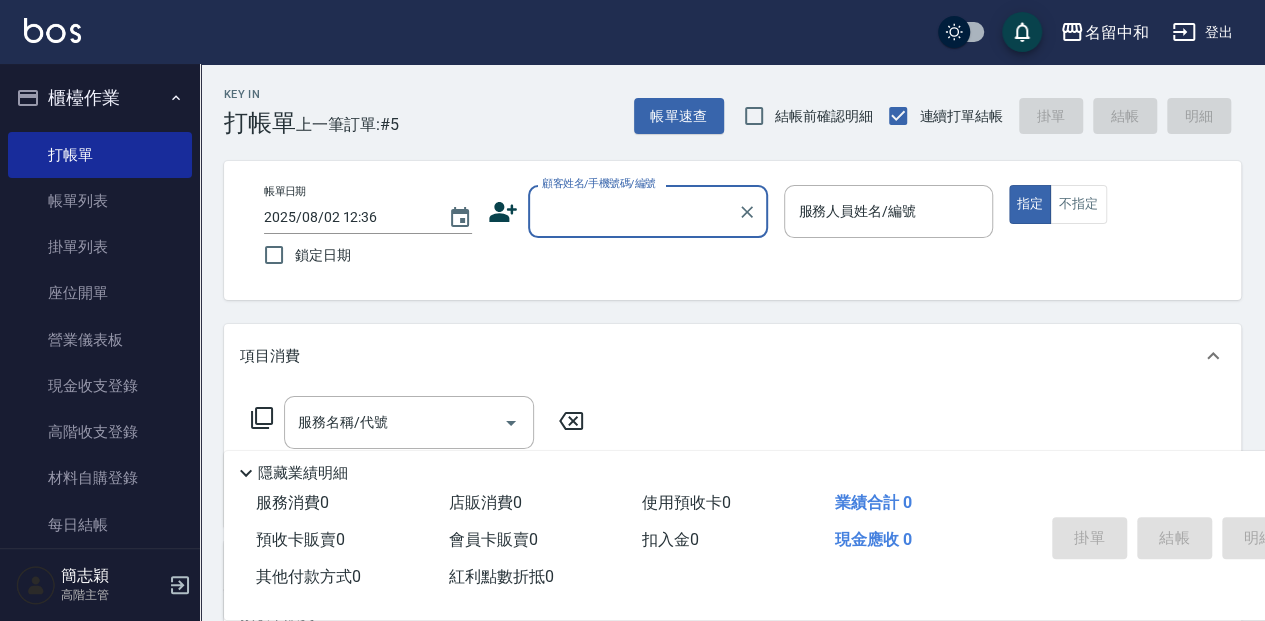 click on "顧客姓名/手機號碼/編號" at bounding box center (633, 211) 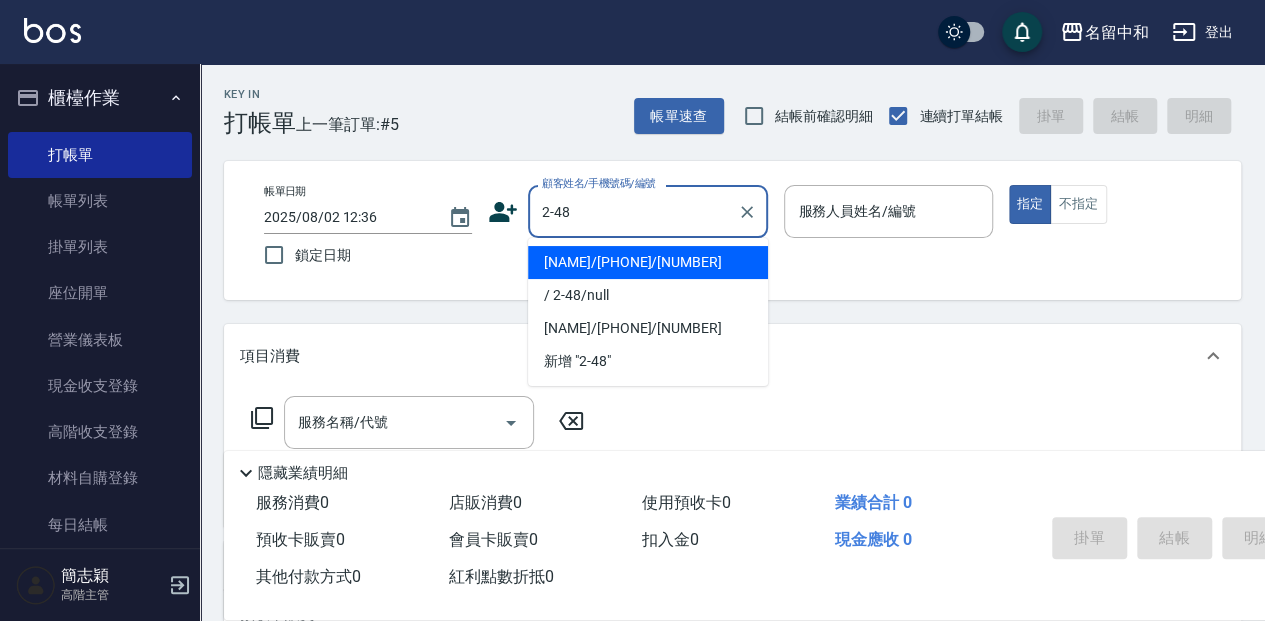 click on "[NAME]/[PHONE]/[NUMBER]" at bounding box center [648, 262] 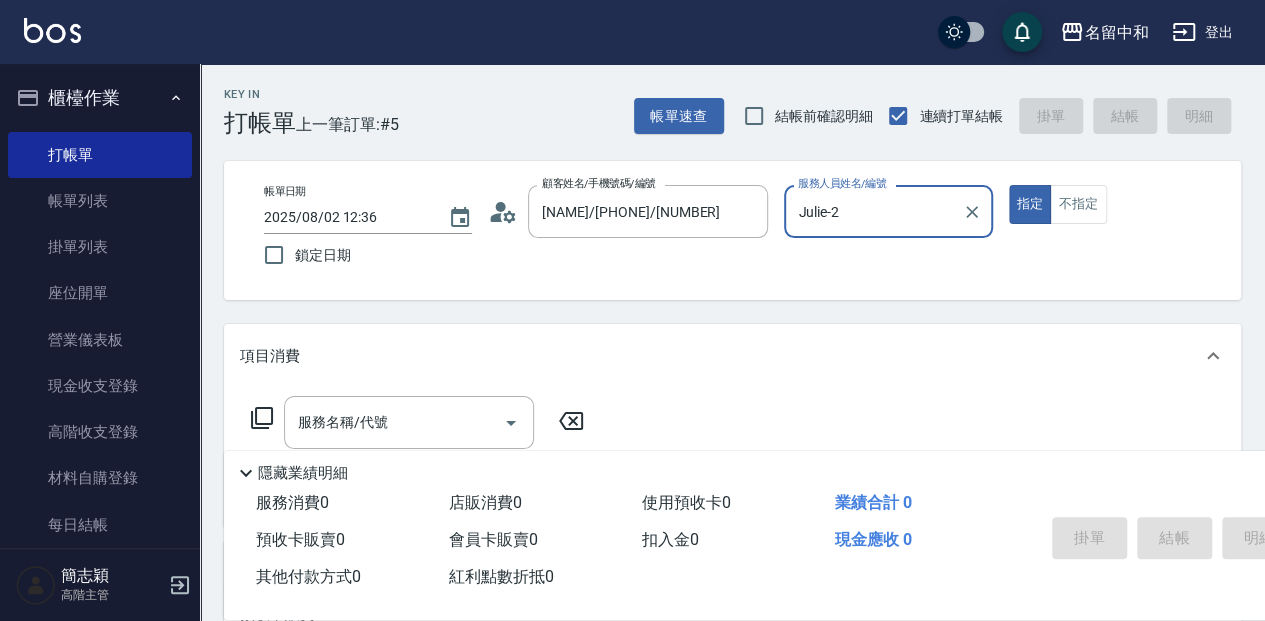 type on "Julie-2" 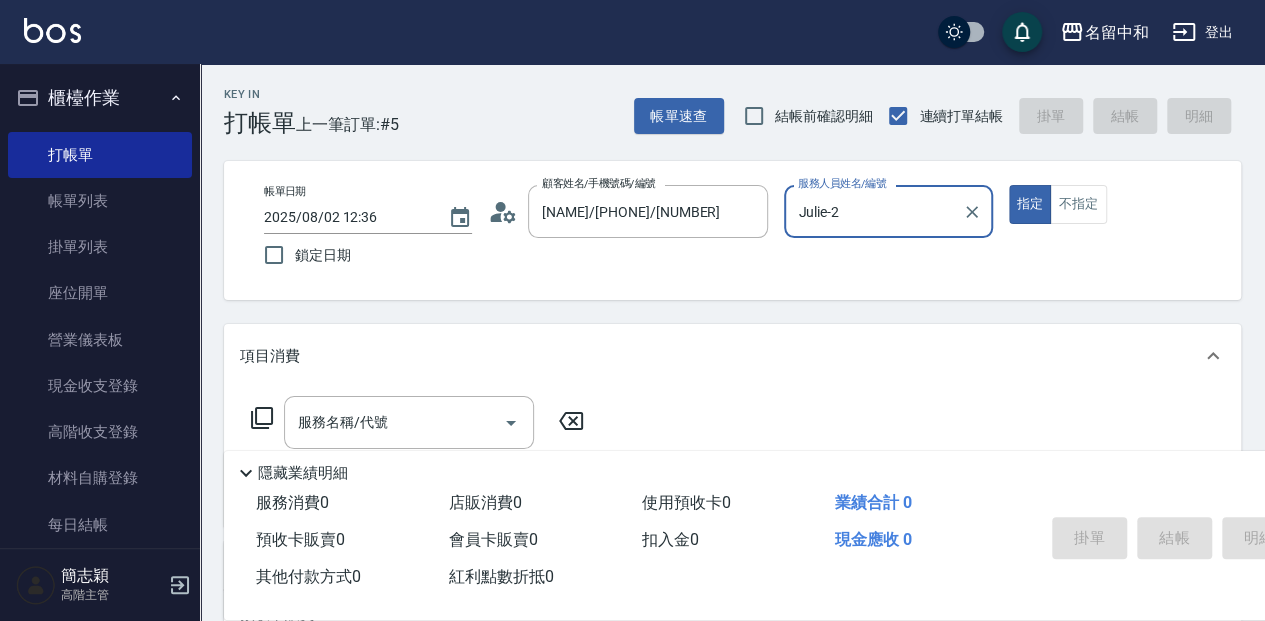 scroll, scrollTop: 66, scrollLeft: 0, axis: vertical 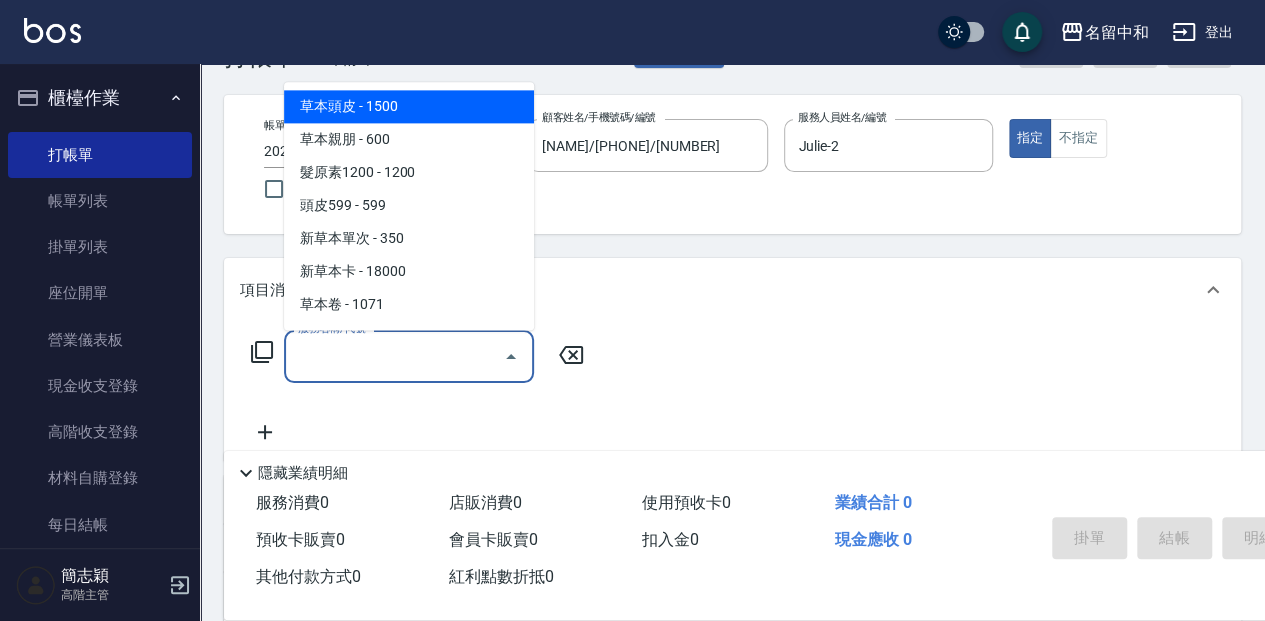 click on "服務名稱/代號" at bounding box center [394, 356] 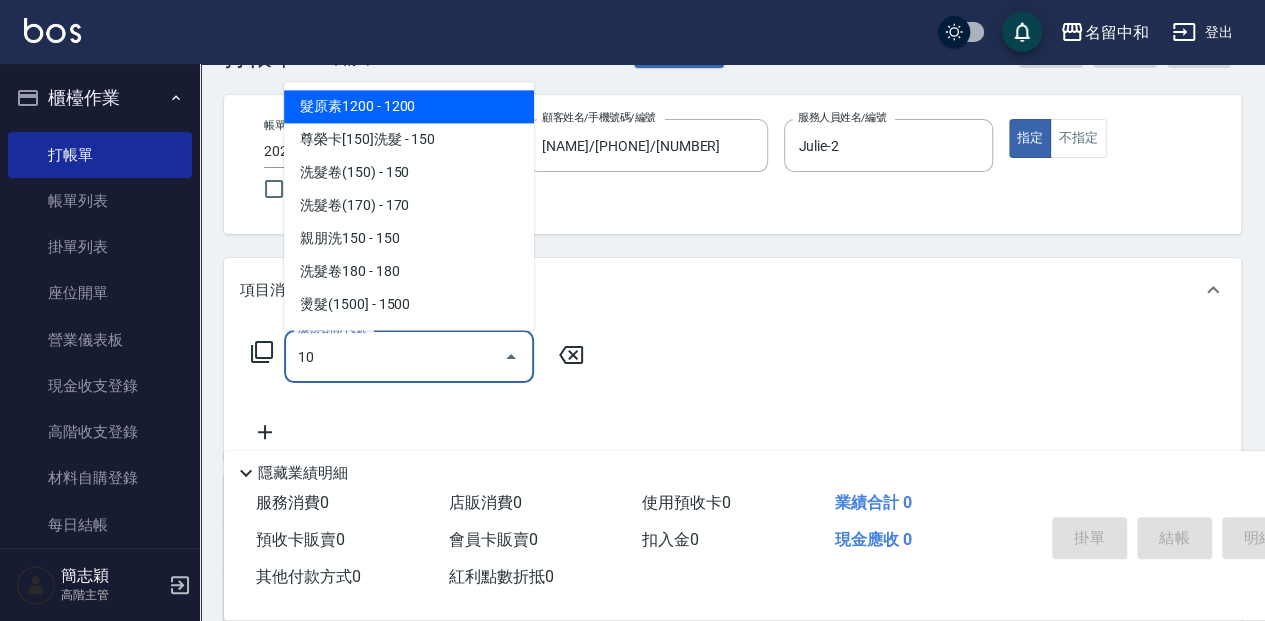 type on "105" 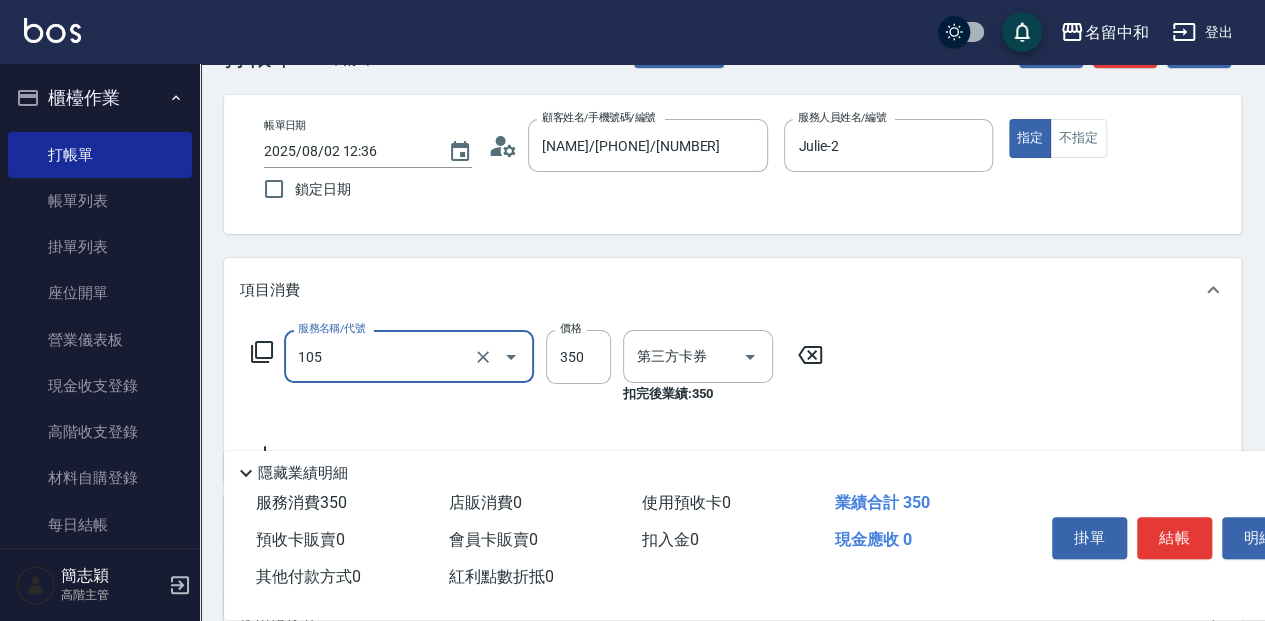 type on "舊有卡券" 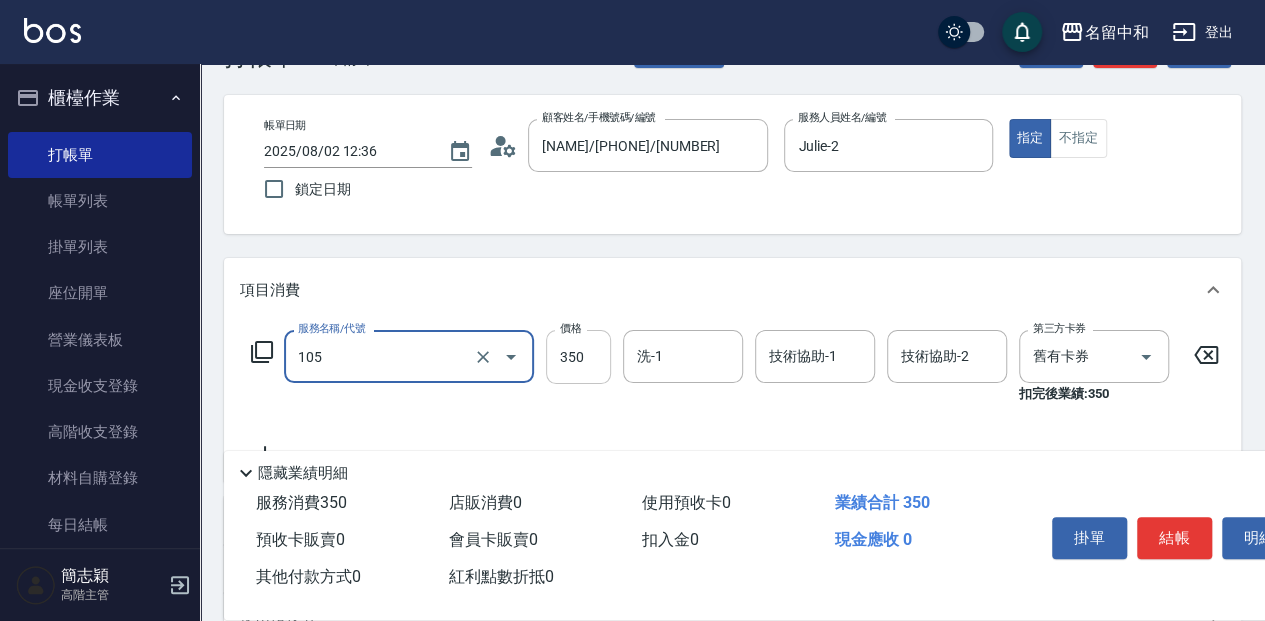 type on "新草本單次(105)" 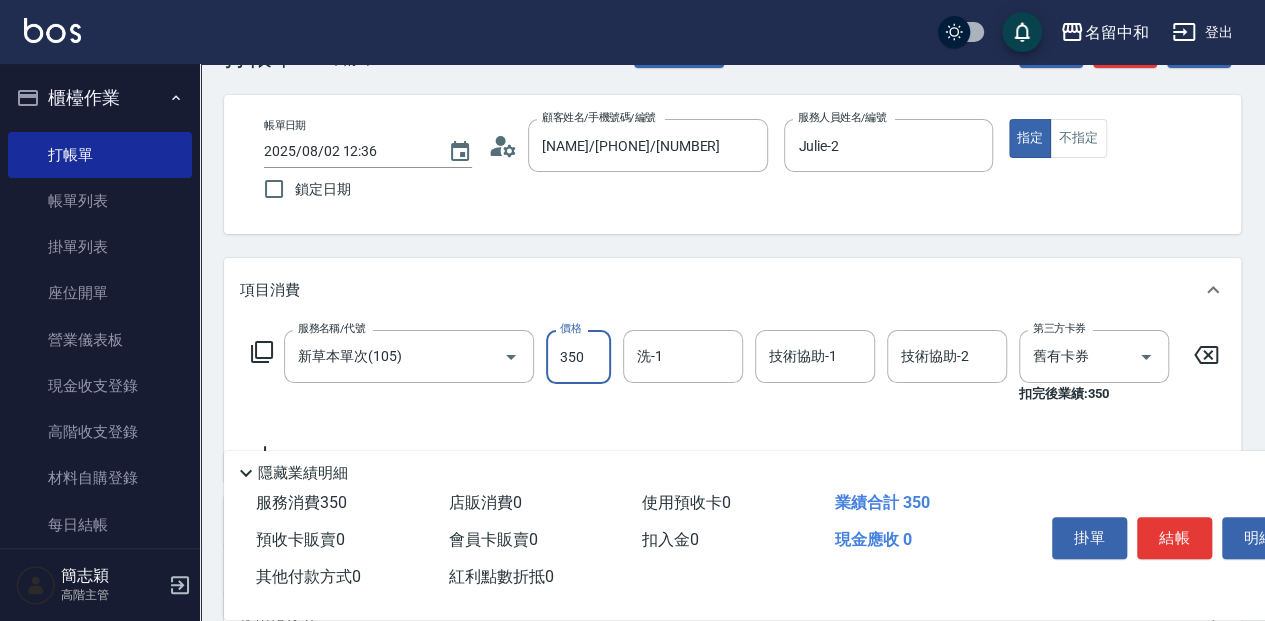 click on "350" at bounding box center [578, 357] 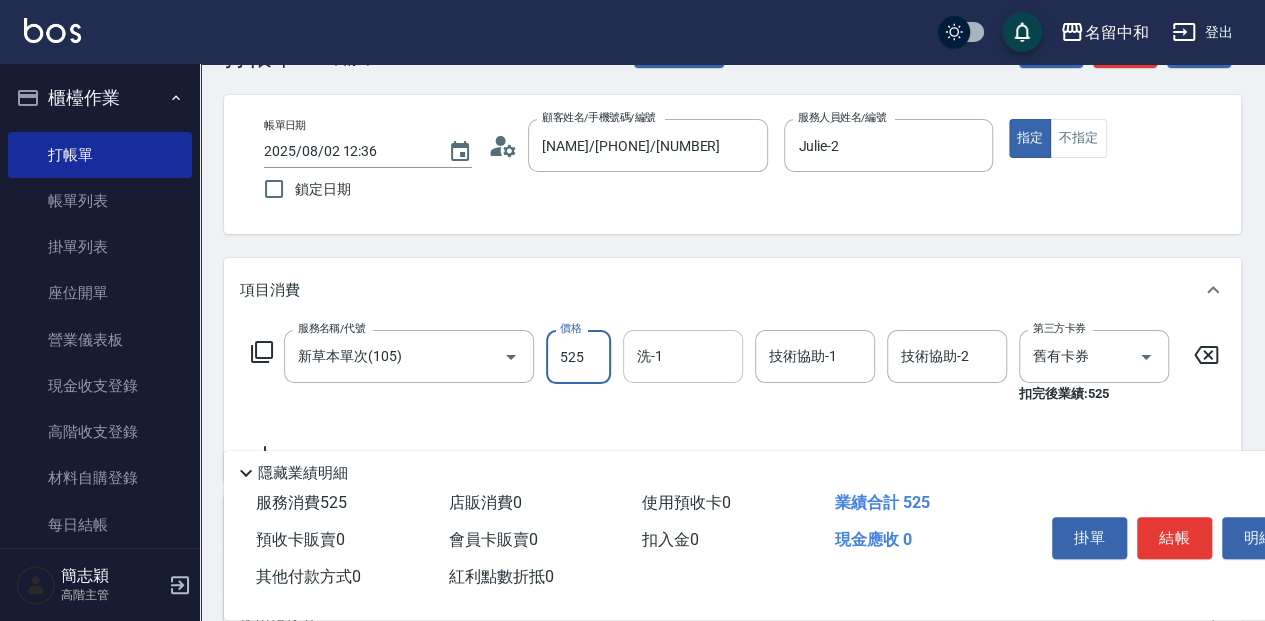 type on "525" 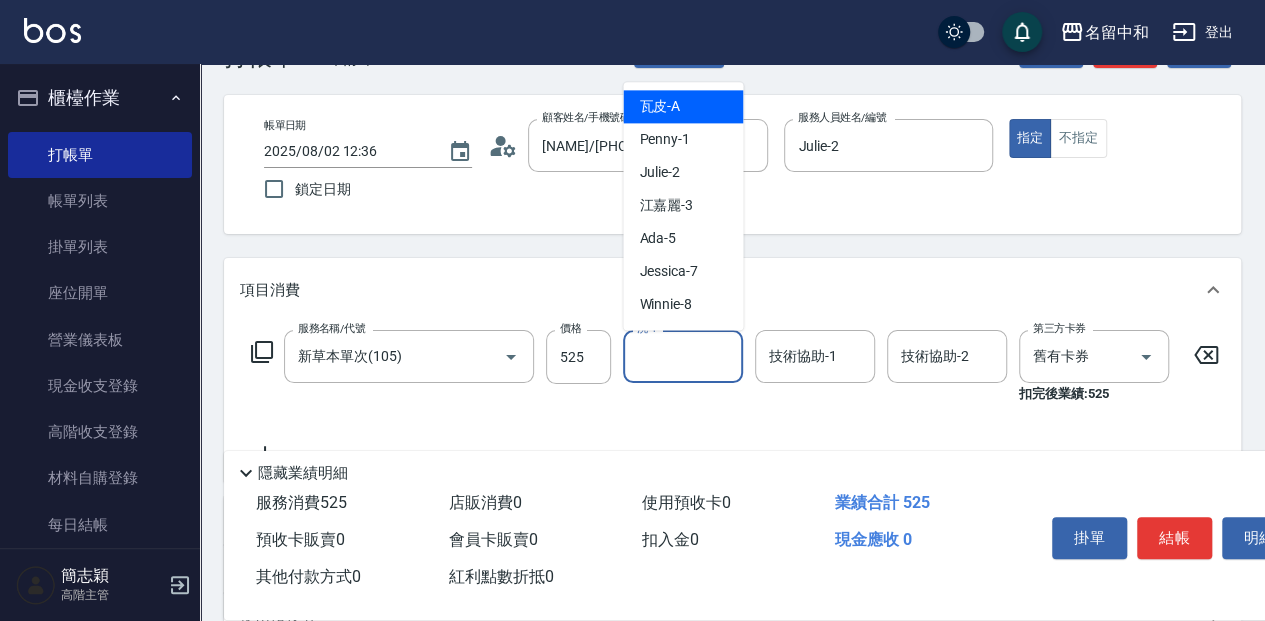 click on "洗-1" at bounding box center (683, 356) 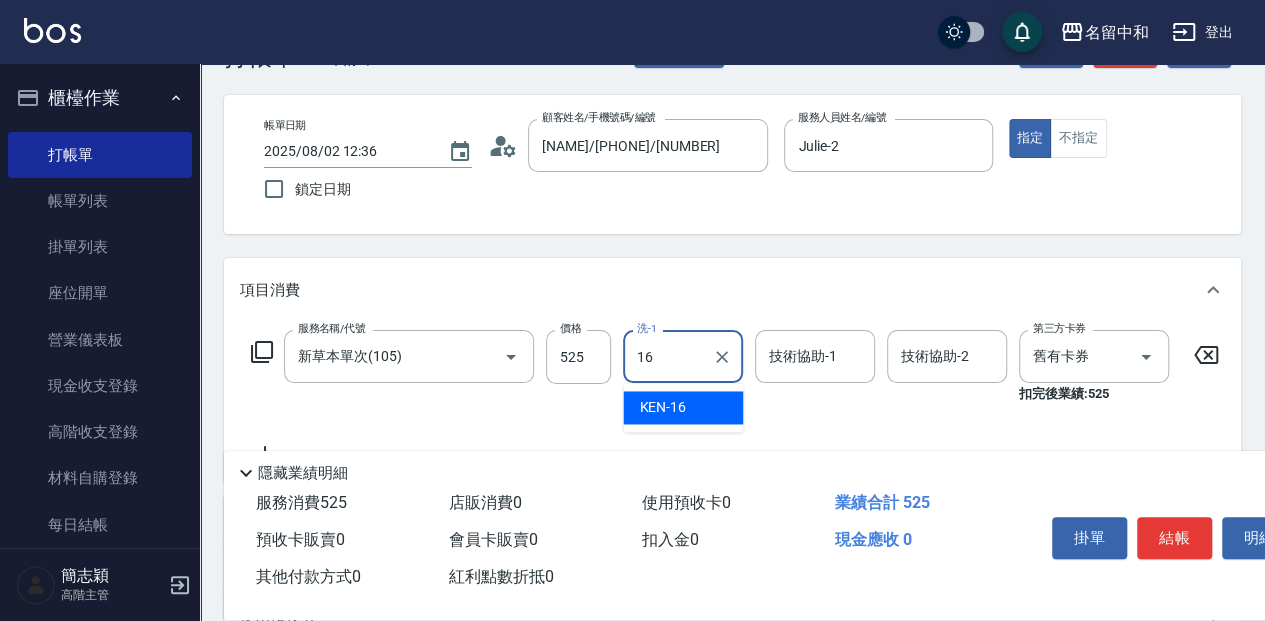 click on "KEN -16" at bounding box center (662, 407) 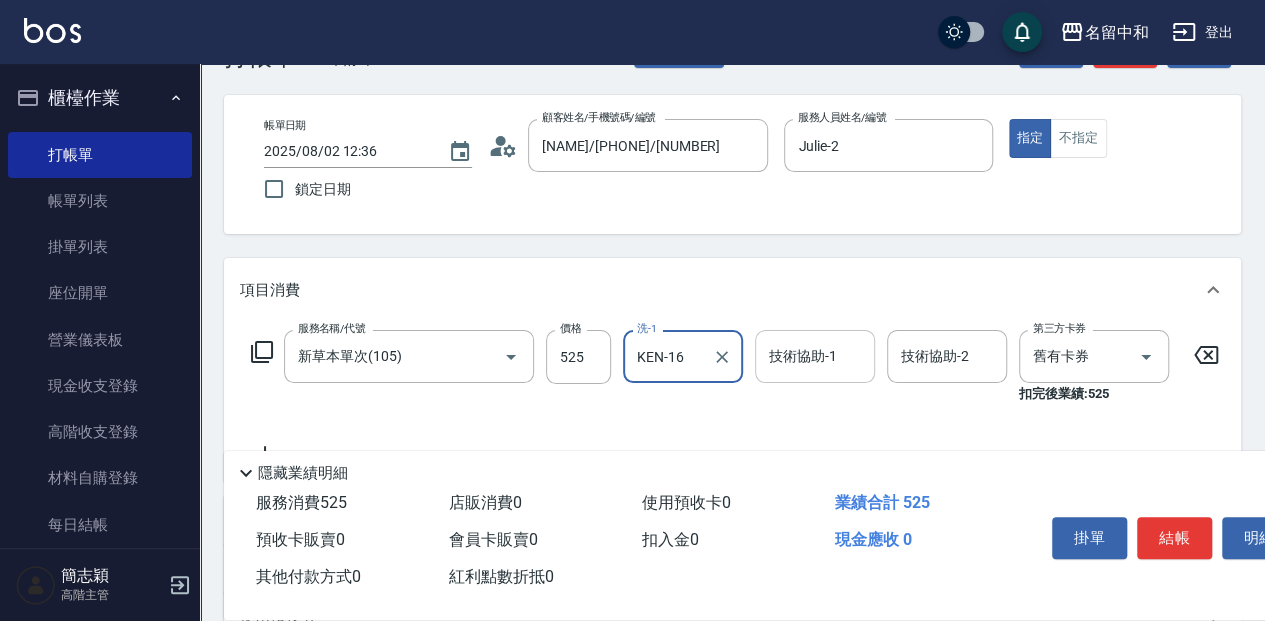 type on "KEN-16" 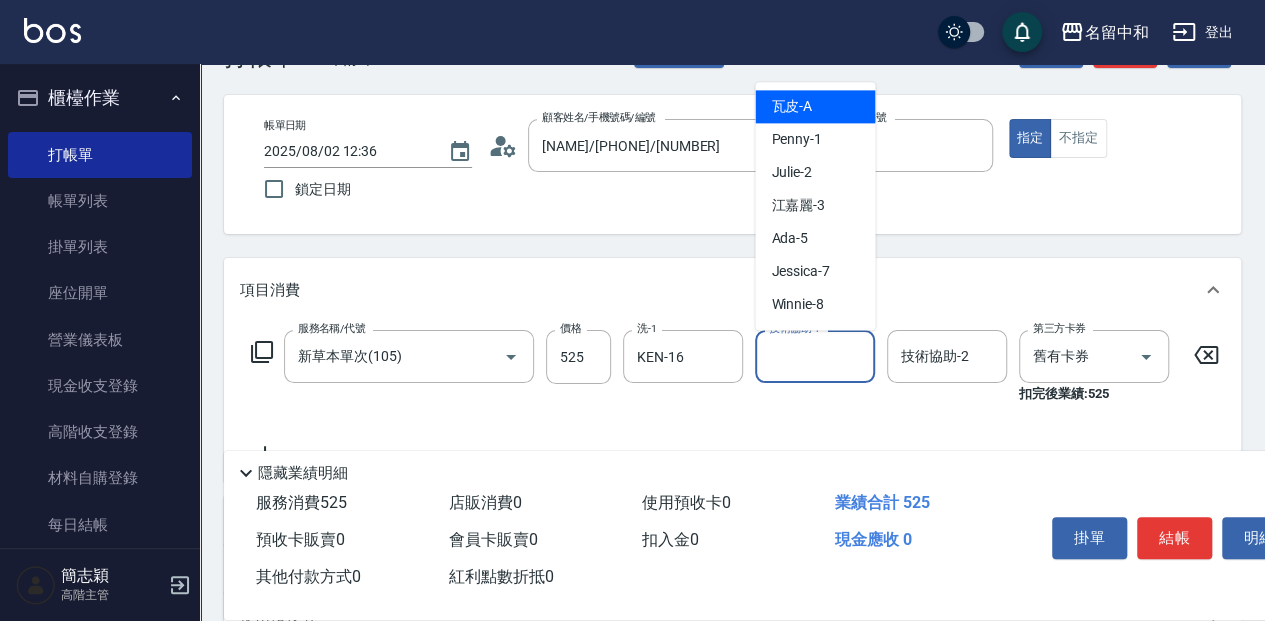 click on "技術協助-1 技術協助-1" at bounding box center [815, 356] 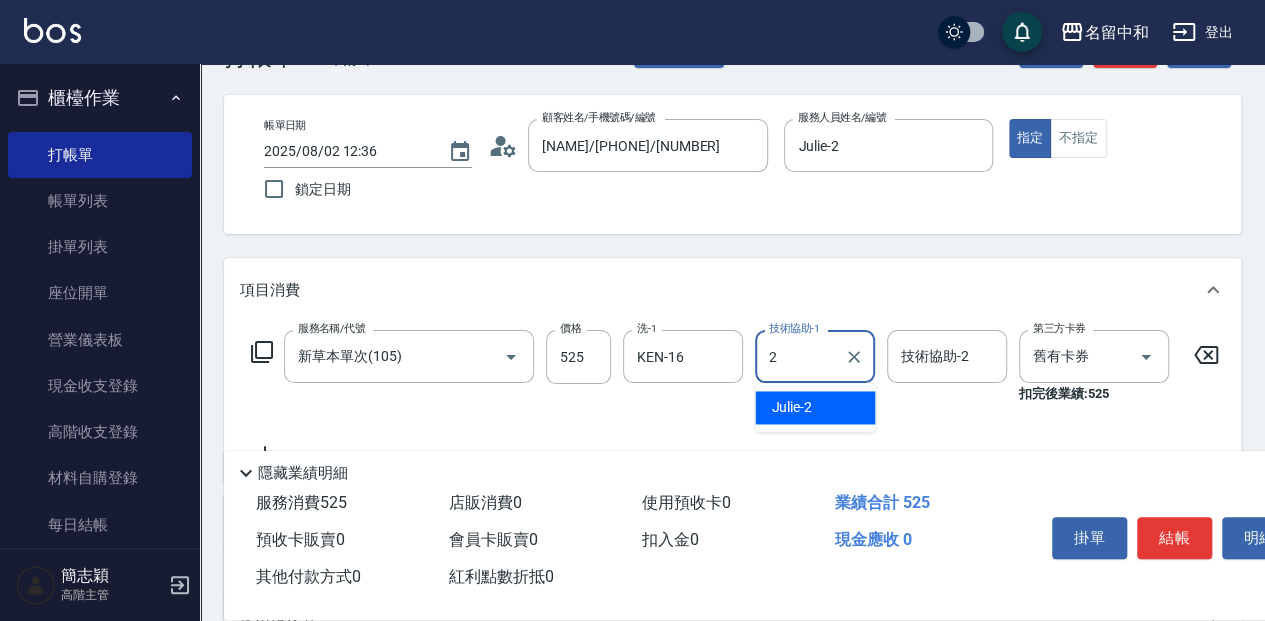 click on "Julie -2" at bounding box center [815, 407] 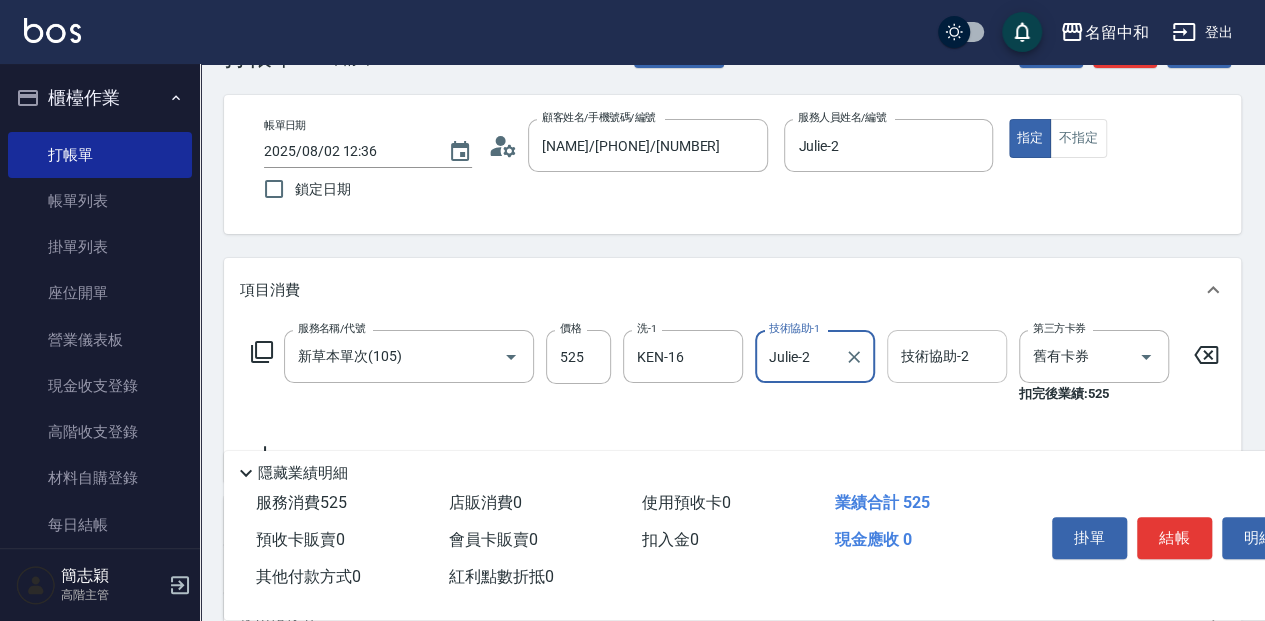type on "Julie-2" 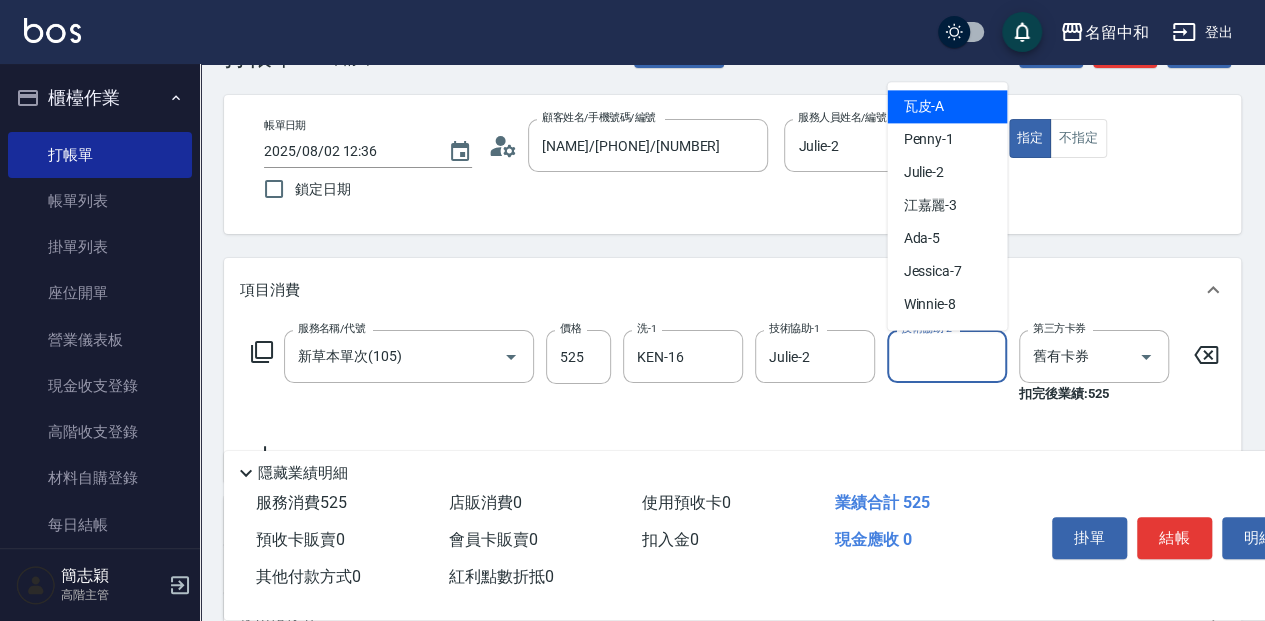 click on "技術協助-2" at bounding box center (947, 356) 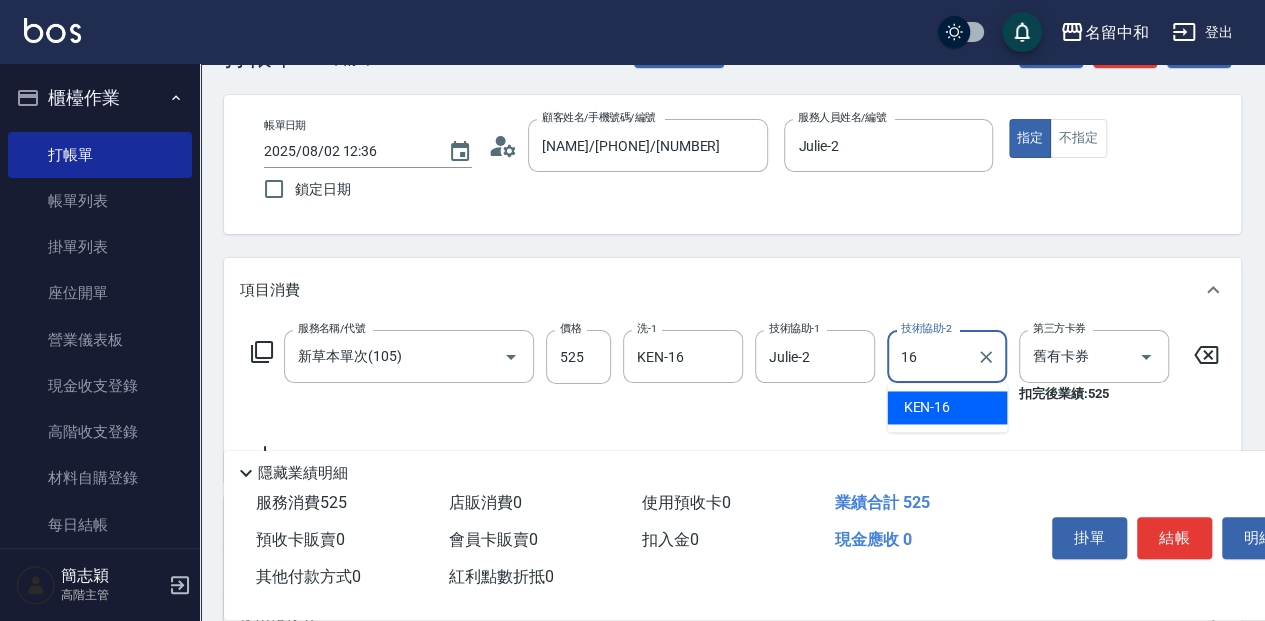 click on "KEN -16" at bounding box center (947, 407) 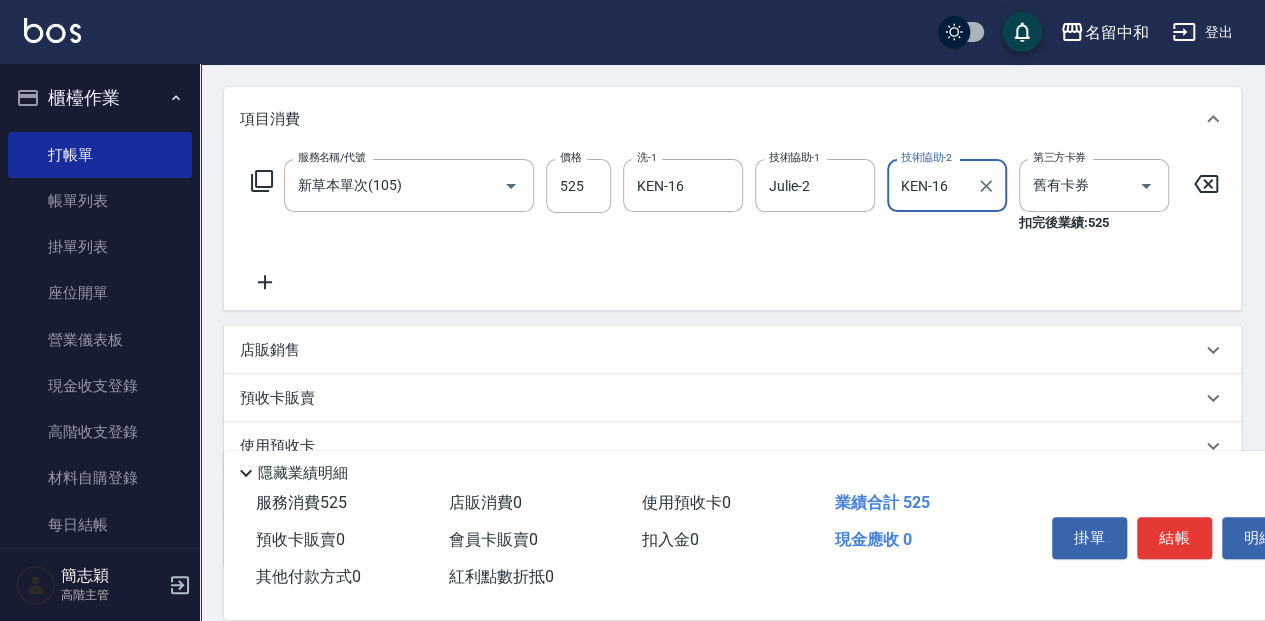 scroll, scrollTop: 266, scrollLeft: 0, axis: vertical 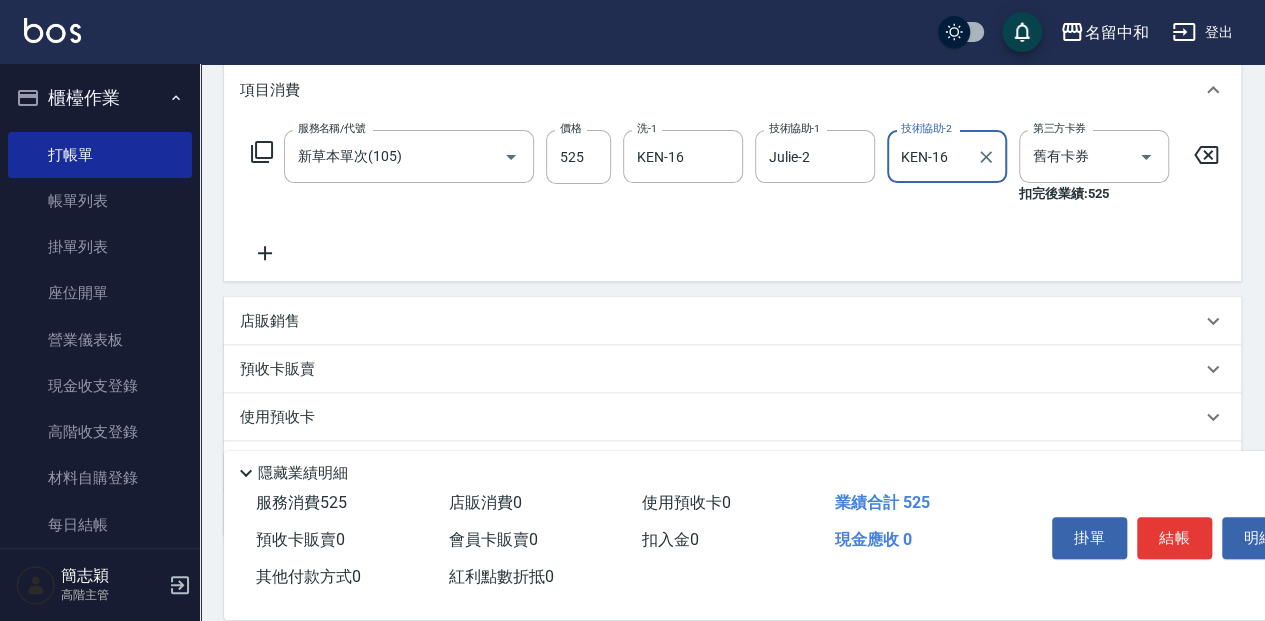 type on "KEN-16" 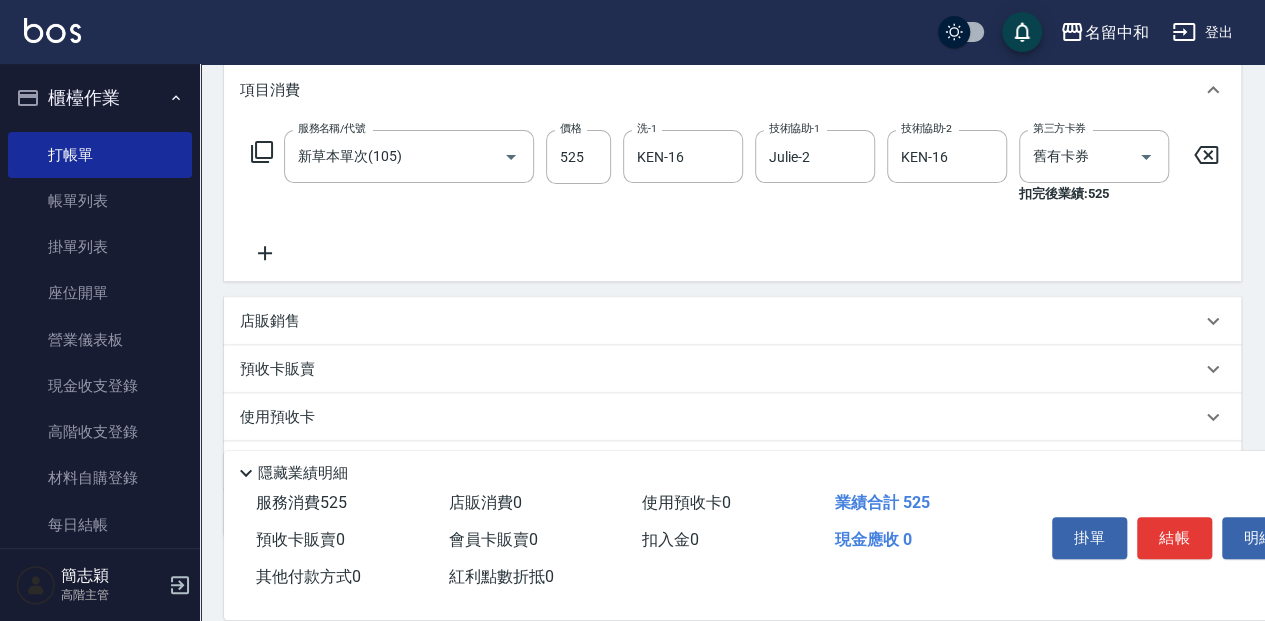 click 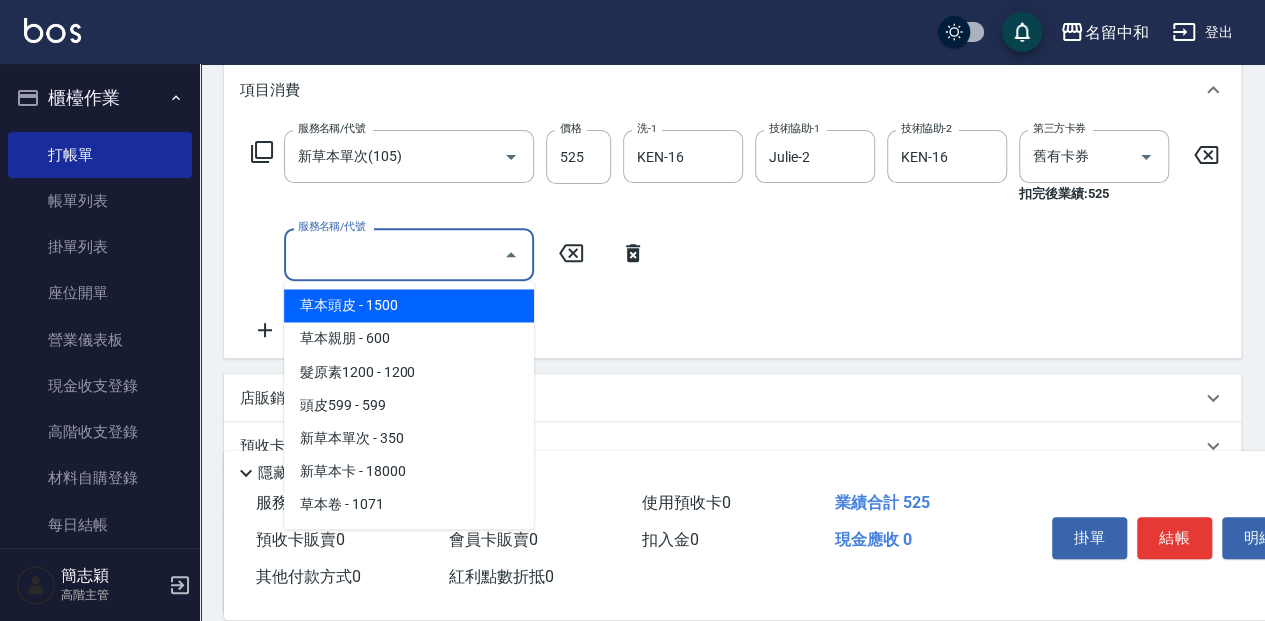 click on "服務名稱/代號" at bounding box center [394, 254] 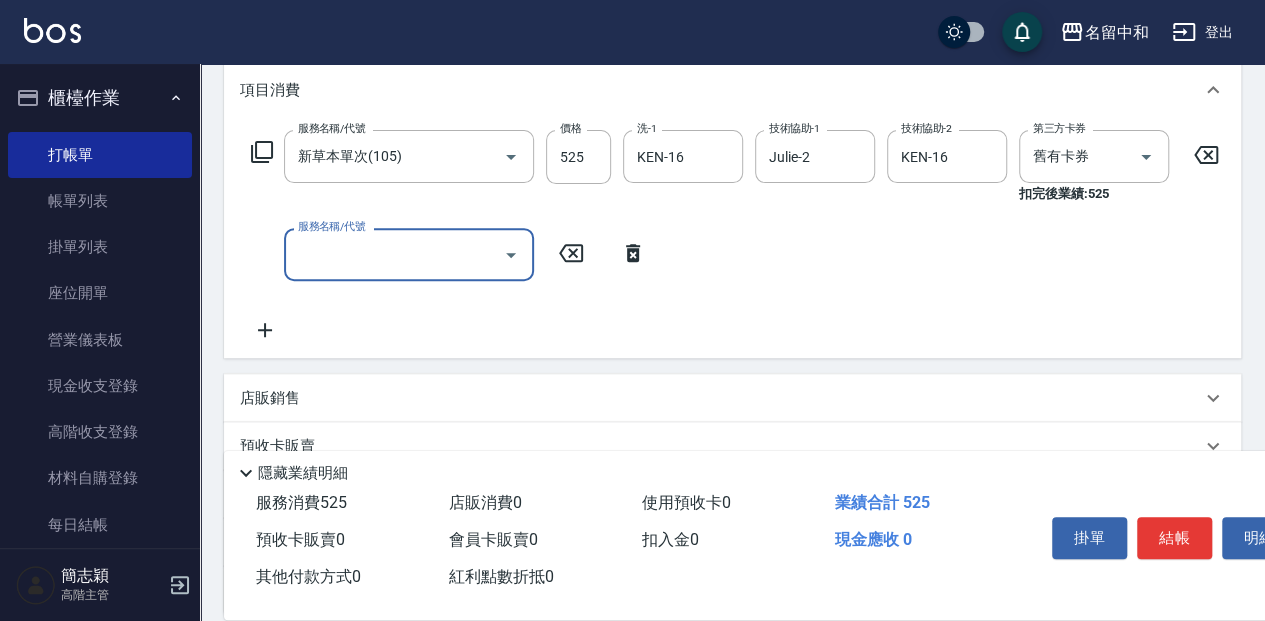 click on "服務名稱/代號" at bounding box center (394, 254) 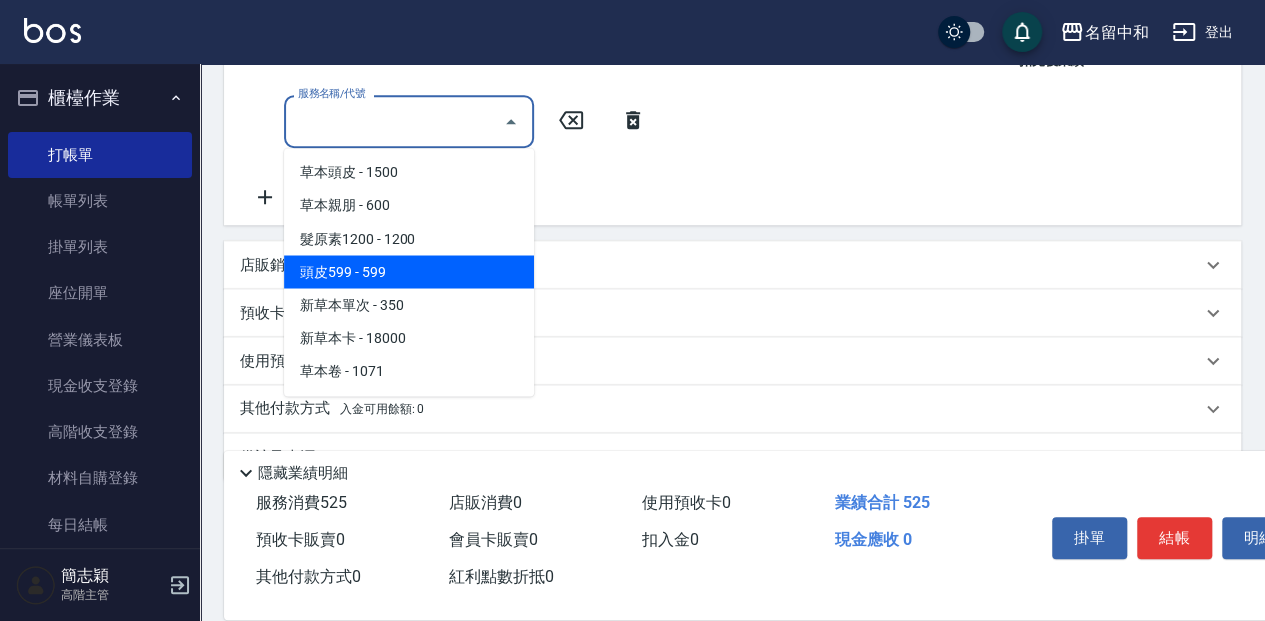 scroll, scrollTop: 400, scrollLeft: 0, axis: vertical 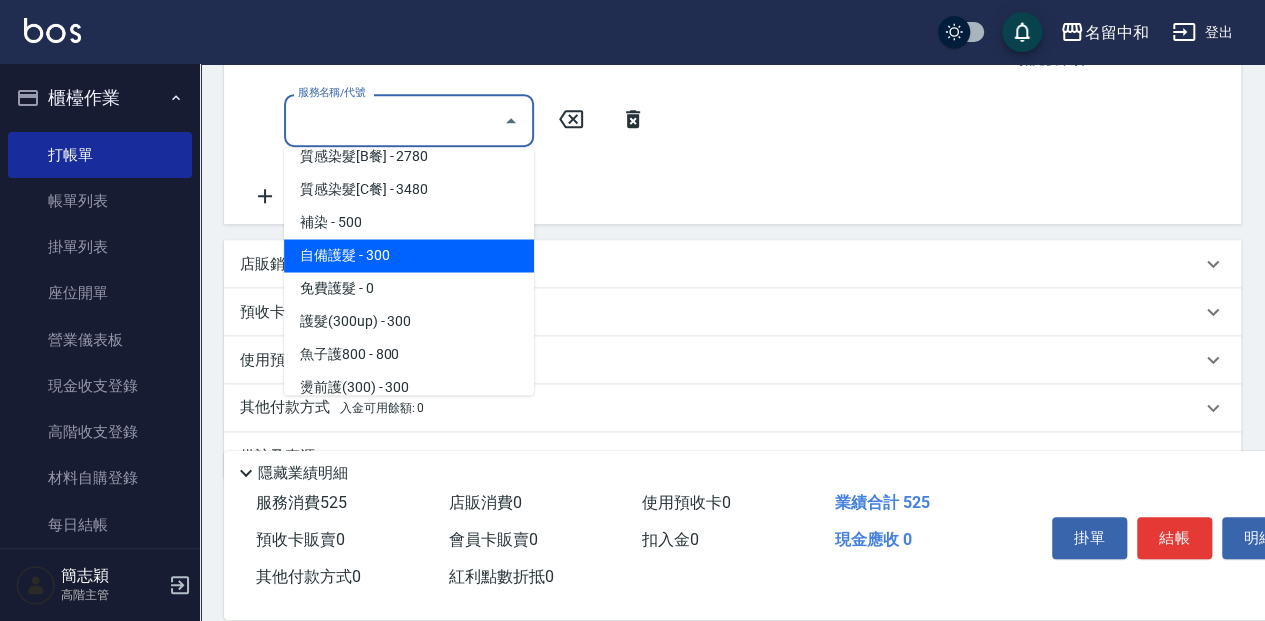 click on "自備護髮 - 300" at bounding box center (409, 255) 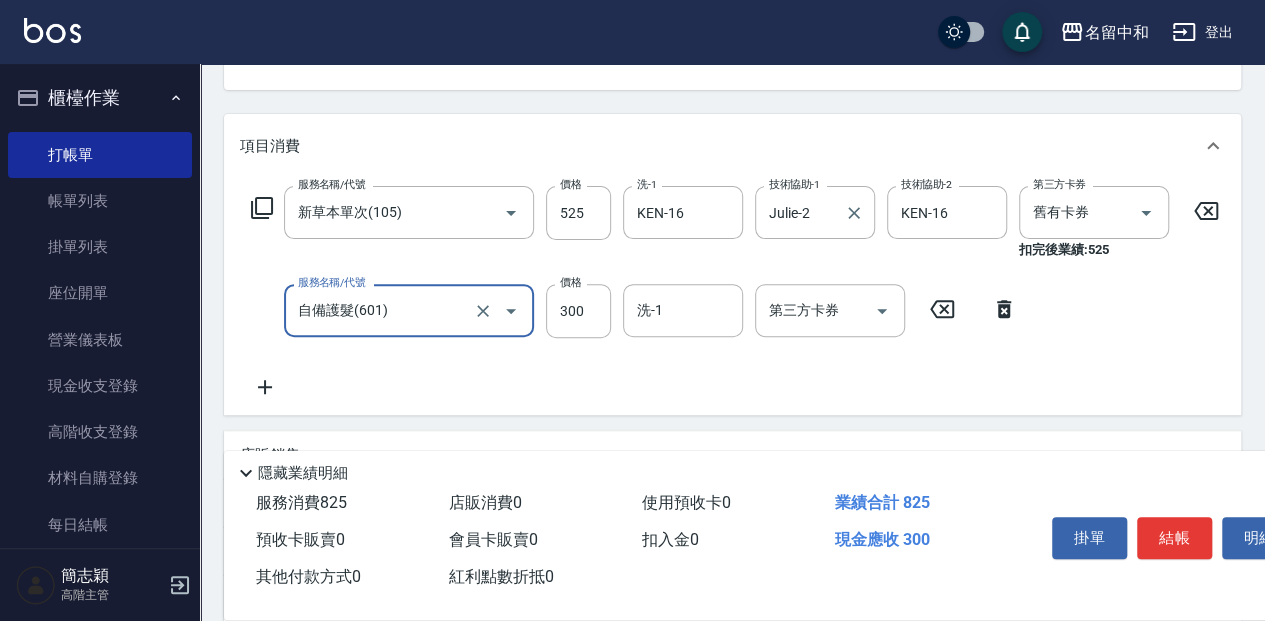 scroll, scrollTop: 200, scrollLeft: 0, axis: vertical 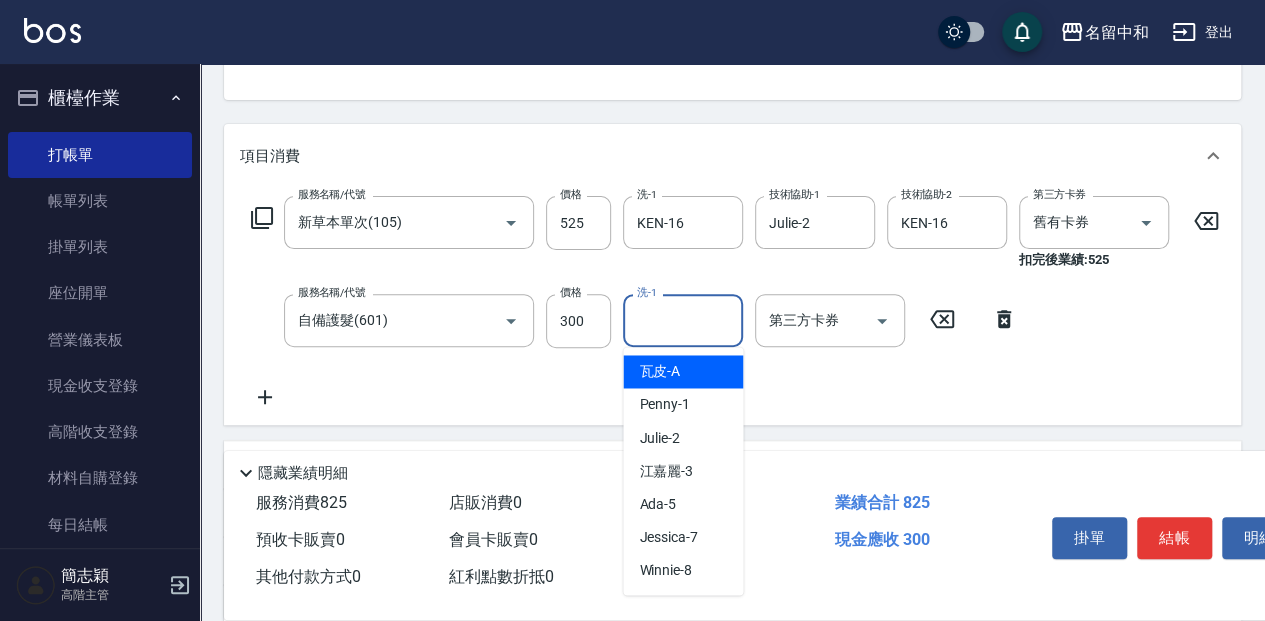click on "洗-1" at bounding box center [683, 320] 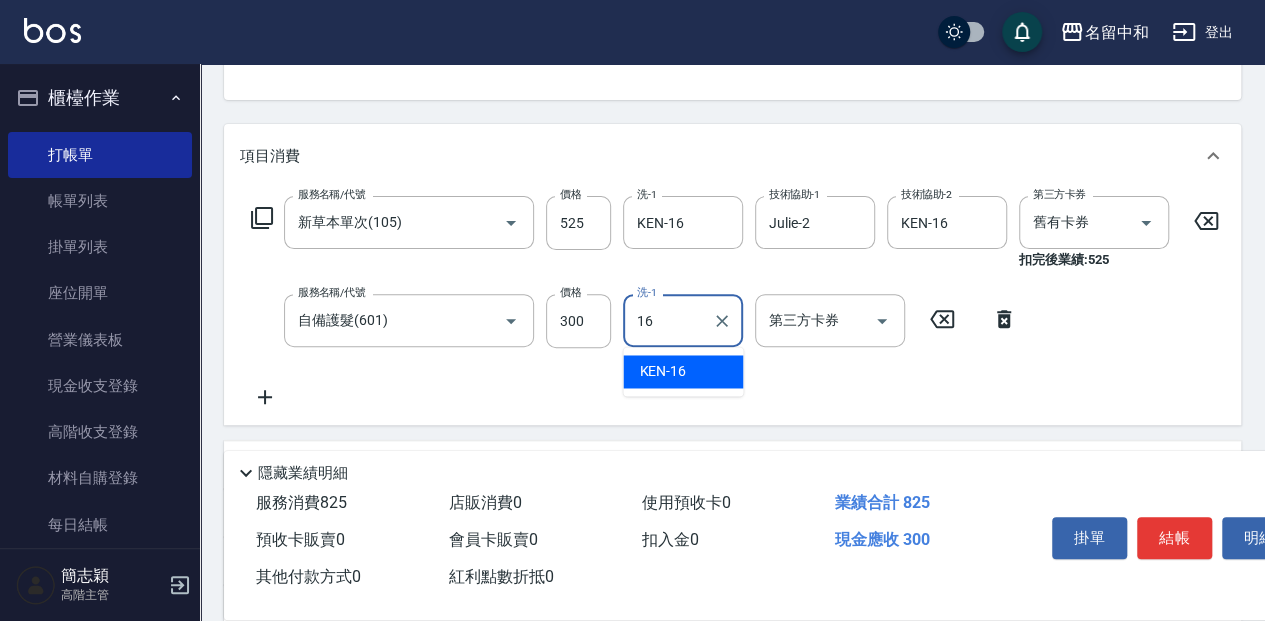 click on "KEN -16" at bounding box center (683, 371) 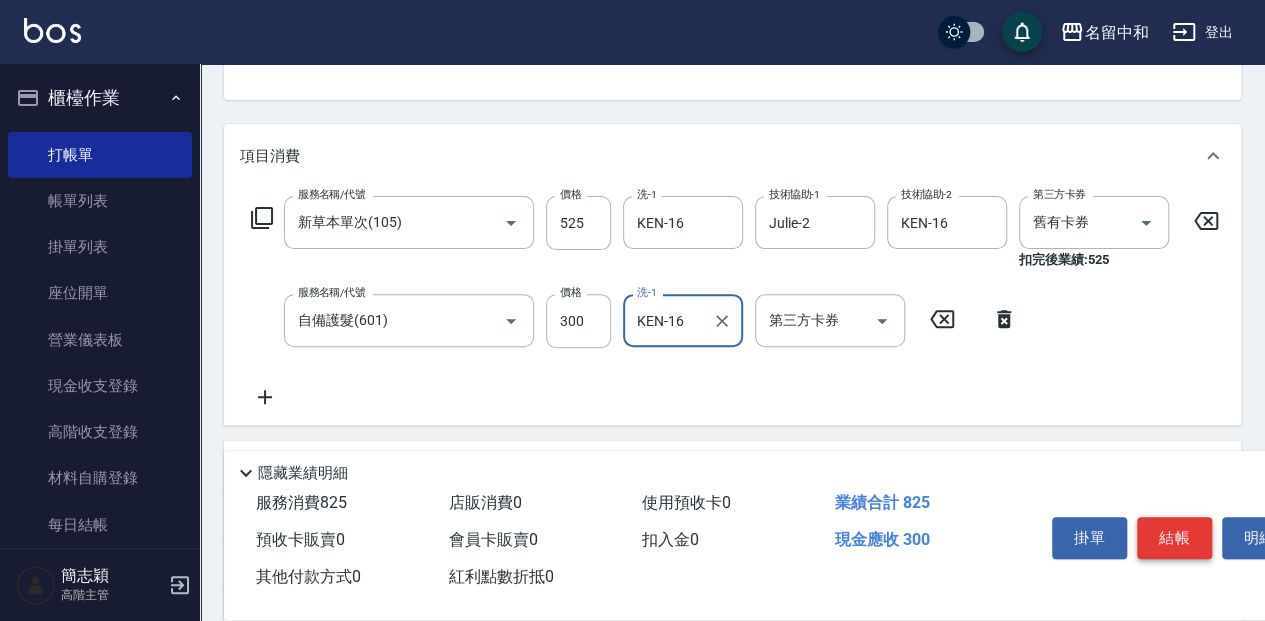 type on "KEN-16" 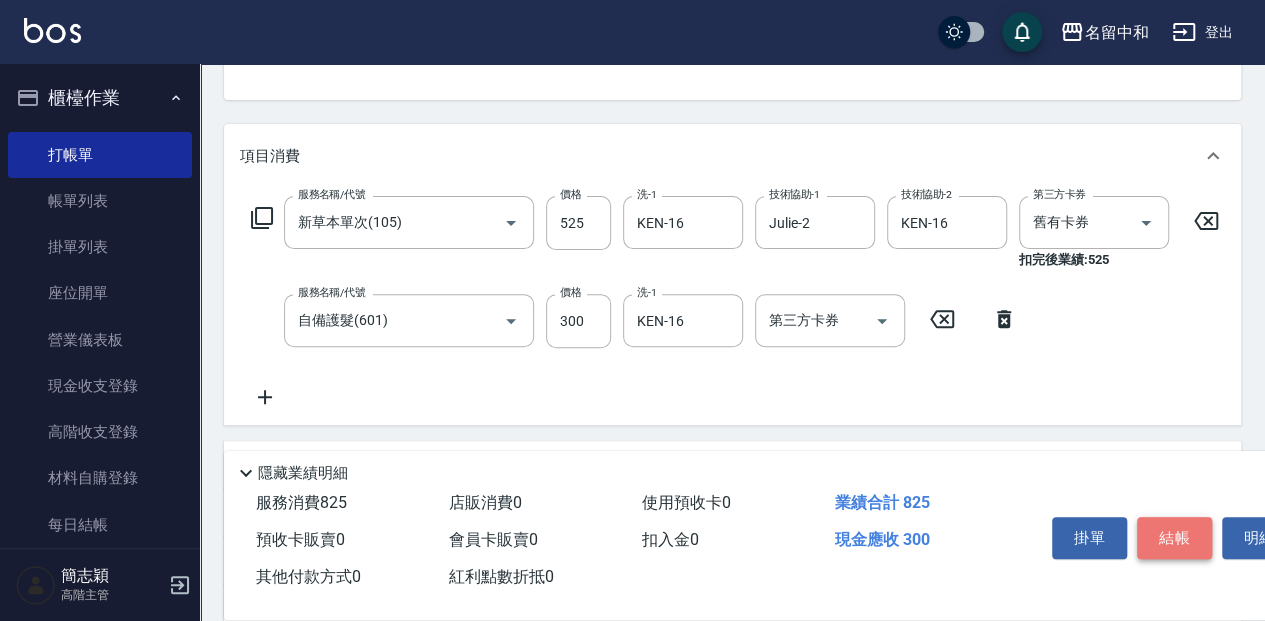 click on "結帳" at bounding box center (1174, 538) 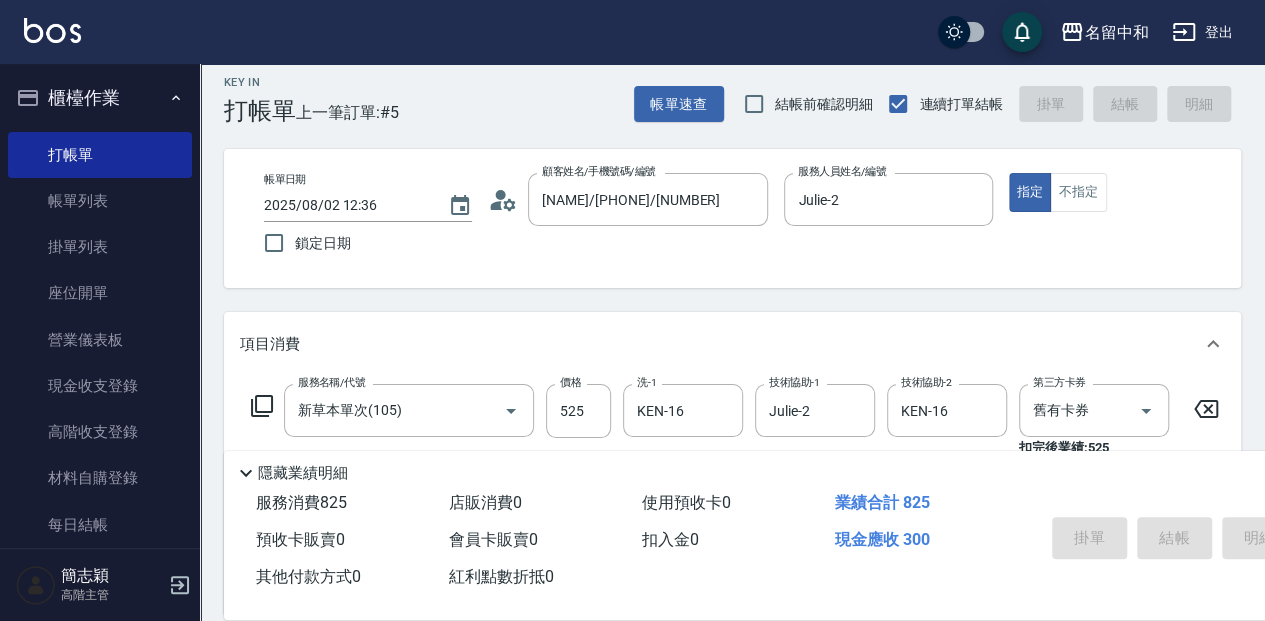 scroll, scrollTop: 0, scrollLeft: 0, axis: both 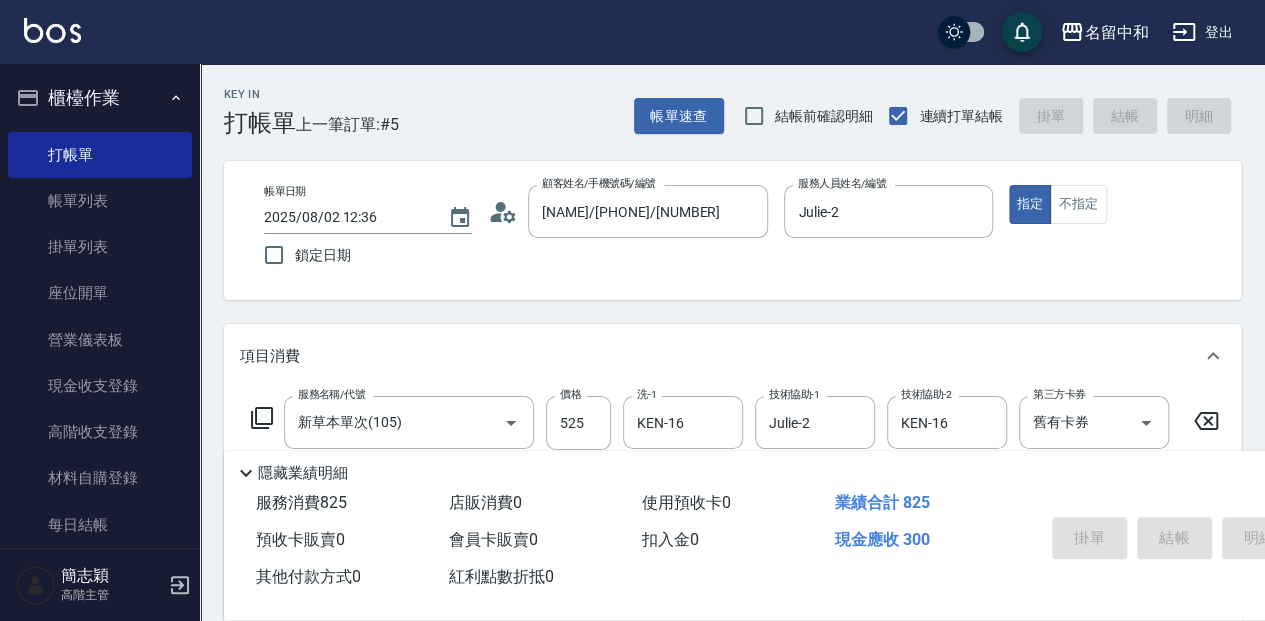 type on "2025/08/02 12:57" 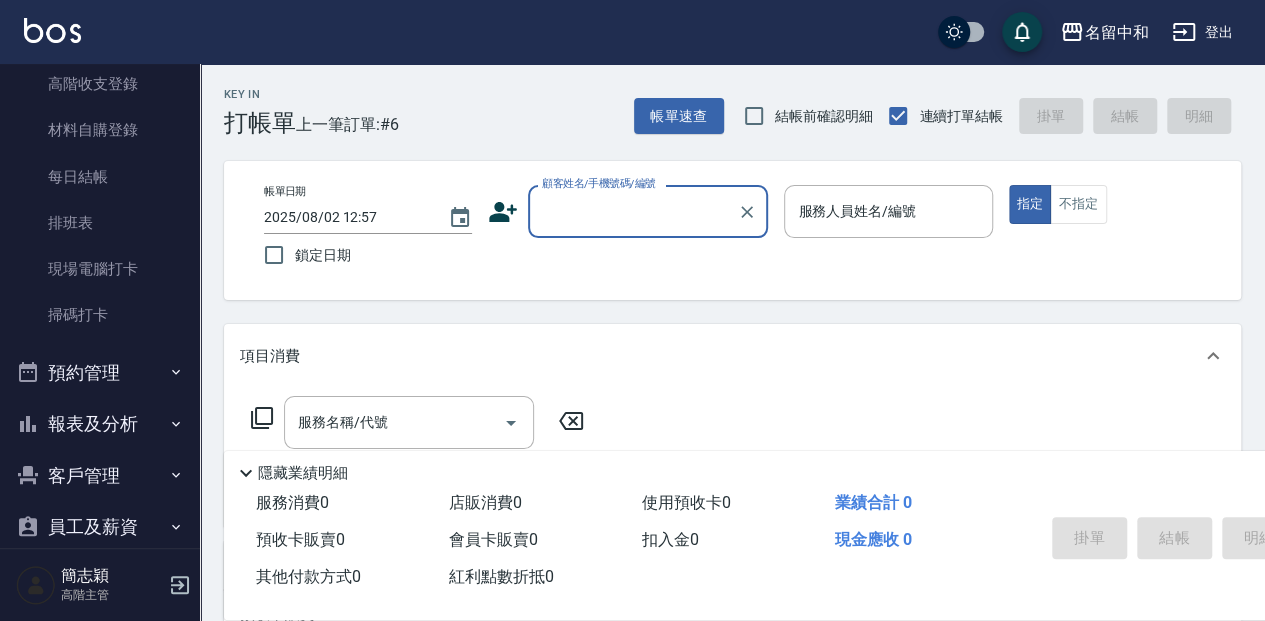 scroll, scrollTop: 400, scrollLeft: 0, axis: vertical 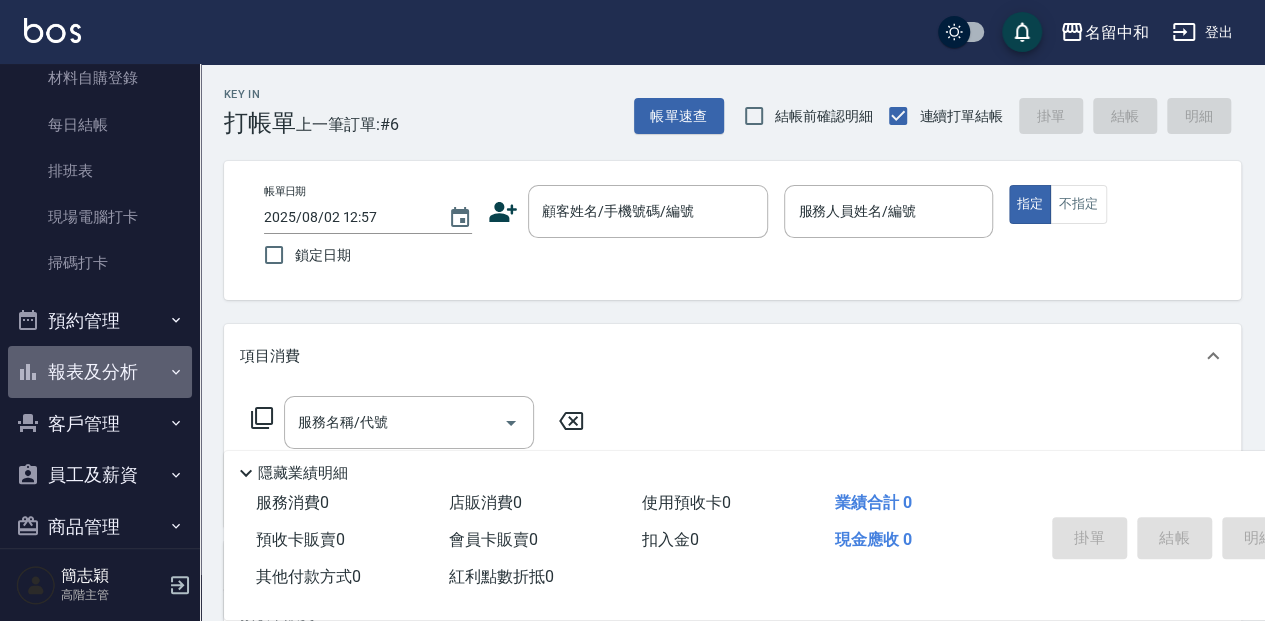 click on "報表及分析" at bounding box center [100, 372] 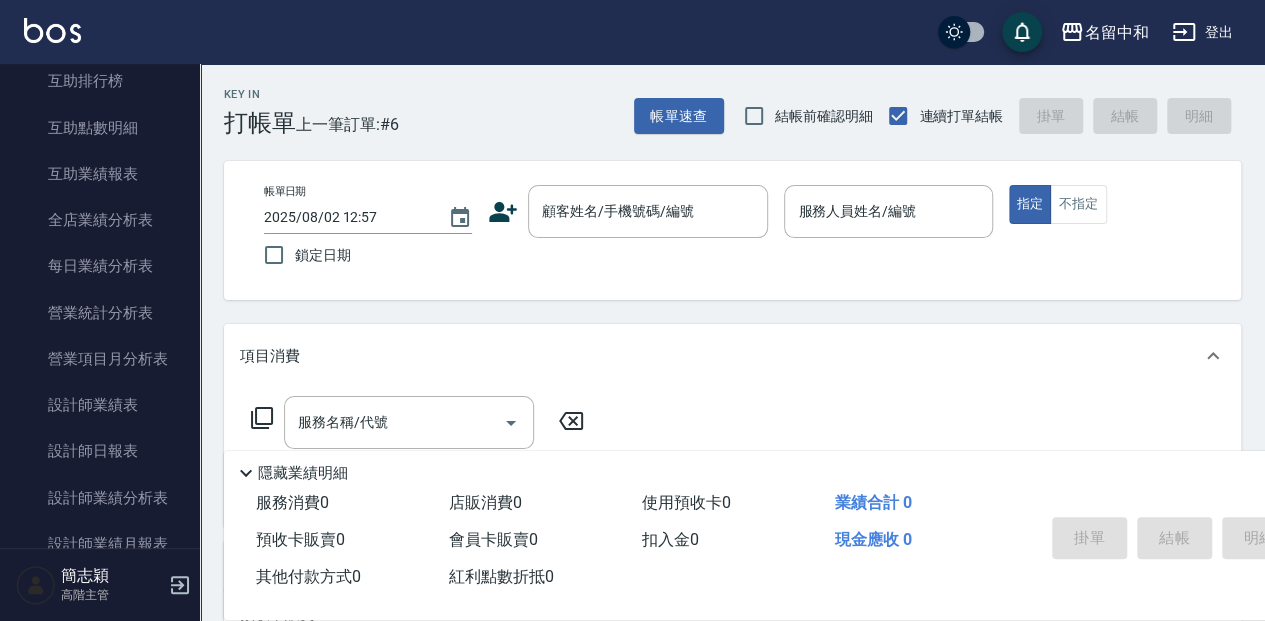 scroll, scrollTop: 1133, scrollLeft: 0, axis: vertical 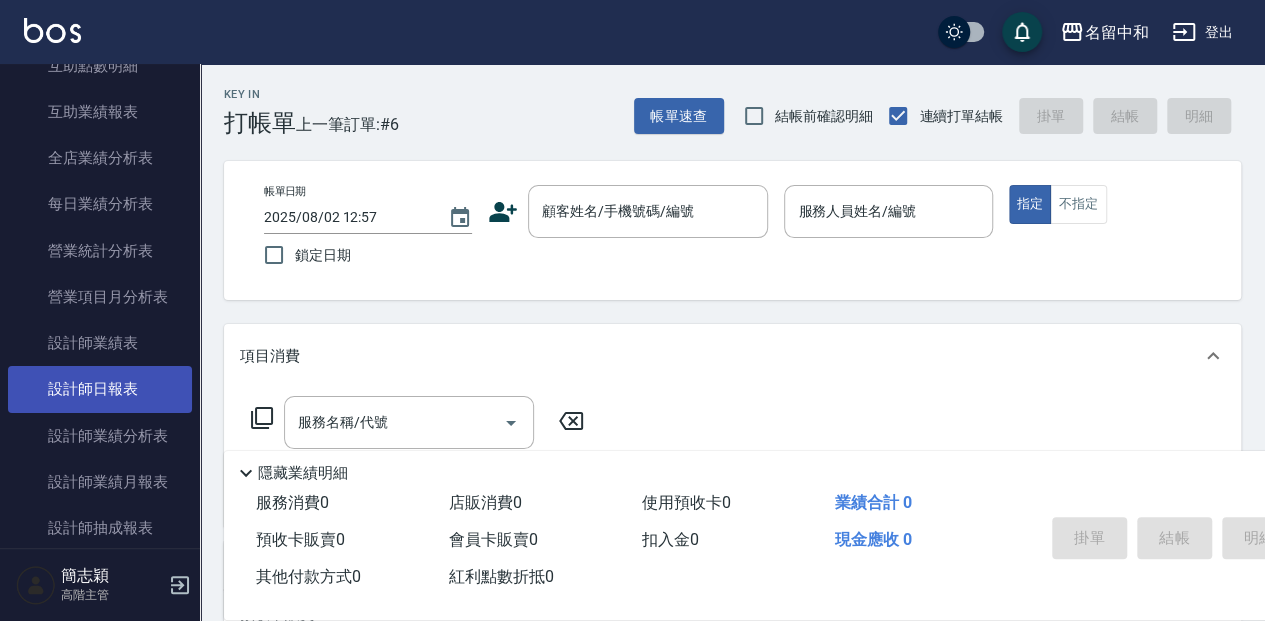 click on "設計師日報表" at bounding box center [100, 389] 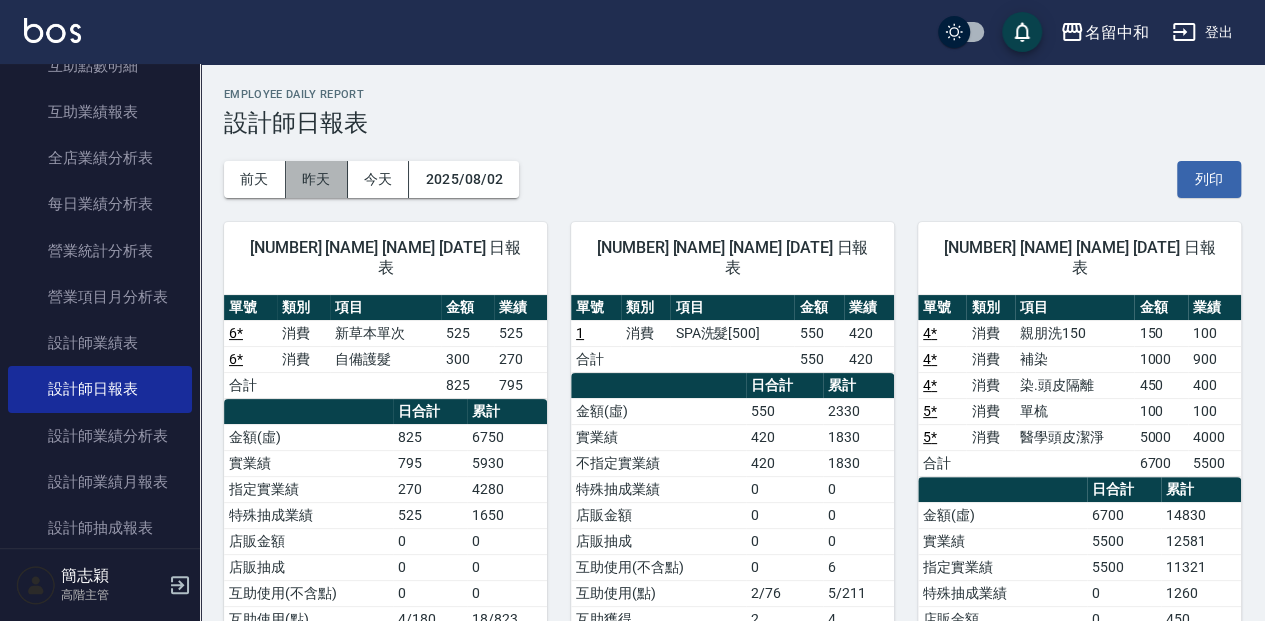 click on "昨天" at bounding box center (317, 179) 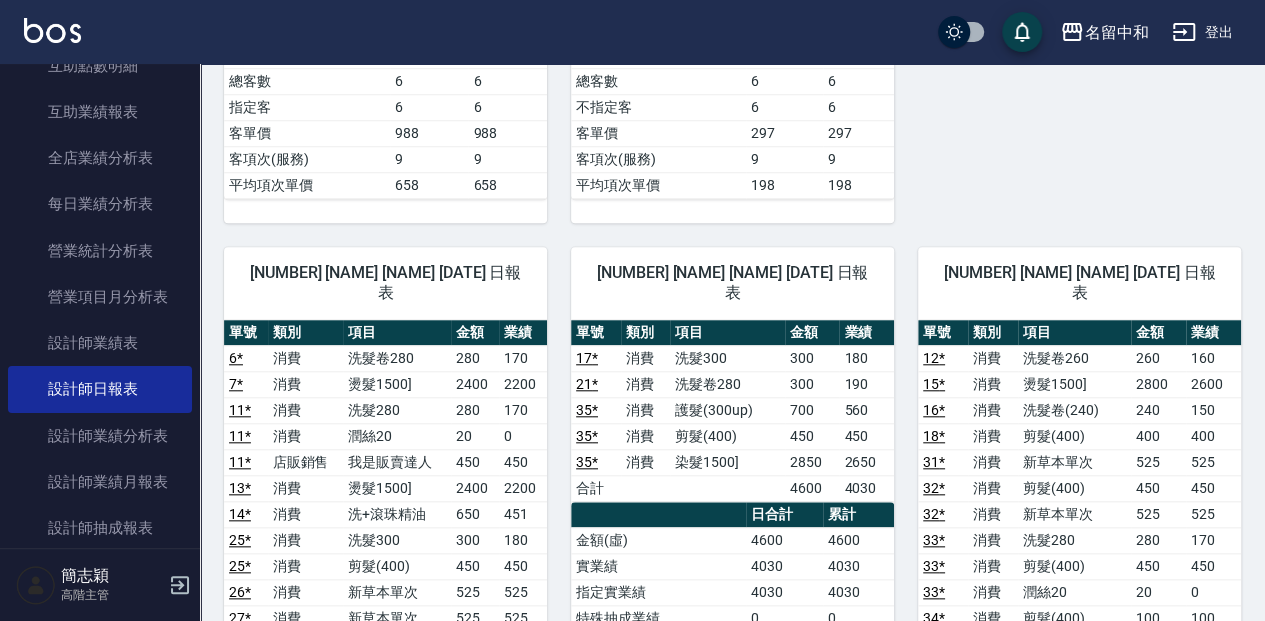 scroll, scrollTop: 866, scrollLeft: 0, axis: vertical 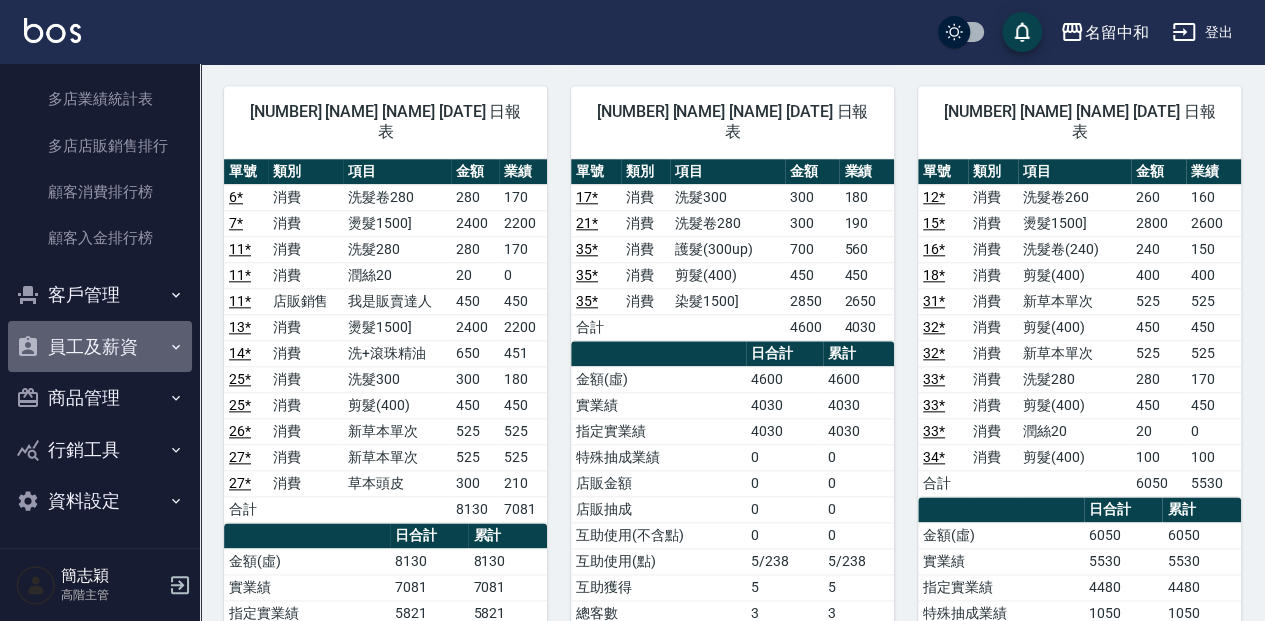 click on "員工及薪資" at bounding box center (100, 347) 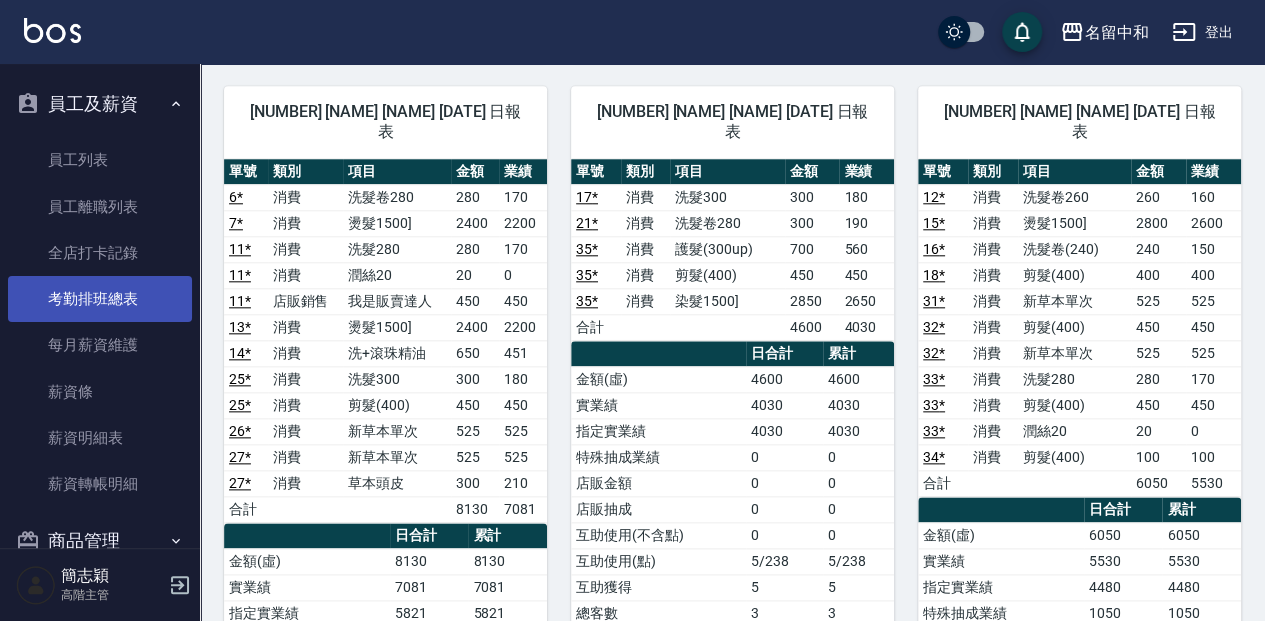 scroll, scrollTop: 2800, scrollLeft: 0, axis: vertical 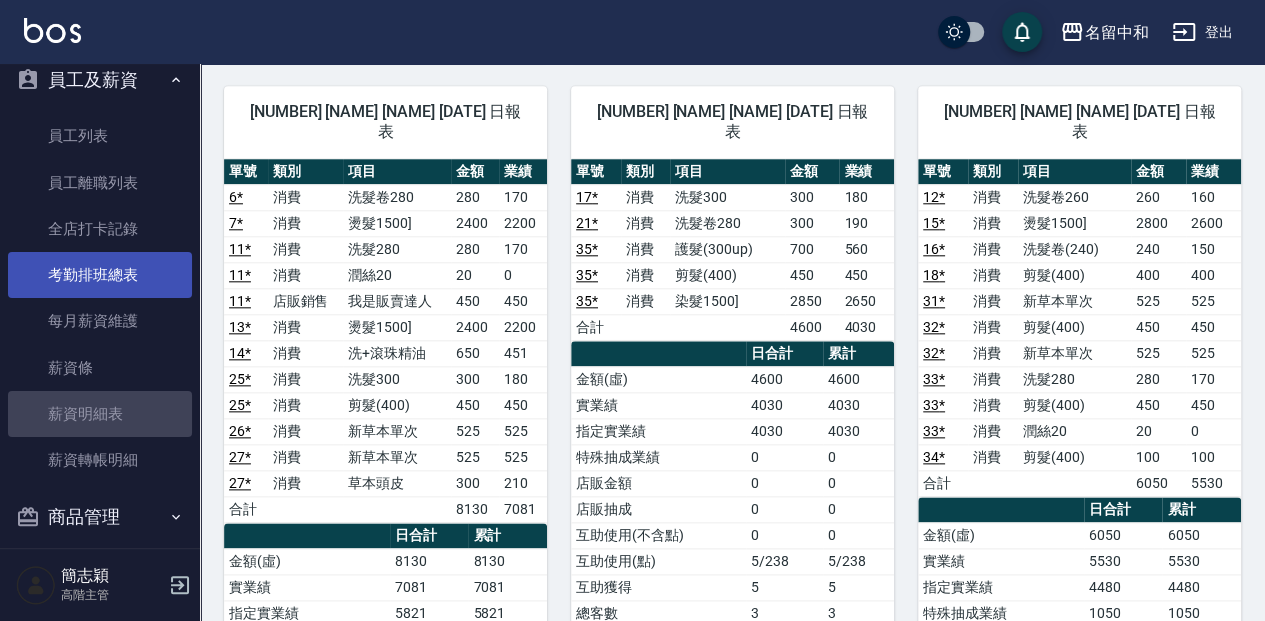 click on "薪資明細表" at bounding box center (100, 414) 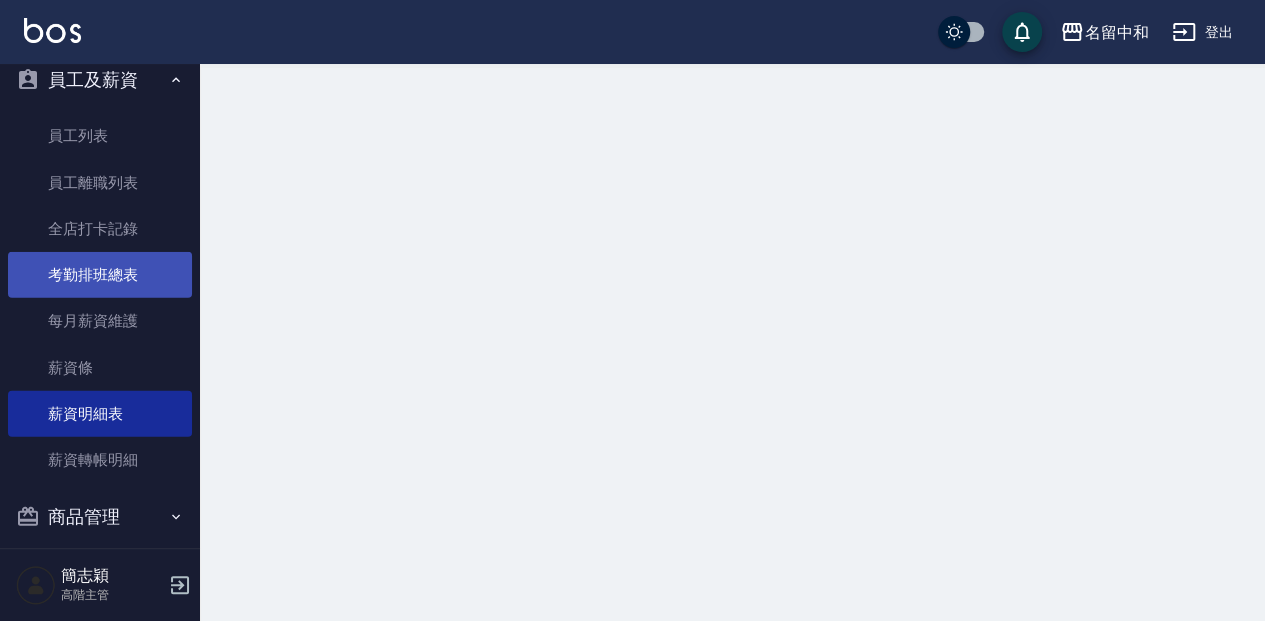 scroll, scrollTop: 0, scrollLeft: 0, axis: both 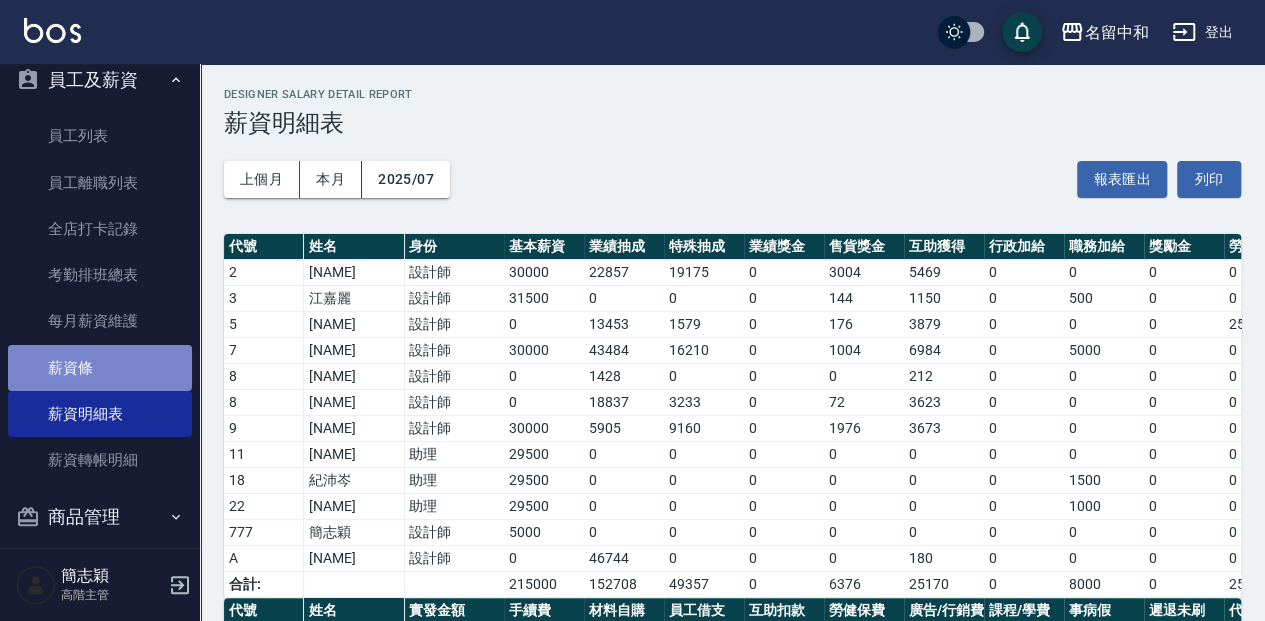 click on "薪資條" at bounding box center (100, 368) 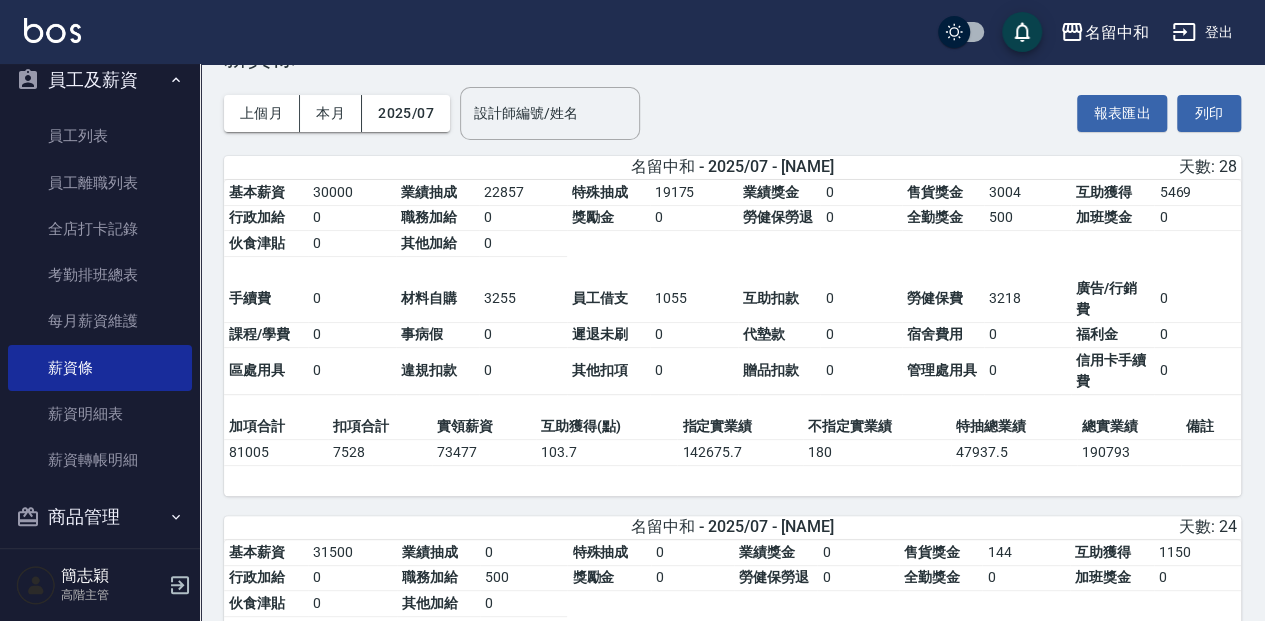 scroll, scrollTop: 0, scrollLeft: 0, axis: both 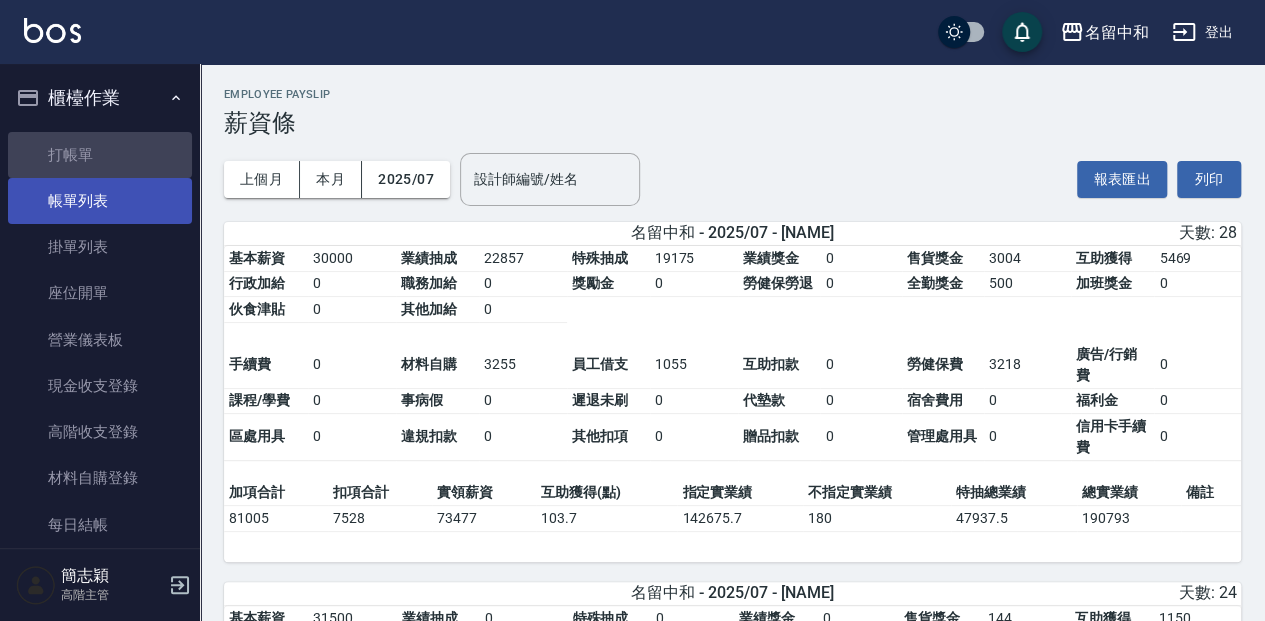 click on "打帳單" at bounding box center (100, 155) 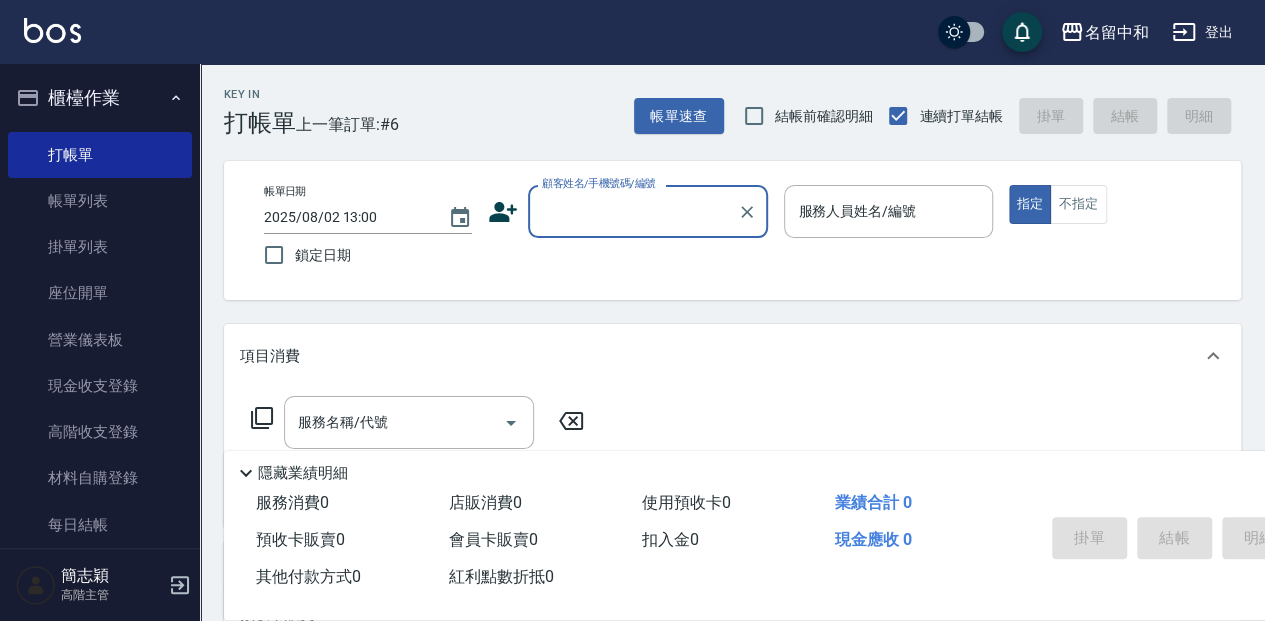 click on "顧客姓名/手機號碼/編號" at bounding box center (633, 211) 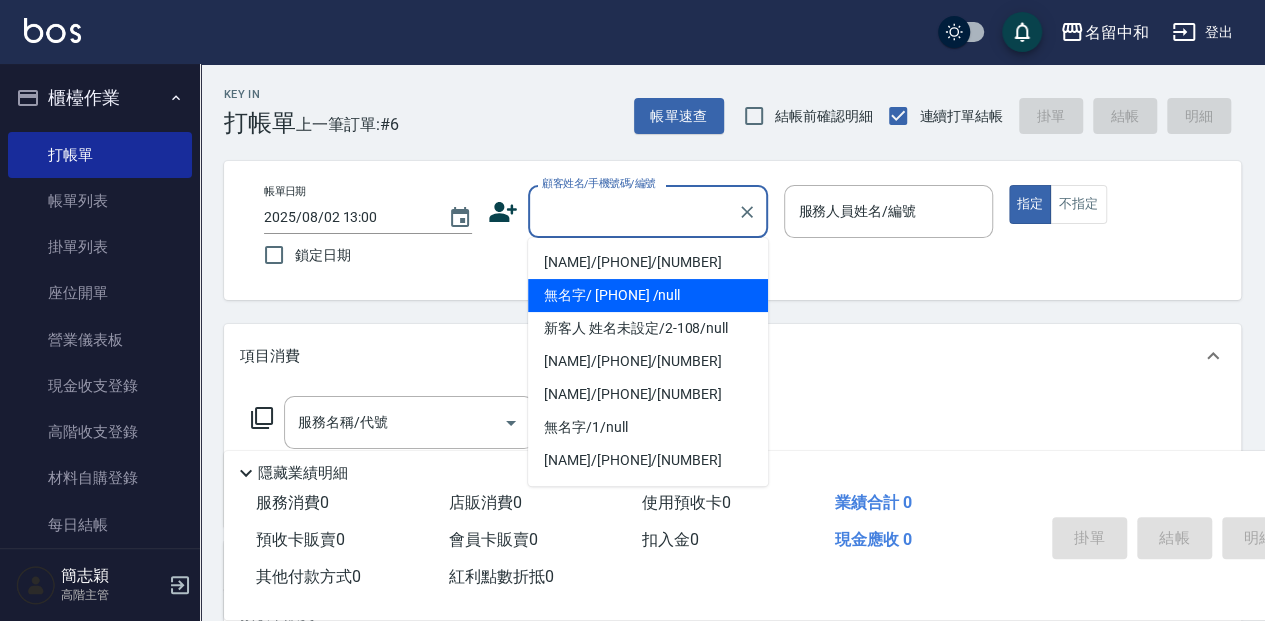 click on "無名字/                                                 [PHONE]                              /null" at bounding box center (648, 295) 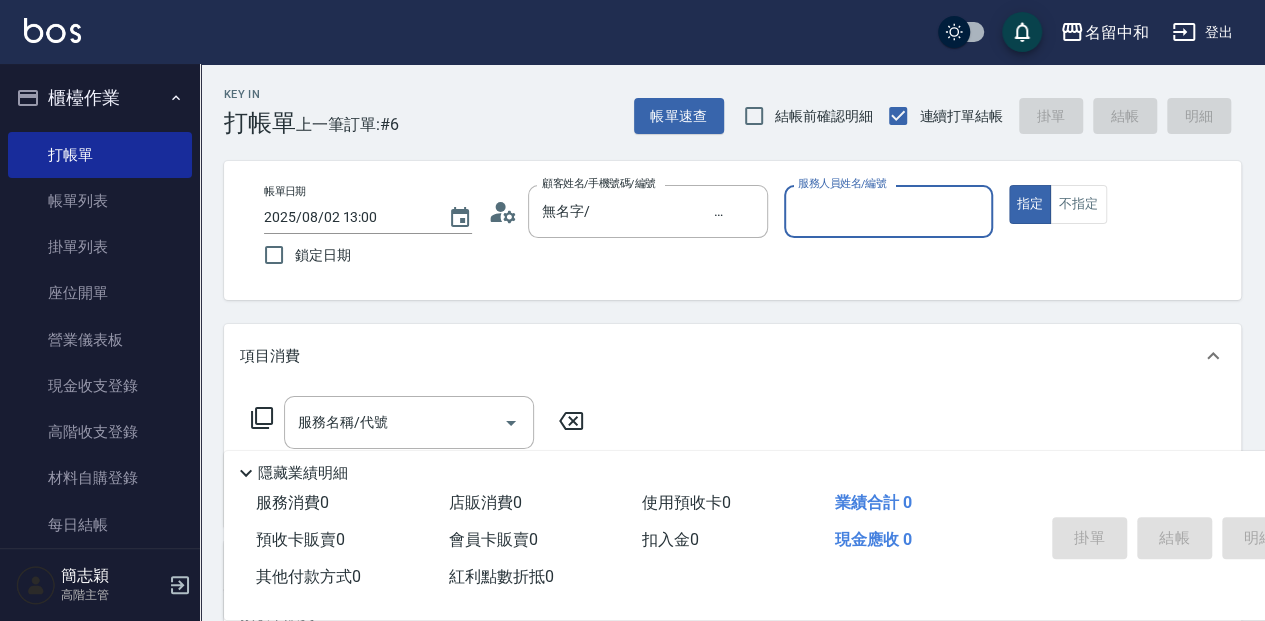 click on "服務人員姓名/編號" at bounding box center (888, 211) 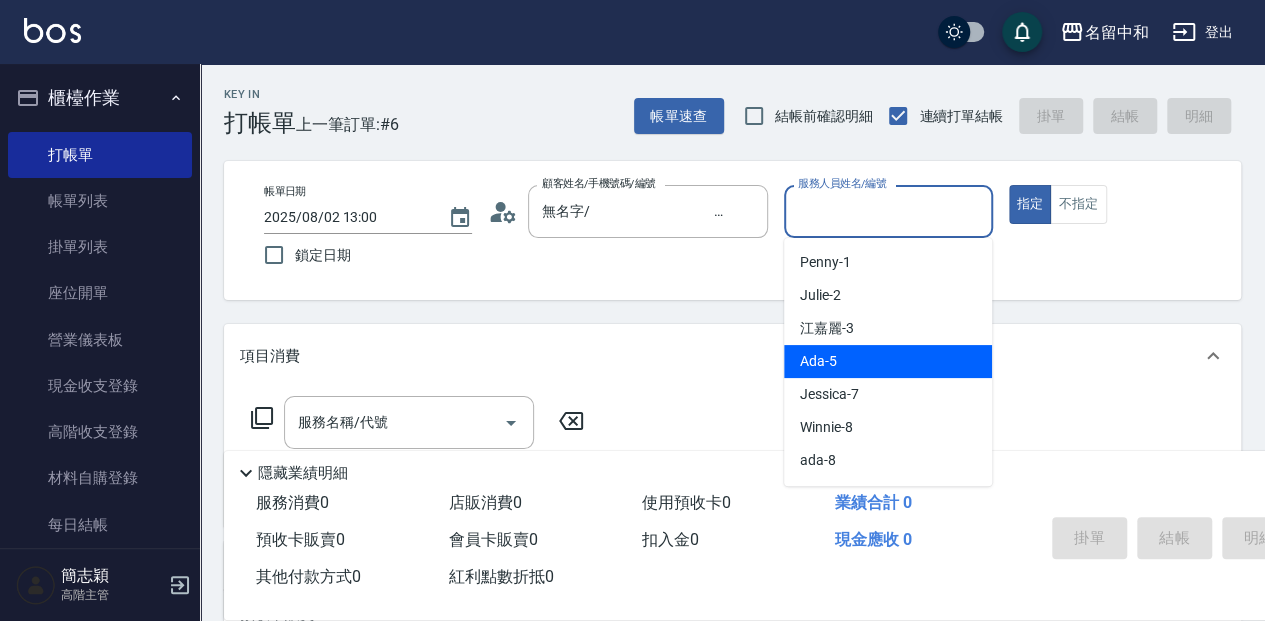 click on "Ada -5" at bounding box center [888, 361] 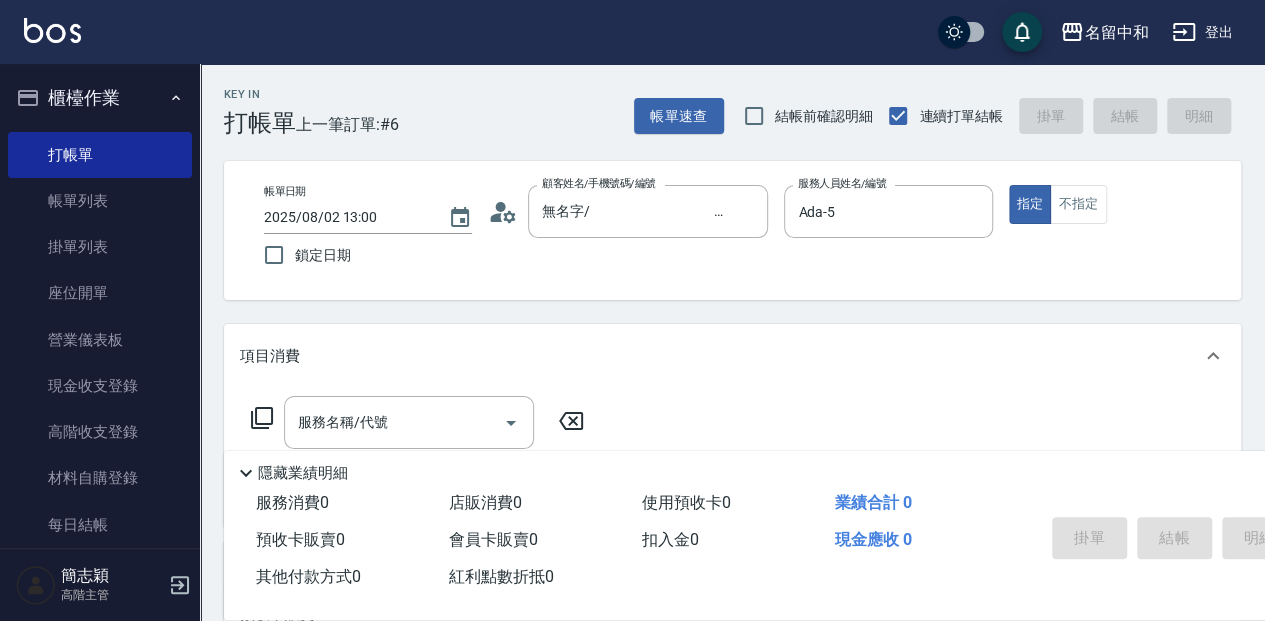 click 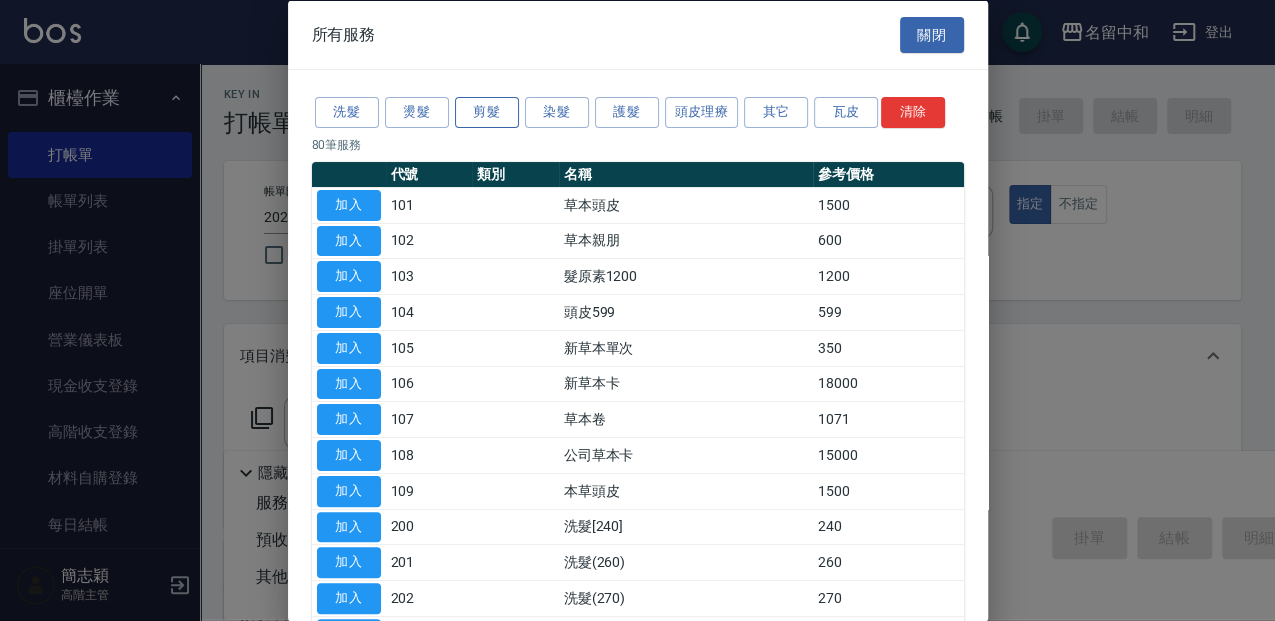 click on "剪髮" at bounding box center [487, 112] 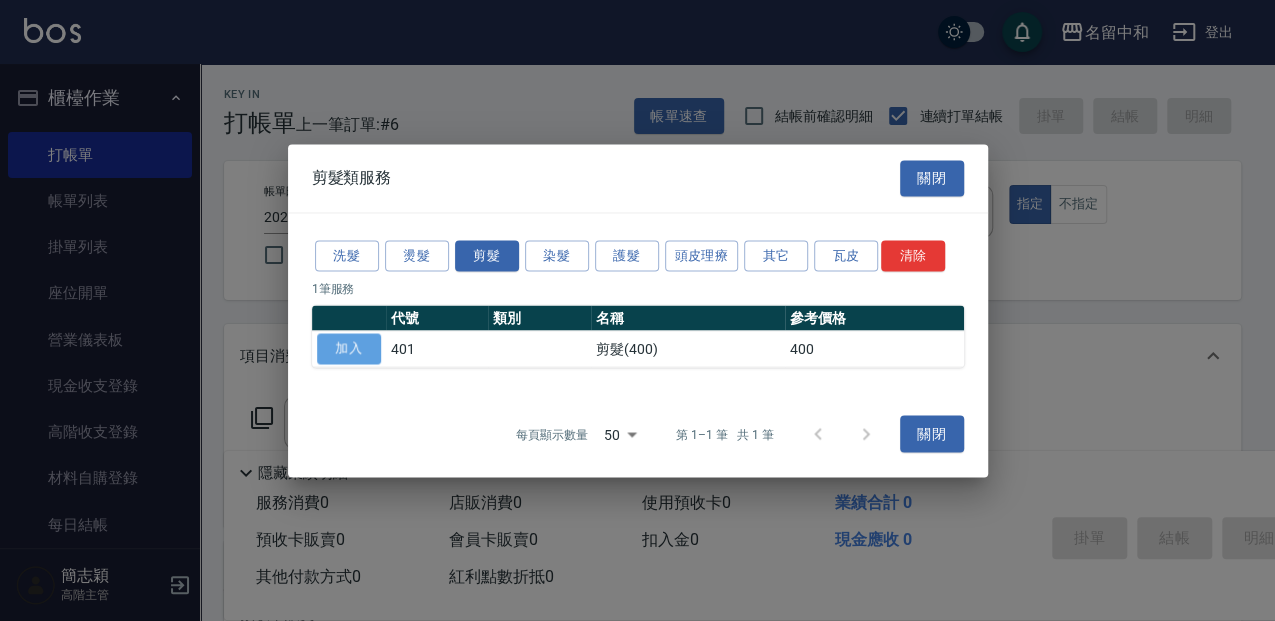 click on "加入" at bounding box center [349, 348] 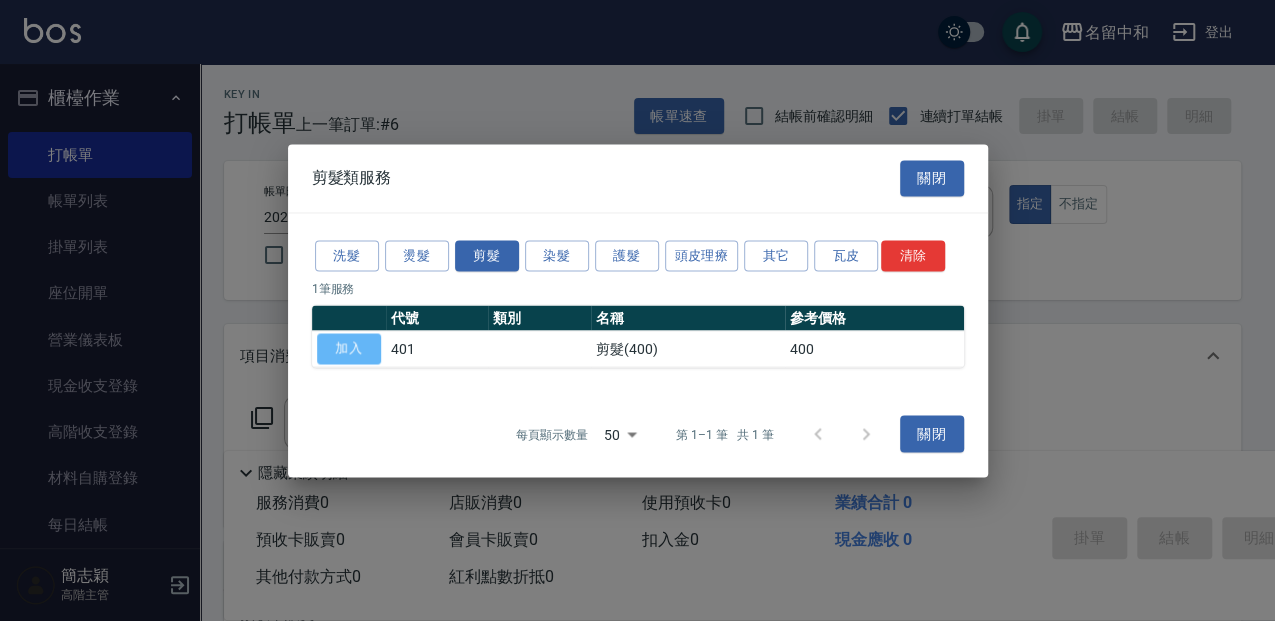 type on "剪髮(400)(401)" 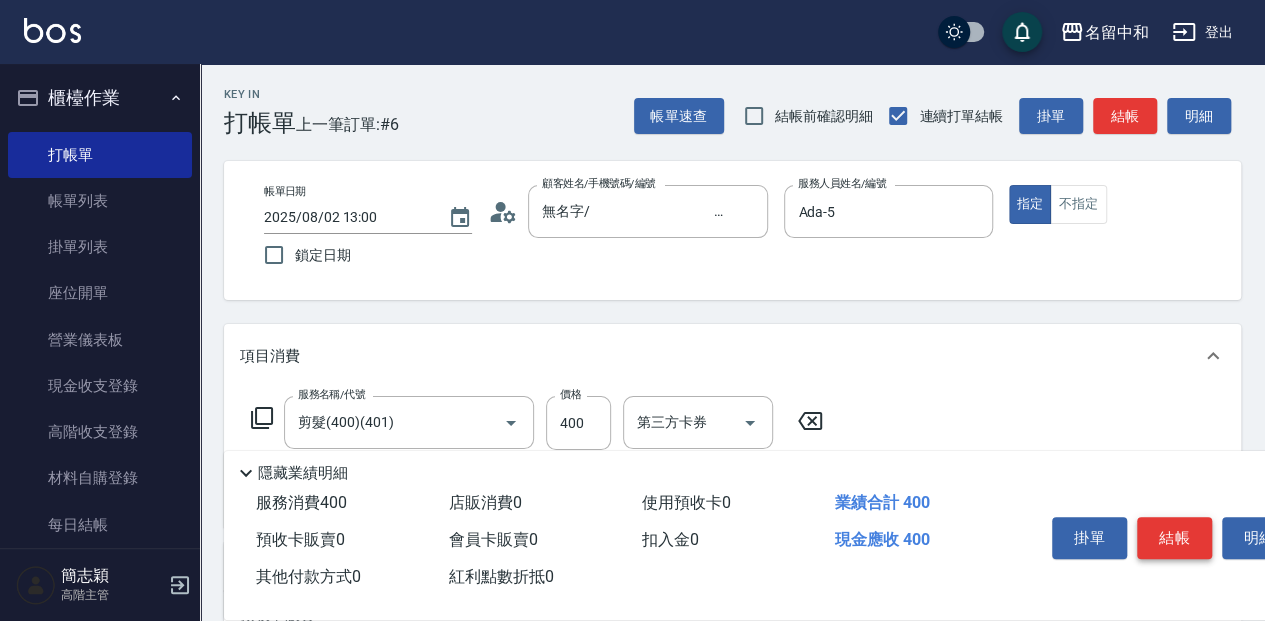 click on "結帳" at bounding box center (1174, 538) 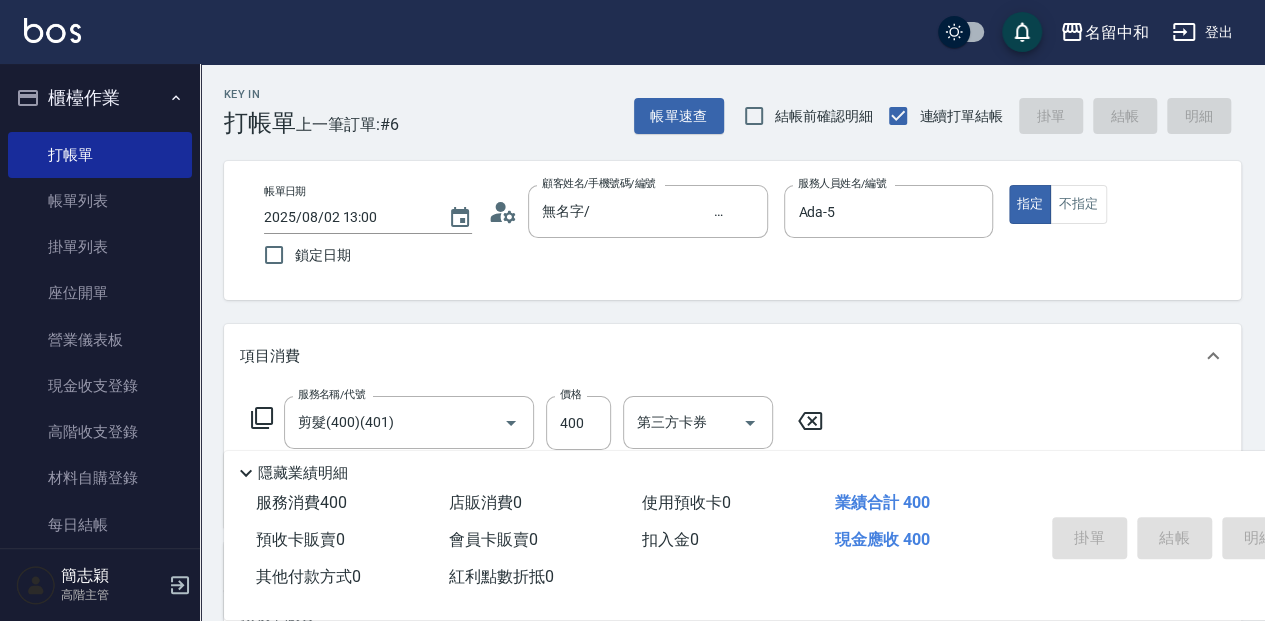 type on "2025/08/02 13:16" 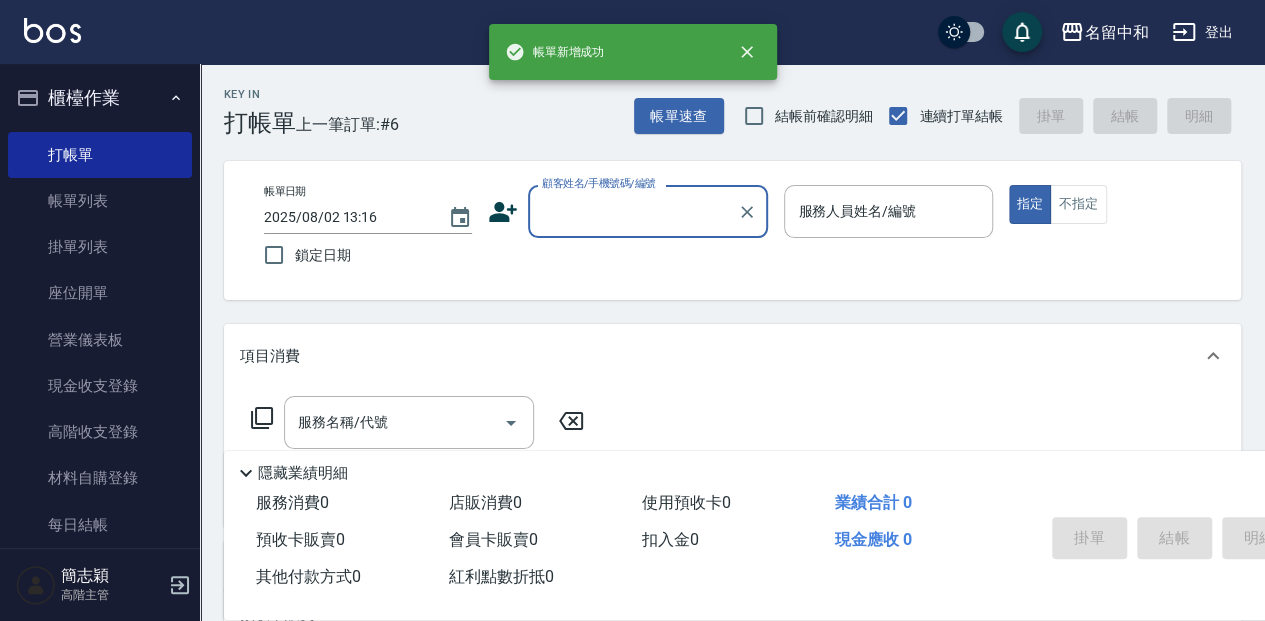 scroll, scrollTop: 0, scrollLeft: 0, axis: both 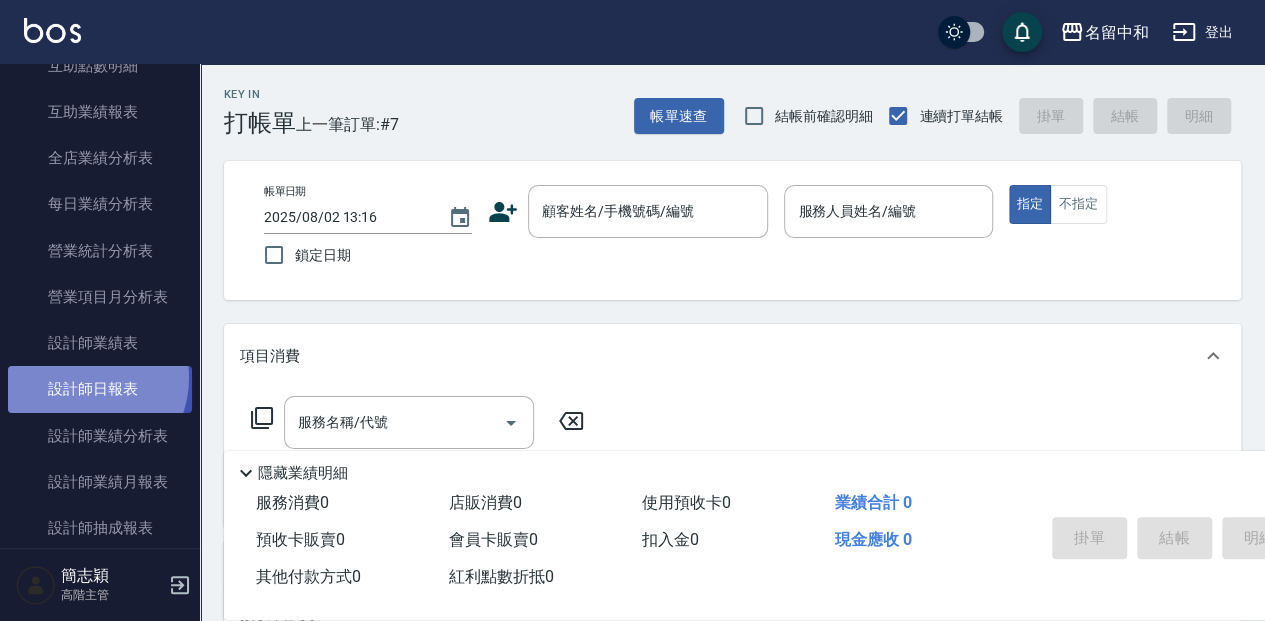 click on "設計師日報表" at bounding box center [100, 389] 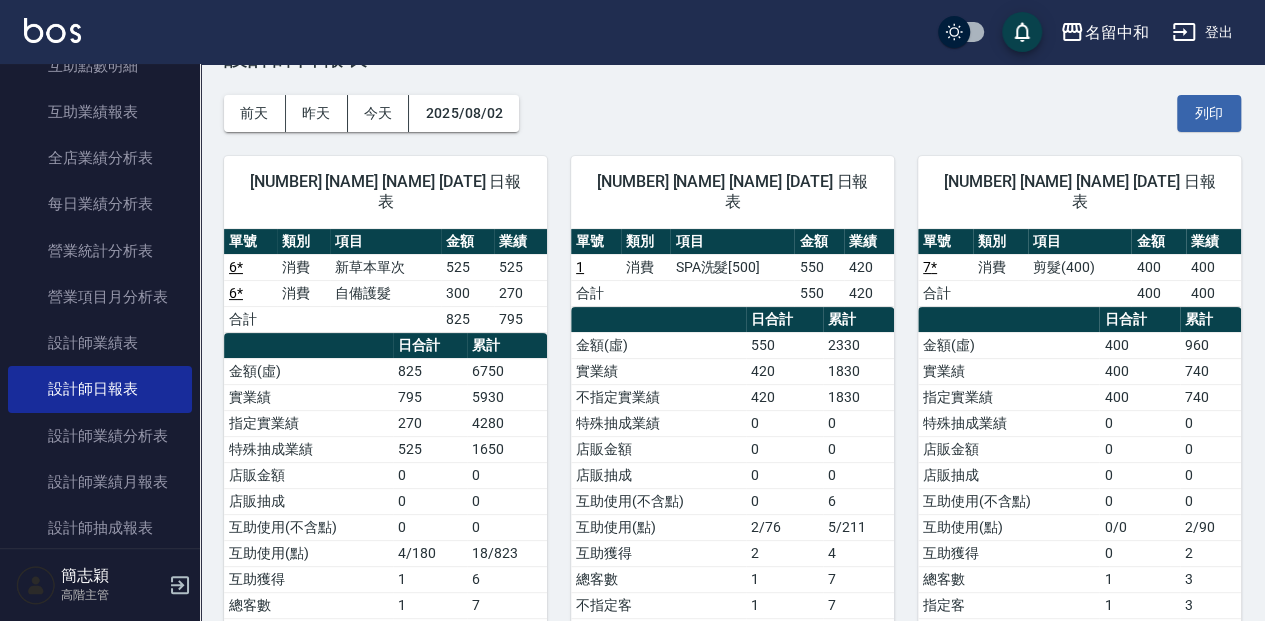 scroll, scrollTop: 0, scrollLeft: 0, axis: both 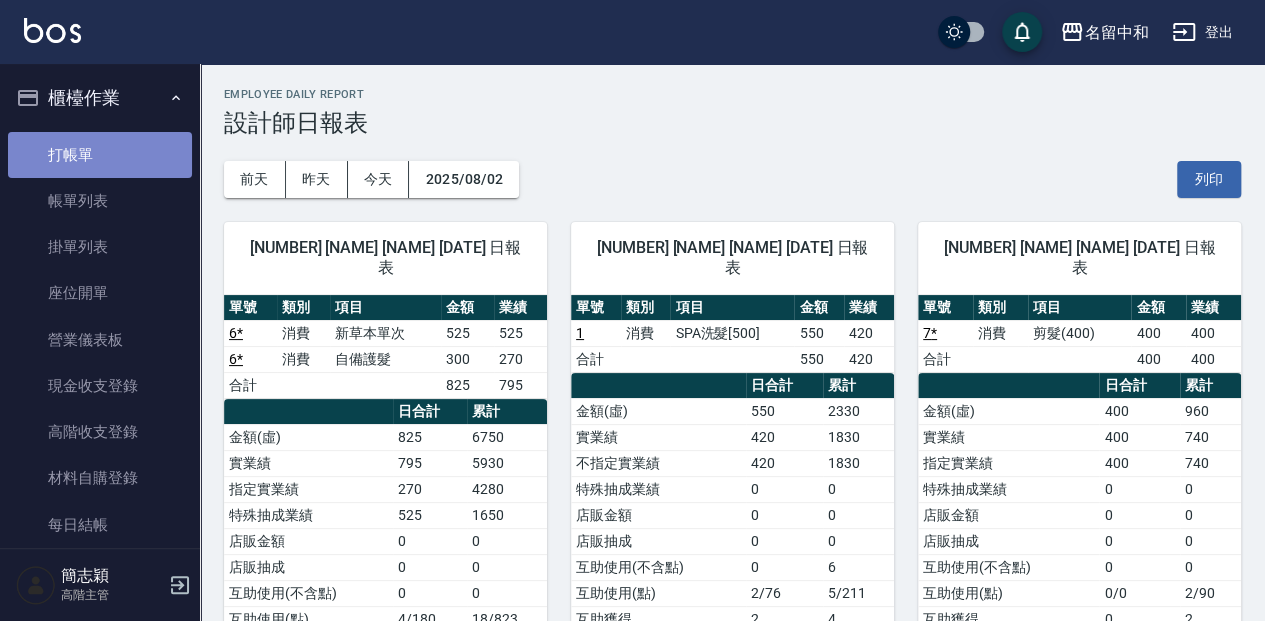click on "打帳單" at bounding box center [100, 155] 